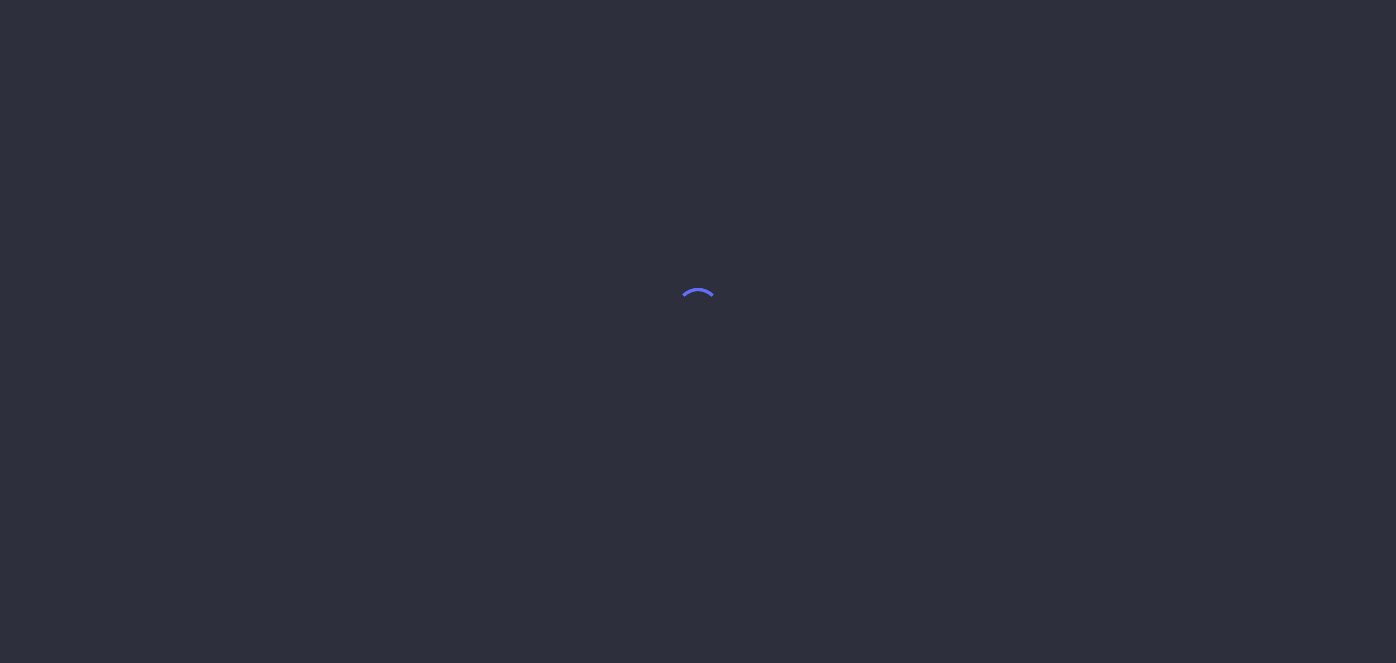 scroll, scrollTop: 0, scrollLeft: 0, axis: both 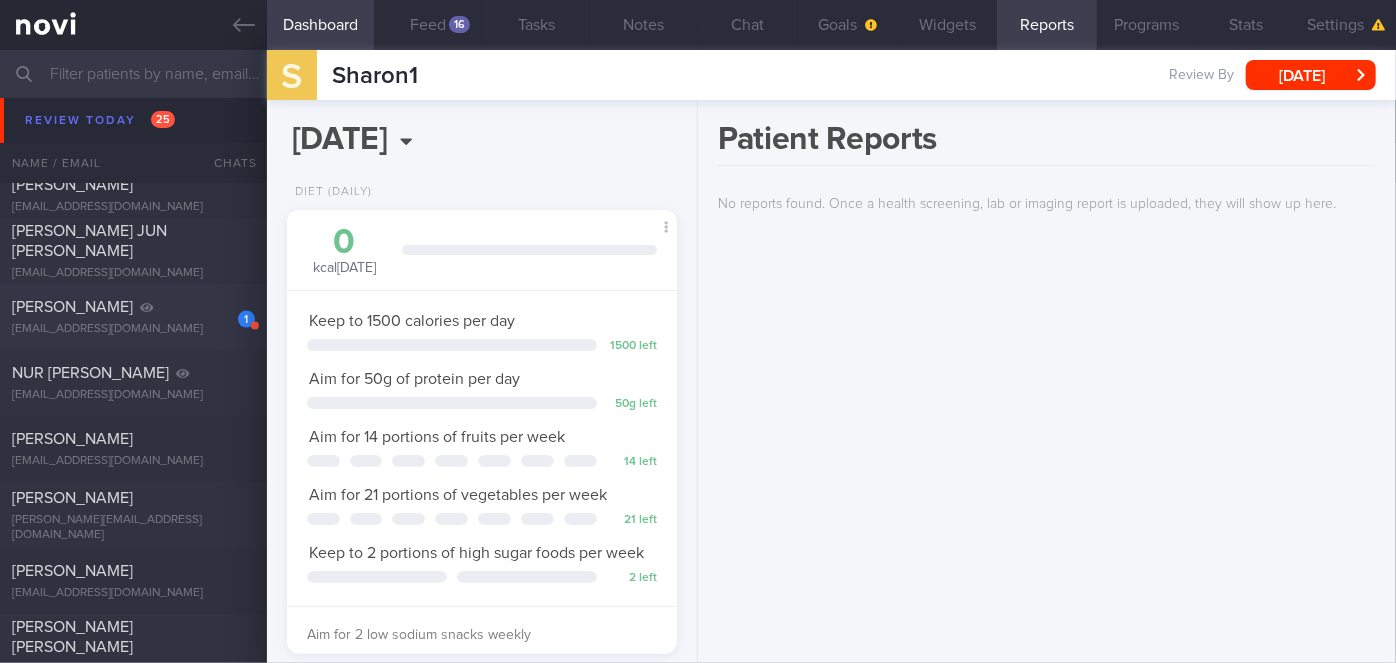 click on "[PERSON_NAME]" at bounding box center (131, 307) 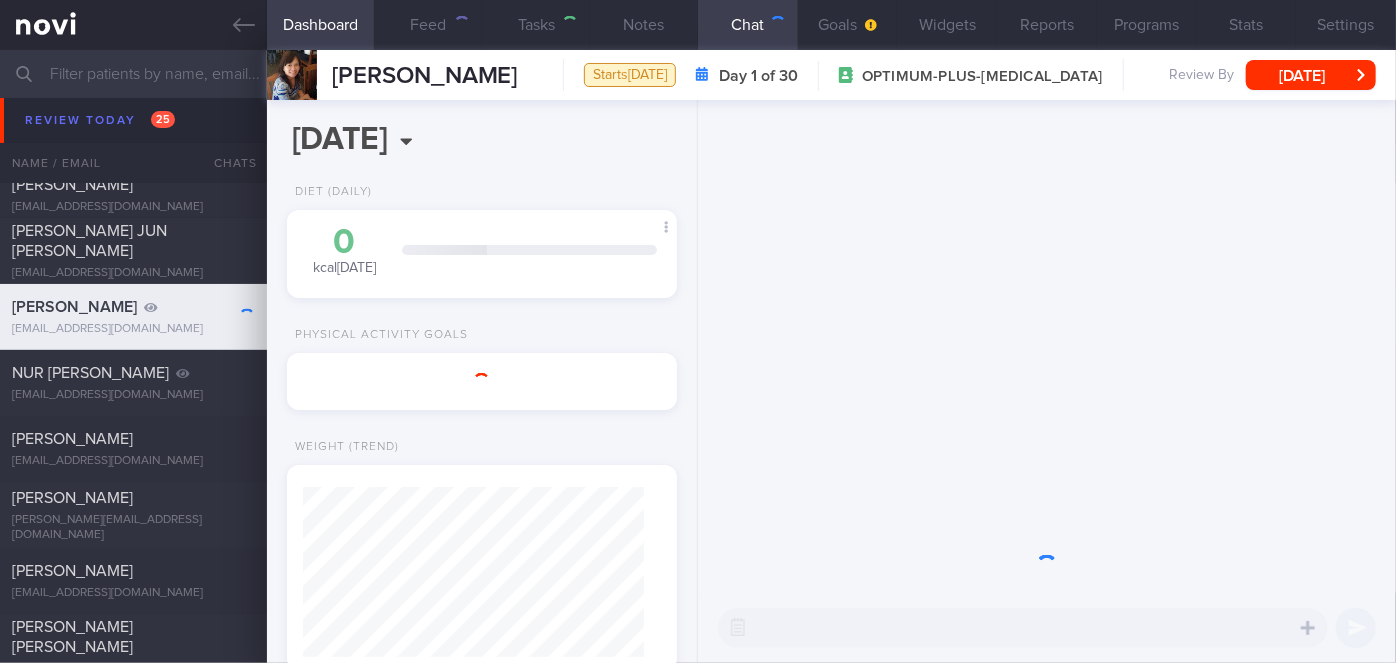 scroll, scrollTop: 999829, scrollLeft: 999658, axis: both 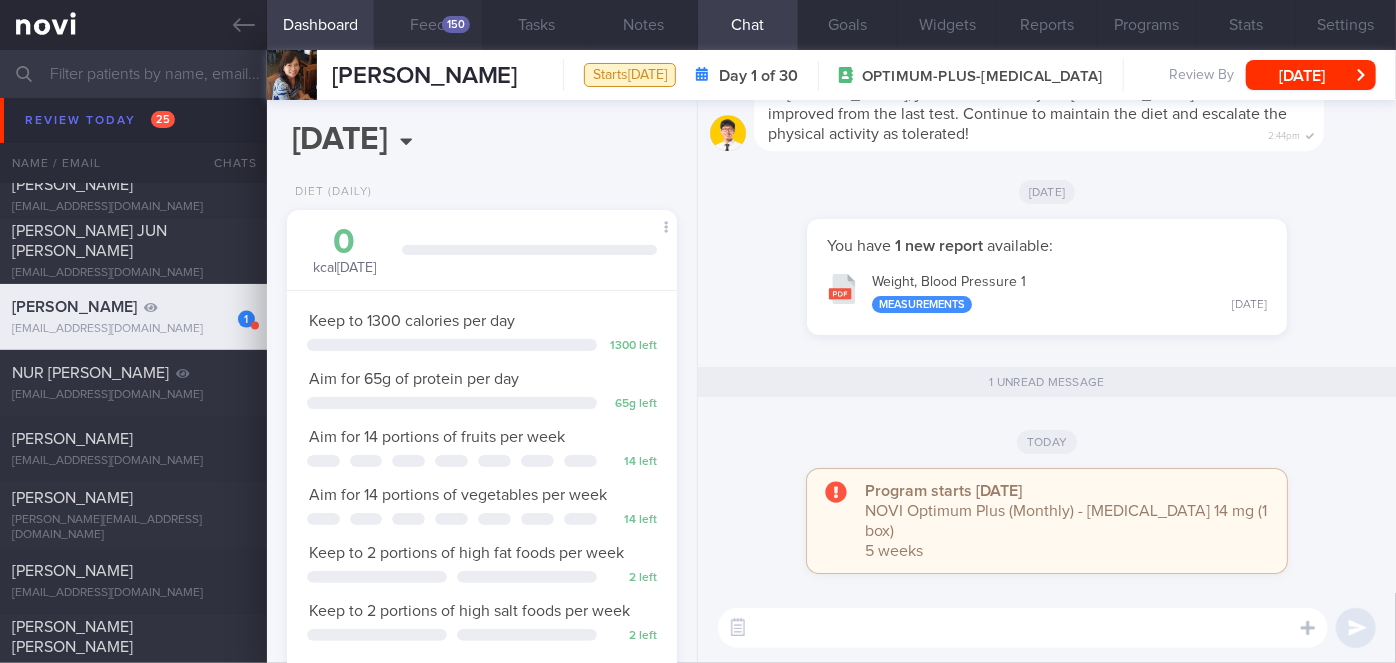 click on "Feed
150" at bounding box center (428, 25) 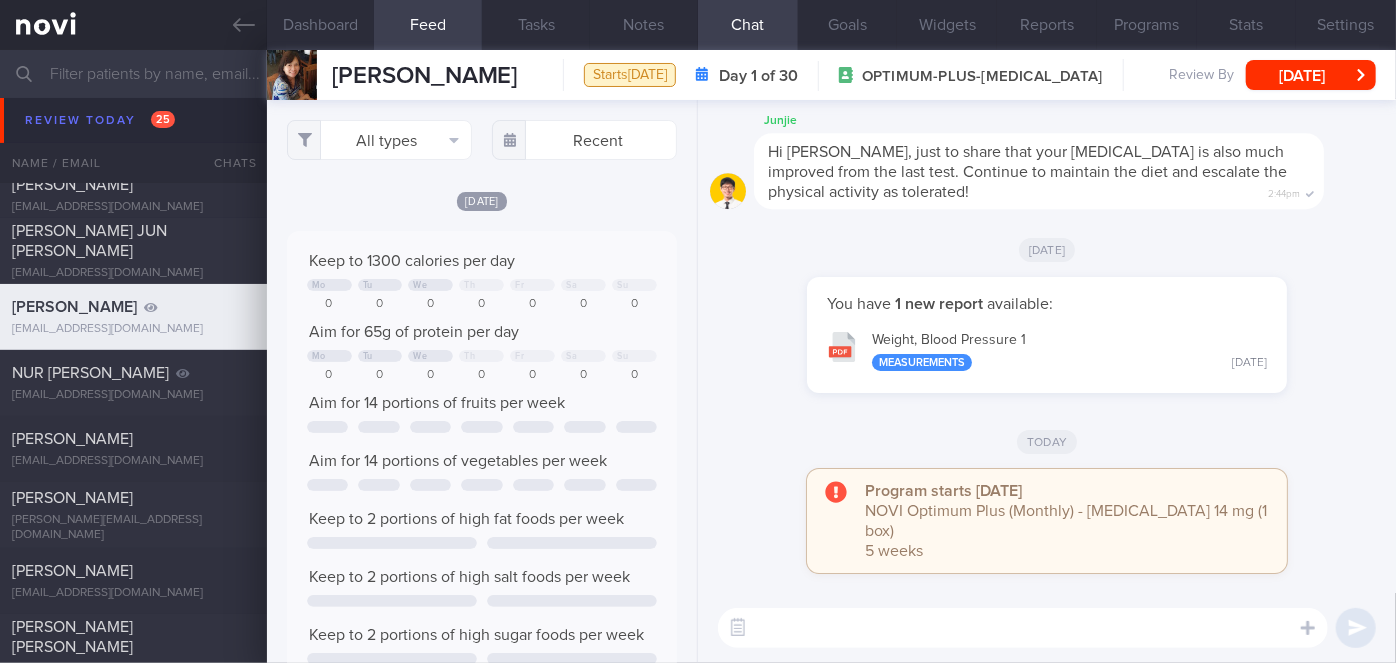 scroll, scrollTop: 999912, scrollLeft: 999648, axis: both 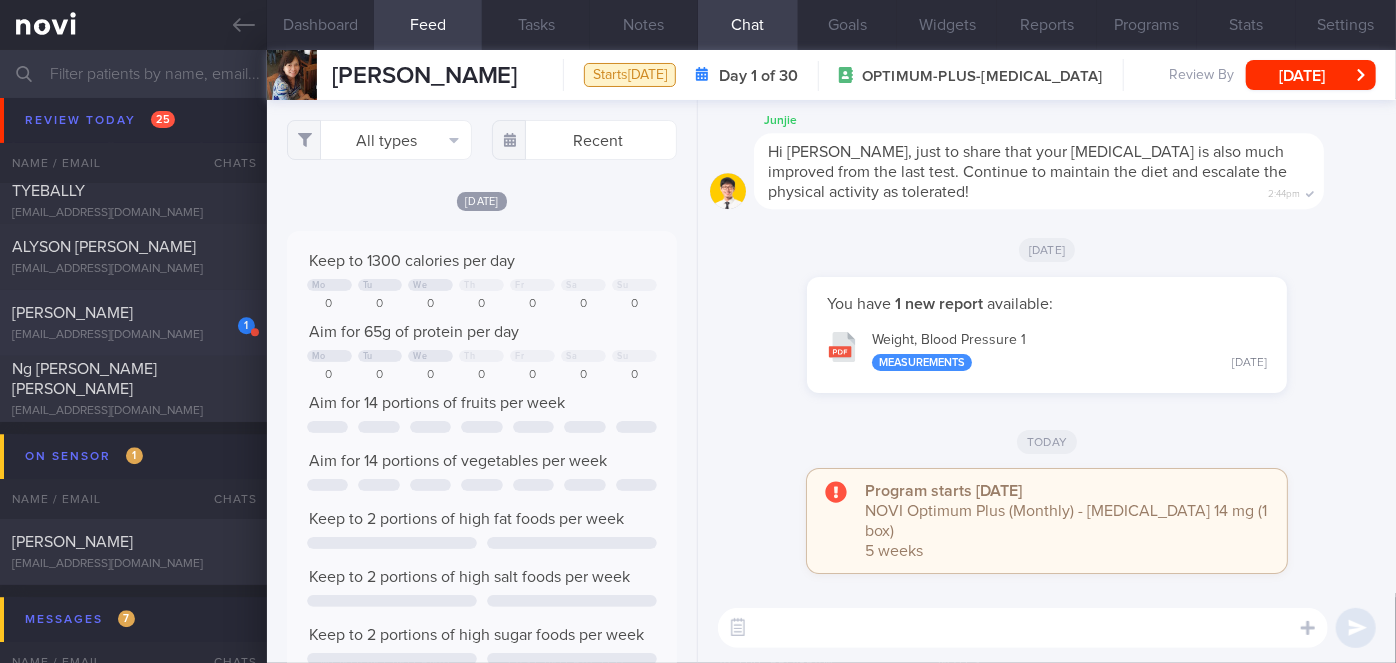 click on "[PERSON_NAME]" at bounding box center (72, 313) 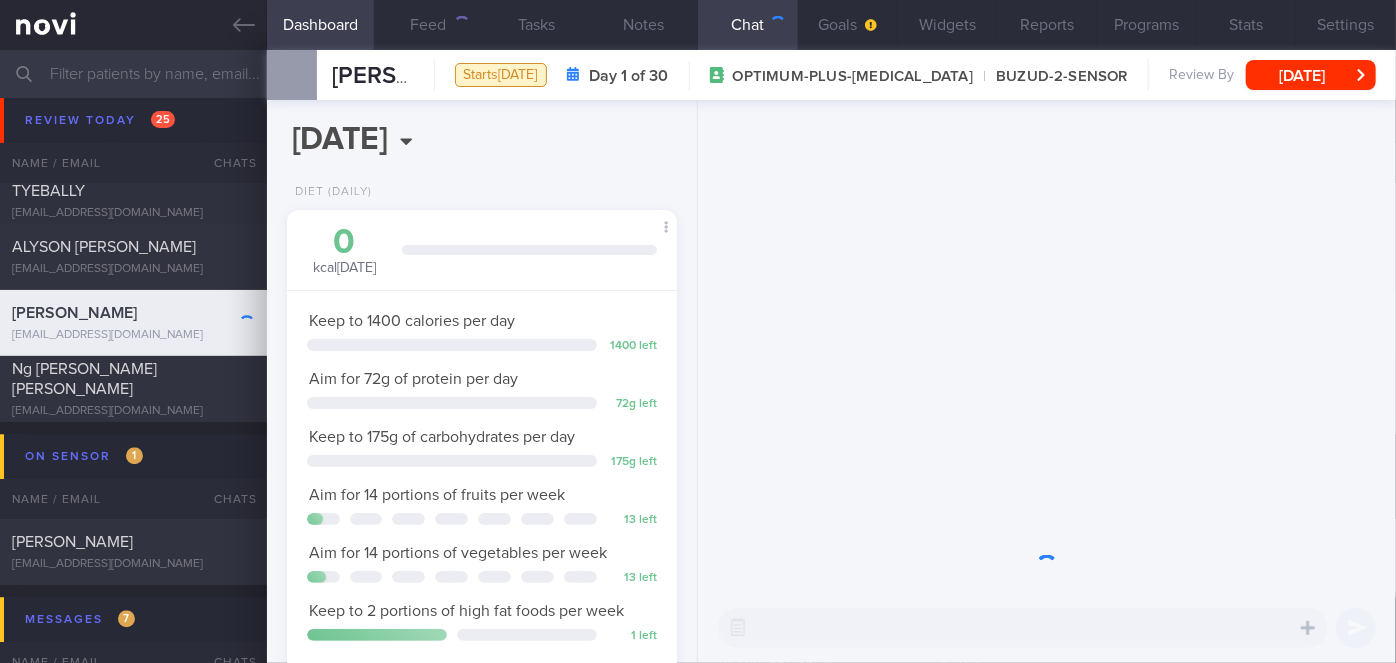 scroll, scrollTop: 999826, scrollLeft: 999650, axis: both 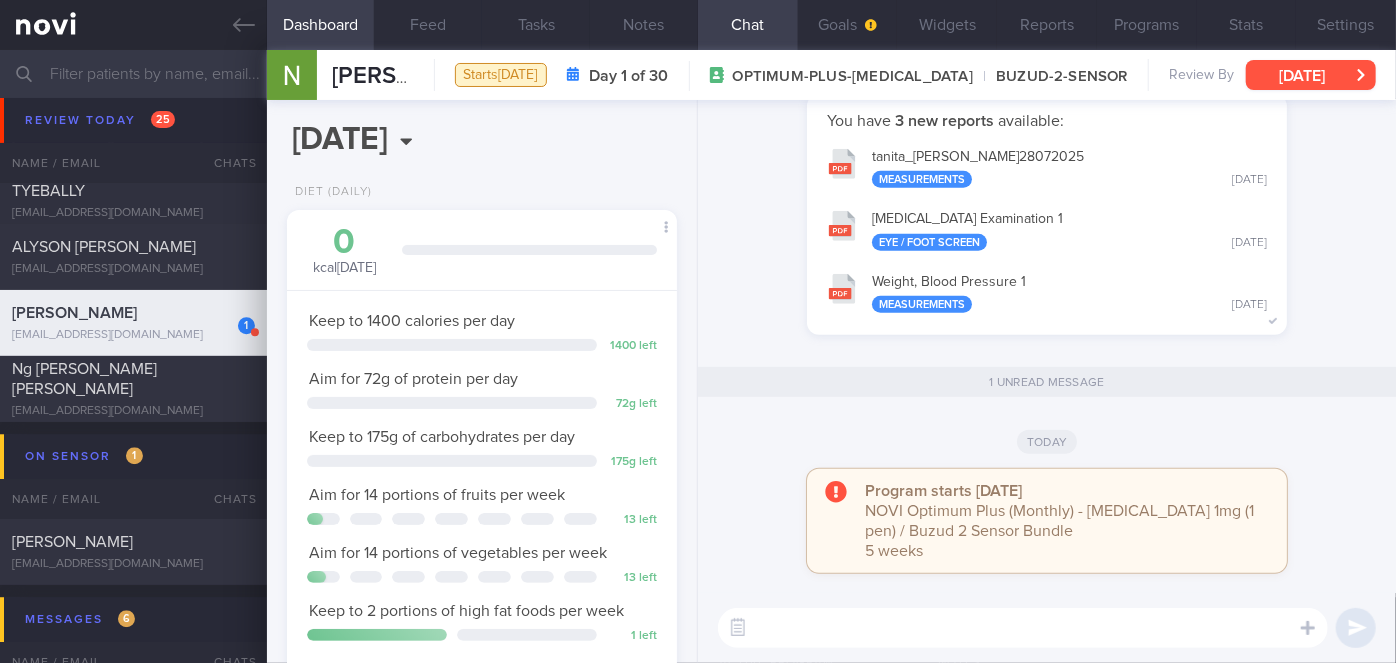 click on "[DATE]" at bounding box center [1311, 75] 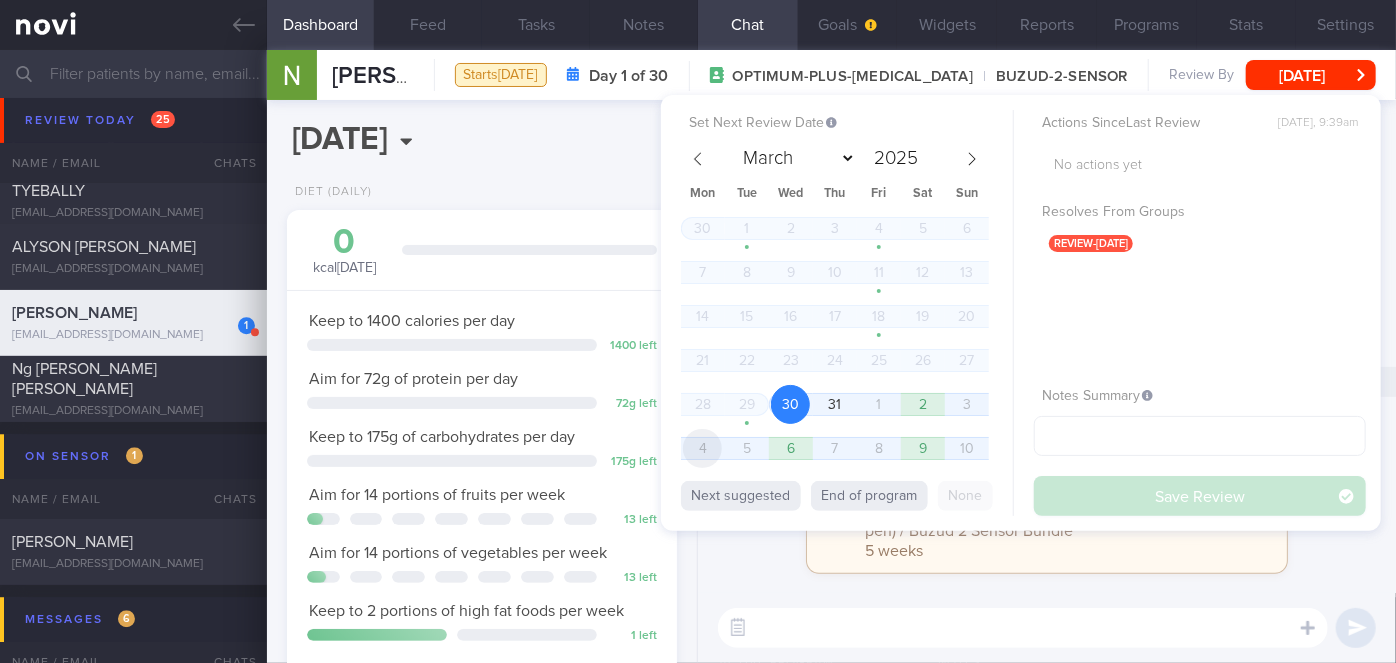 click on "4" at bounding box center (702, 448) 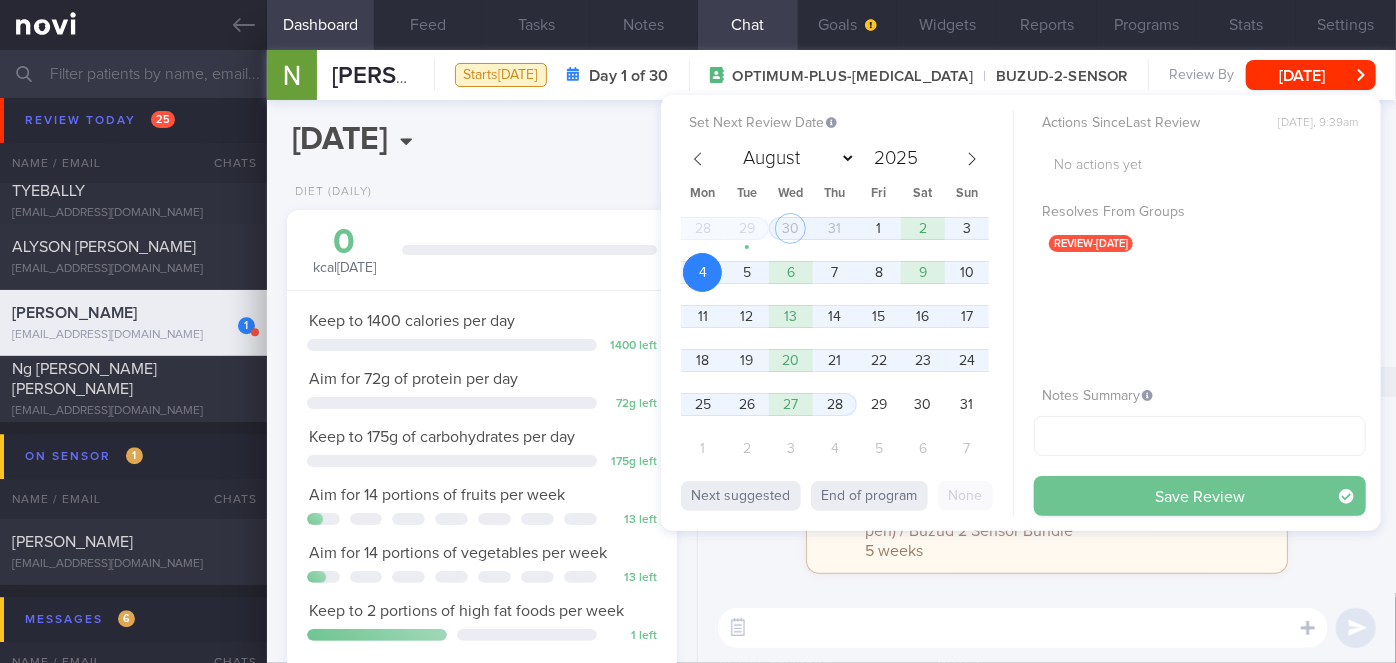 click on "Save Review" at bounding box center (1200, 496) 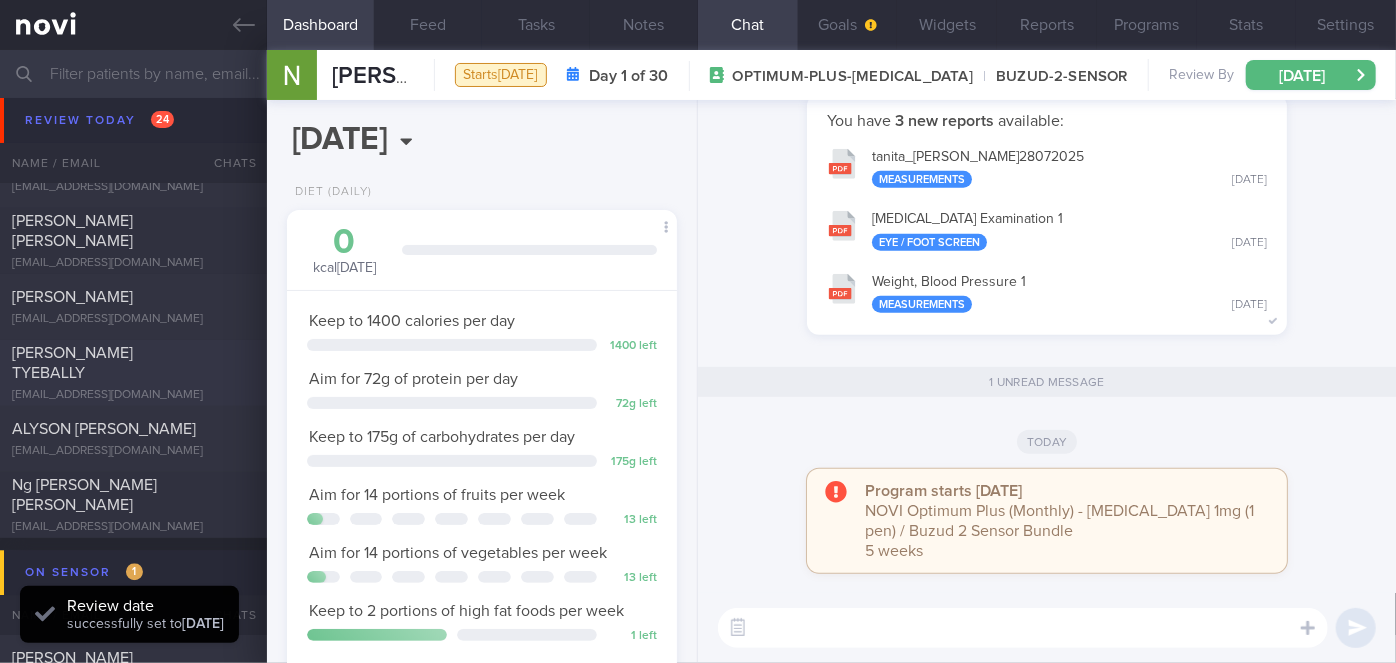 click on "[PERSON_NAME] TYEBALLY" at bounding box center (131, 363) 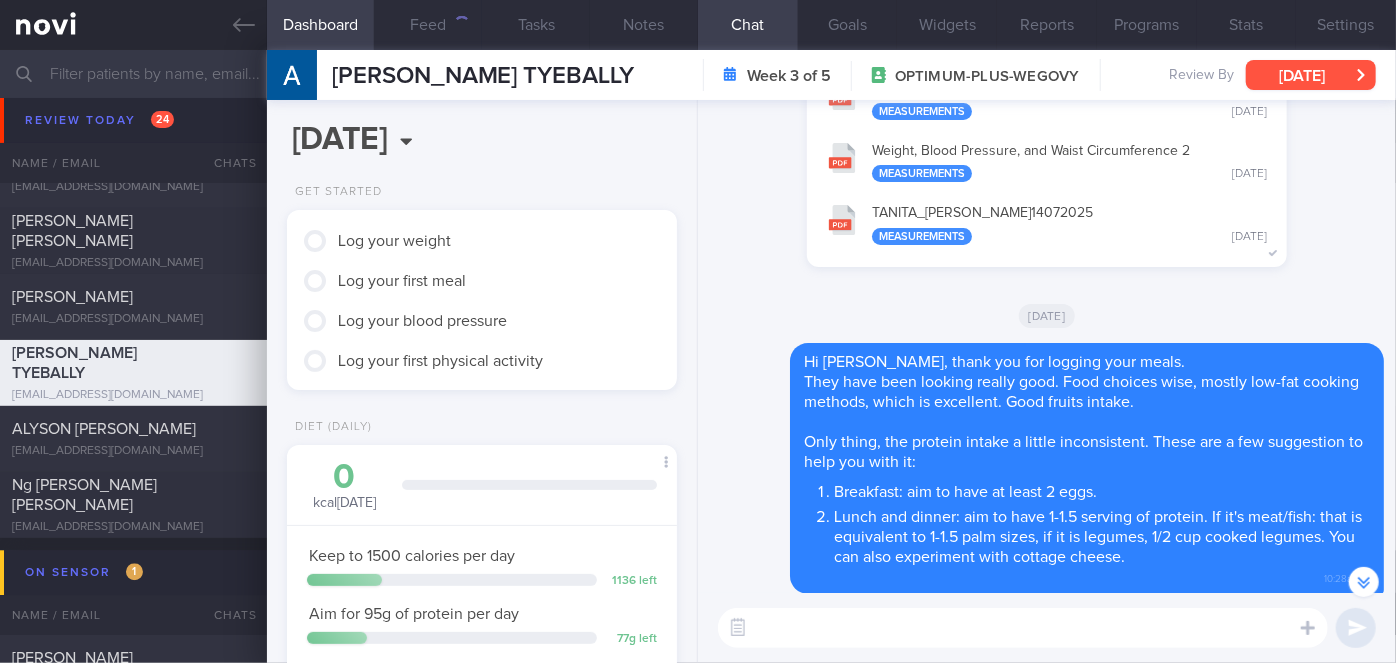 click on "[DATE]" at bounding box center (1311, 75) 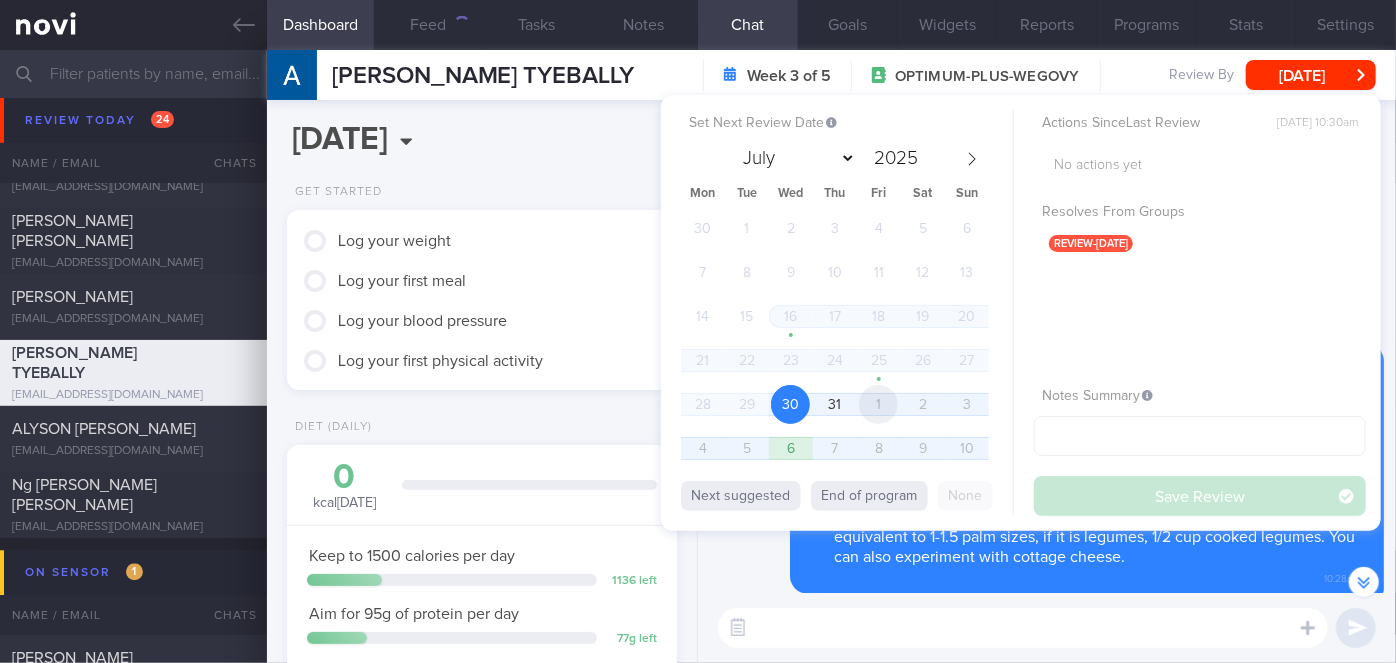 click on "1" at bounding box center [878, 404] 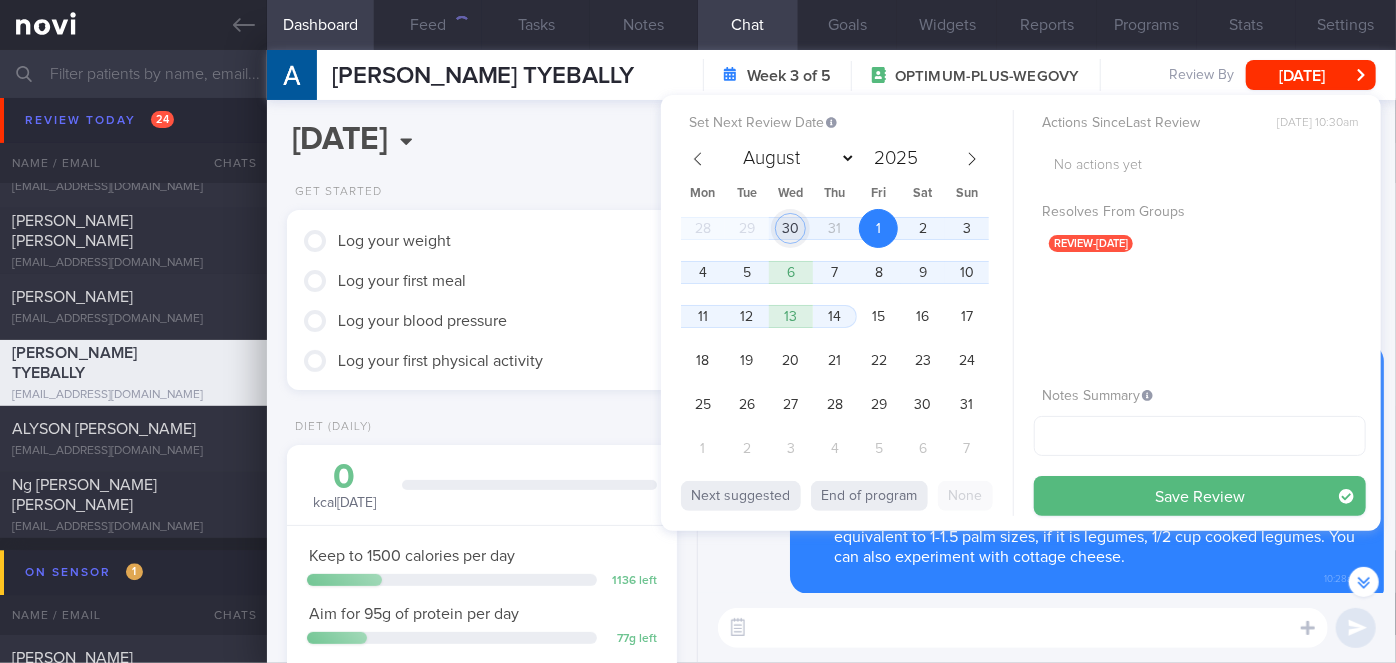click on "30" at bounding box center (790, 228) 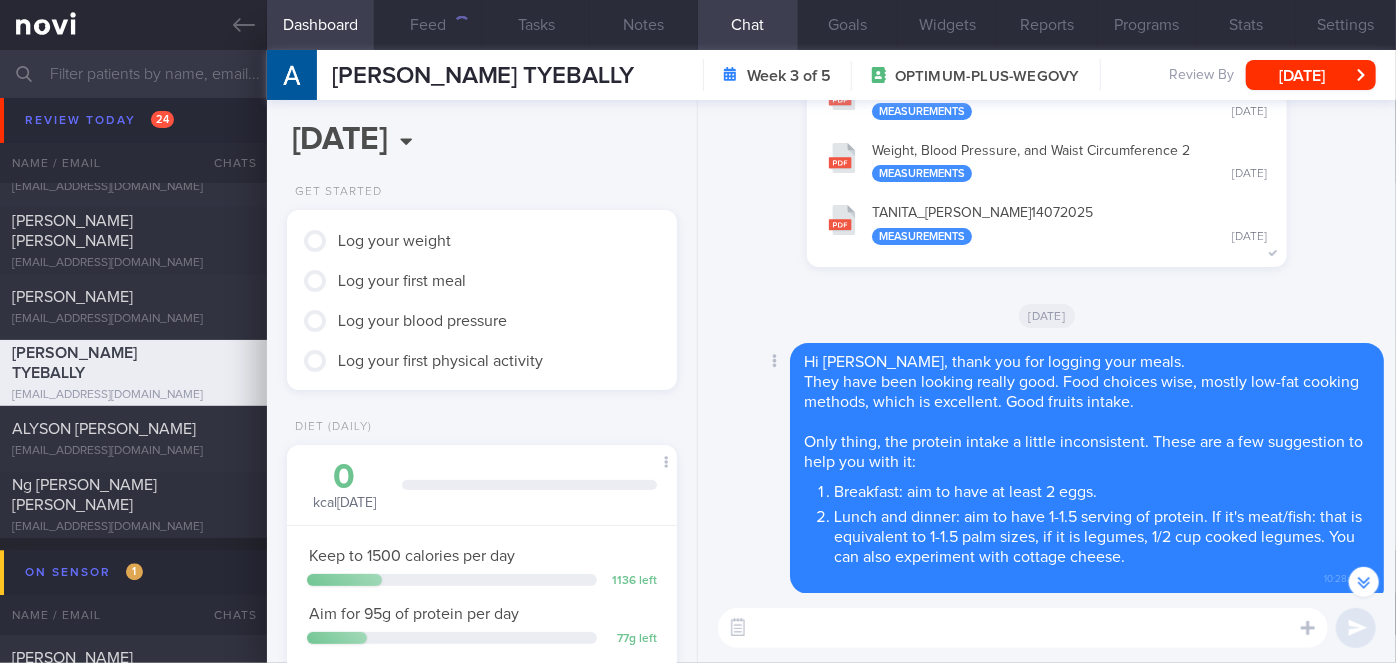 click on "Delete
Hi [PERSON_NAME], thank you for logging your meals.  They have been looking really good. Food choices wise, mostly low-fat cooking methods, which is excellent. Good fruits intake. Only thing, the protein intake a little inconsistent. These are a few suggestion to help you with it: Breakfast: aim to have at least 2 eggs. Lunch and dinner: aim to have 1-1.5 serving of protein. If it's meat/fish: that is equivalent to 1-1.5 palm sizes, if it is legumes, 1/2 cup cooked legumes. You can also experiment with cottage cheese.
10:28am" at bounding box center (1047, 468) 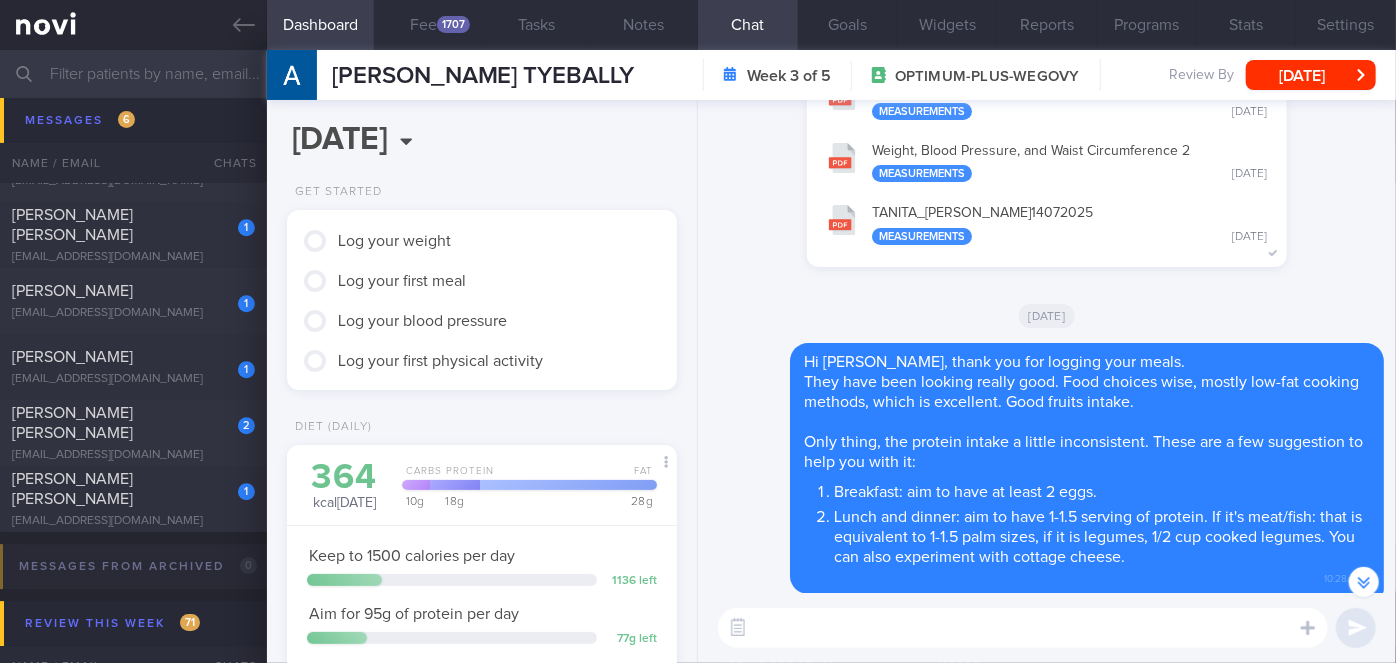 click on "[PERSON_NAME] [PERSON_NAME]" at bounding box center [72, 489] 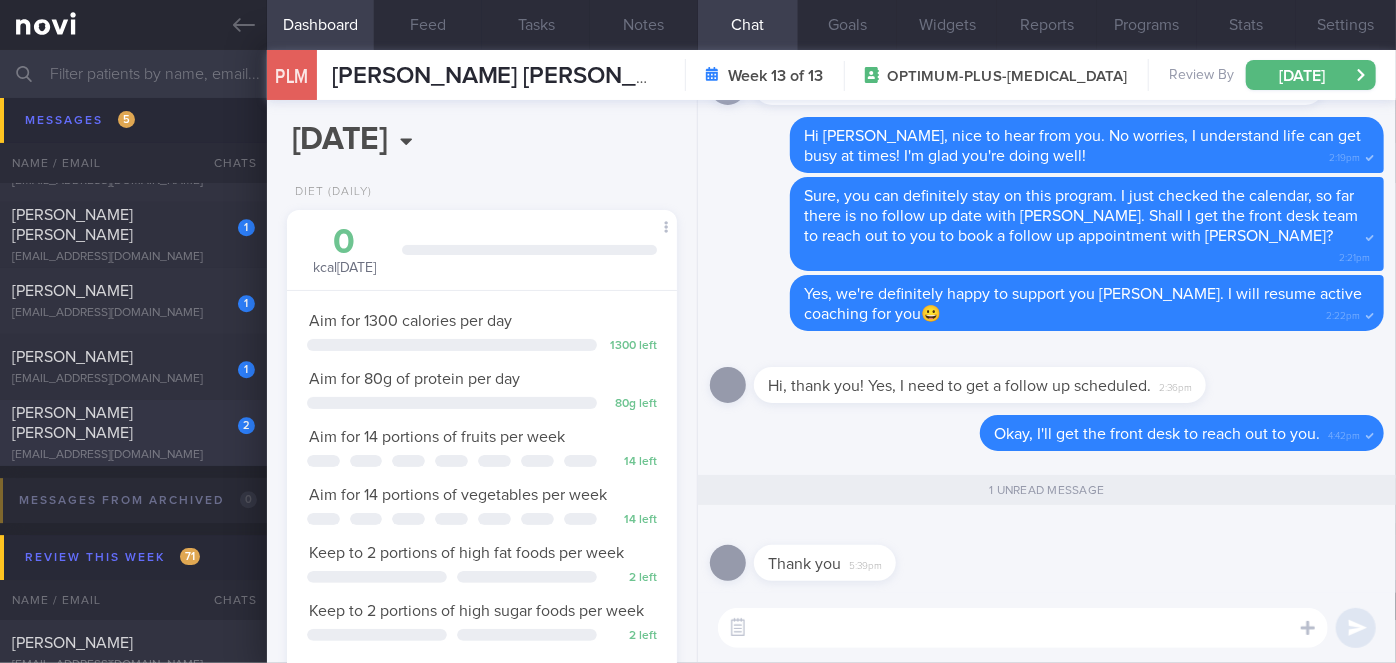 click on "2" at bounding box center (233, 418) 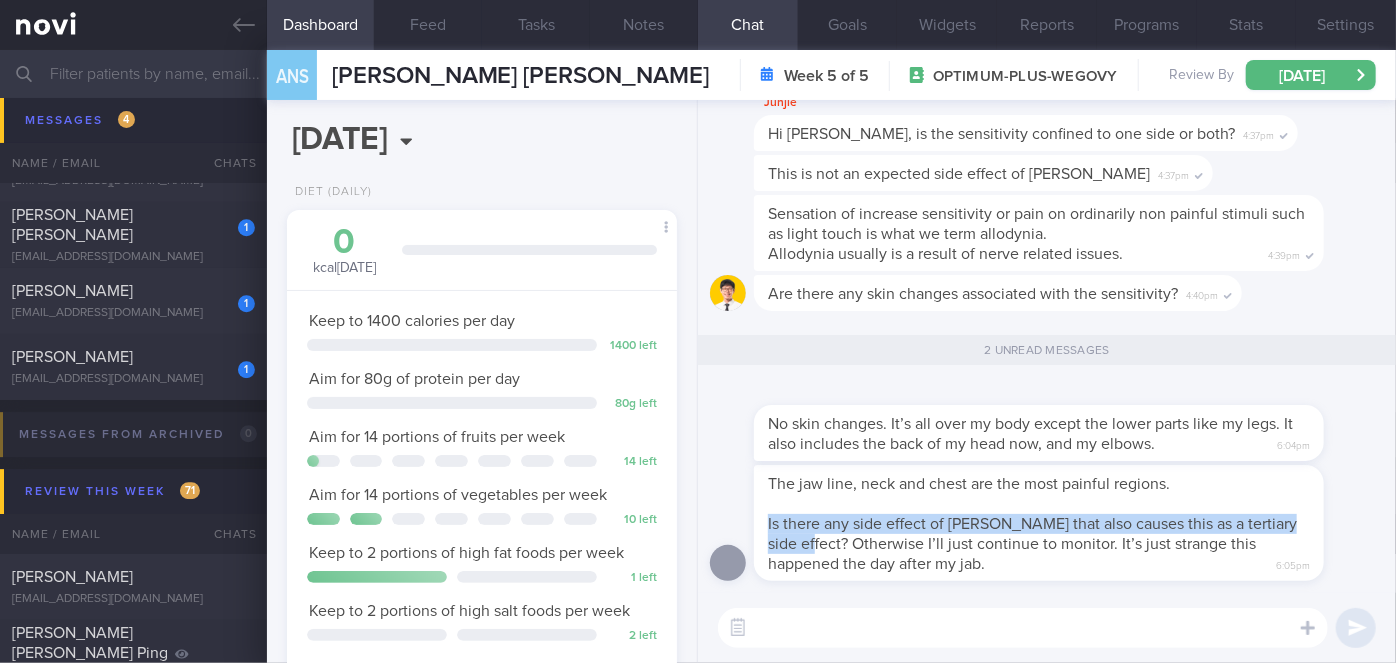 drag, startPoint x: 768, startPoint y: 517, endPoint x: 816, endPoint y: 542, distance: 54.120235 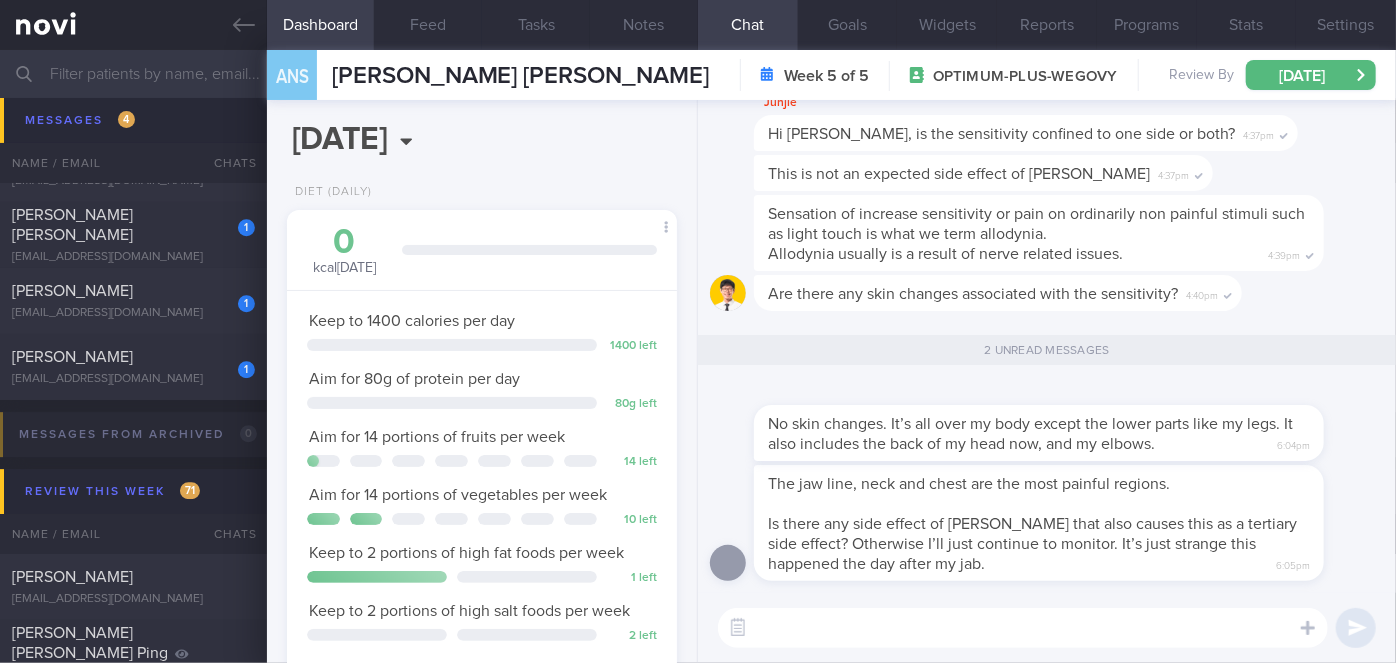 click at bounding box center (1023, 628) 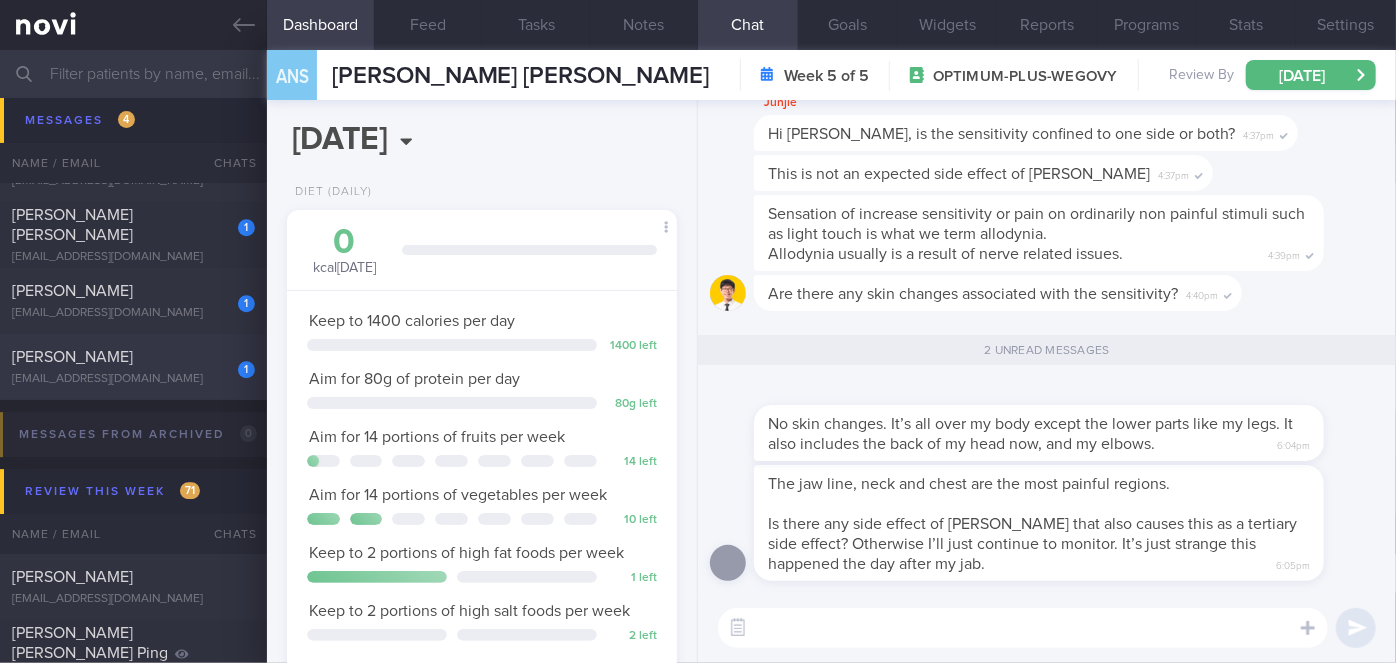 click on "1" at bounding box center (233, 362) 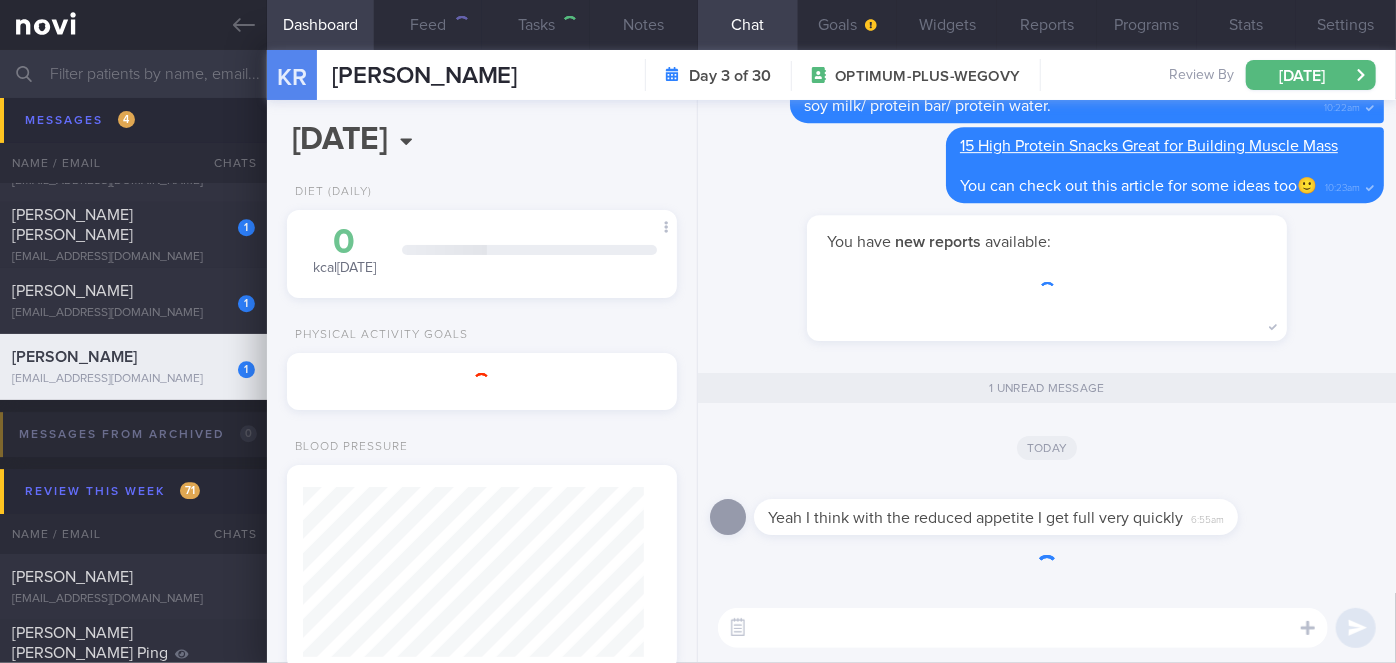 scroll, scrollTop: 0, scrollLeft: 0, axis: both 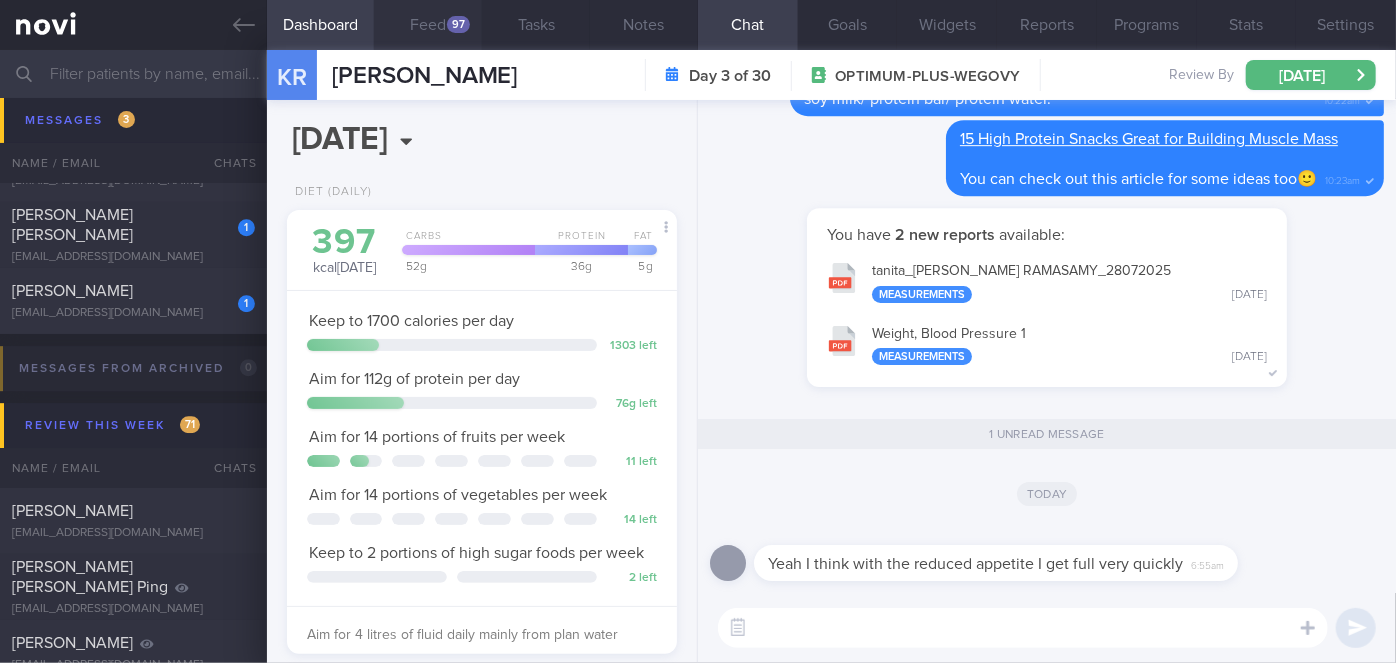 click on "Feed
97" at bounding box center (428, 25) 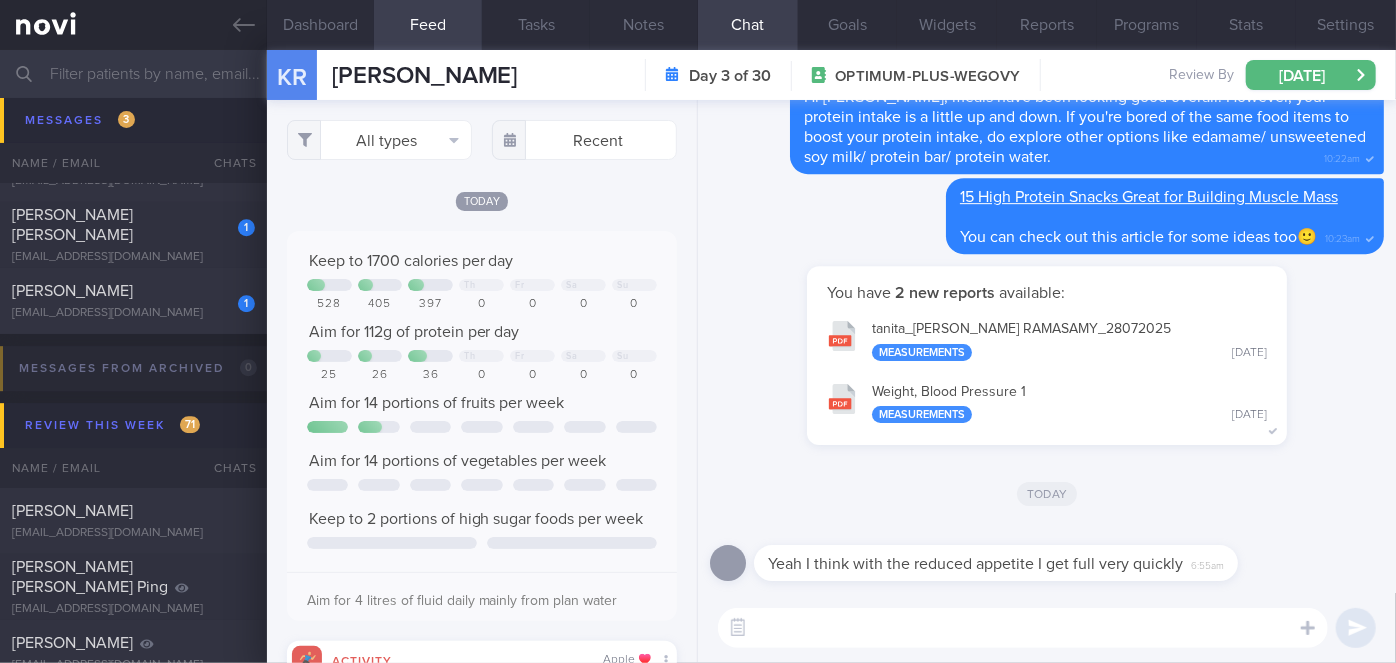 scroll, scrollTop: 999912, scrollLeft: 999648, axis: both 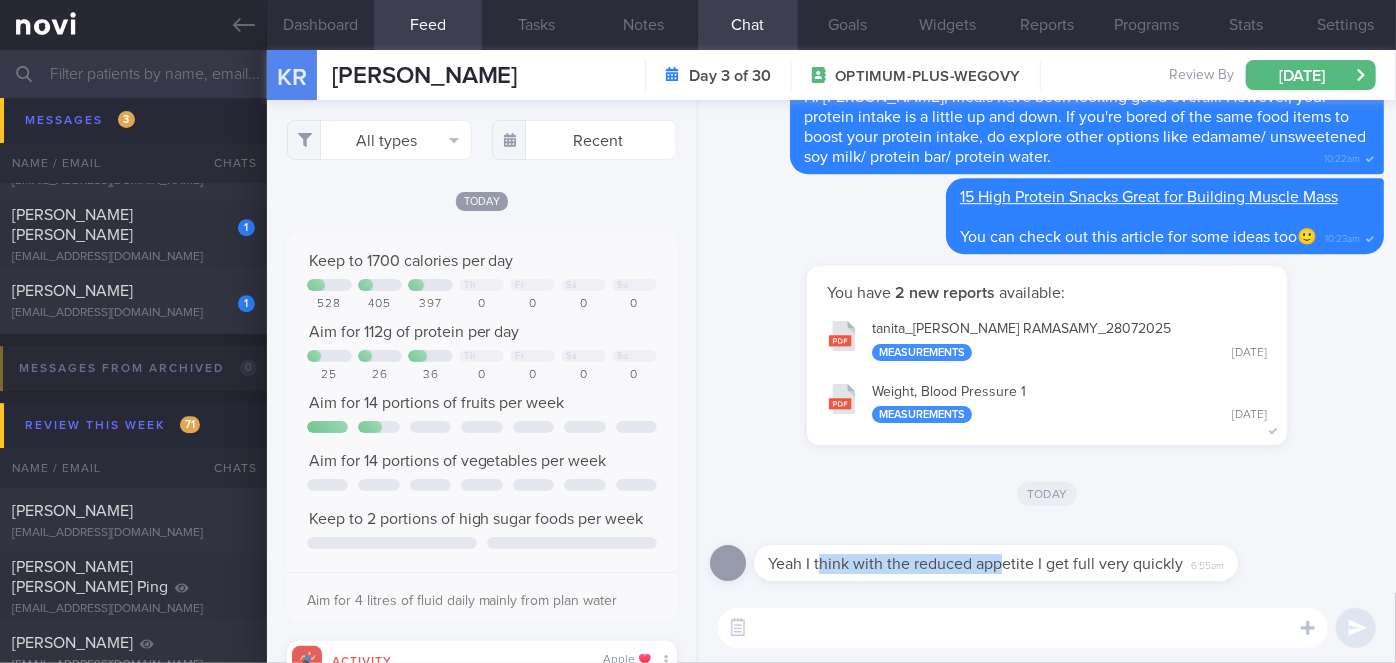 drag, startPoint x: 820, startPoint y: 578, endPoint x: 1002, endPoint y: 577, distance: 182.00275 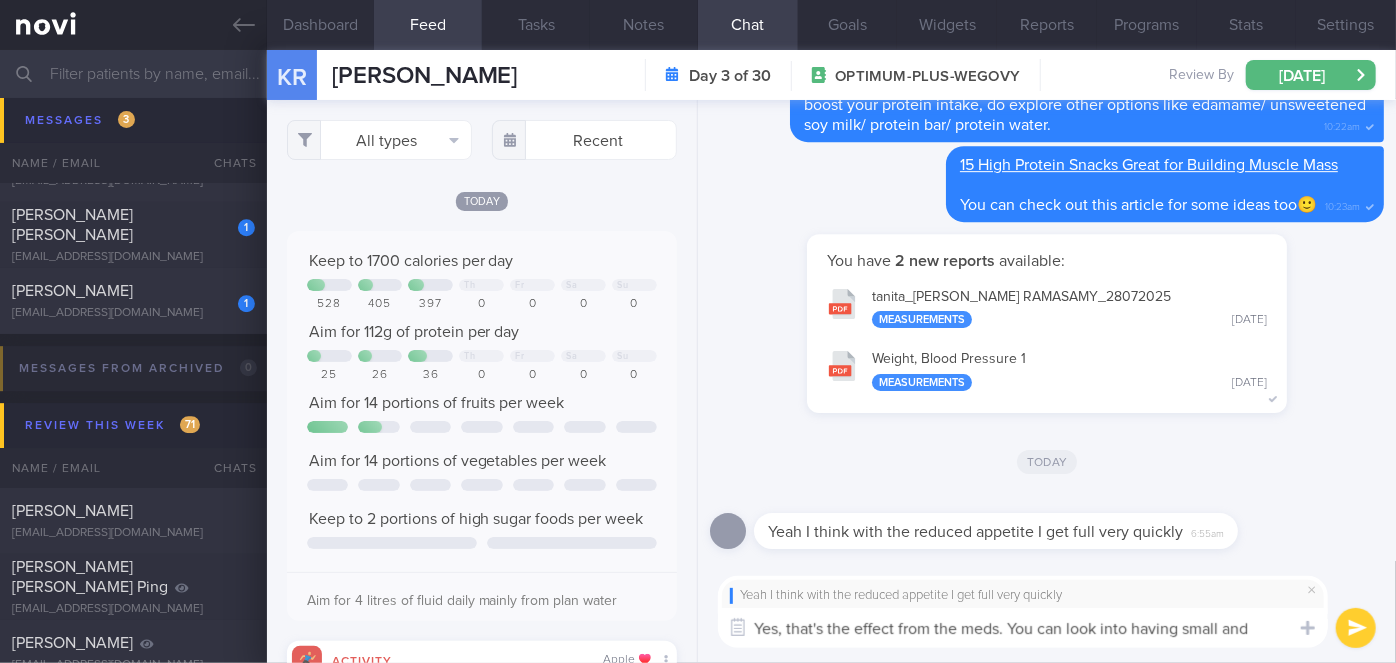 scroll, scrollTop: 0, scrollLeft: 0, axis: both 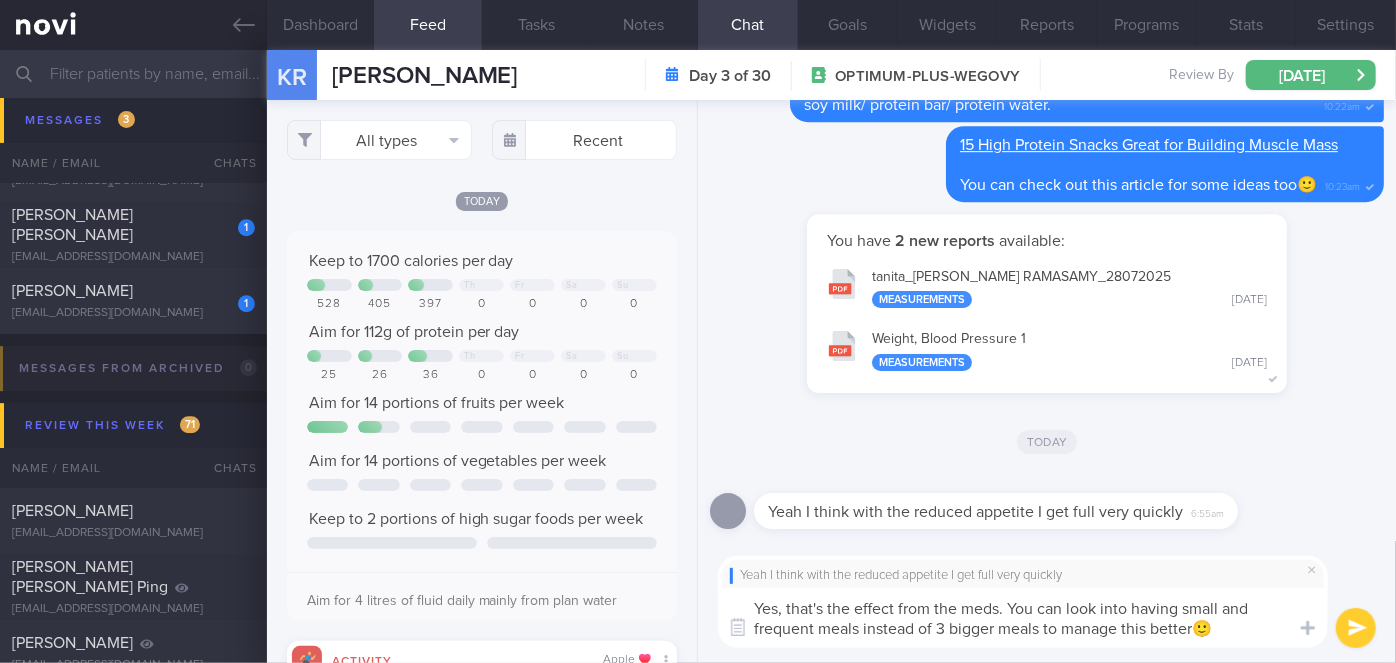 type on "Yes, that's the effect from the meds. You can look into having small and frequent meals instead of 3 bigger meals to manage this better🙂" 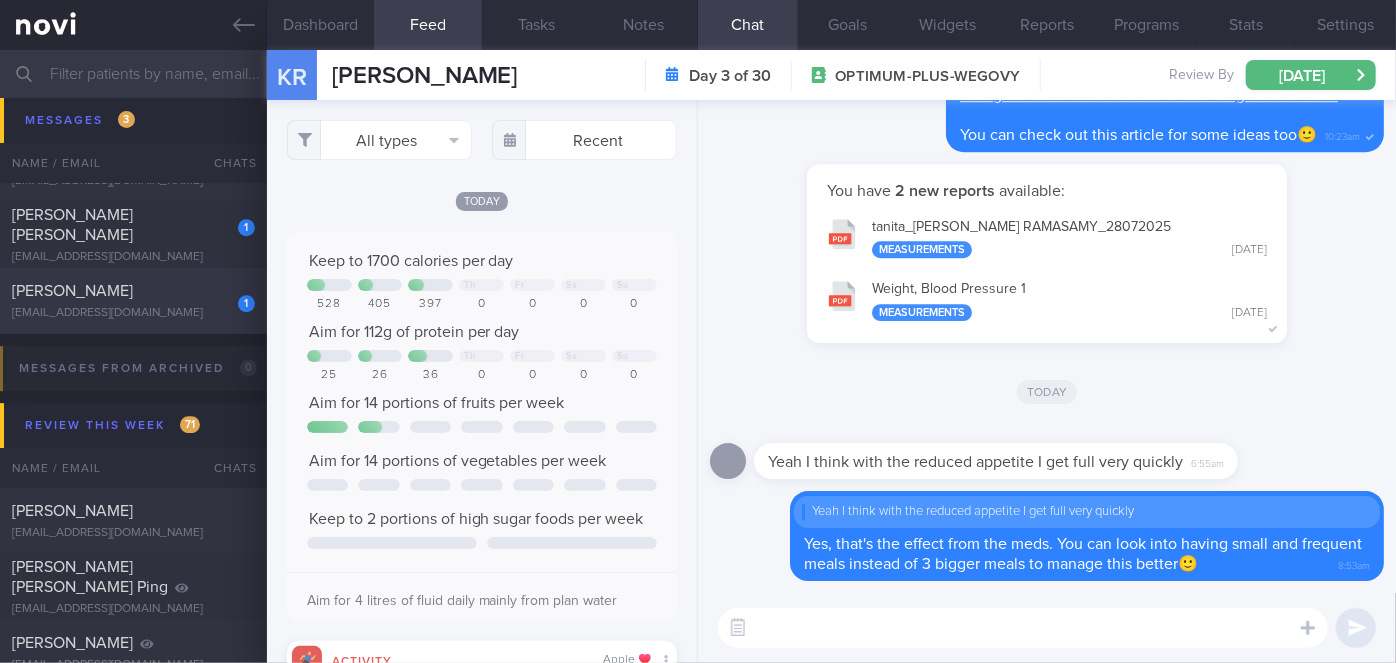 click on "[PERSON_NAME]" at bounding box center (131, 291) 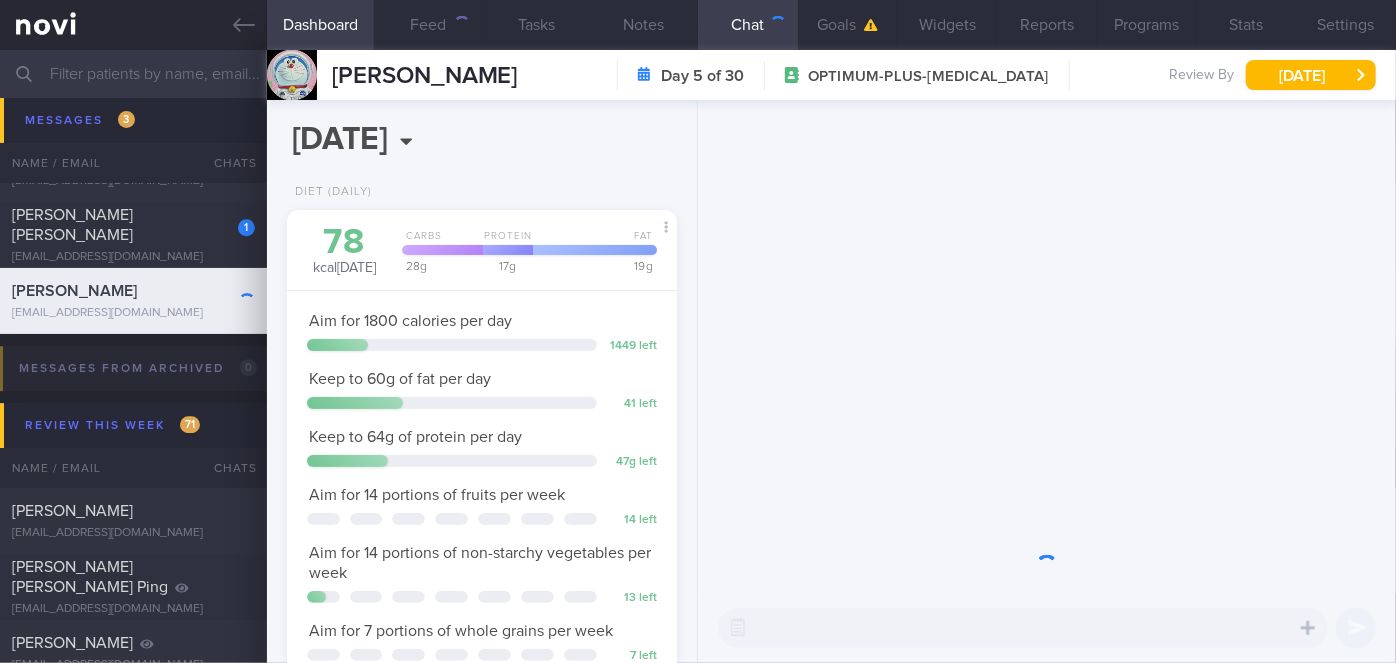scroll, scrollTop: 999800, scrollLeft: 999658, axis: both 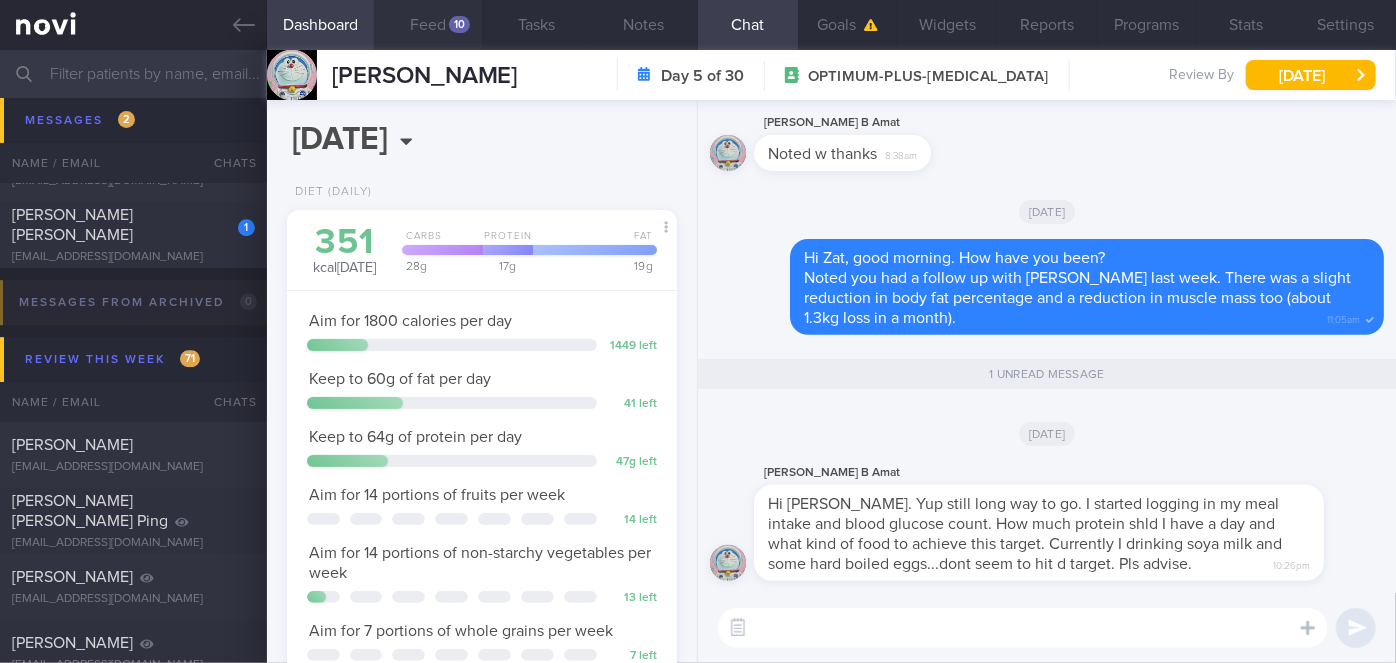 click on "Feed
10" at bounding box center [428, 25] 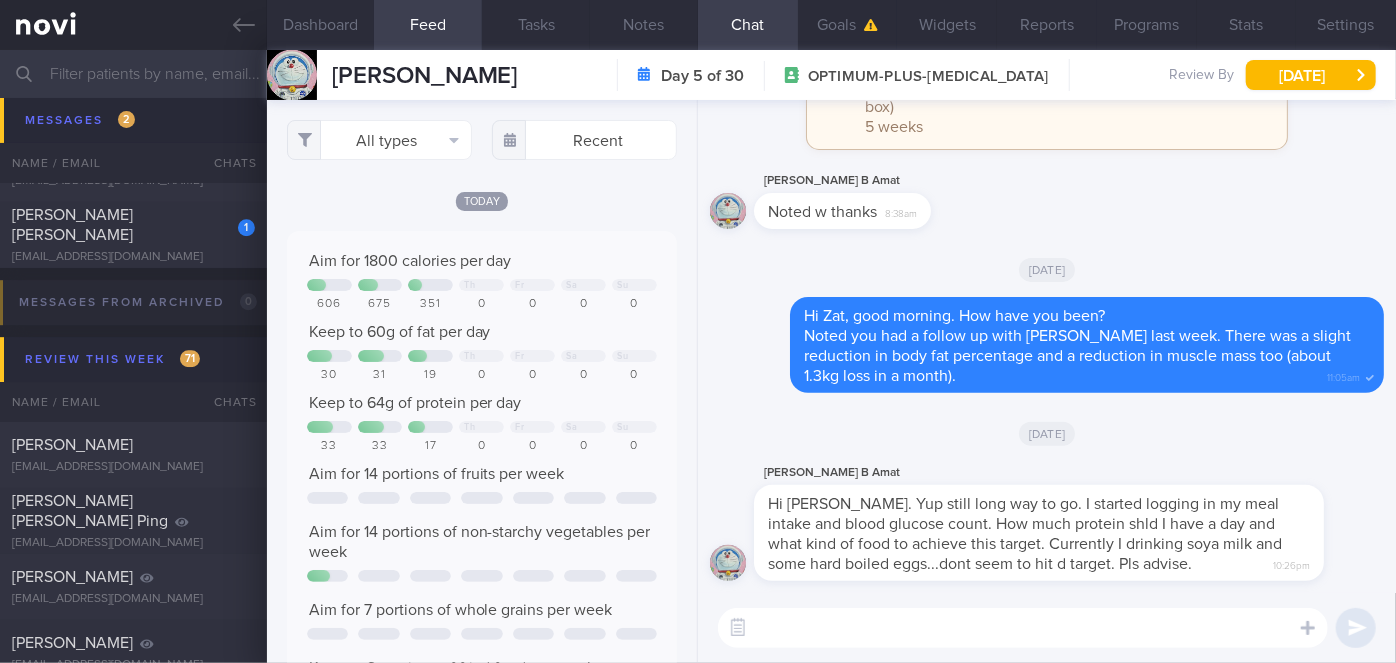 scroll, scrollTop: 999797, scrollLeft: 999640, axis: both 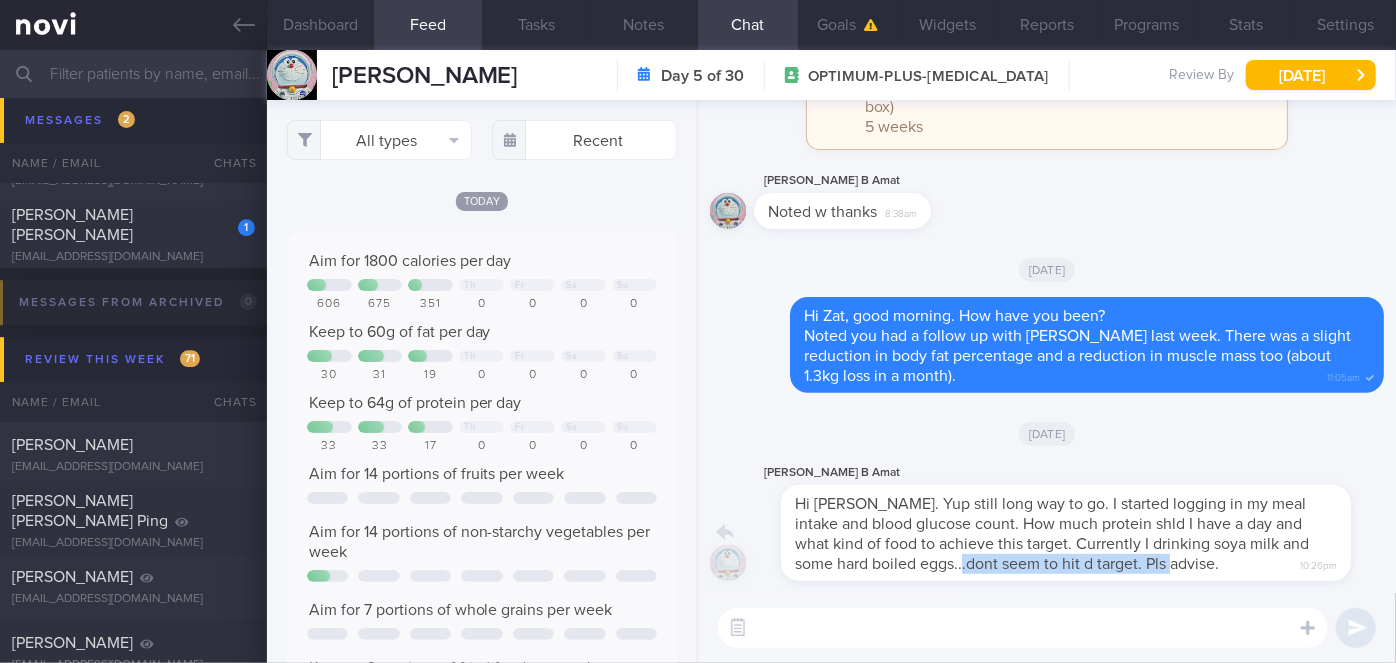 drag, startPoint x: 909, startPoint y: 576, endPoint x: 1146, endPoint y: 568, distance: 237.13498 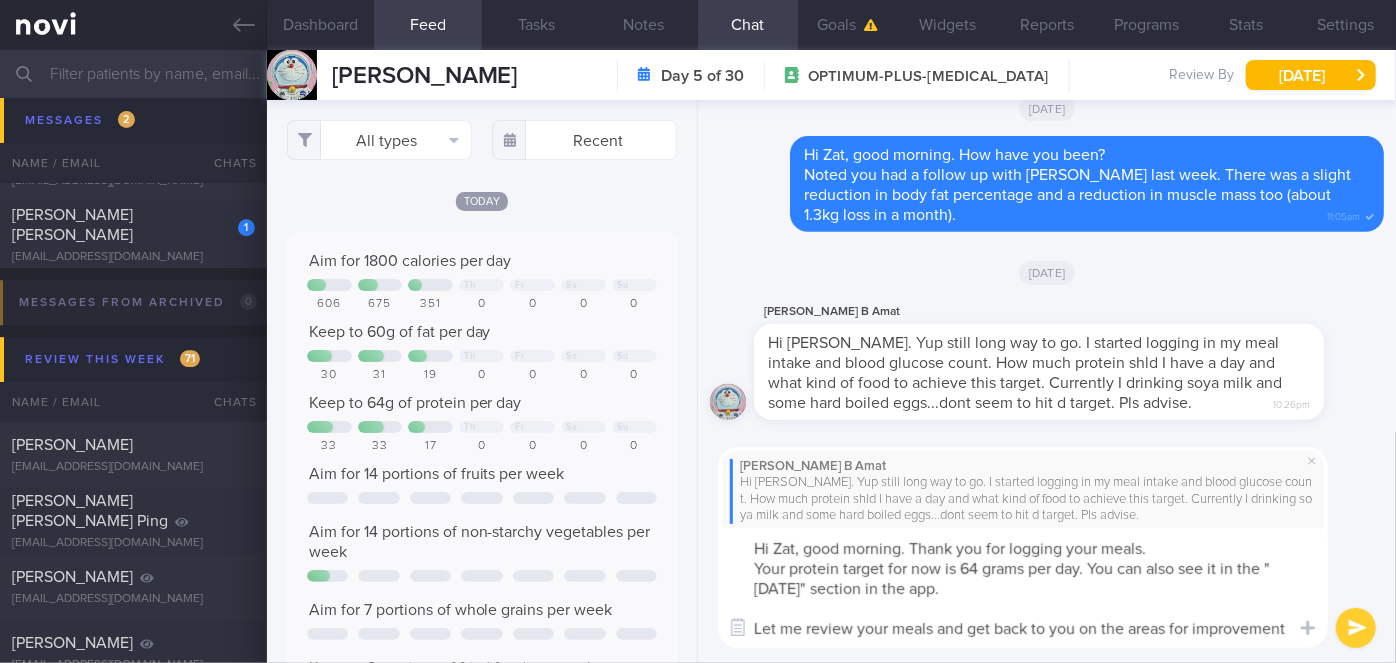 scroll, scrollTop: 0, scrollLeft: 0, axis: both 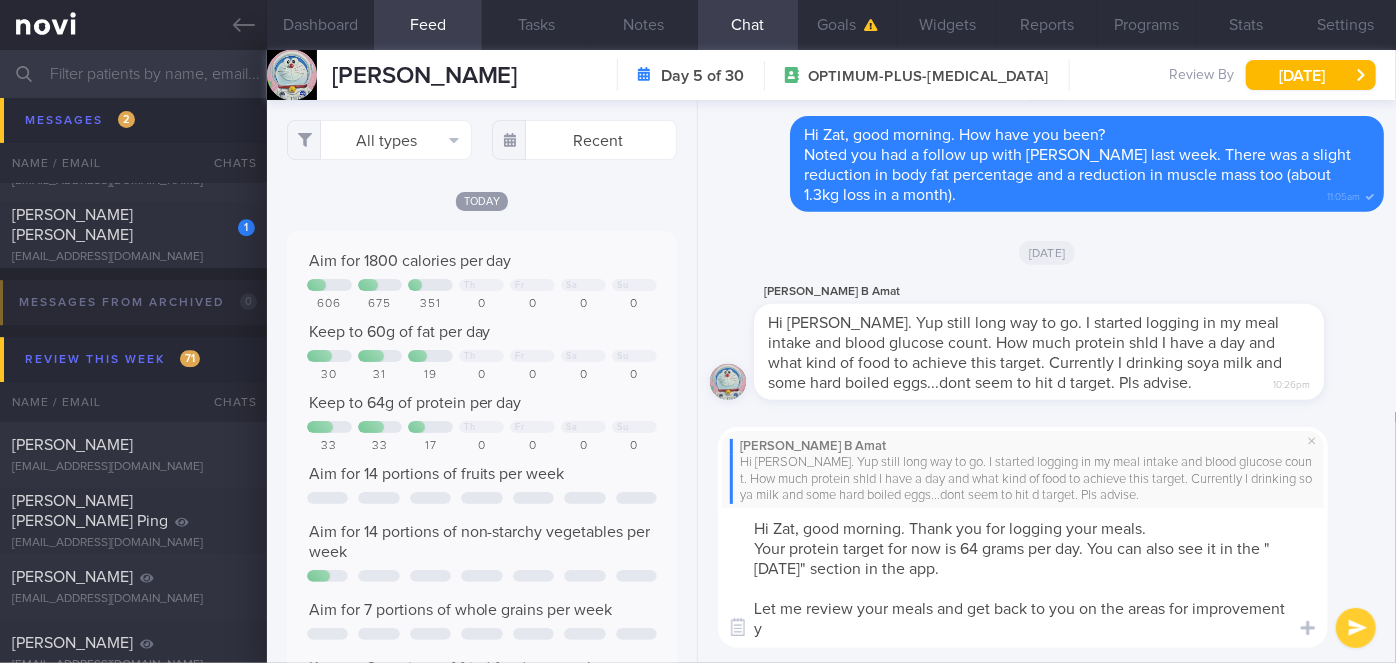 type on "Hi Zat, good morning. Thank you for logging your meals.
Your protein target for now is 64 grams per day. You can also see it in the "[DATE]" section in the app.
Let me review your meals and get back to you on the areas for improvement ya" 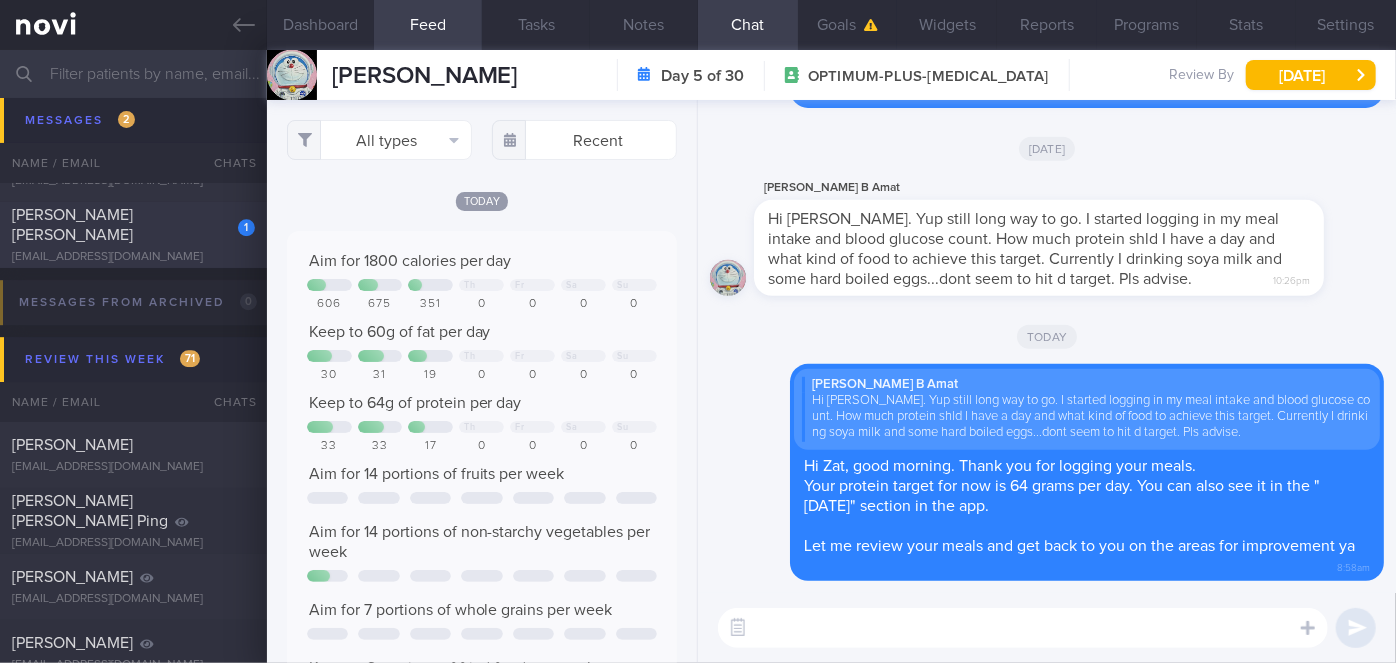 click on "[EMAIL_ADDRESS][DOMAIN_NAME]" at bounding box center (133, 257) 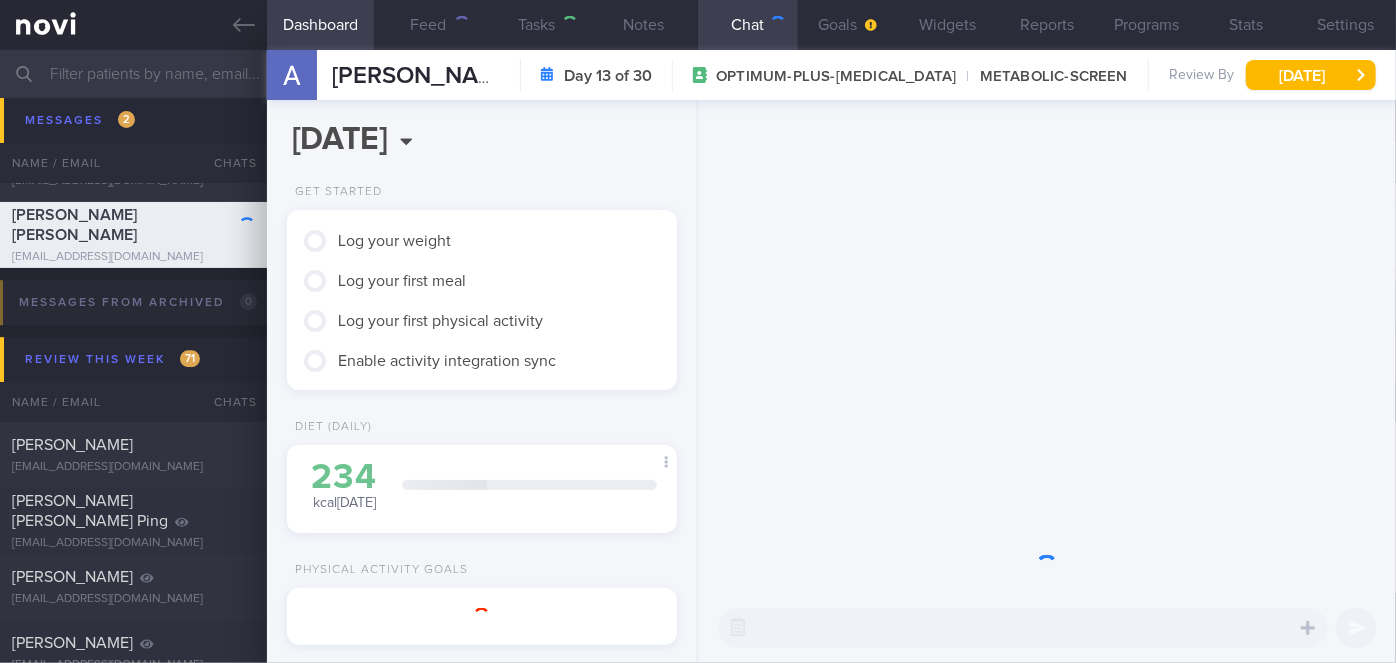 scroll, scrollTop: 999800, scrollLeft: 999658, axis: both 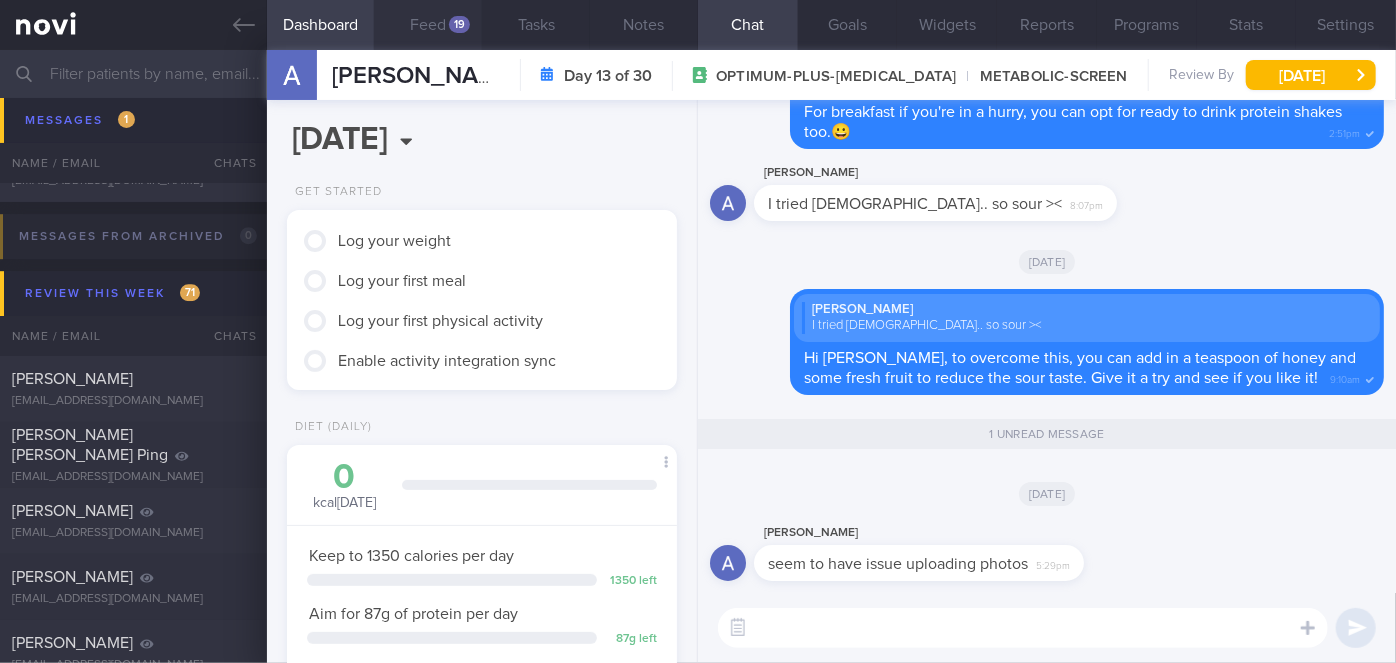 click on "Feed
19" at bounding box center [428, 25] 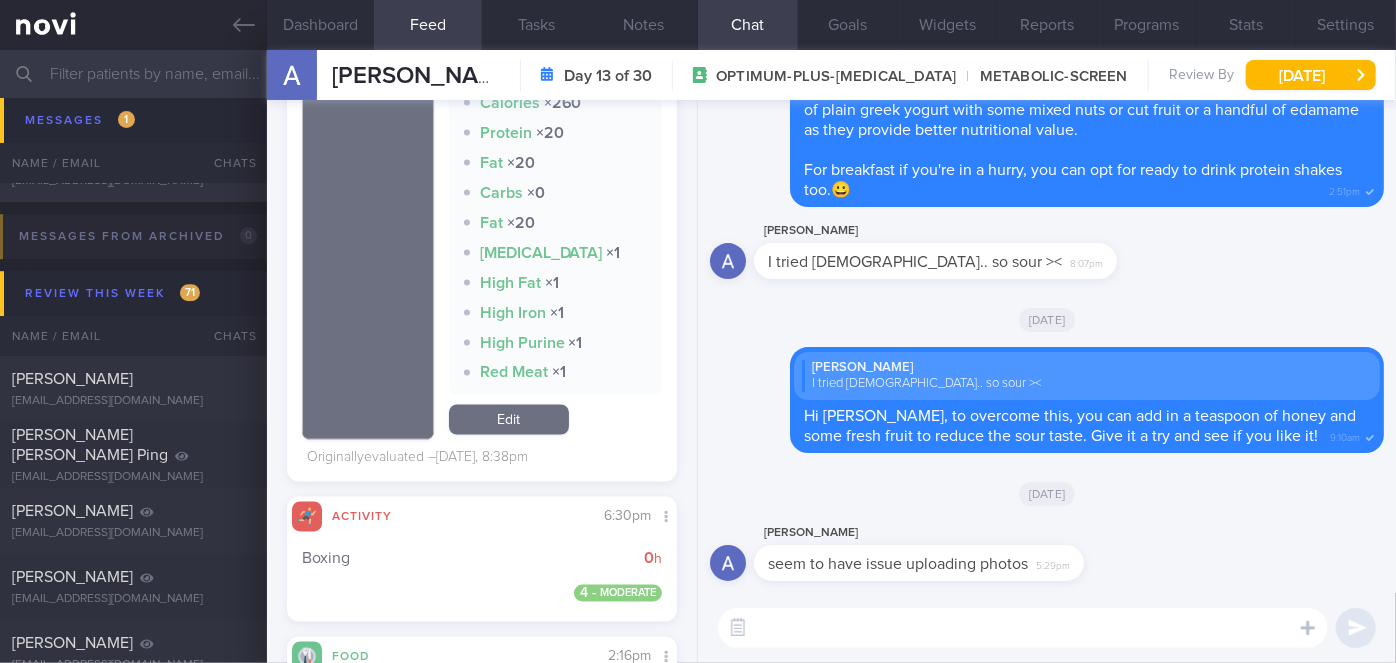 scroll, scrollTop: 1818, scrollLeft: 0, axis: vertical 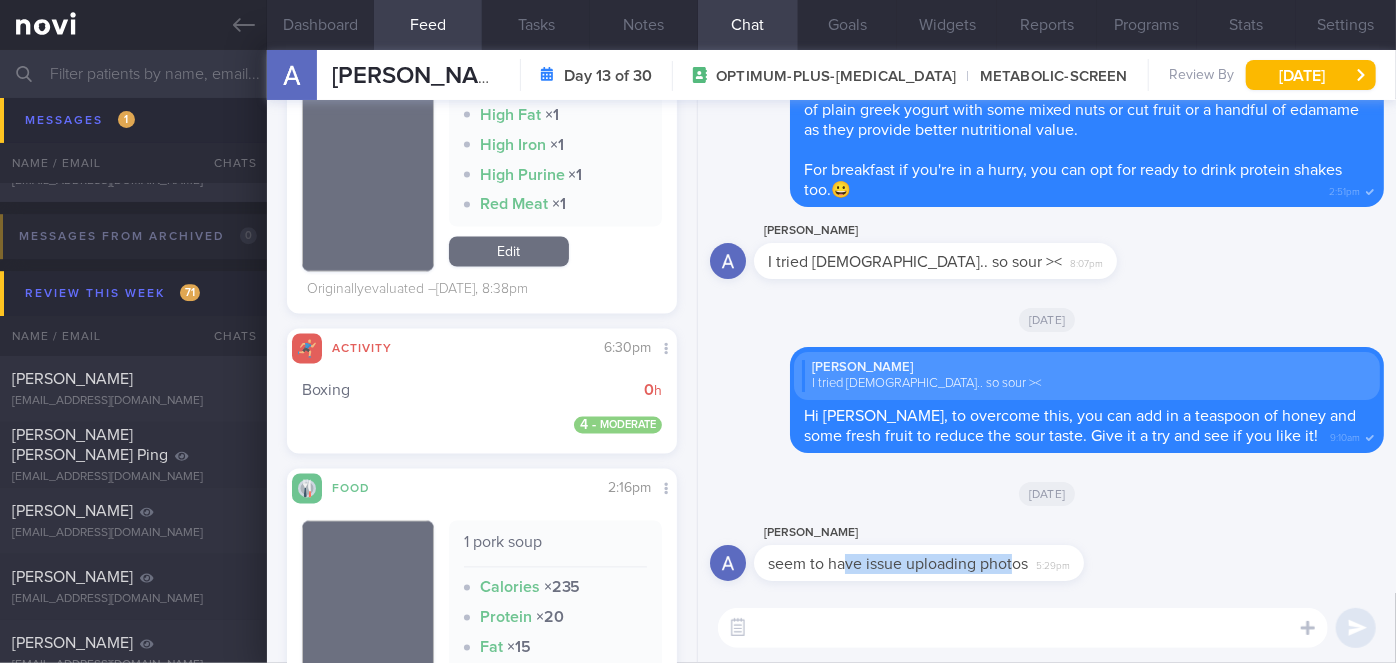 drag, startPoint x: 845, startPoint y: 579, endPoint x: 1017, endPoint y: 563, distance: 172.74258 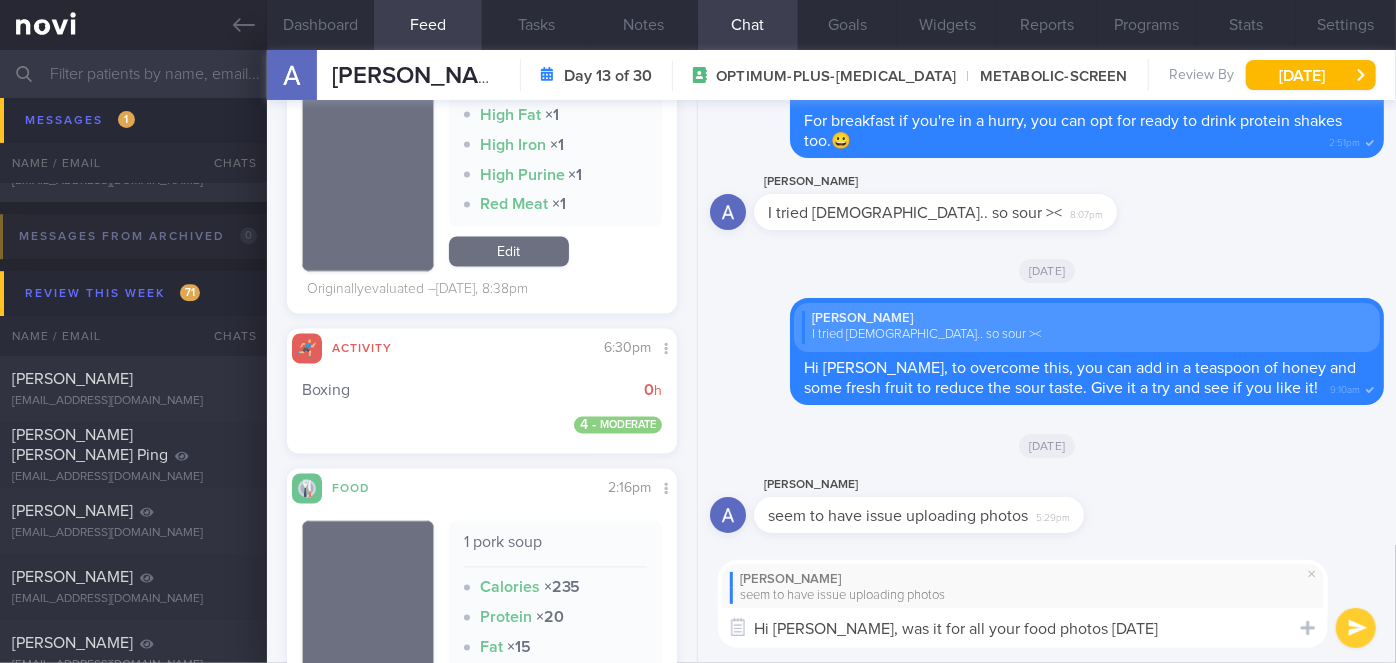 type on "Hi [PERSON_NAME], was it for all your food photos [DATE]?" 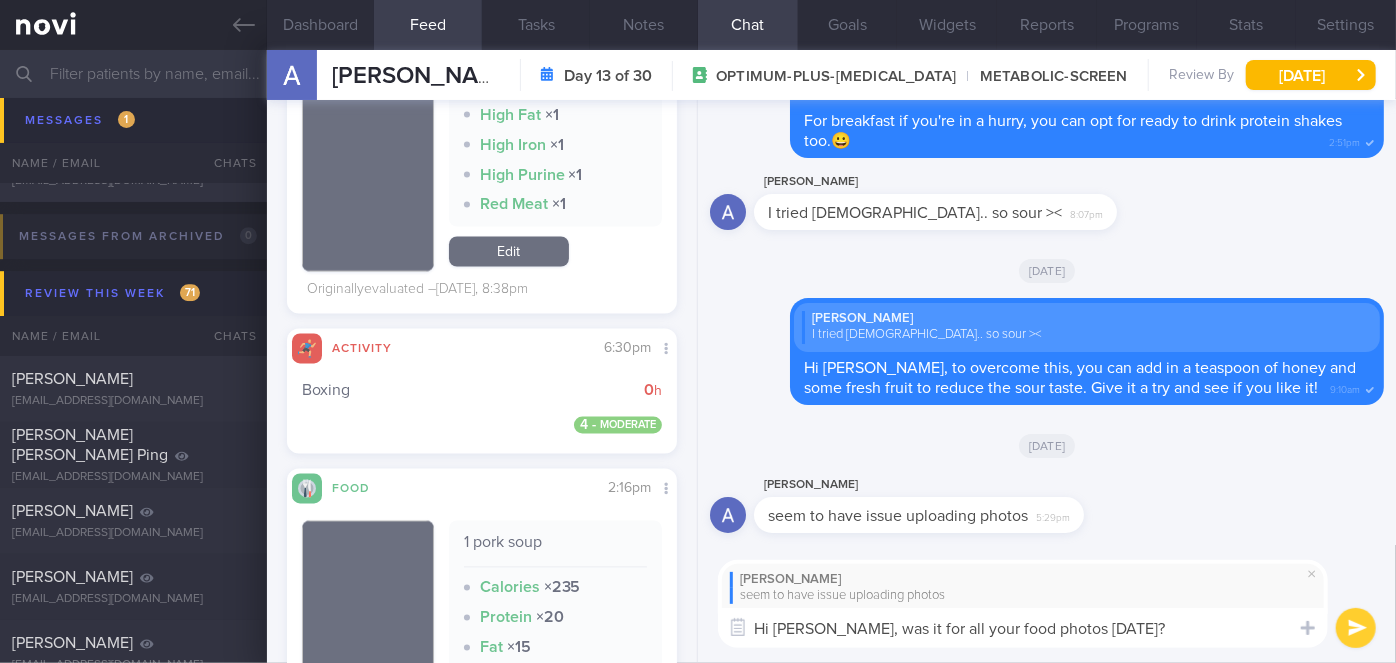 type 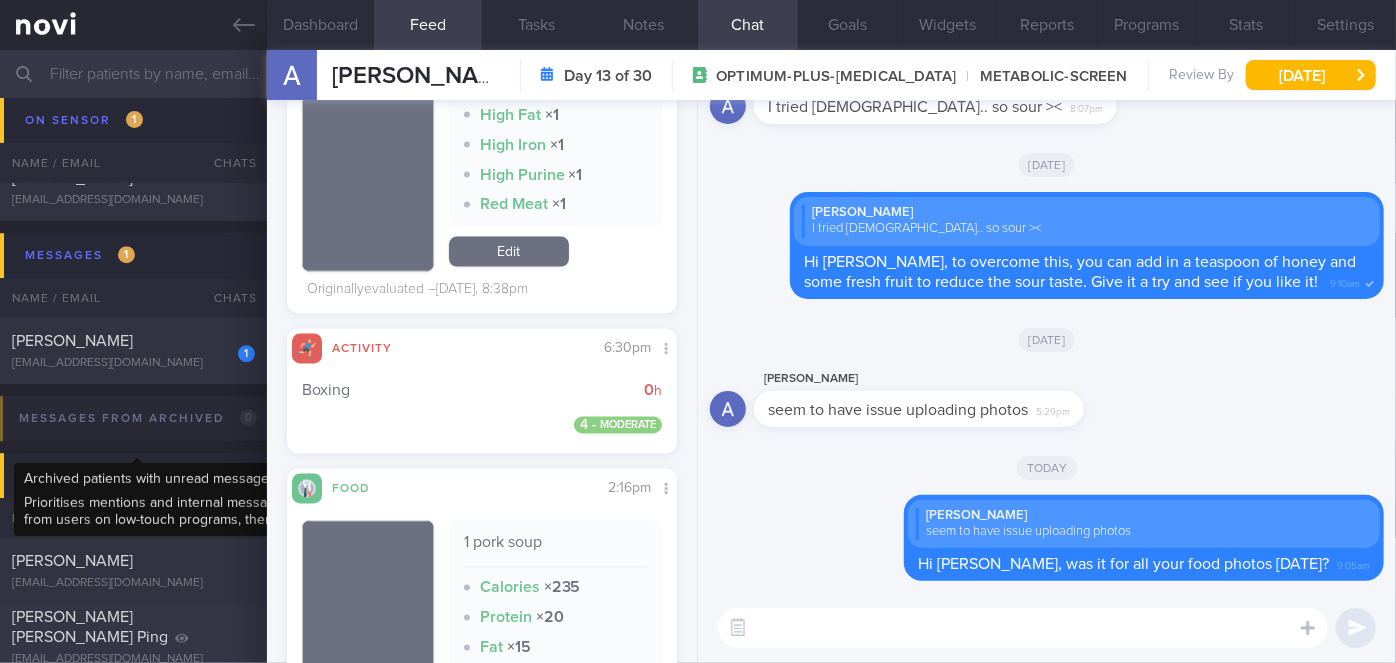 scroll, scrollTop: 6479, scrollLeft: 0, axis: vertical 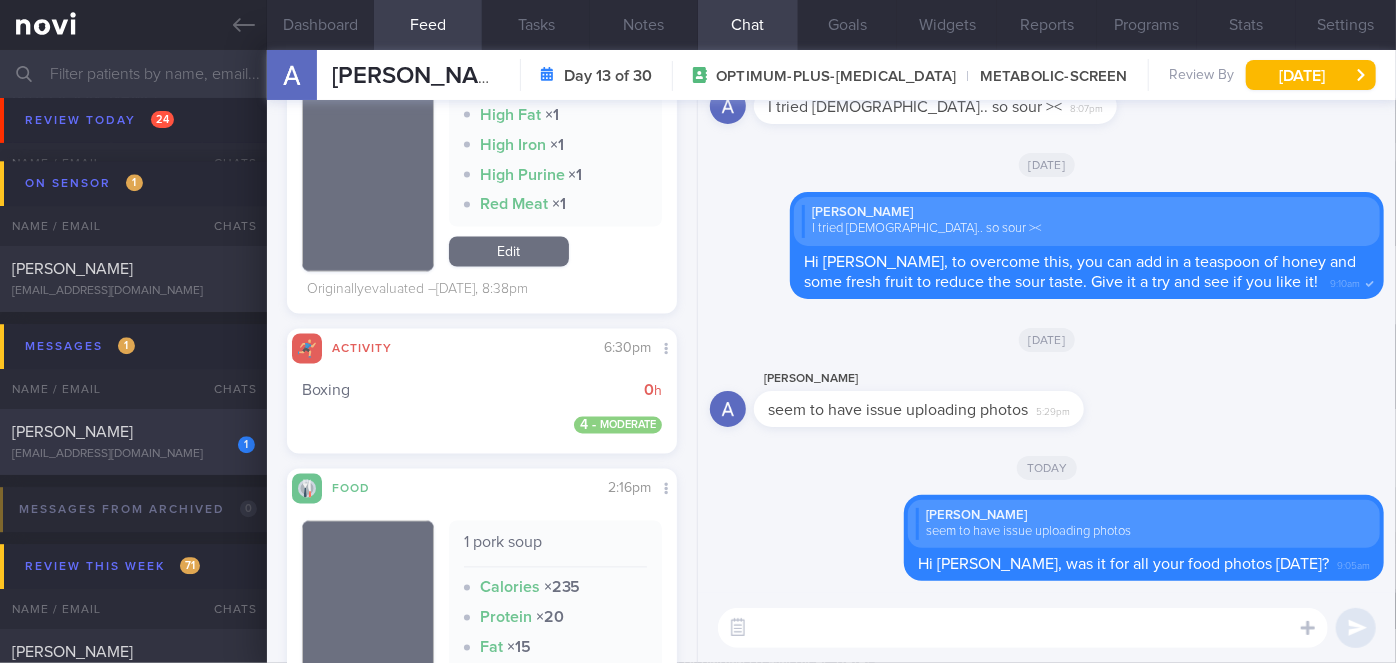 click on "[EMAIL_ADDRESS][DOMAIN_NAME]" at bounding box center [133, 454] 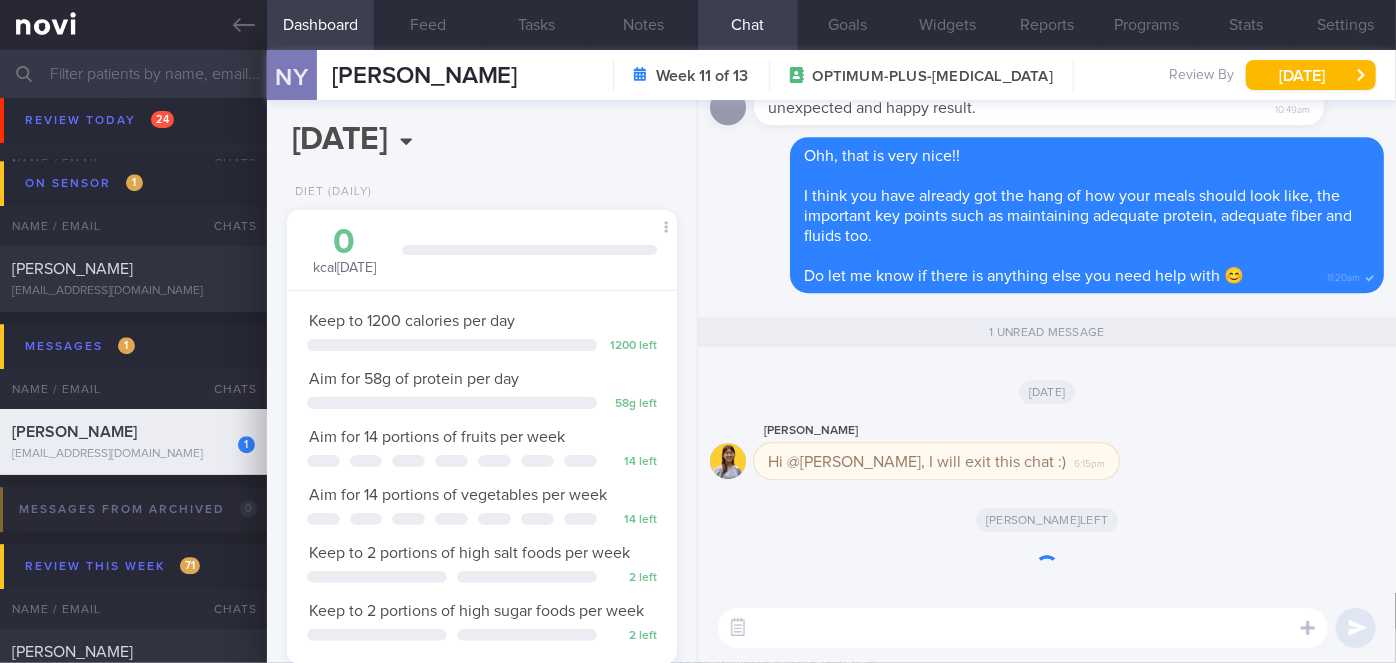 scroll, scrollTop: 999800, scrollLeft: 999658, axis: both 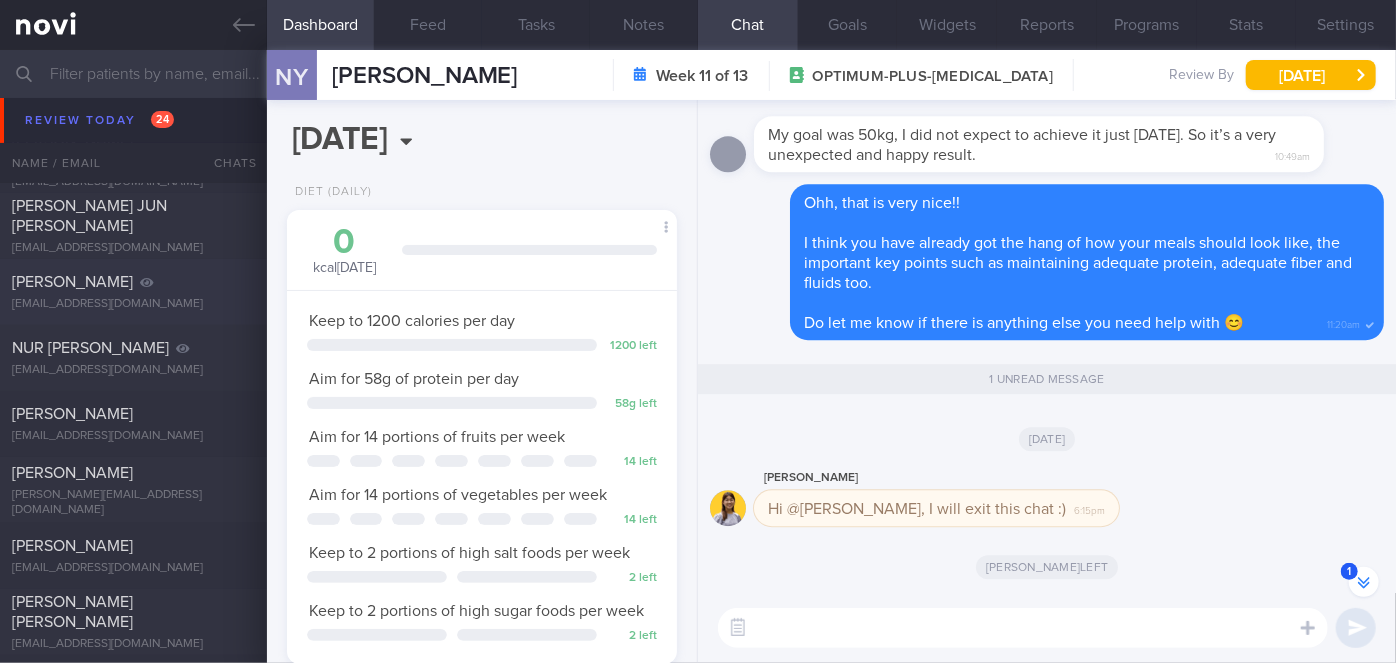click on "[PERSON_NAME]" at bounding box center [131, 282] 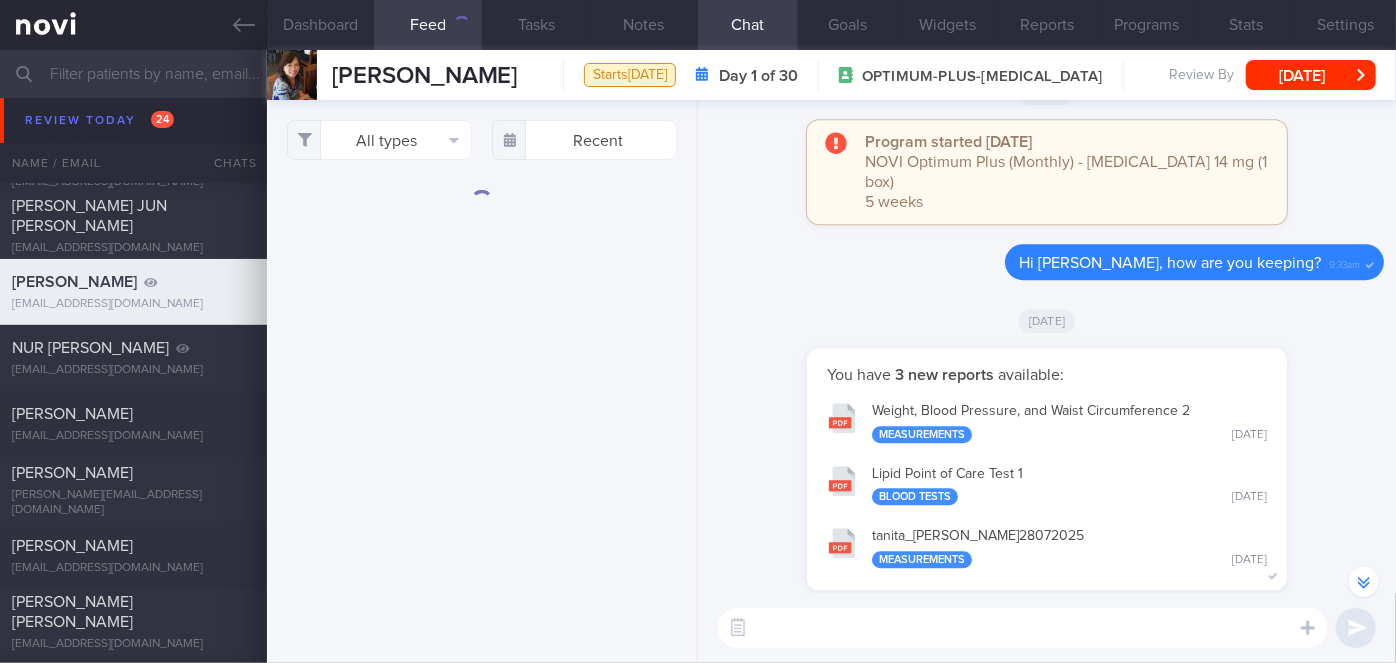 scroll, scrollTop: -501, scrollLeft: 0, axis: vertical 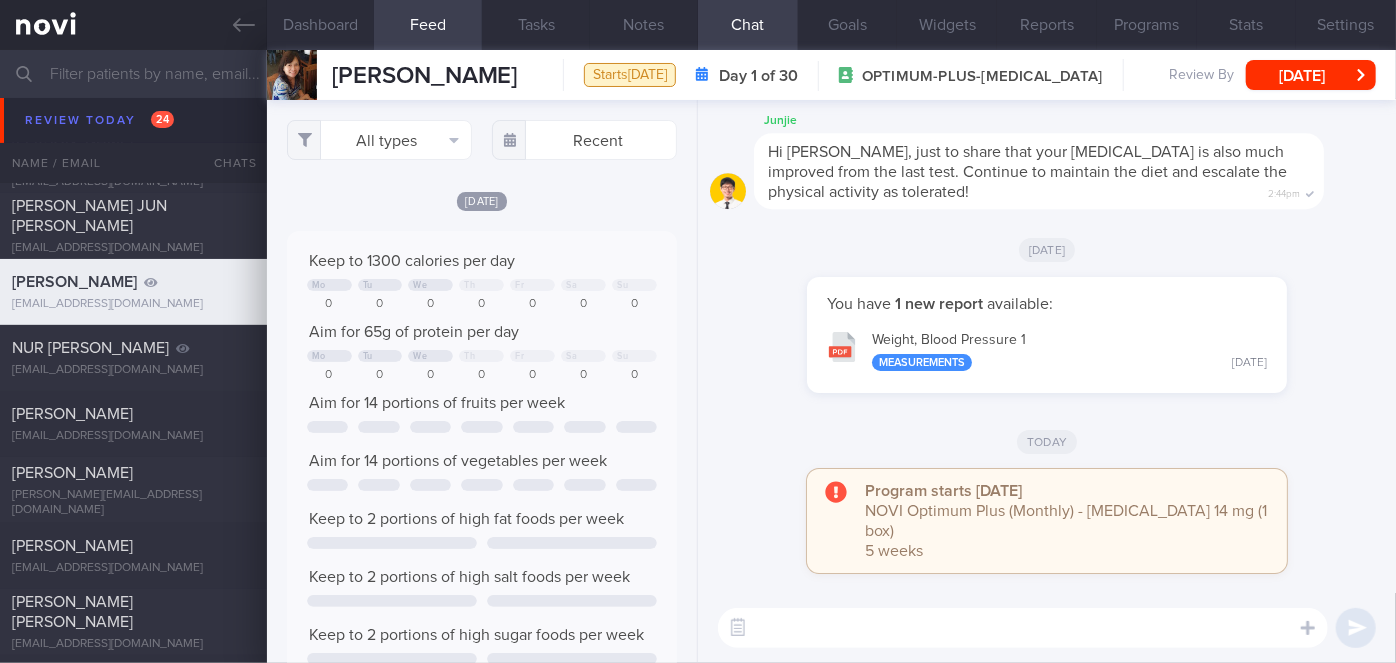 drag, startPoint x: 196, startPoint y: 352, endPoint x: 865, endPoint y: 135, distance: 703.3136 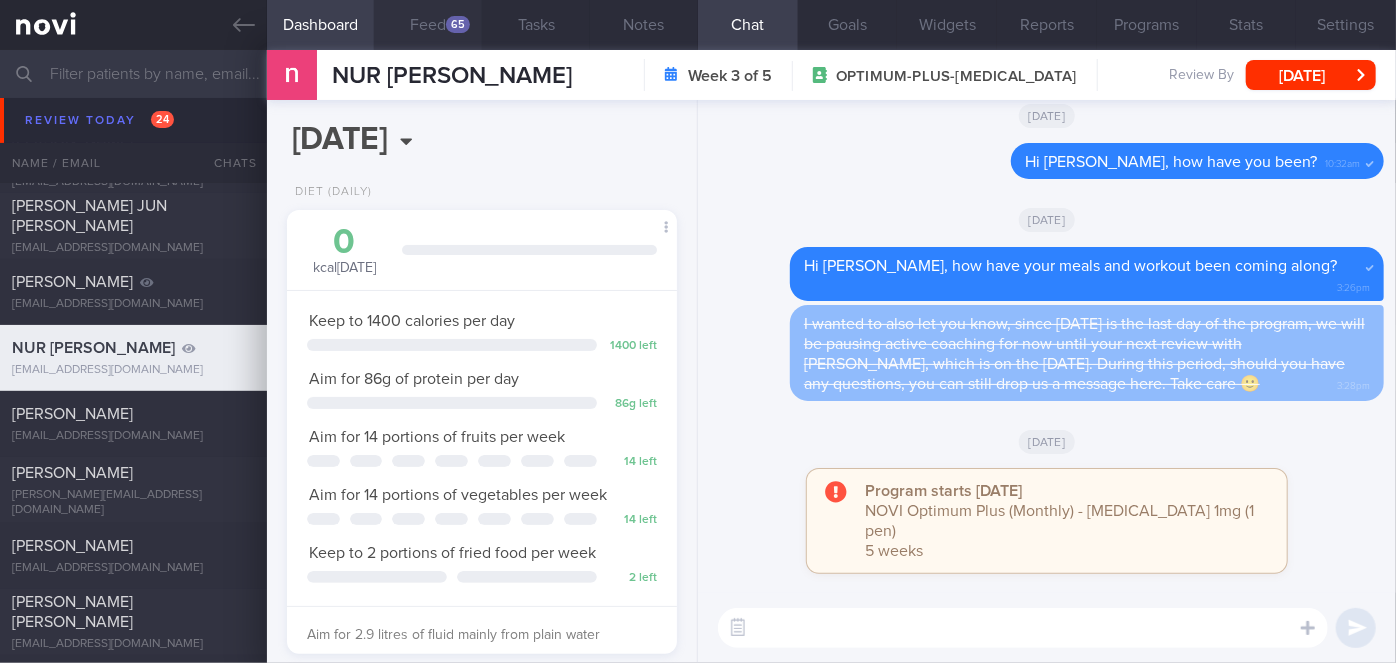 click on "Feed
65" at bounding box center (428, 25) 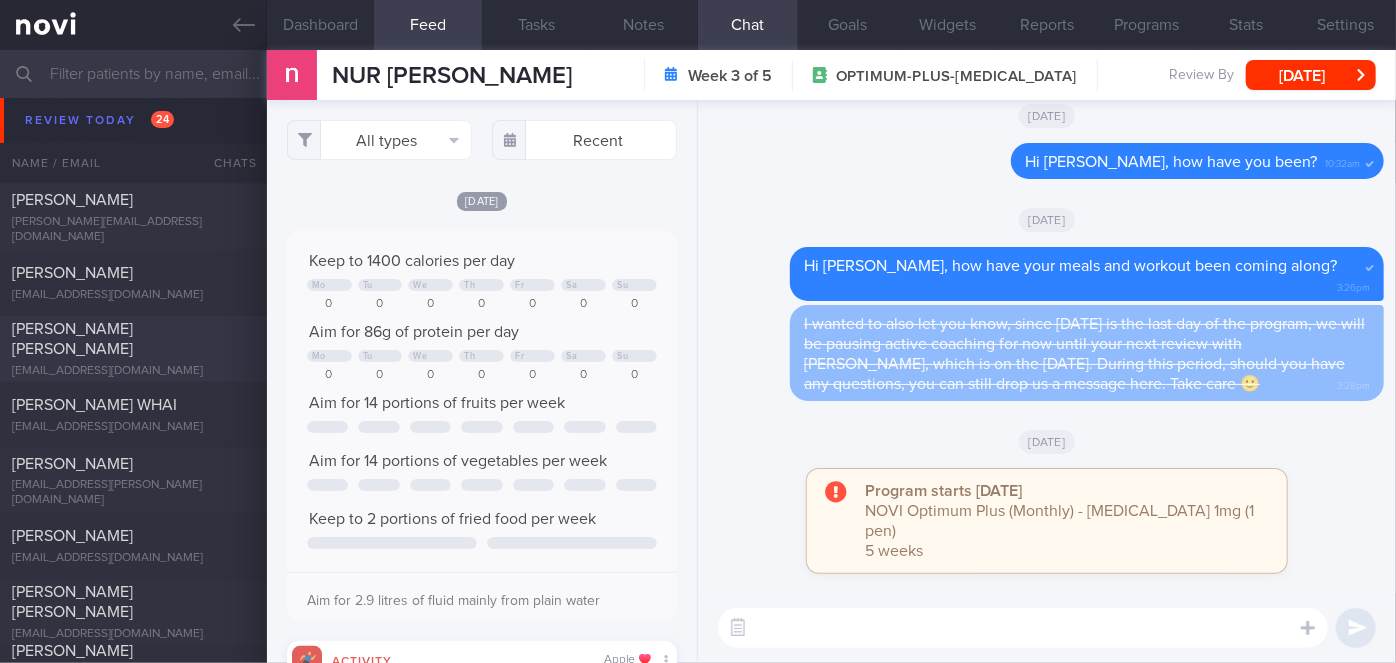click on "[PERSON_NAME] [PERSON_NAME]" at bounding box center [72, 339] 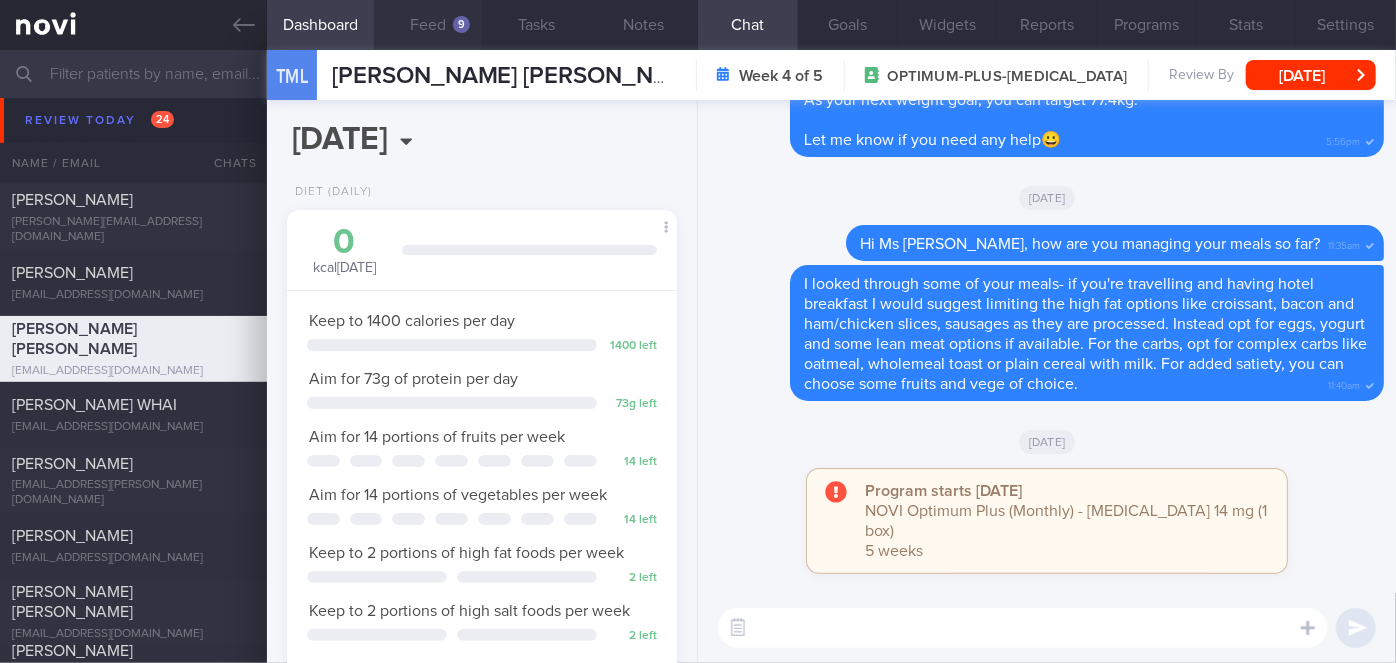 click on "Feed
9" at bounding box center [428, 25] 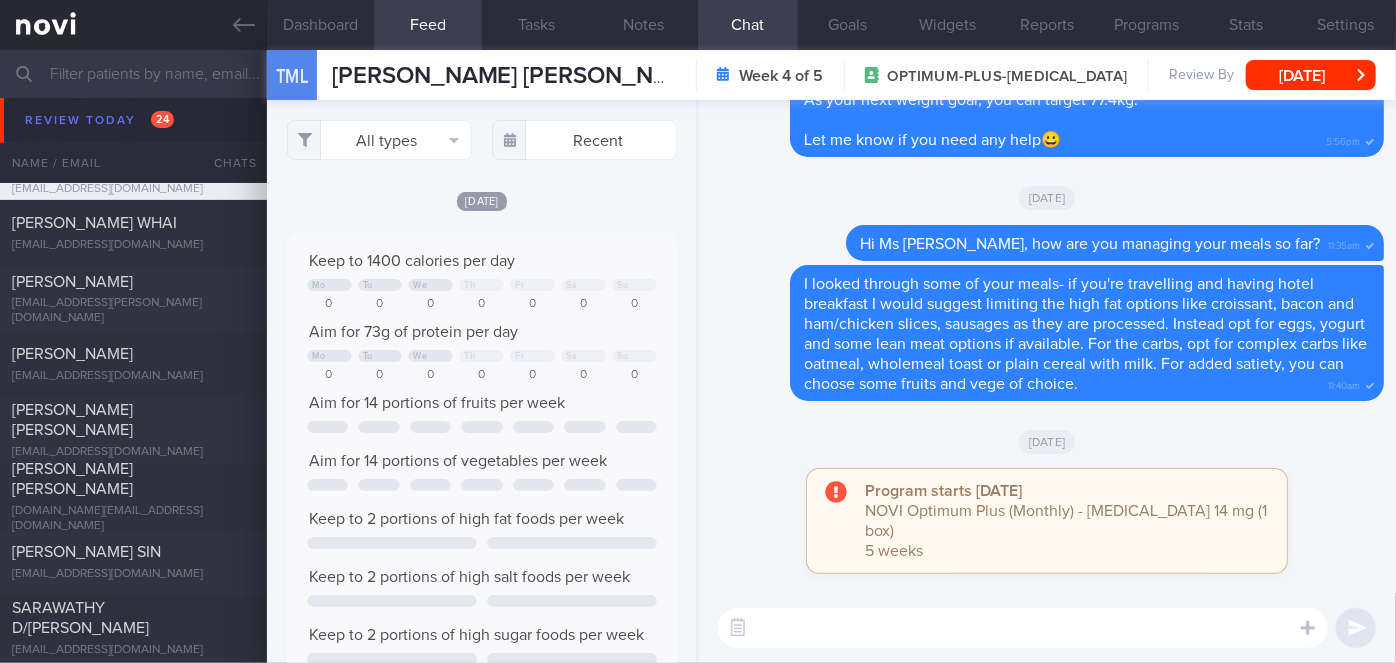drag, startPoint x: 184, startPoint y: 360, endPoint x: 832, endPoint y: 130, distance: 687.6074 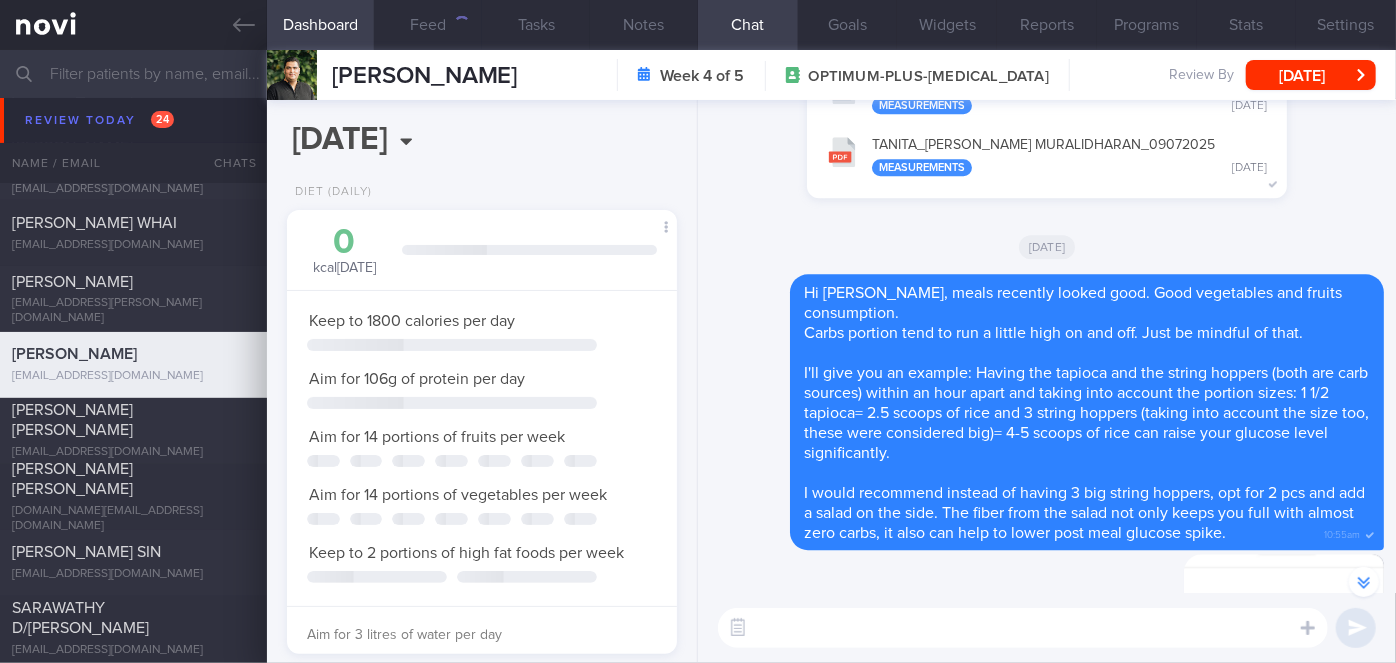 click on "[EMAIL_ADDRESS][DOMAIN_NAME]" at bounding box center (133, 575) 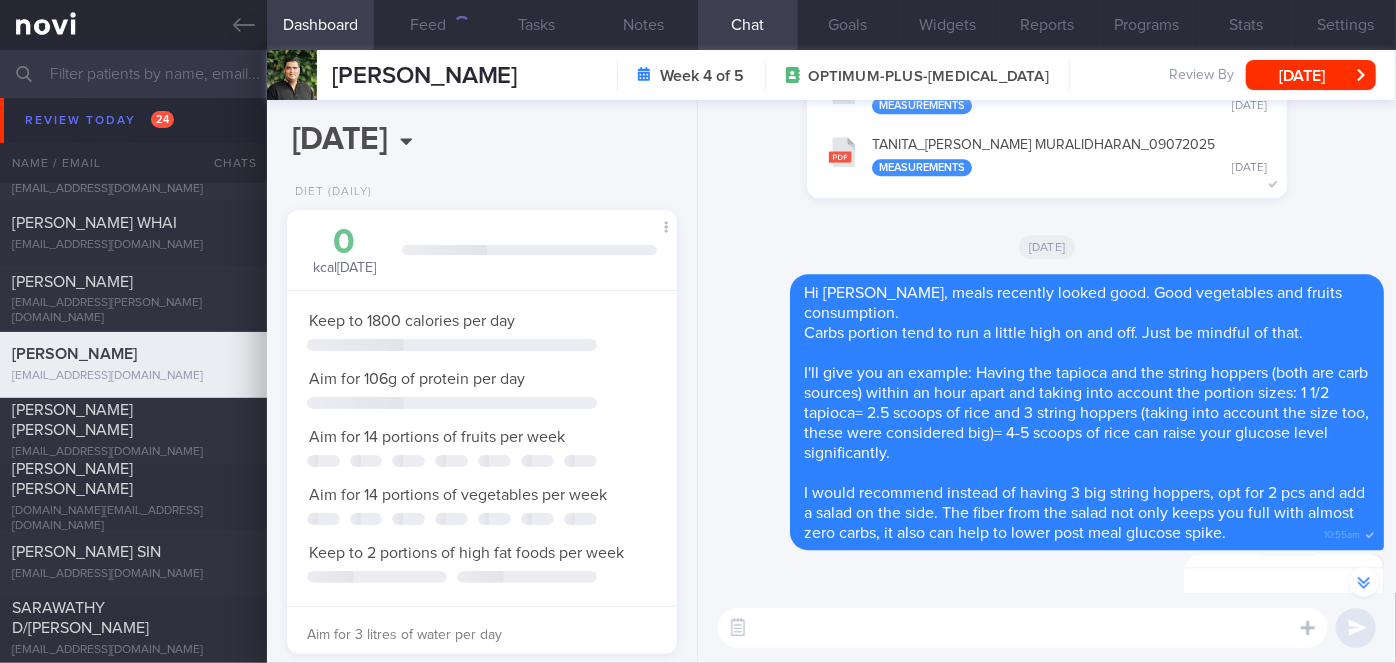 click on "[PERSON_NAME] SIN" at bounding box center (131, 553) 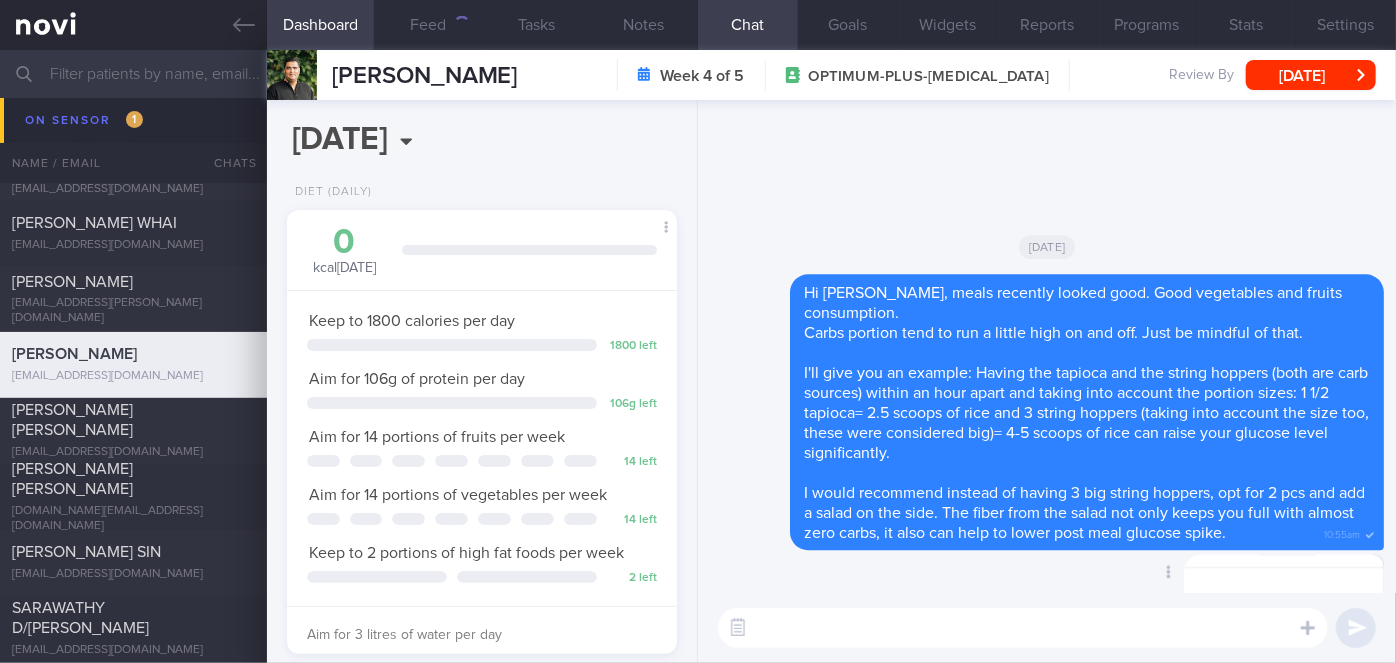 scroll, scrollTop: 0, scrollLeft: 0, axis: both 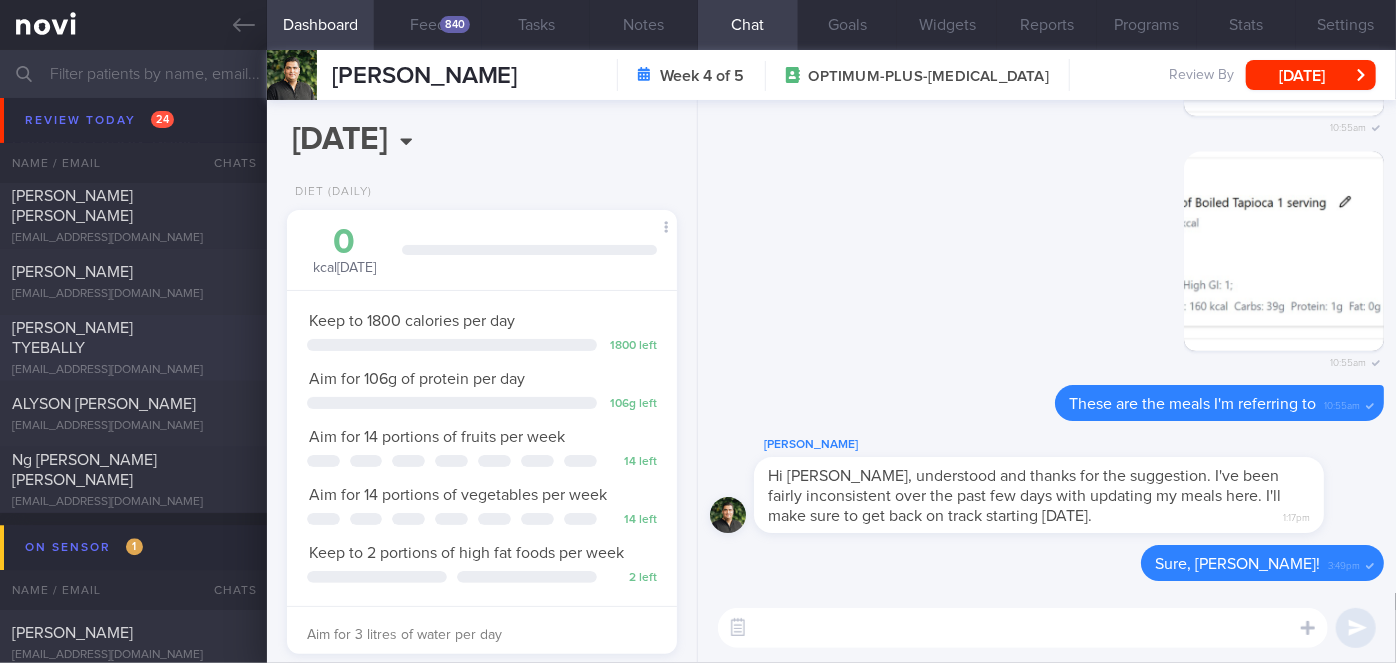click on "[PERSON_NAME] TYEBALLY" at bounding box center (131, 338) 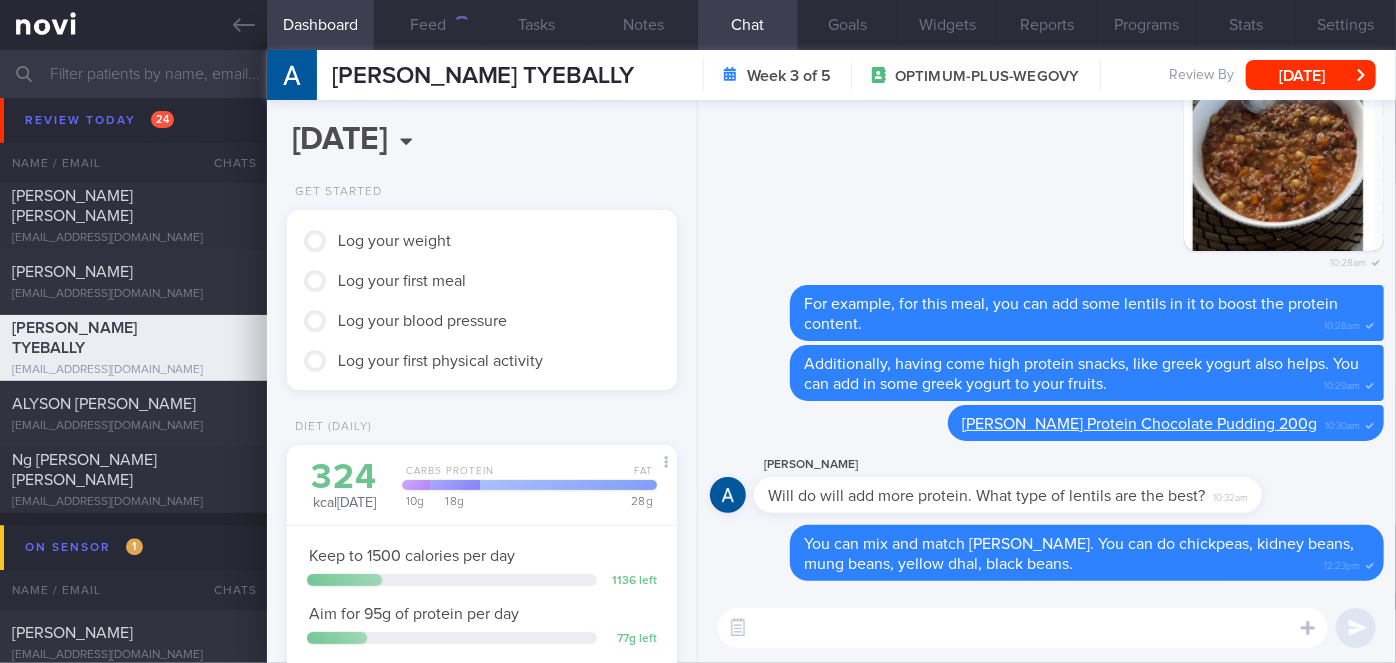 scroll, scrollTop: 999800, scrollLeft: 999658, axis: both 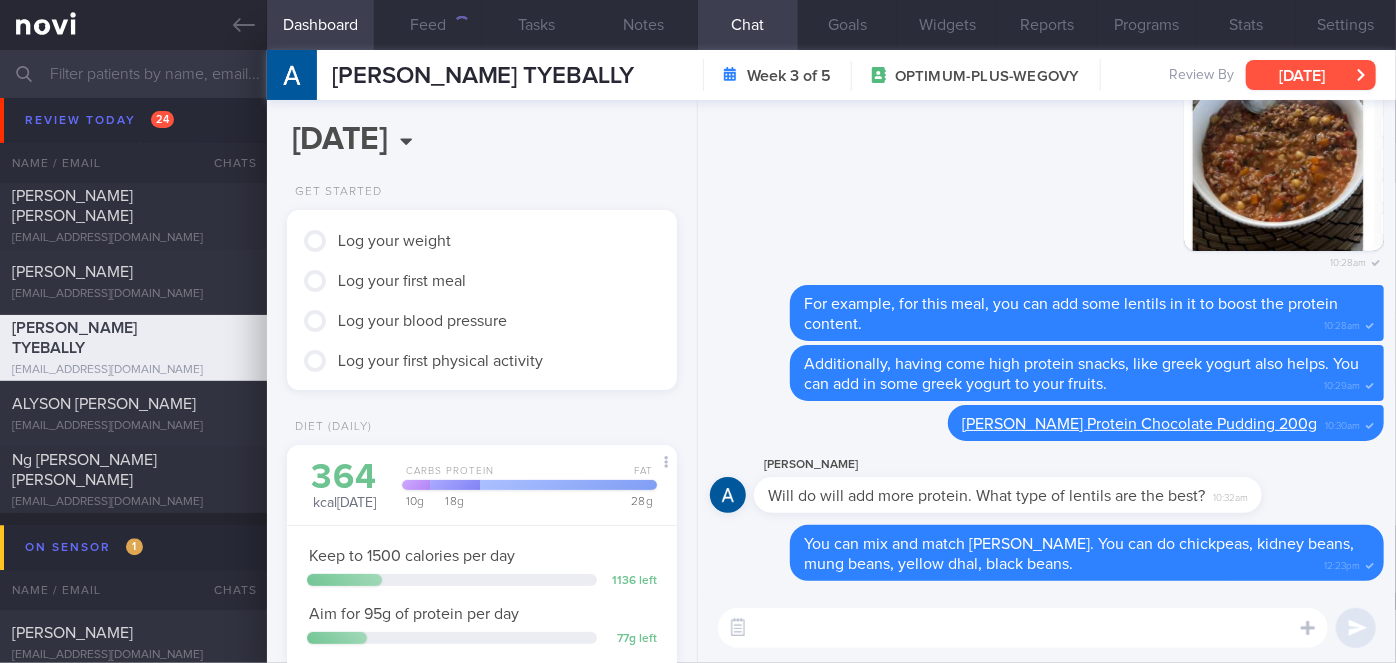 click on "[DATE]" at bounding box center [1311, 75] 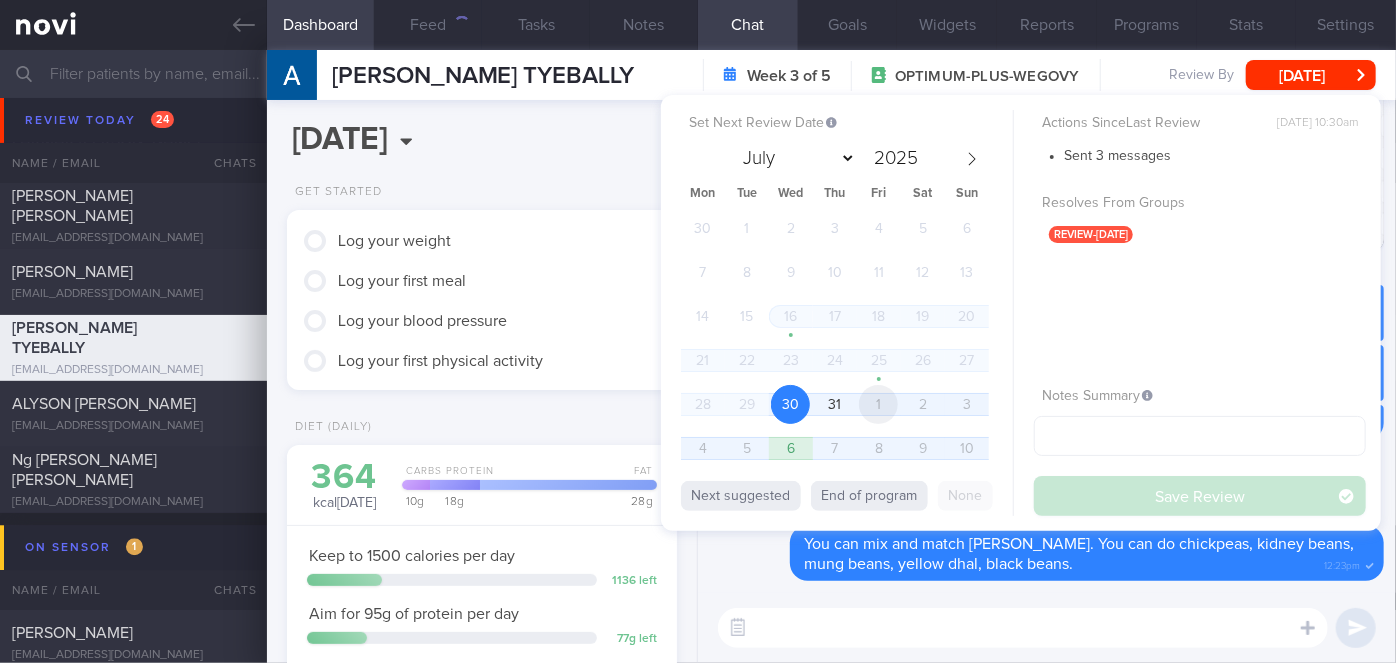 click on "1" at bounding box center [878, 404] 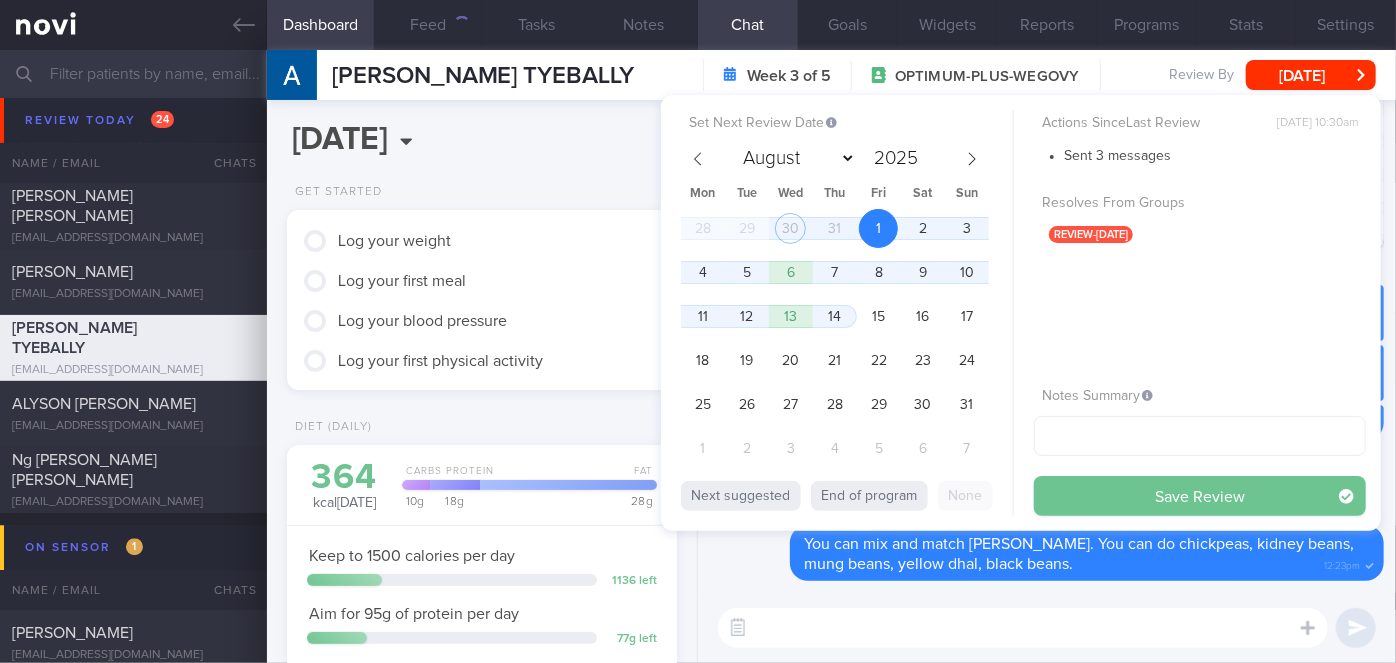 click on "Save Review" at bounding box center [1200, 496] 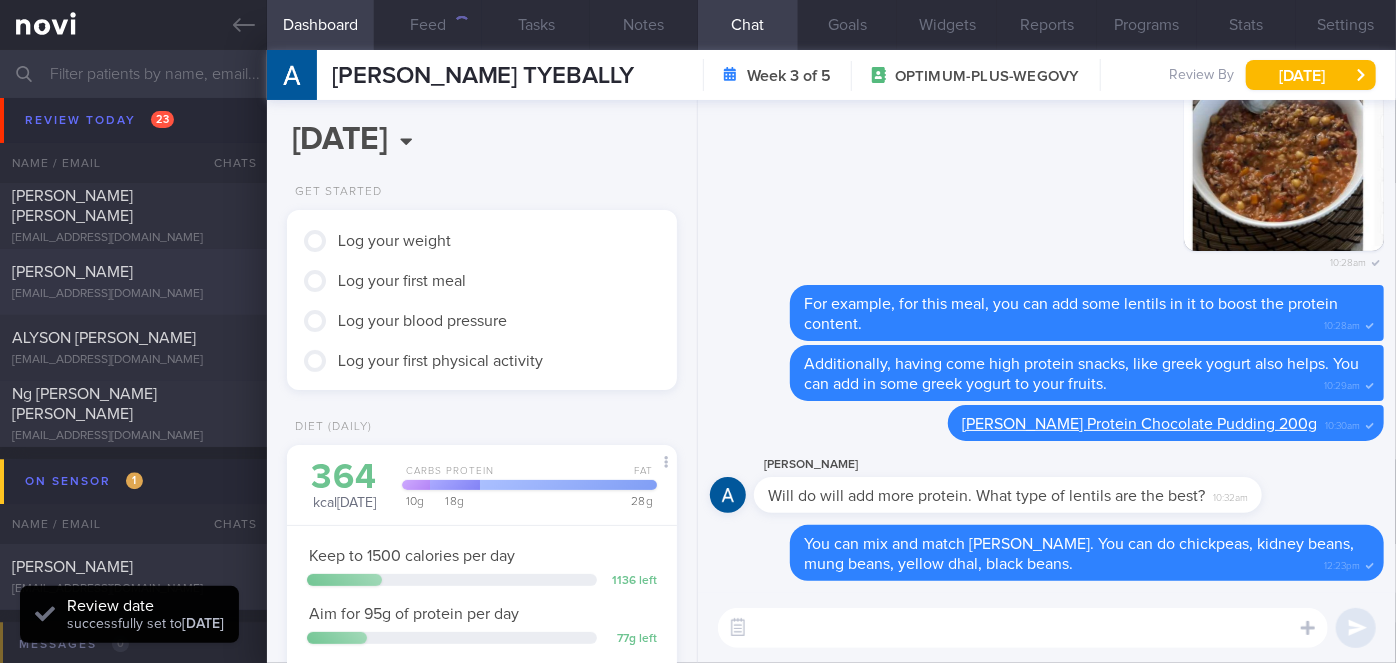 click on "[EMAIL_ADDRESS][DOMAIN_NAME]" at bounding box center [133, 294] 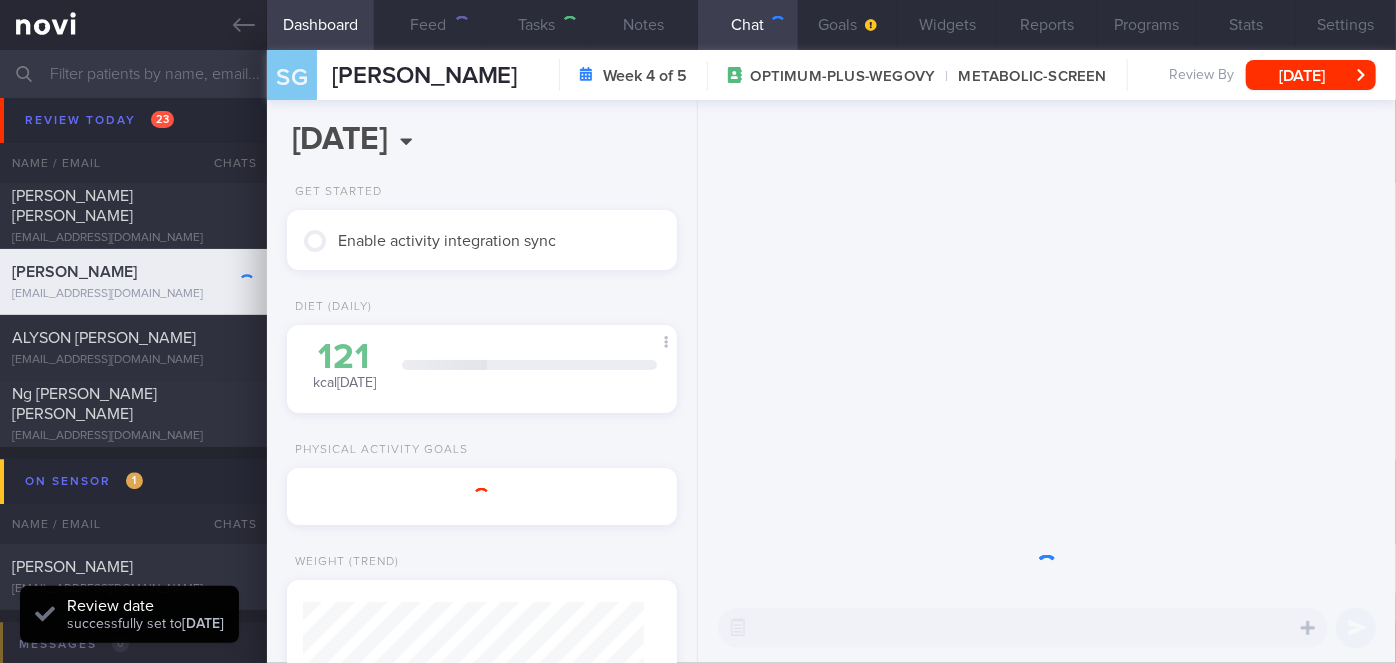 scroll, scrollTop: 999800, scrollLeft: 999658, axis: both 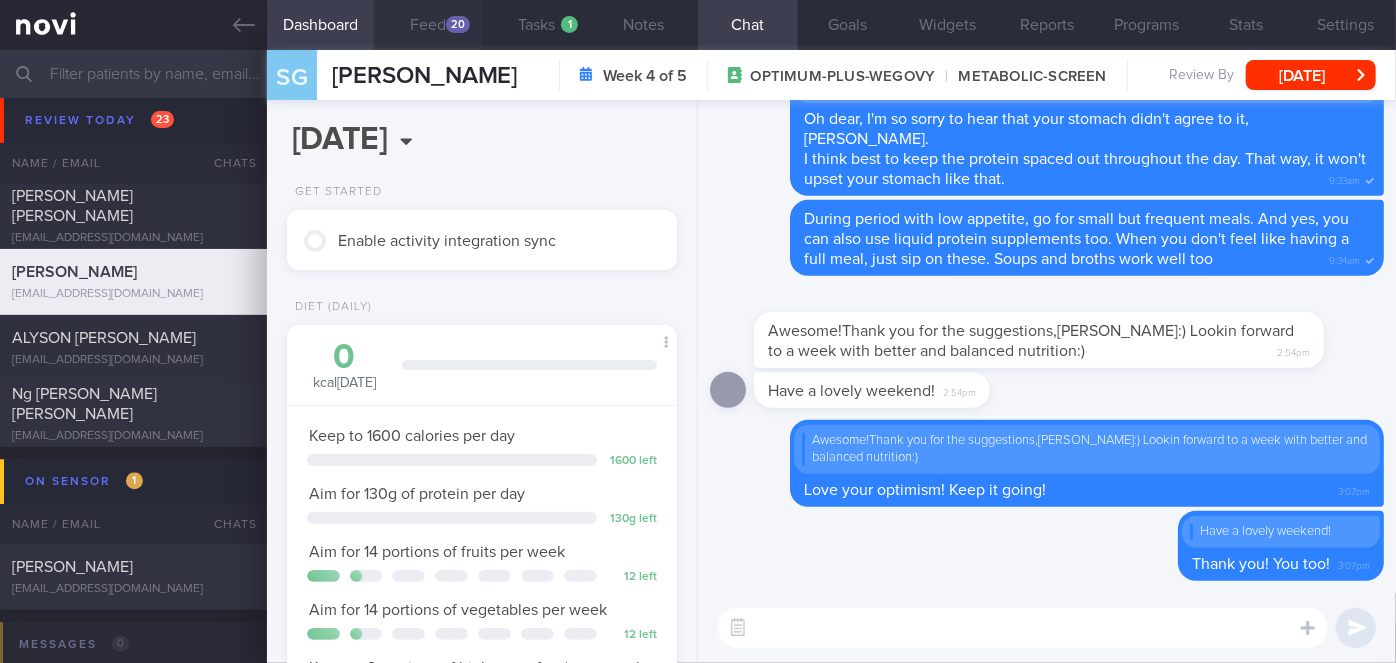 click on "20" at bounding box center (458, 24) 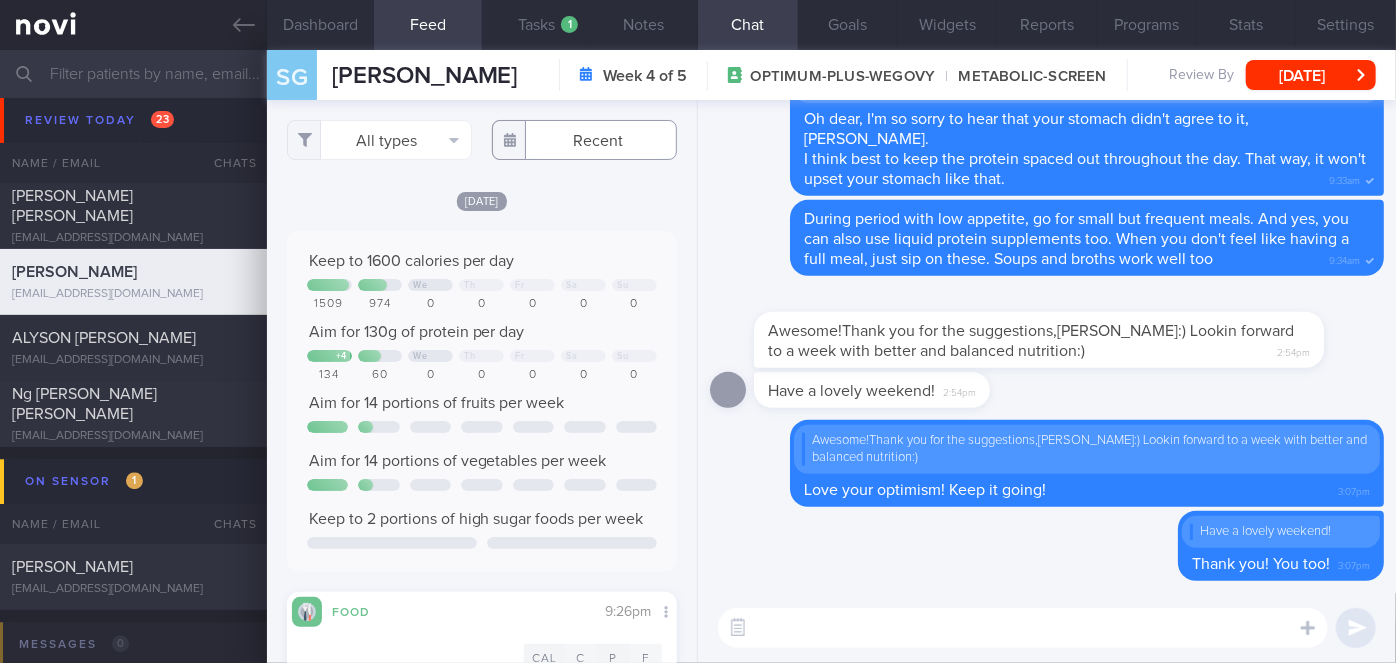 click at bounding box center [584, 140] 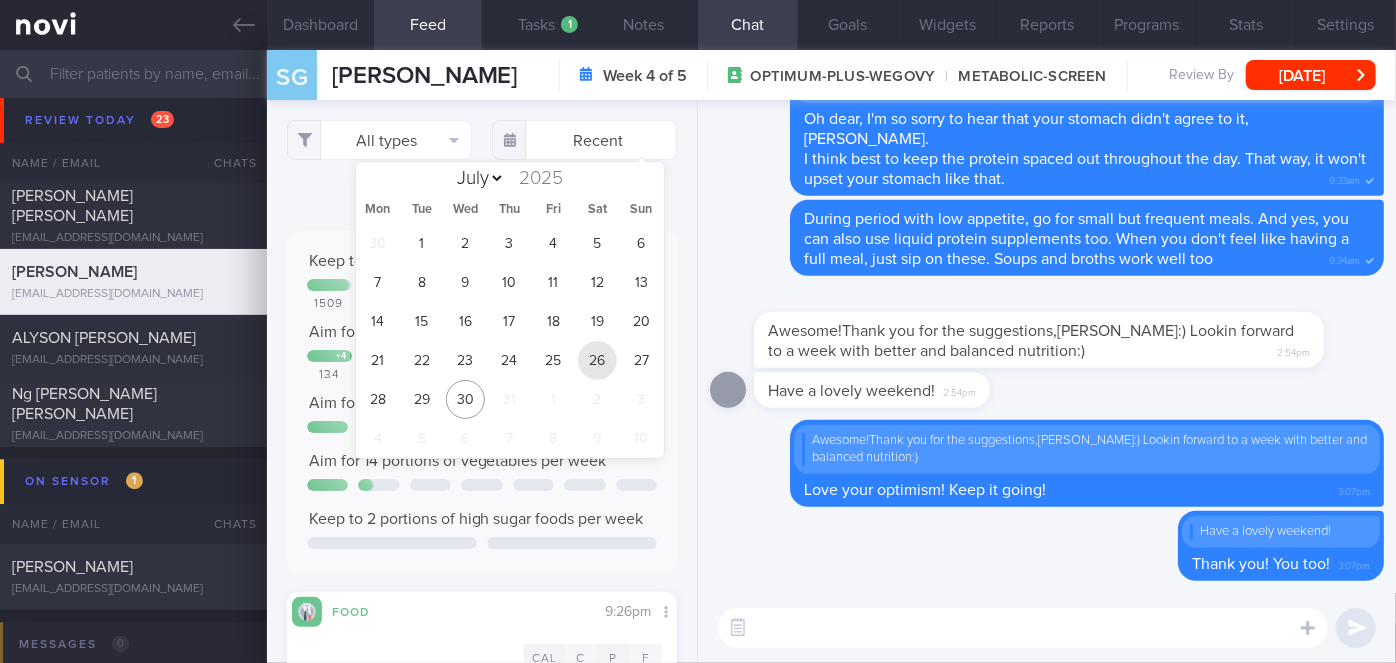 click on "26" at bounding box center (597, 360) 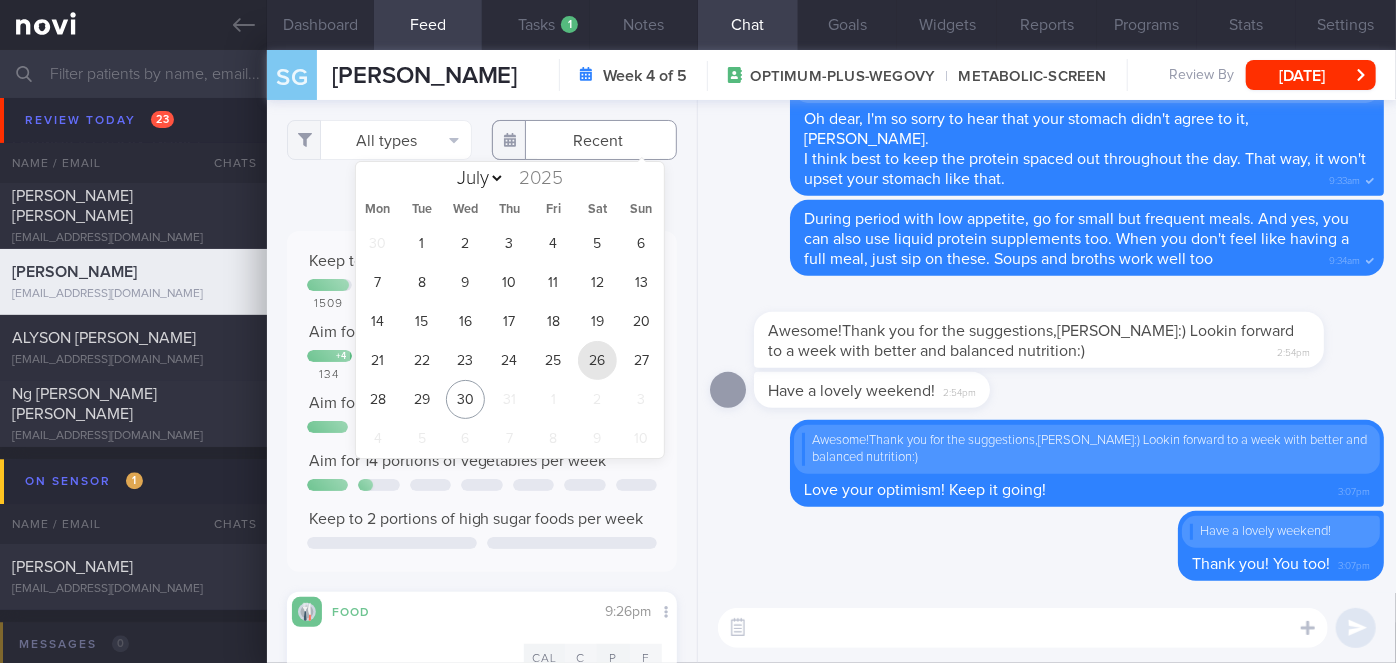 type on "[DATE]" 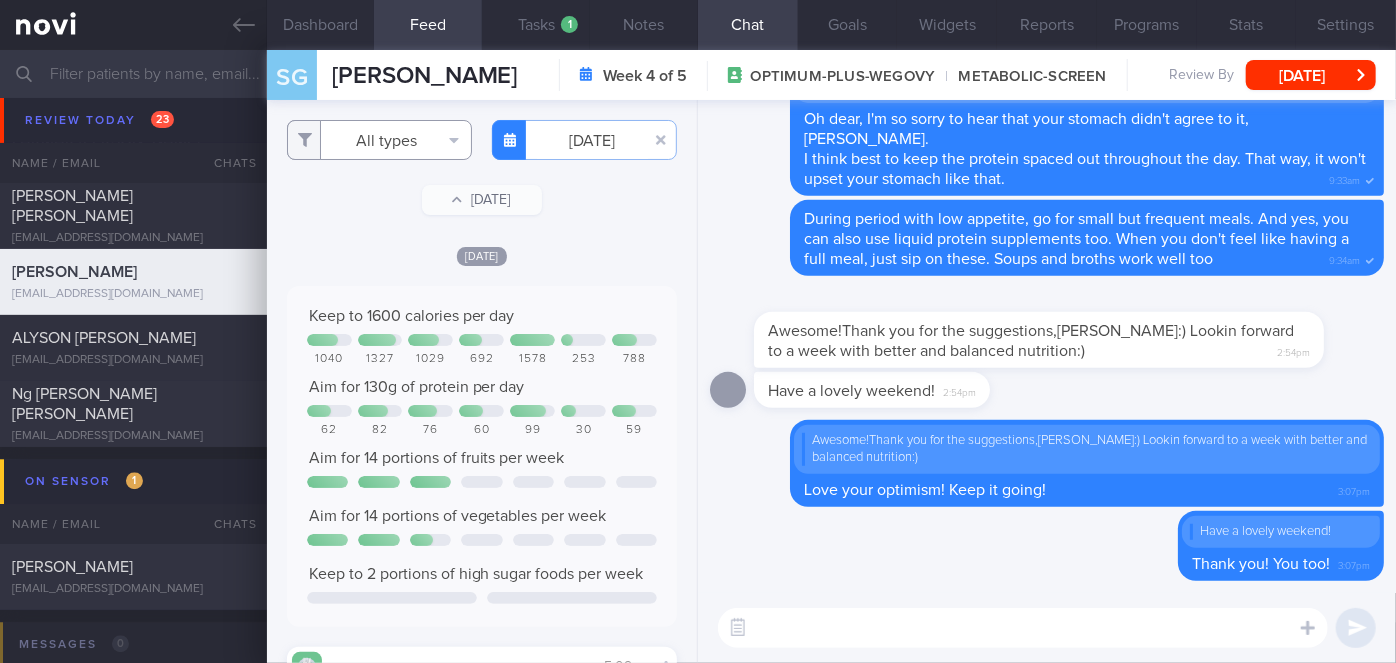 click on "All types" at bounding box center [379, 140] 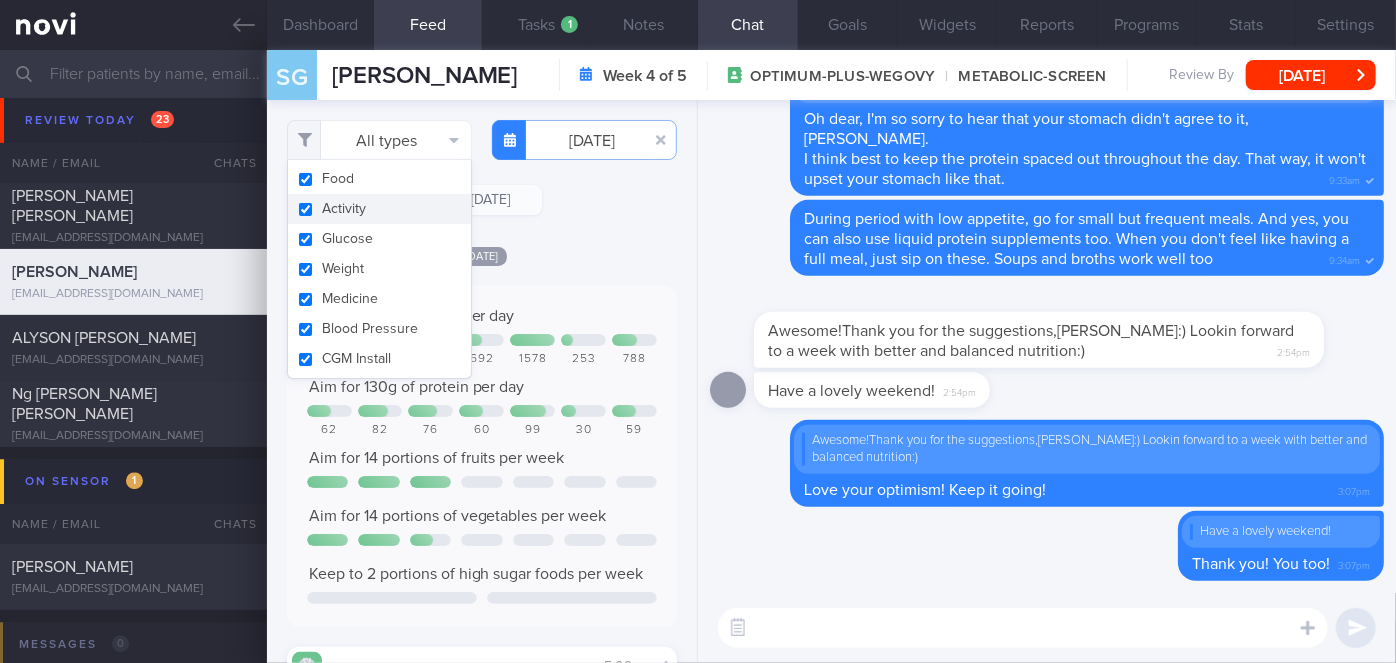 click on "Activity" at bounding box center [379, 209] 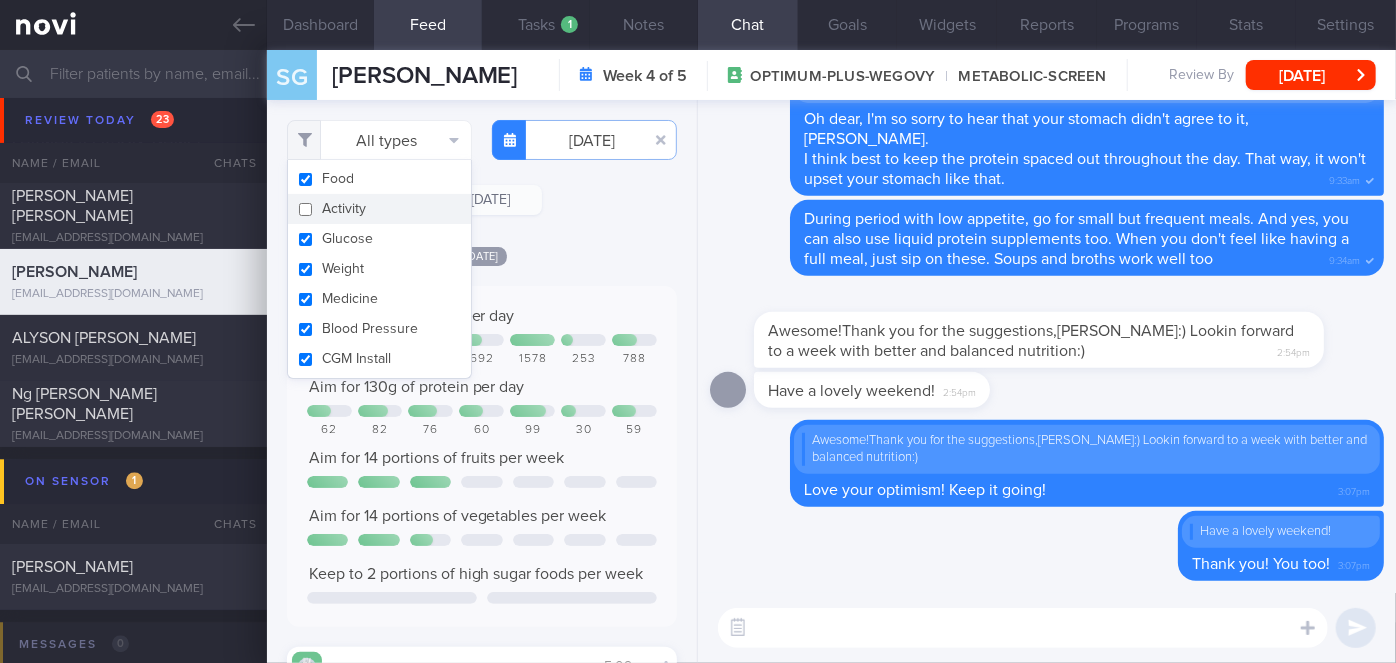checkbox on "false" 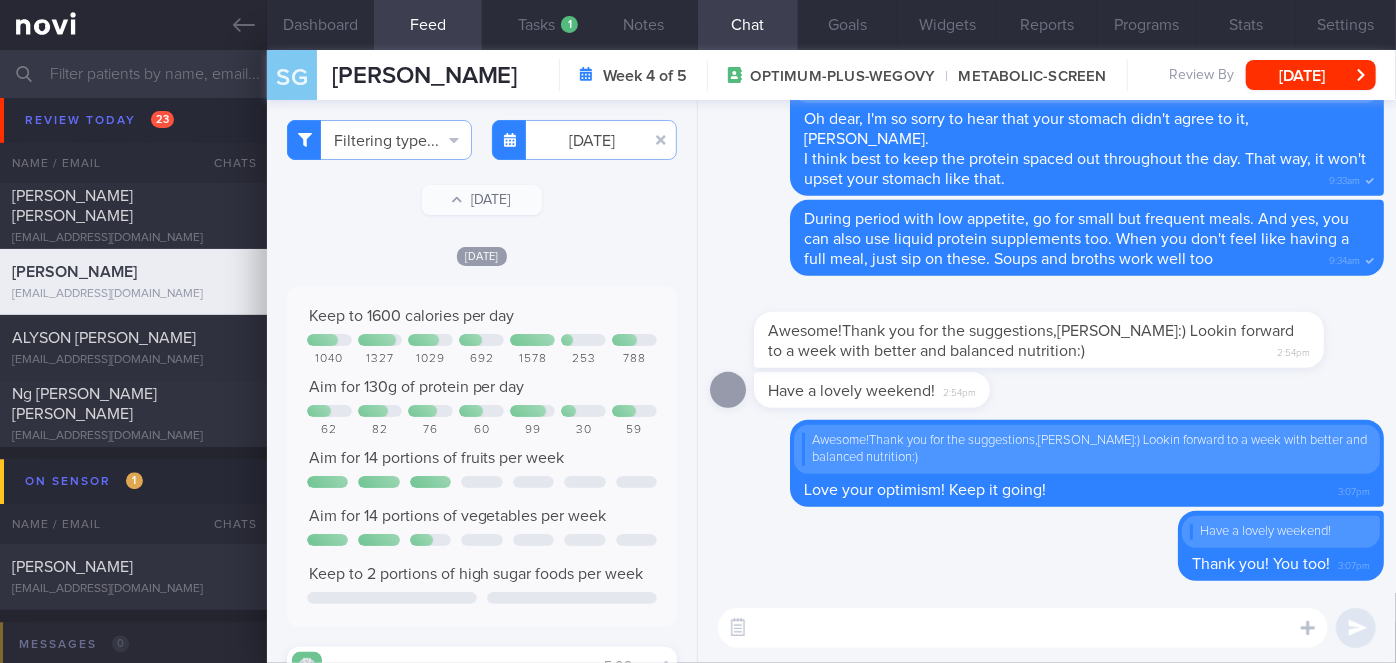 click on "Filtering type...
Food
Activity
Glucose
Weight
Medicine
Blood Pressure
CGM Install
[DATE]-07-26
[DATE]
[DATE]" at bounding box center (482, 381) 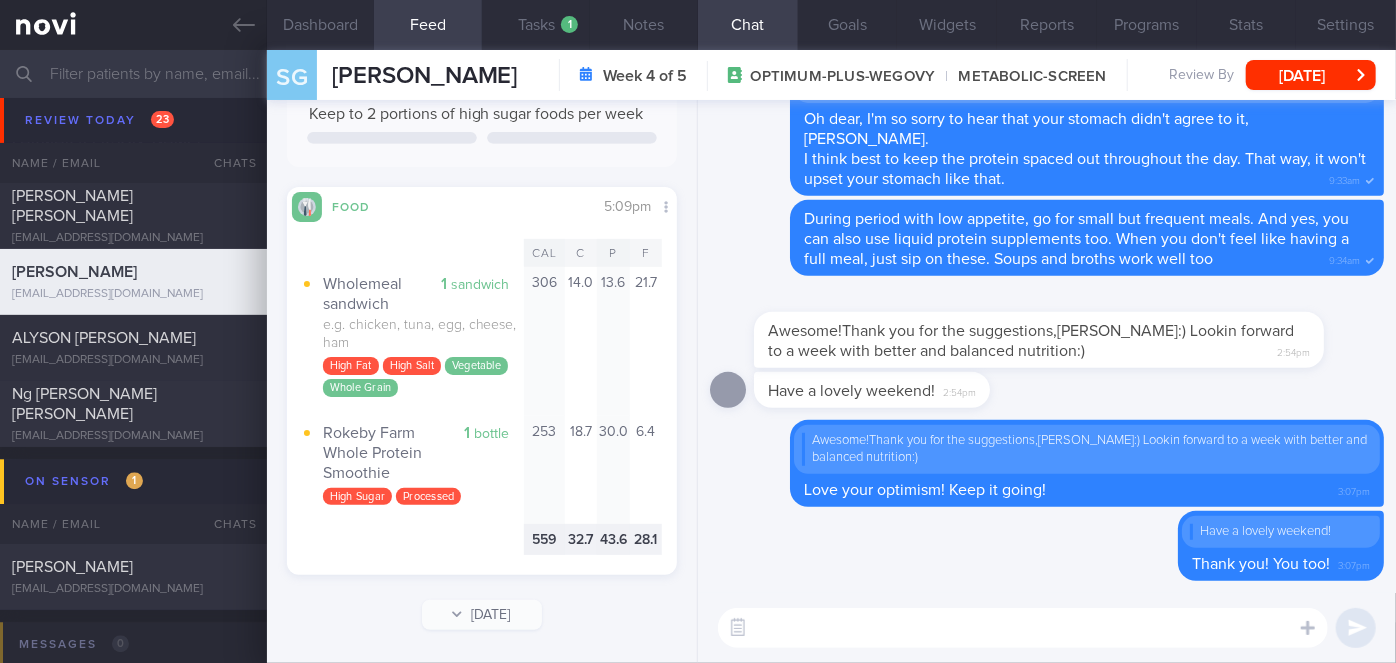 scroll, scrollTop: 0, scrollLeft: 0, axis: both 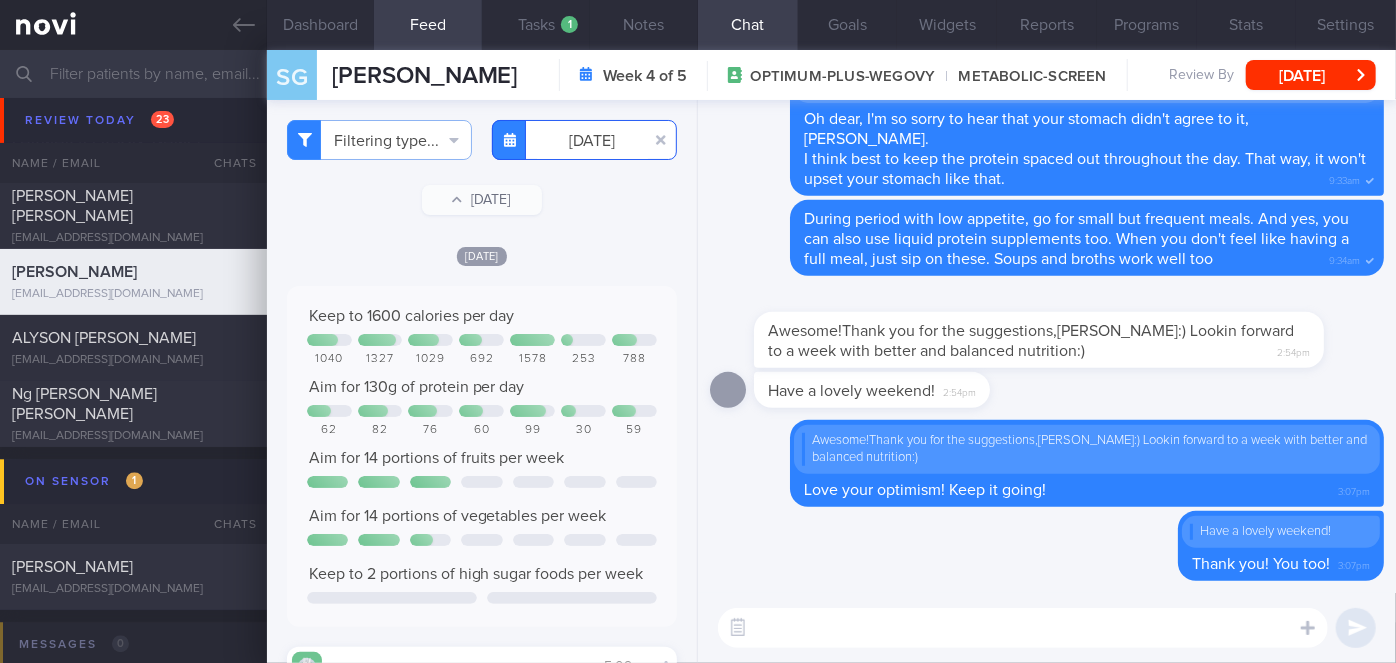 click on "[DATE]" at bounding box center (584, 140) 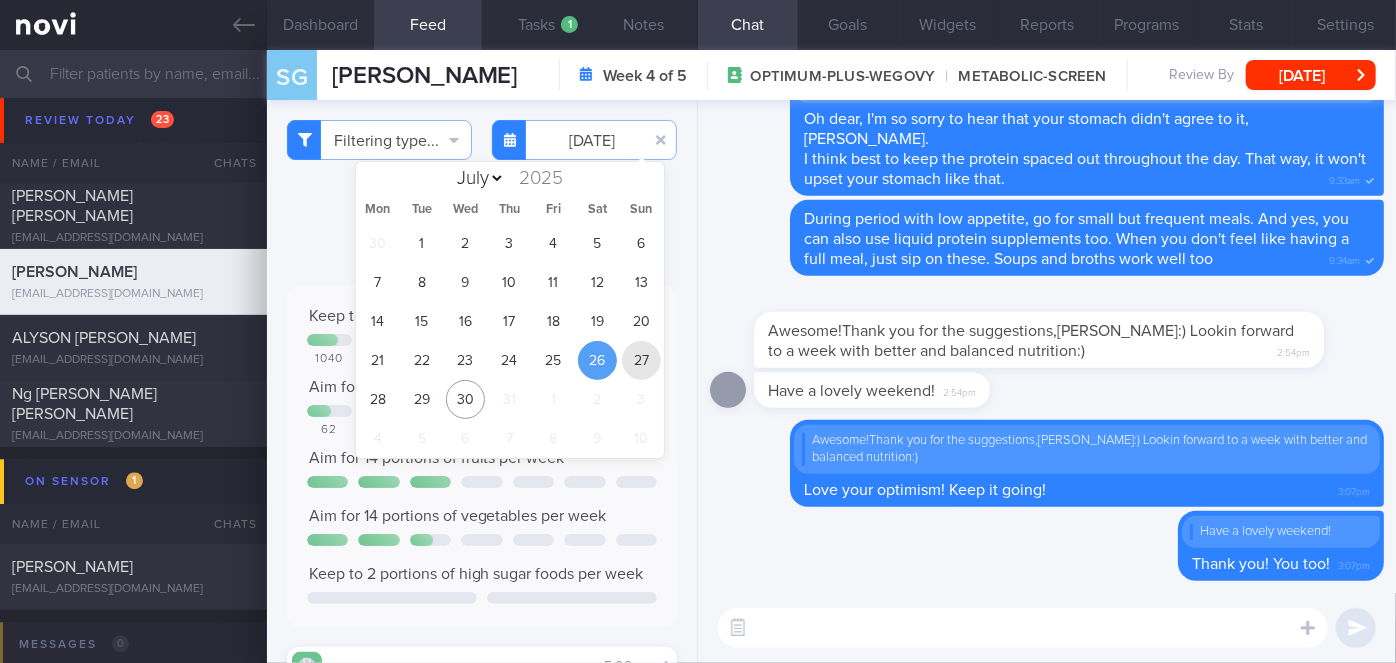 click on "27" at bounding box center [641, 360] 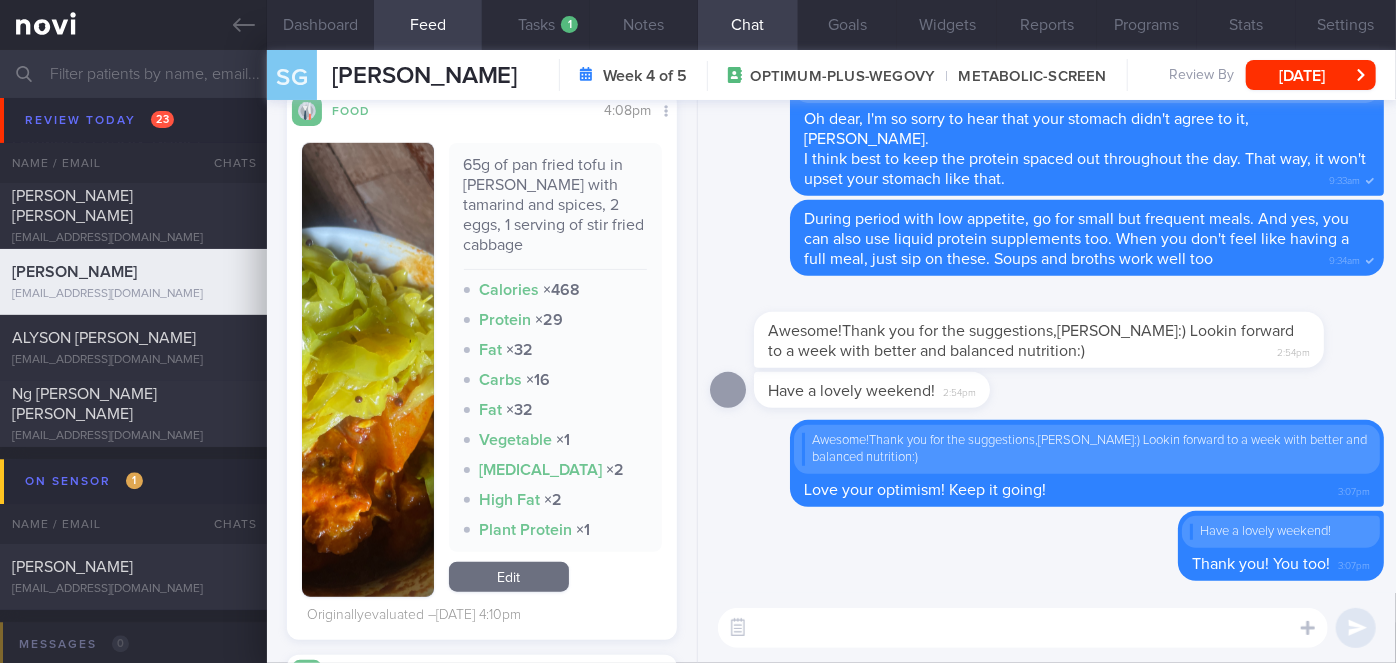 scroll, scrollTop: 753, scrollLeft: 0, axis: vertical 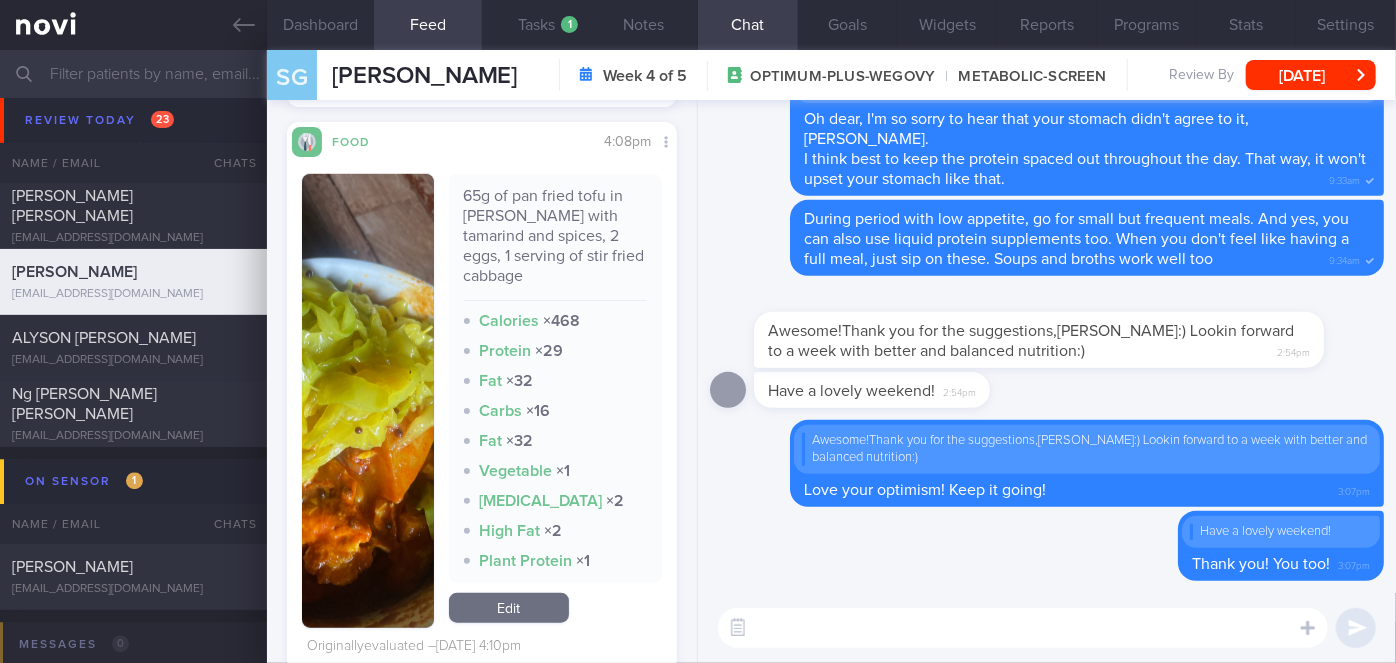 click at bounding box center (368, 401) 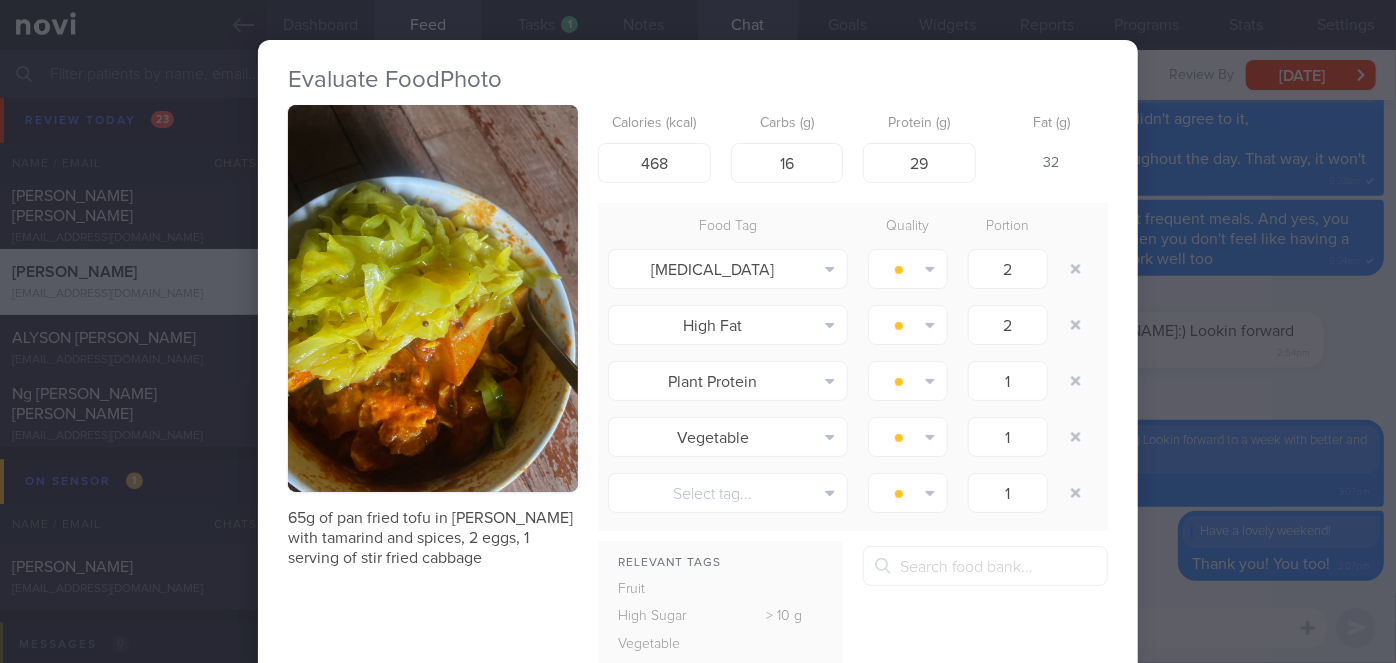 click on "Evaluate Food  Photo
65g of pan fried tofu in [PERSON_NAME] with tamarind and spices, 2 eggs, 1 serving of stir fried cabbage
Calories (kcal)
468
Carbs (g)
16
Protein (g)
29
Fat (g)
32
Food Tag
Quality
Portion
[MEDICAL_DATA]
Alcohol
Fried
Fruit
Healthy Fats
High Calcium" at bounding box center [698, 331] 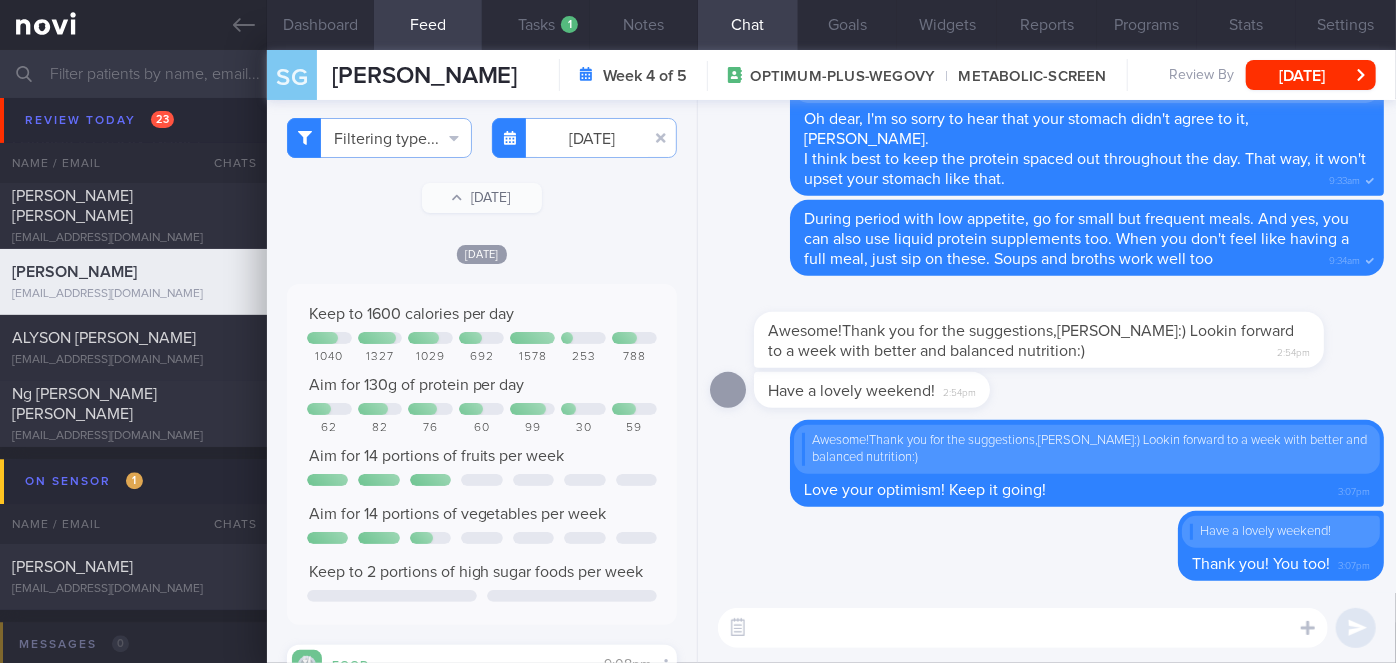 scroll, scrollTop: 0, scrollLeft: 0, axis: both 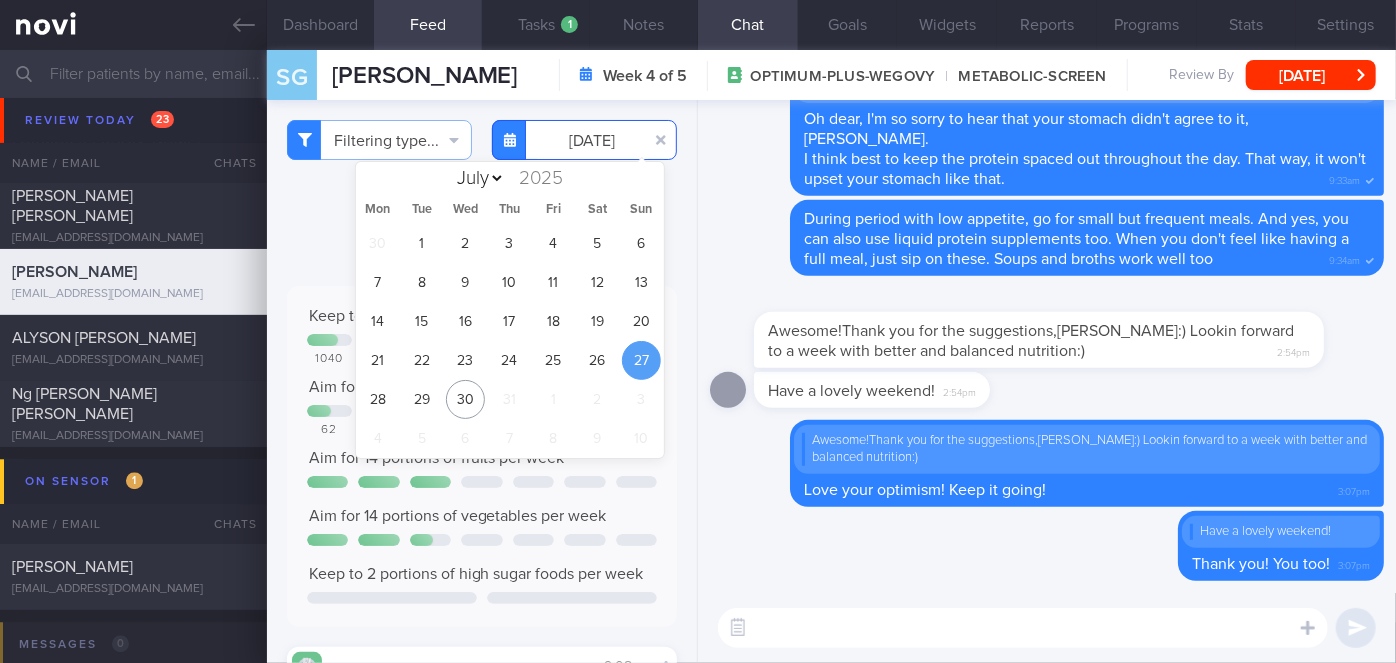 click on "[DATE]" at bounding box center [584, 140] 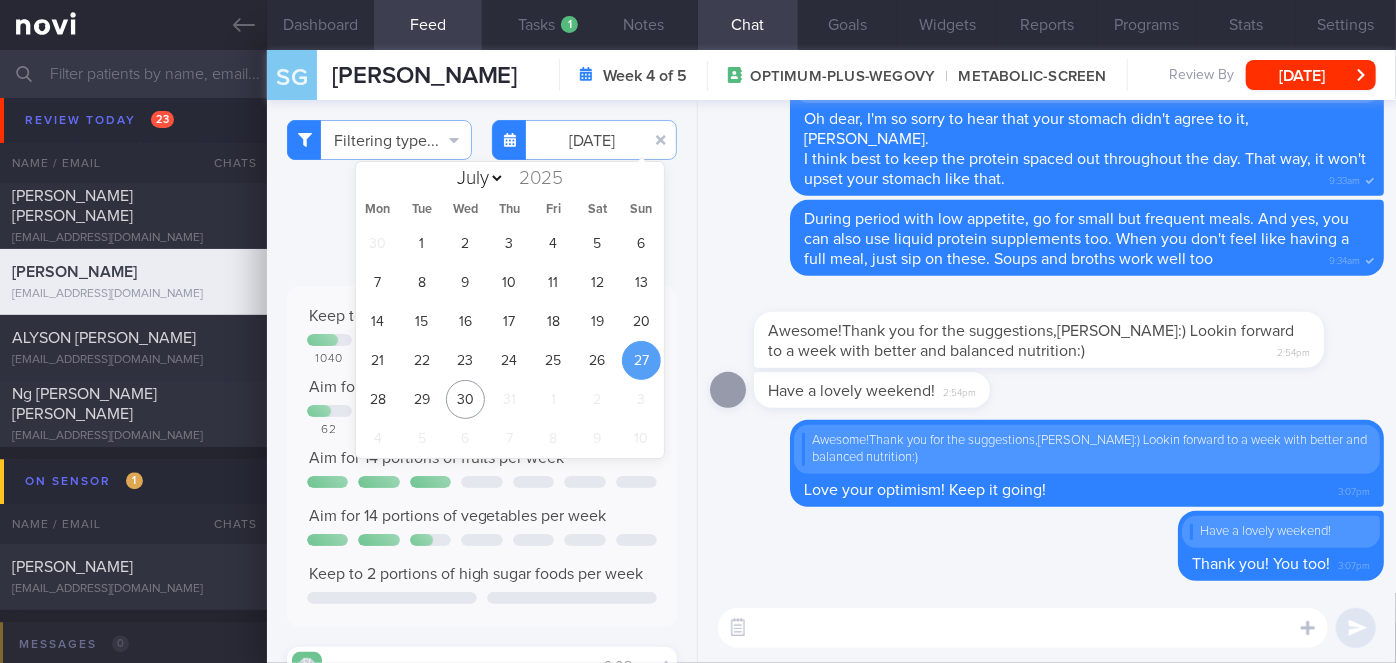 click on "Awesome!Thank you for the suggestions,[PERSON_NAME]:) Lookin forward to a week with better and balanced nutrition:)
2:54pm" at bounding box center (1047, 330) 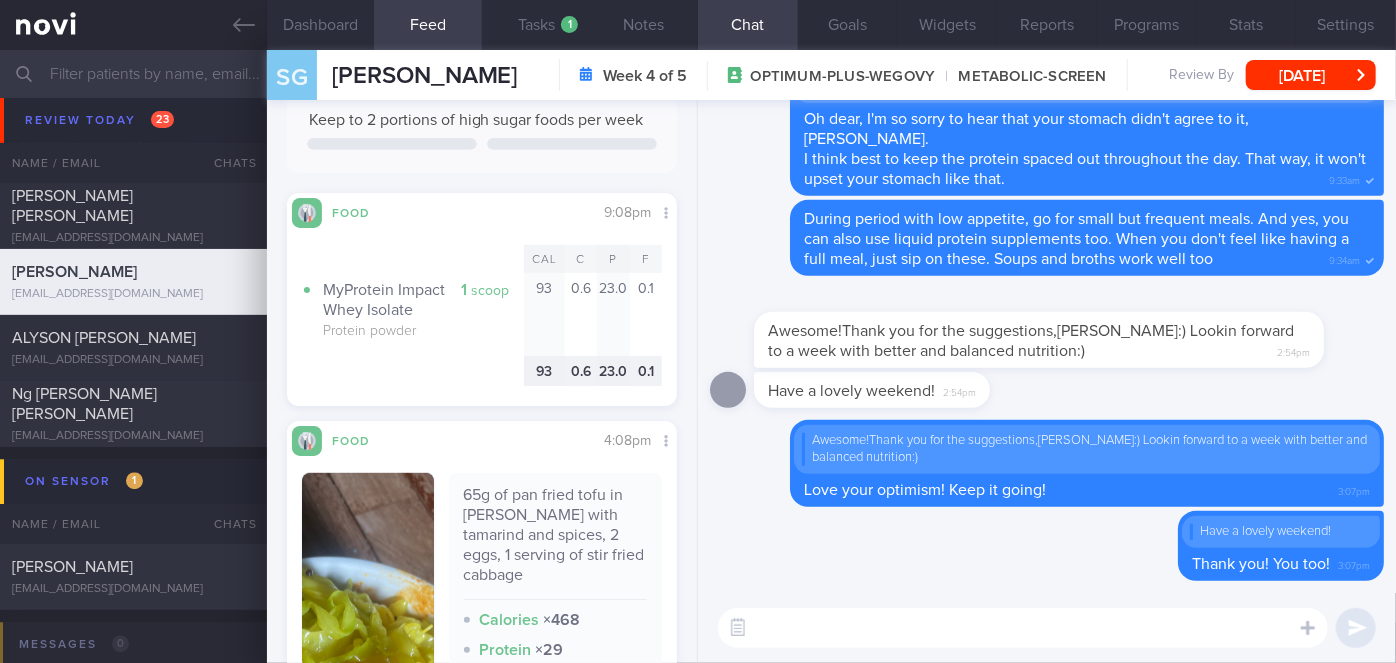 scroll, scrollTop: 0, scrollLeft: 0, axis: both 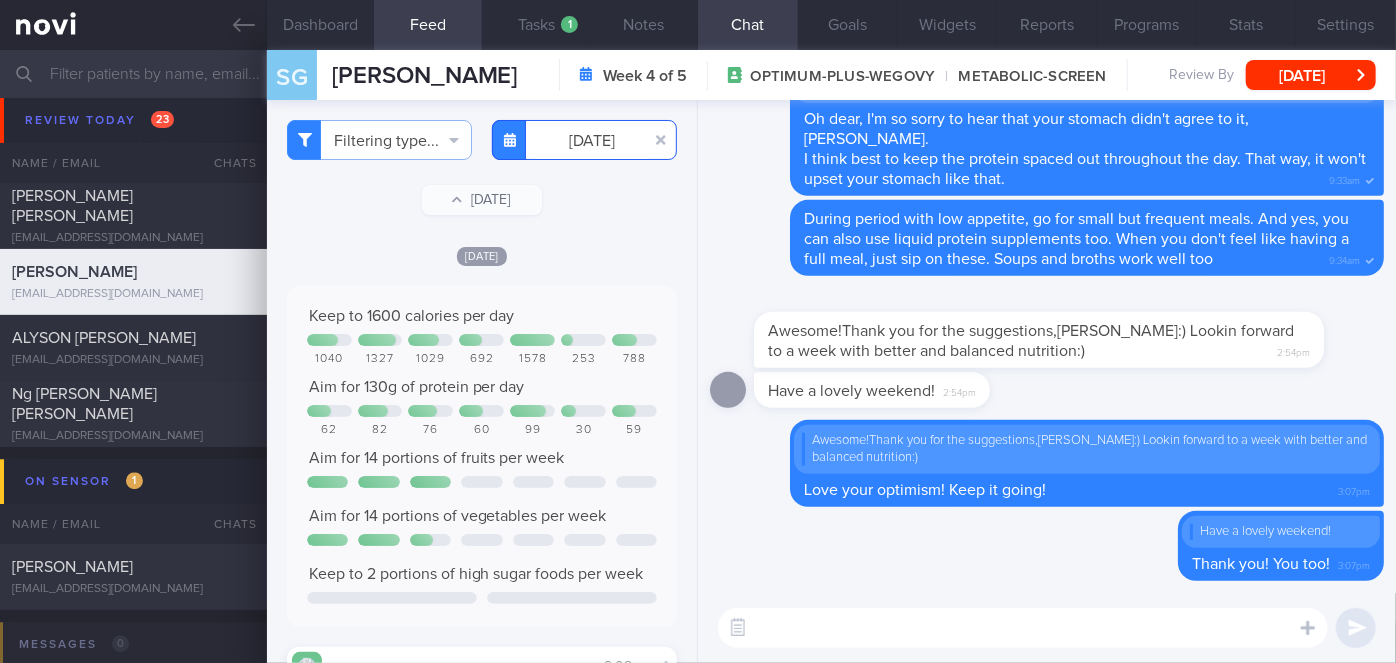 click on "[DATE]" at bounding box center [584, 140] 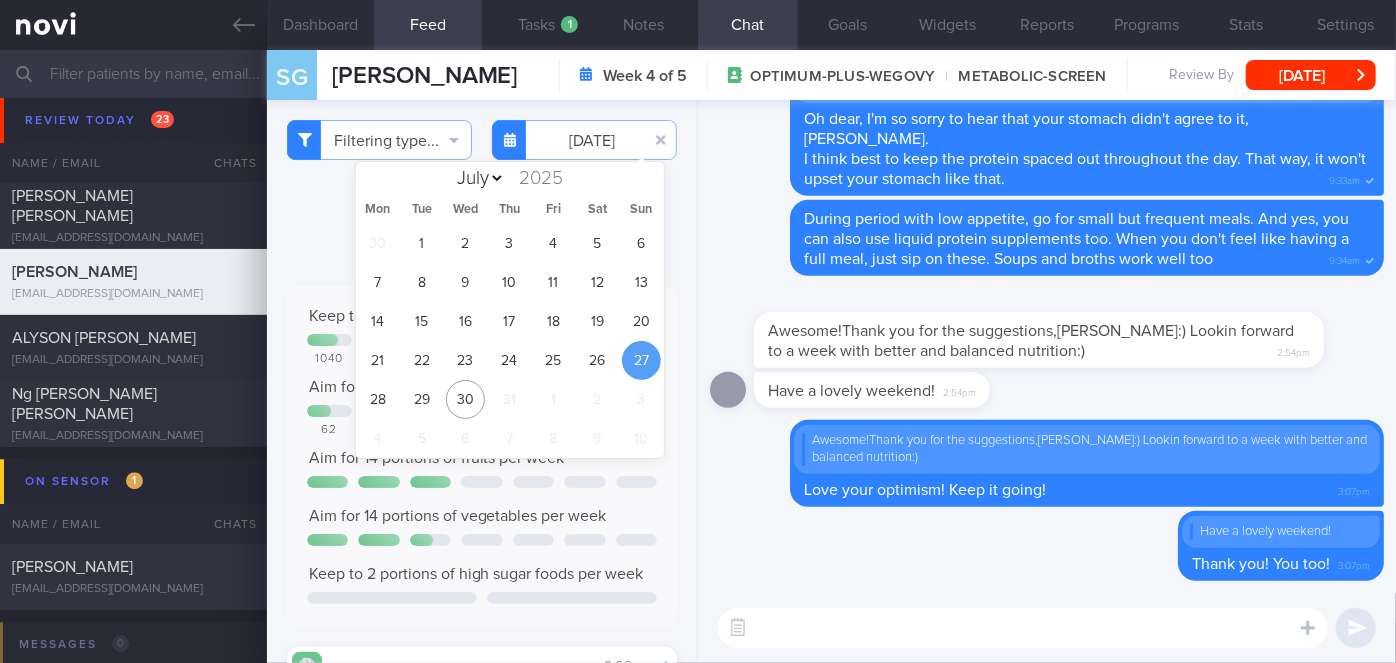 click on "Awesome!Thank you for the suggestions,[PERSON_NAME]:) Lookin forward to a week with better and balanced nutrition:)
2:54pm" at bounding box center [1047, 330] 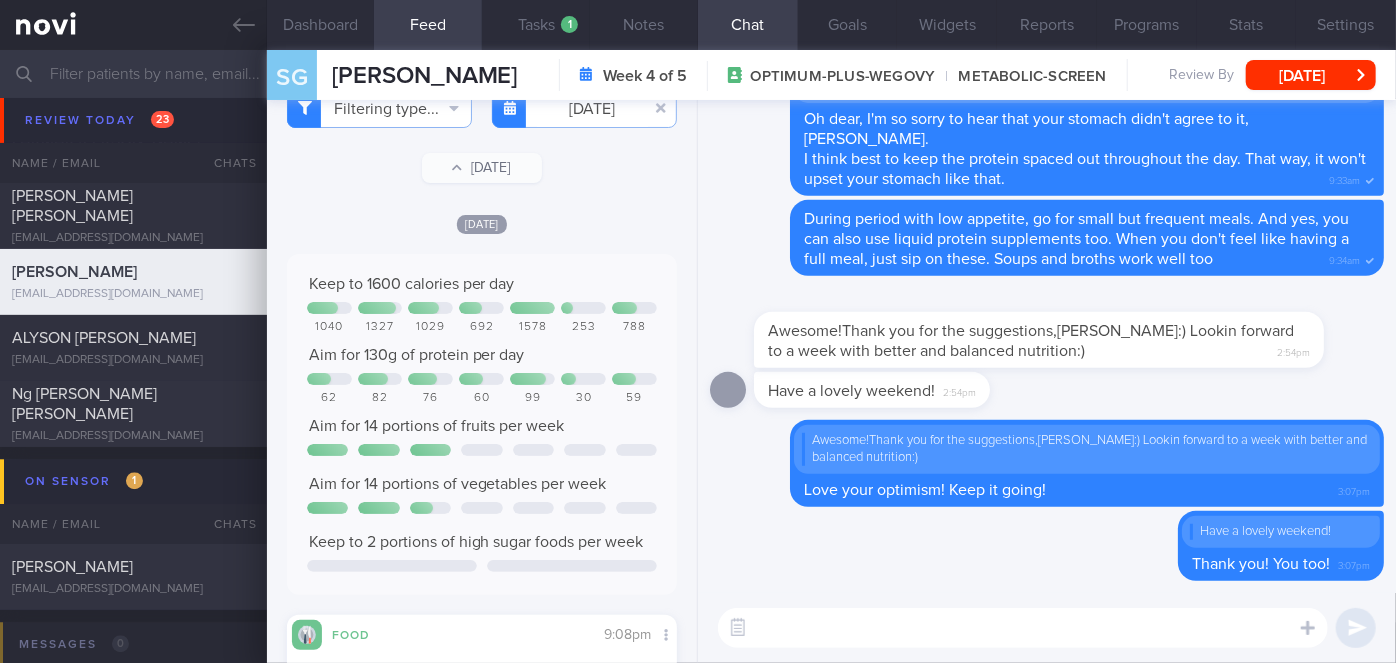 scroll, scrollTop: 0, scrollLeft: 0, axis: both 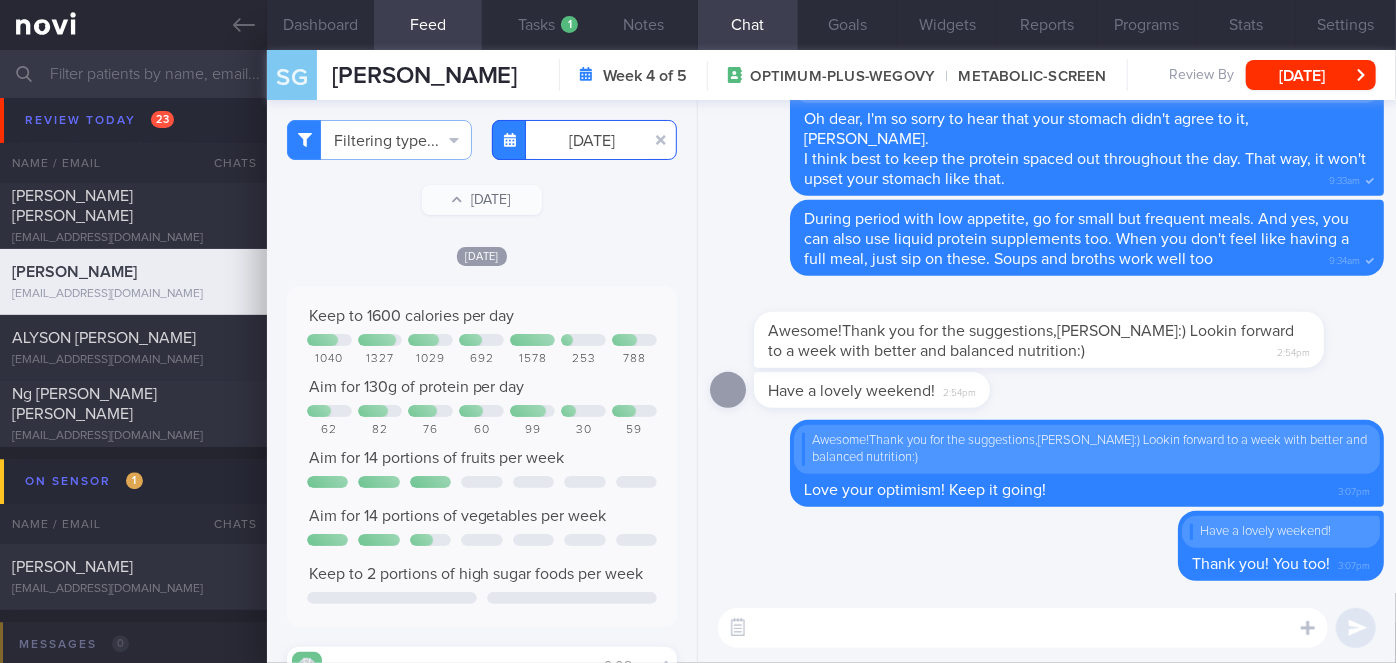 click on "[DATE]" at bounding box center (584, 140) 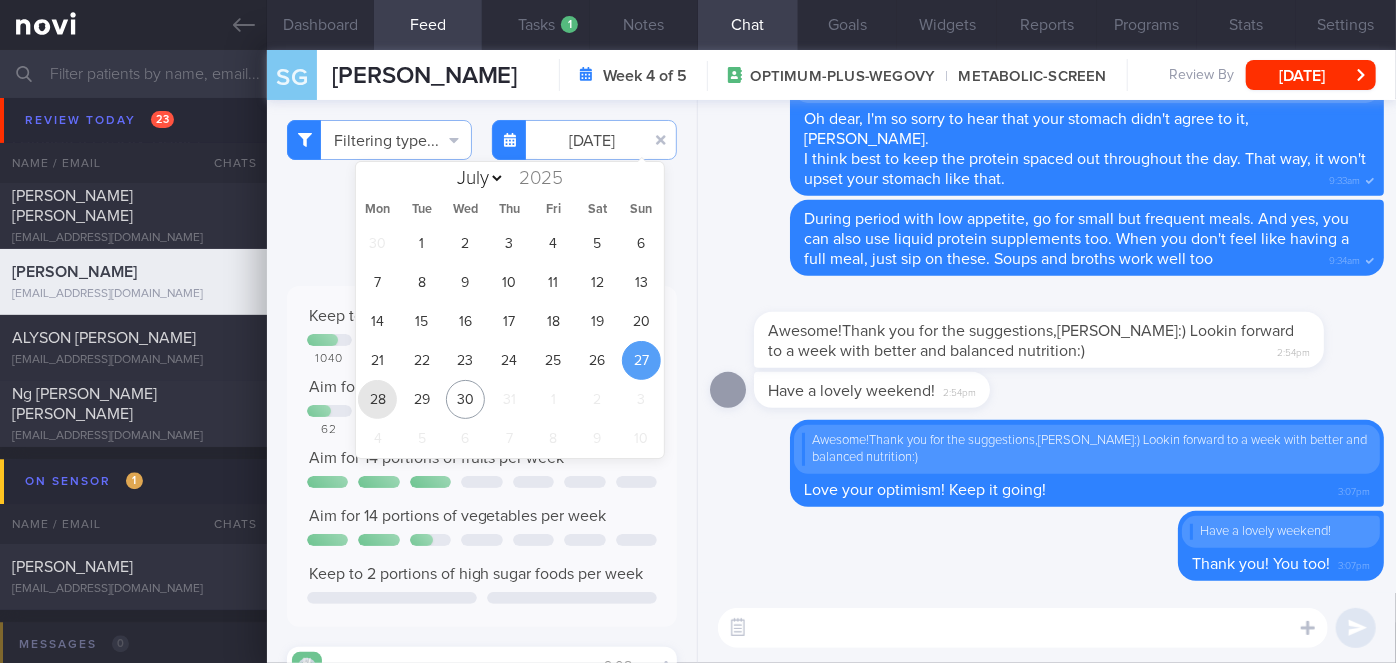 click on "28" at bounding box center [377, 399] 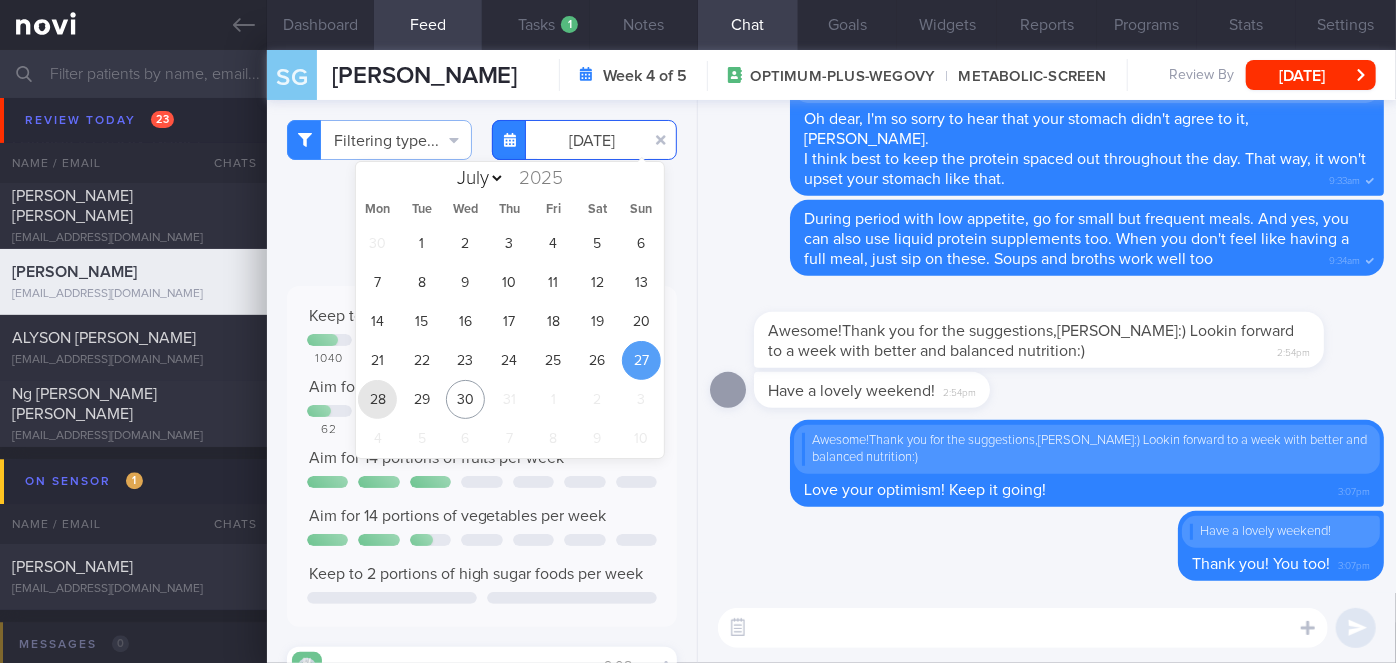 type on "[DATE]" 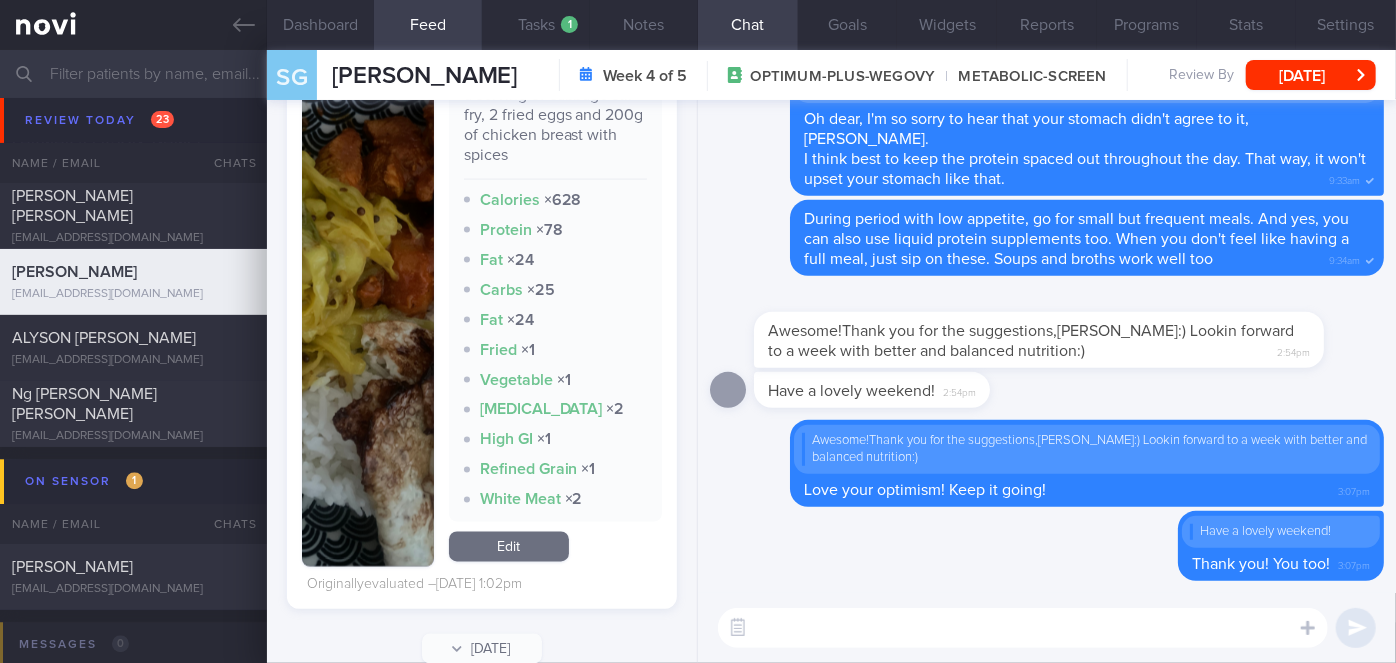 scroll, scrollTop: 1413, scrollLeft: 0, axis: vertical 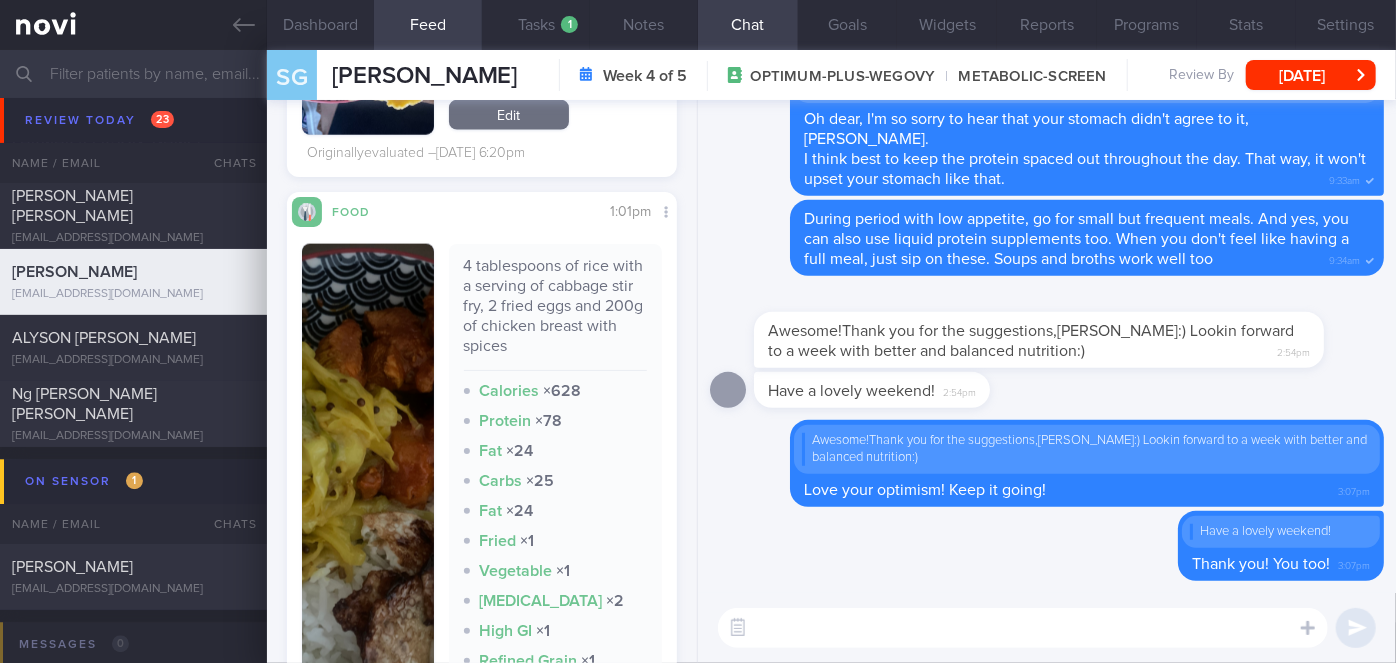 click at bounding box center [368, 501] 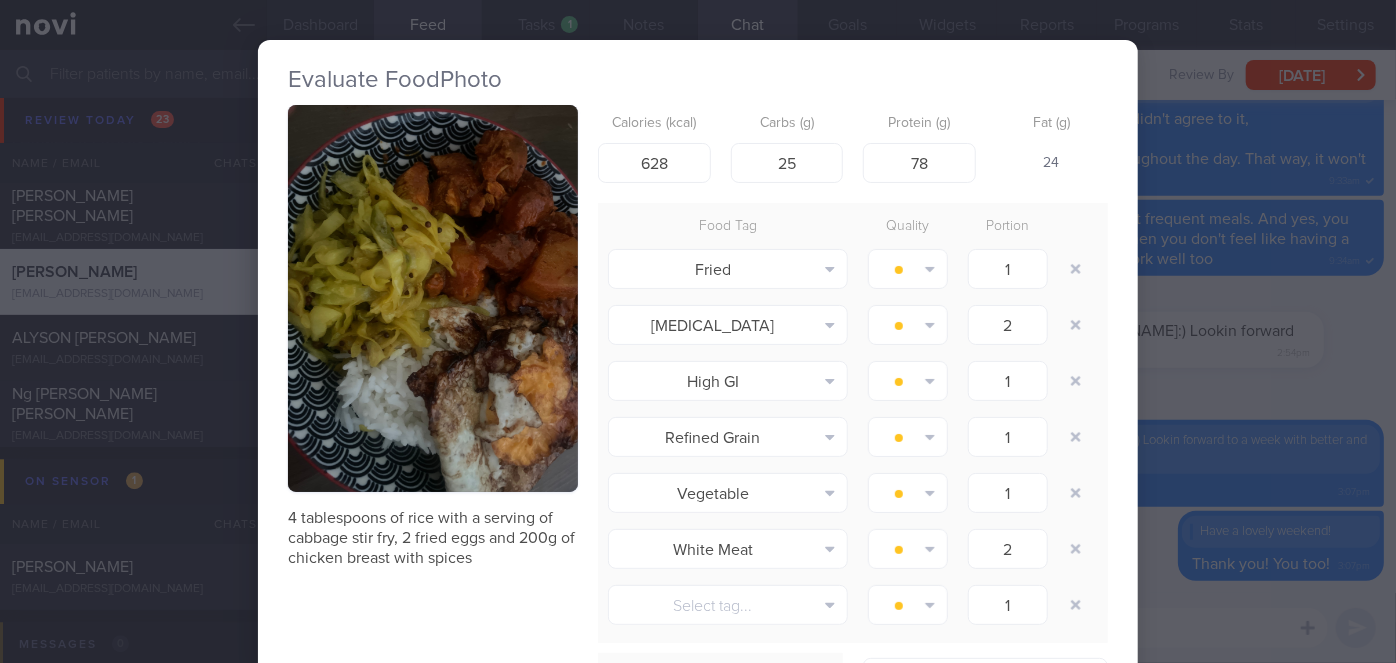 click on "Evaluate Food  Photo
4 tablespoons of rice with a serving of cabbage stir fry, 2 fried eggs and 200g of chicken breast with spices
Calories (kcal)
628
Carbs (g)
25
Protein (g)
78
Fat (g)
24
Food Tag
Quality
Portion
Fried
Alcohol
Fried
Fruit
Healthy Fats
High Calcium" at bounding box center (698, 331) 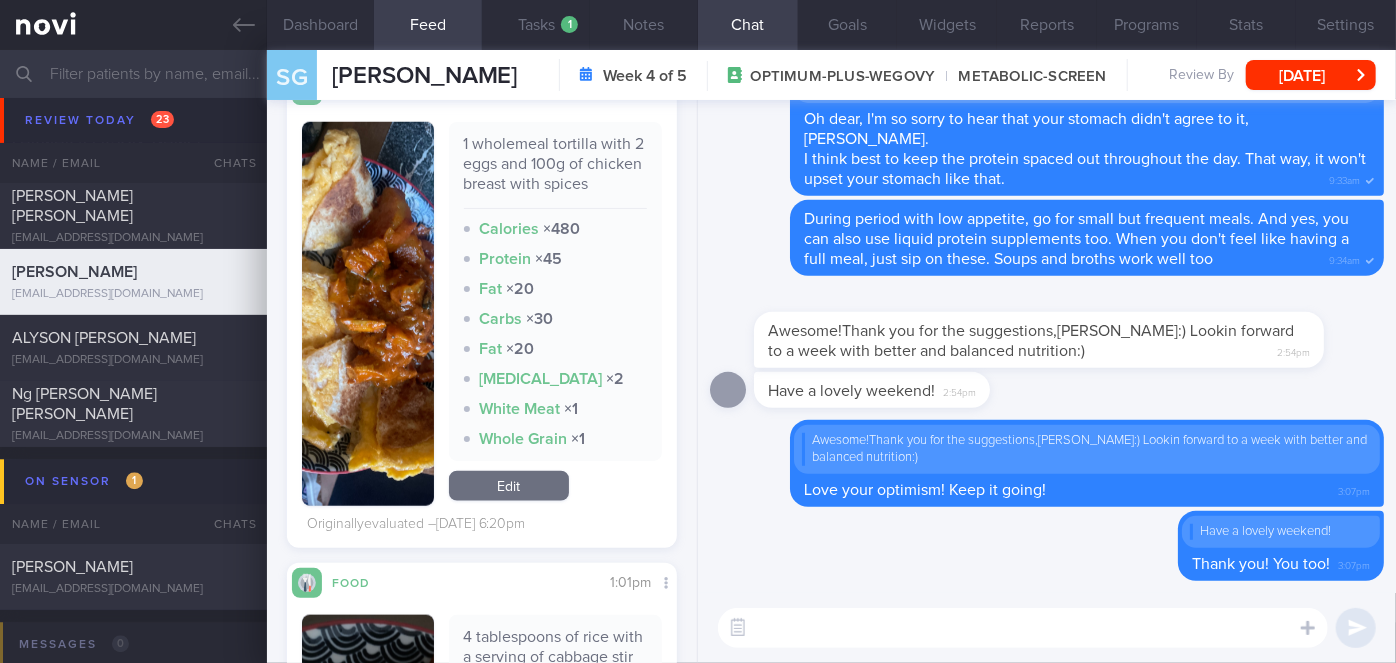scroll, scrollTop: 867, scrollLeft: 0, axis: vertical 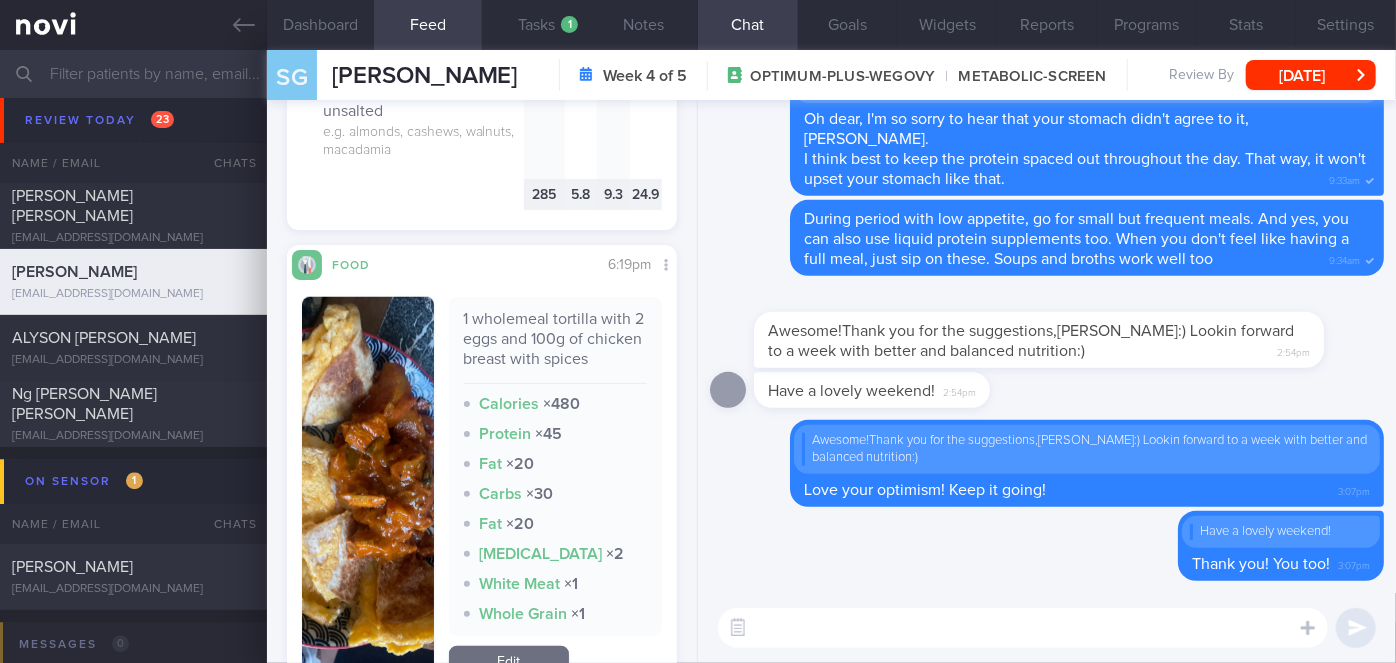 click at bounding box center (368, 489) 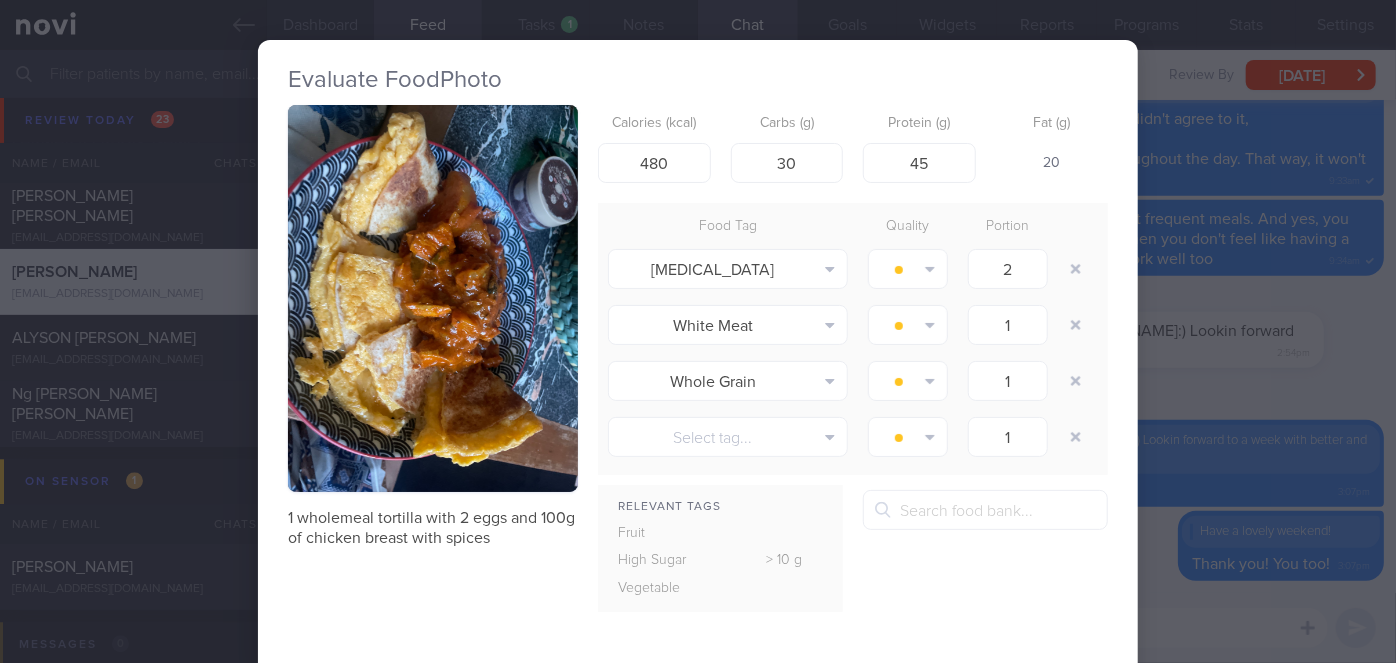 click at bounding box center (433, 298) 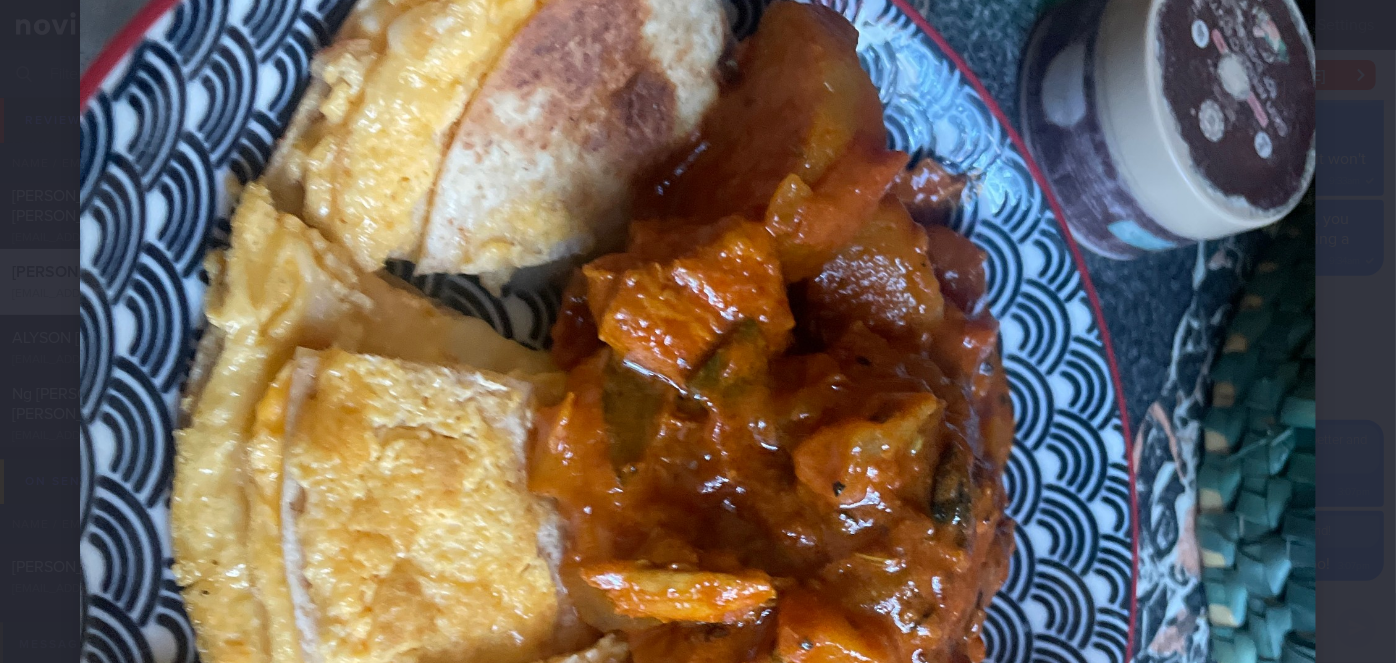 scroll, scrollTop: 363, scrollLeft: 0, axis: vertical 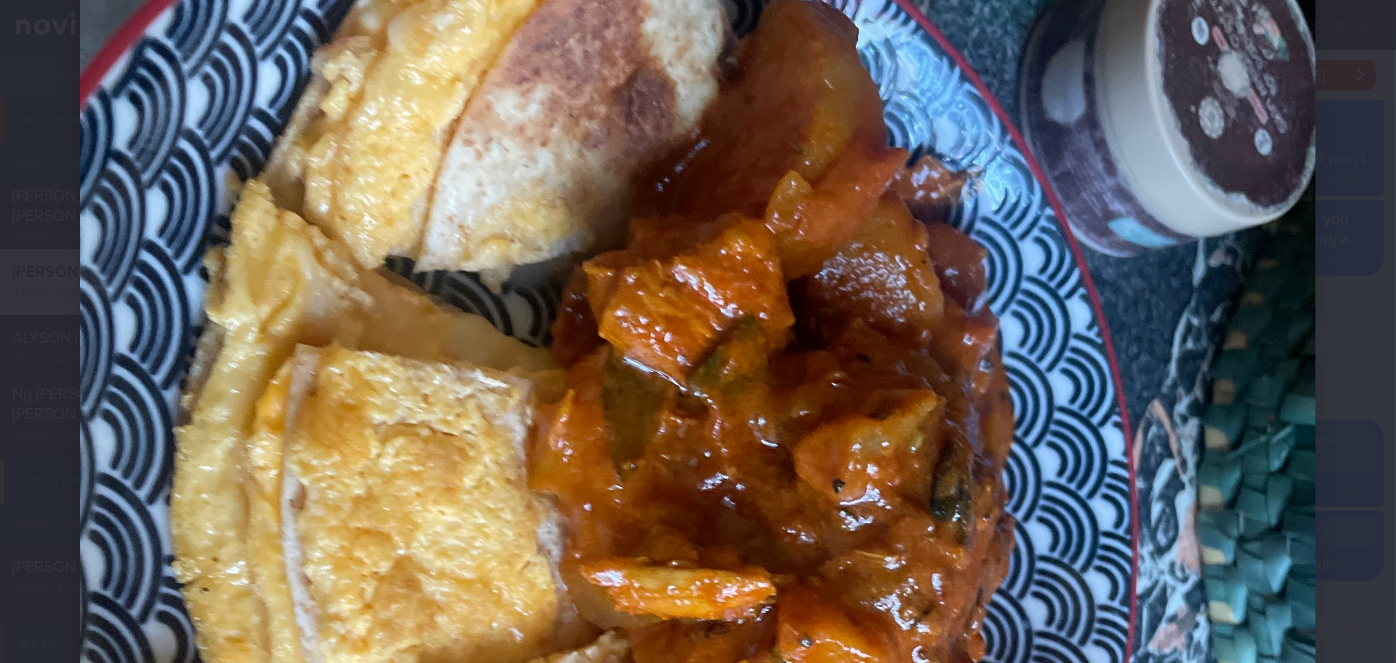 click at bounding box center (698, 541) 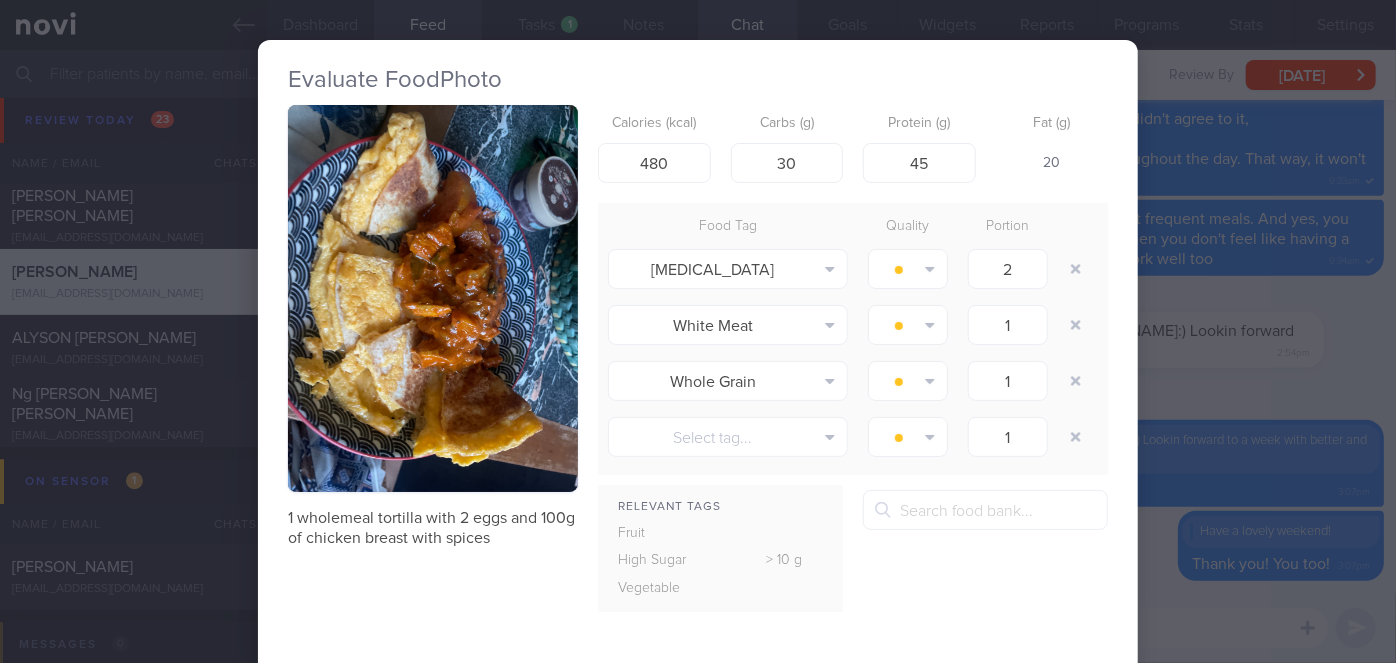 click on "Evaluate Food  Photo
1 wholemeal tortilla with 2 eggs and 100g of chicken breast with spices
Calories (kcal)
480
Carbs (g)
30
Protein (g)
45
Fat (g)
20
Food Tag
Quality
Portion
[MEDICAL_DATA]
Alcohol
Fried
Fruit
Healthy Fats
High Calcium
[MEDICAL_DATA]" at bounding box center (698, 331) 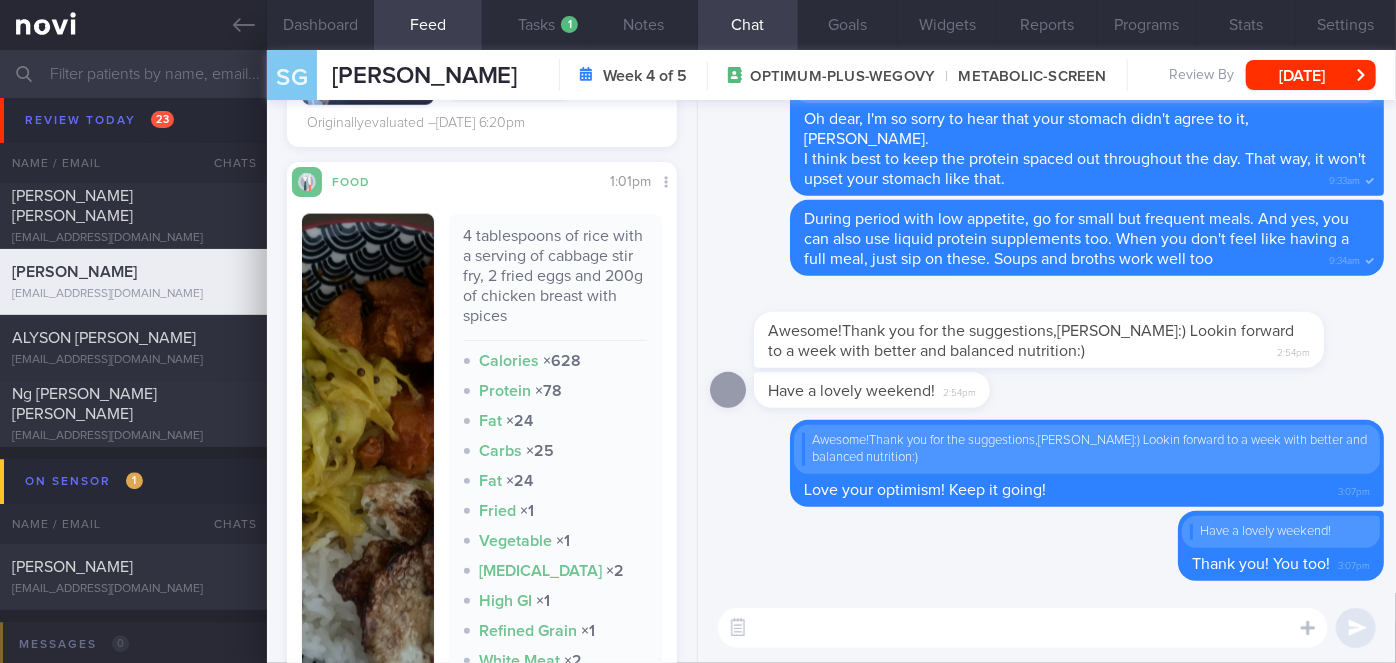 scroll, scrollTop: 1454, scrollLeft: 0, axis: vertical 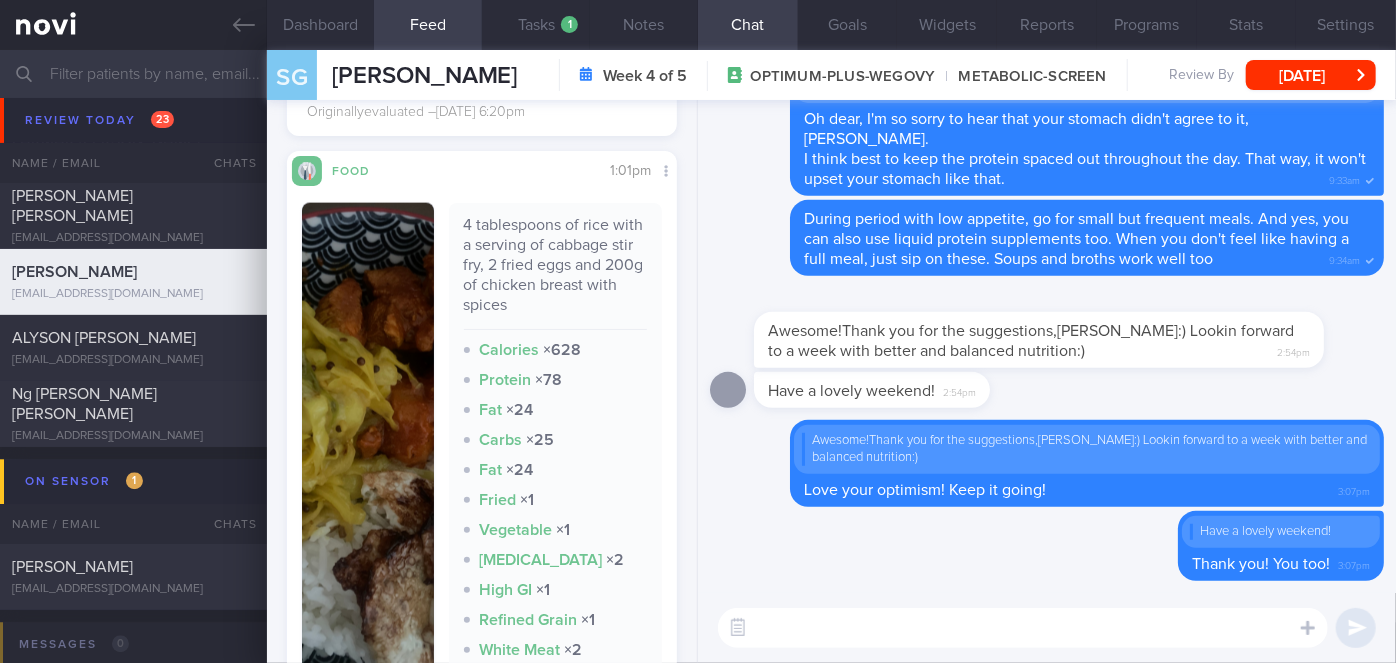 click at bounding box center [368, 460] 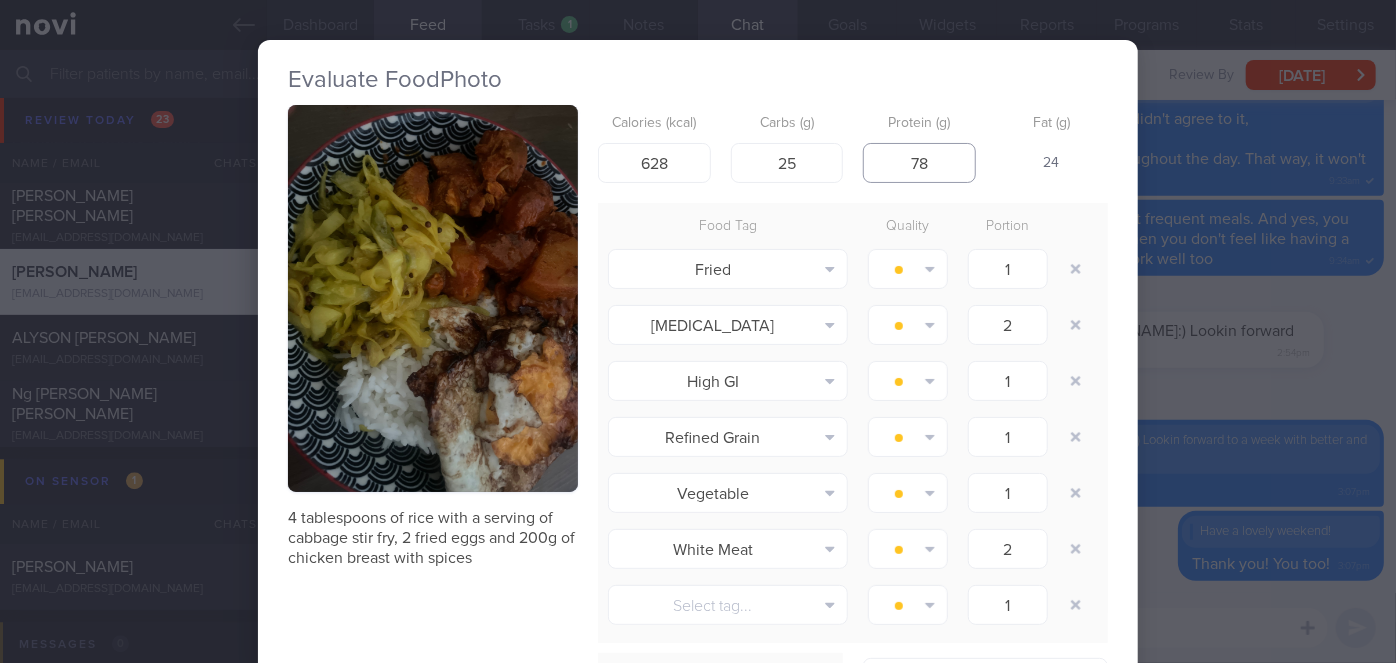 click on "78" at bounding box center [919, 163] 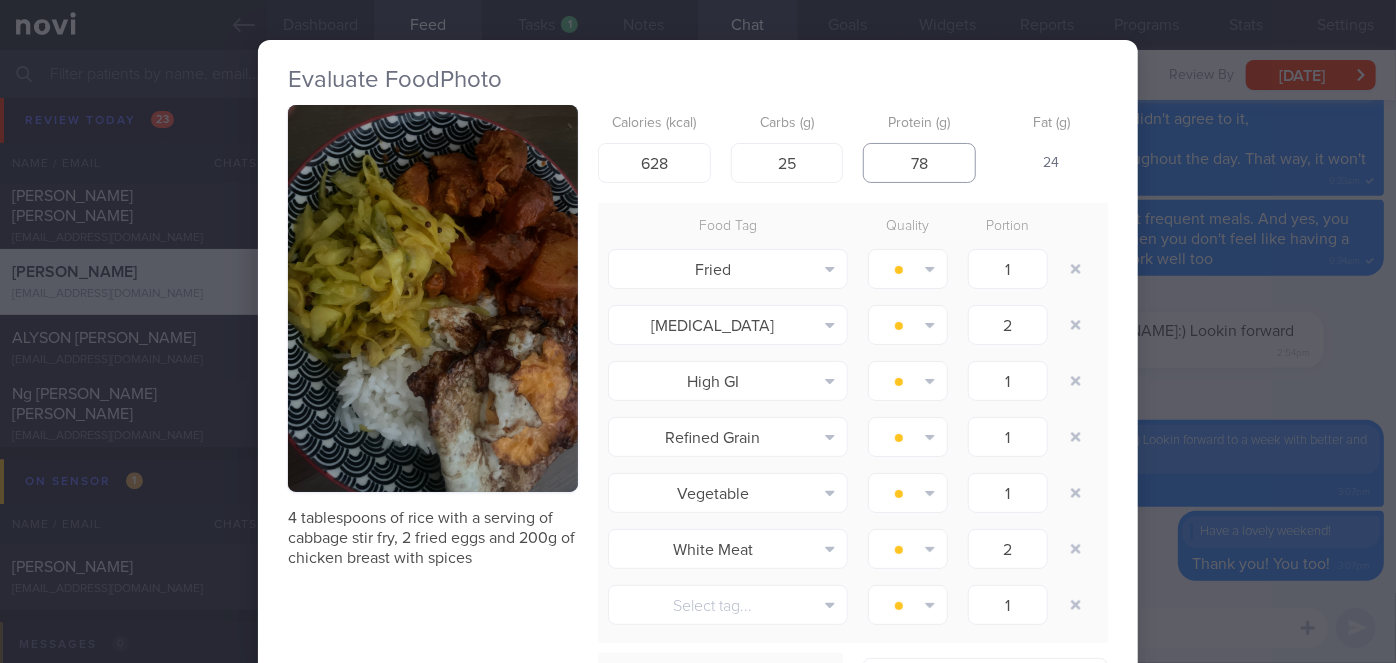 type on "7" 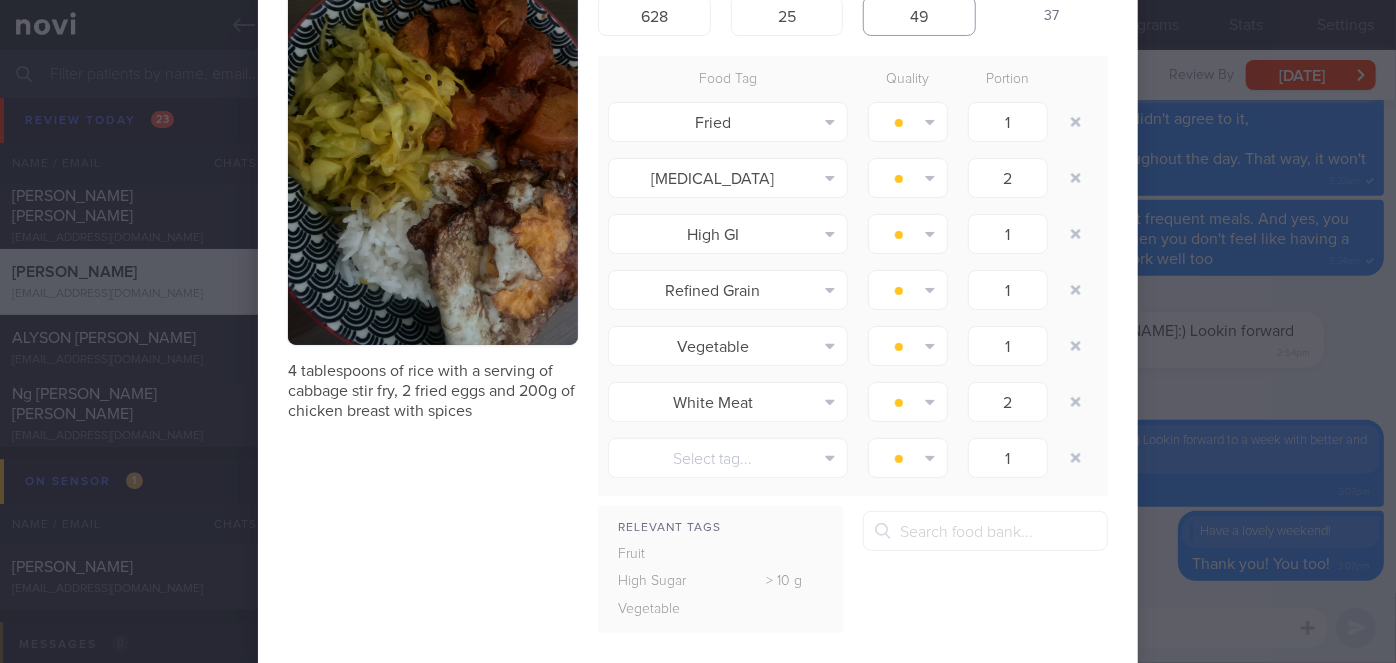 scroll, scrollTop: 362, scrollLeft: 0, axis: vertical 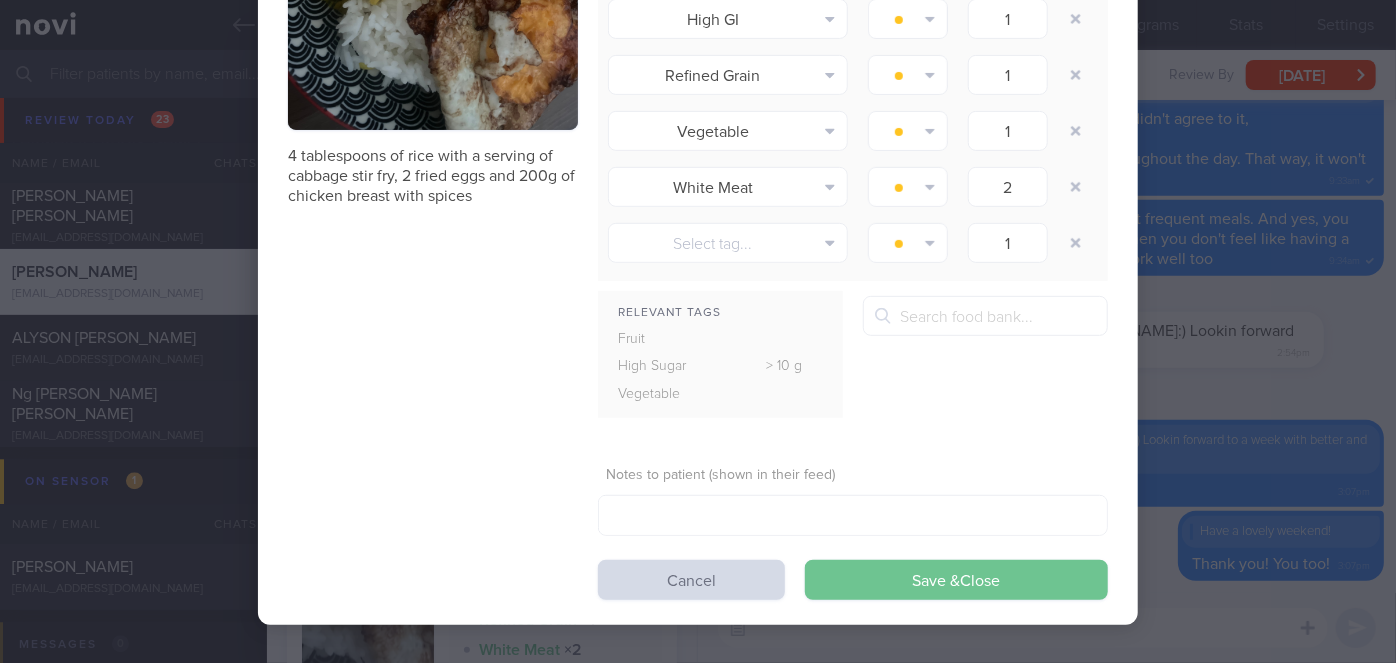type on "49" 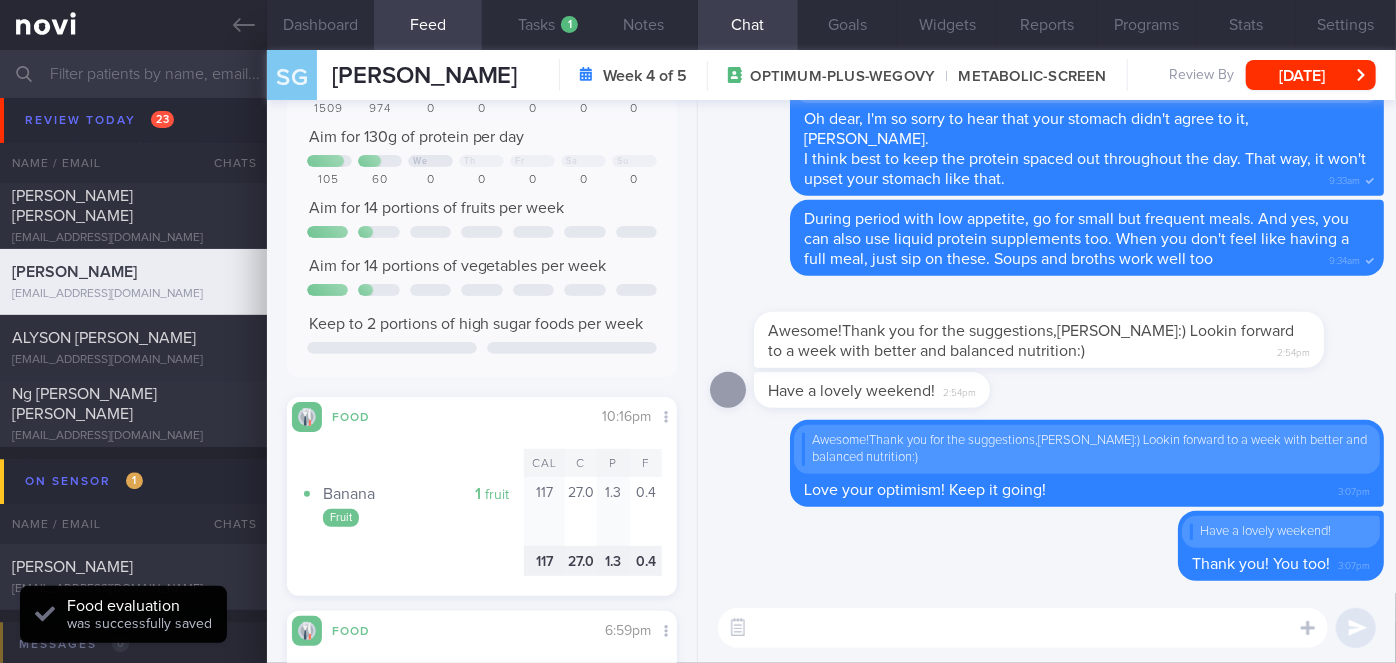 scroll, scrollTop: 0, scrollLeft: 0, axis: both 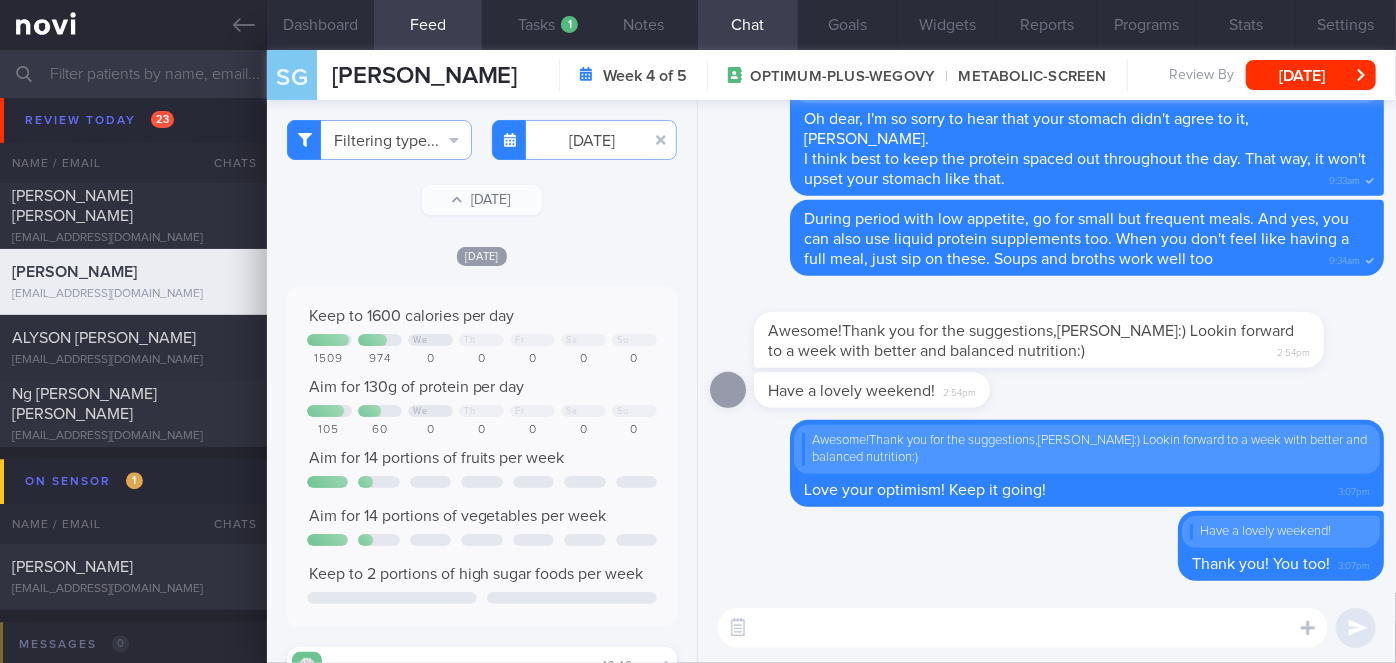 click at bounding box center (1023, 628) 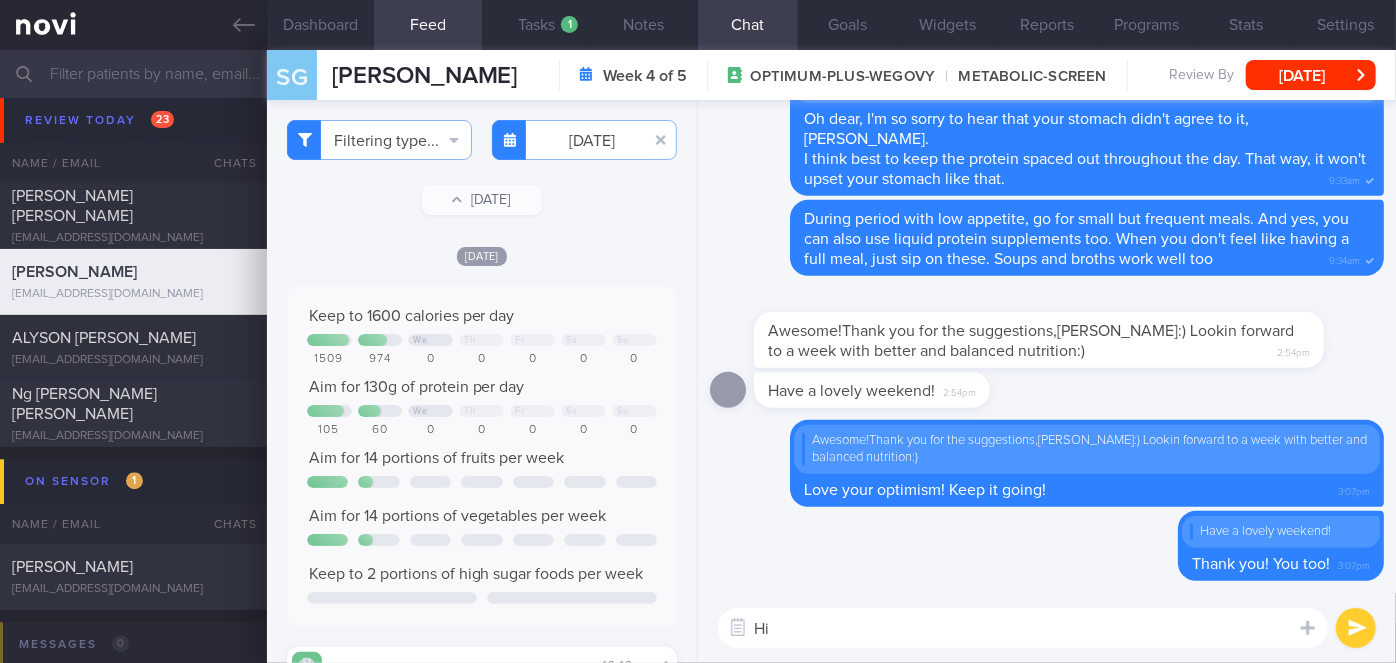 type on "H" 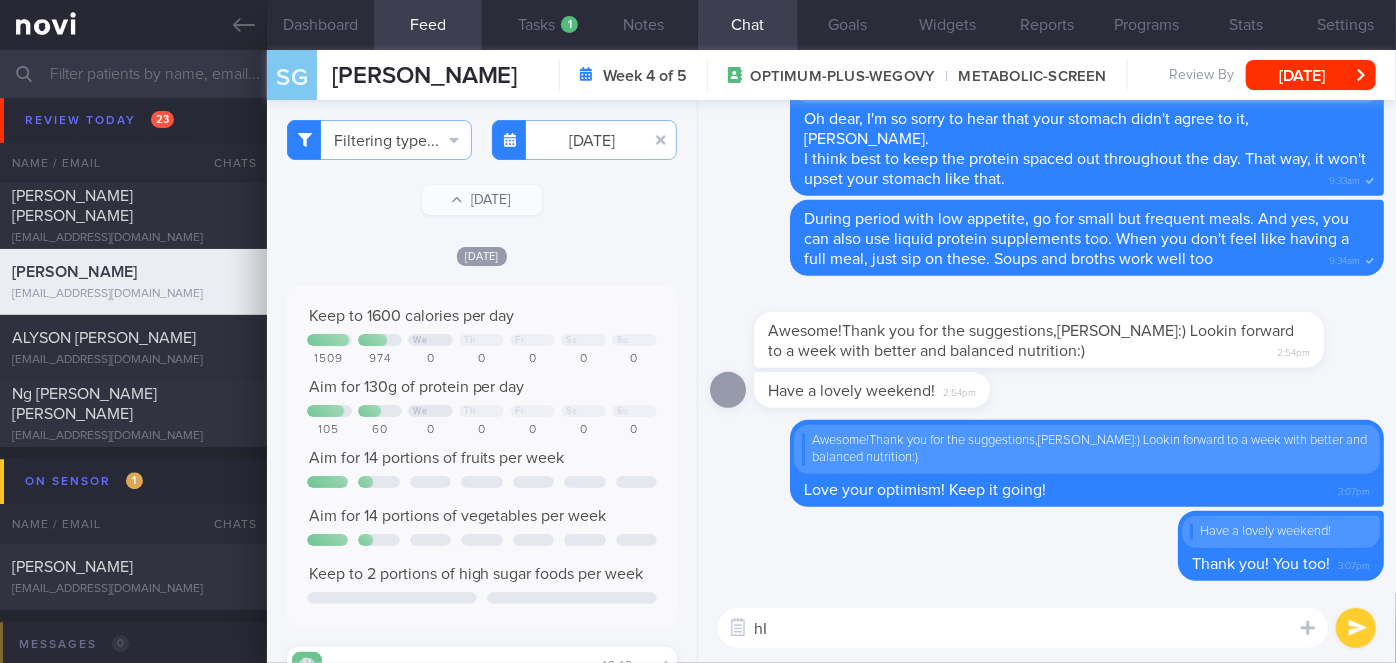 type on "h" 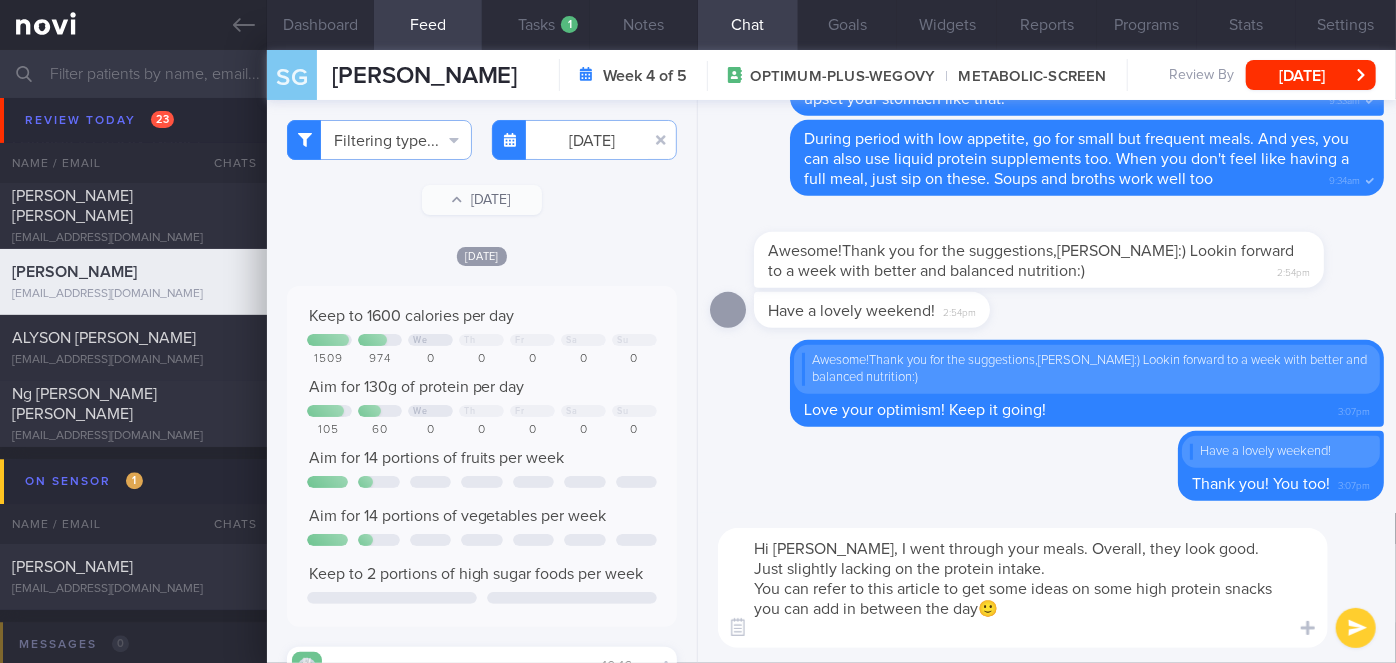 scroll, scrollTop: 0, scrollLeft: 0, axis: both 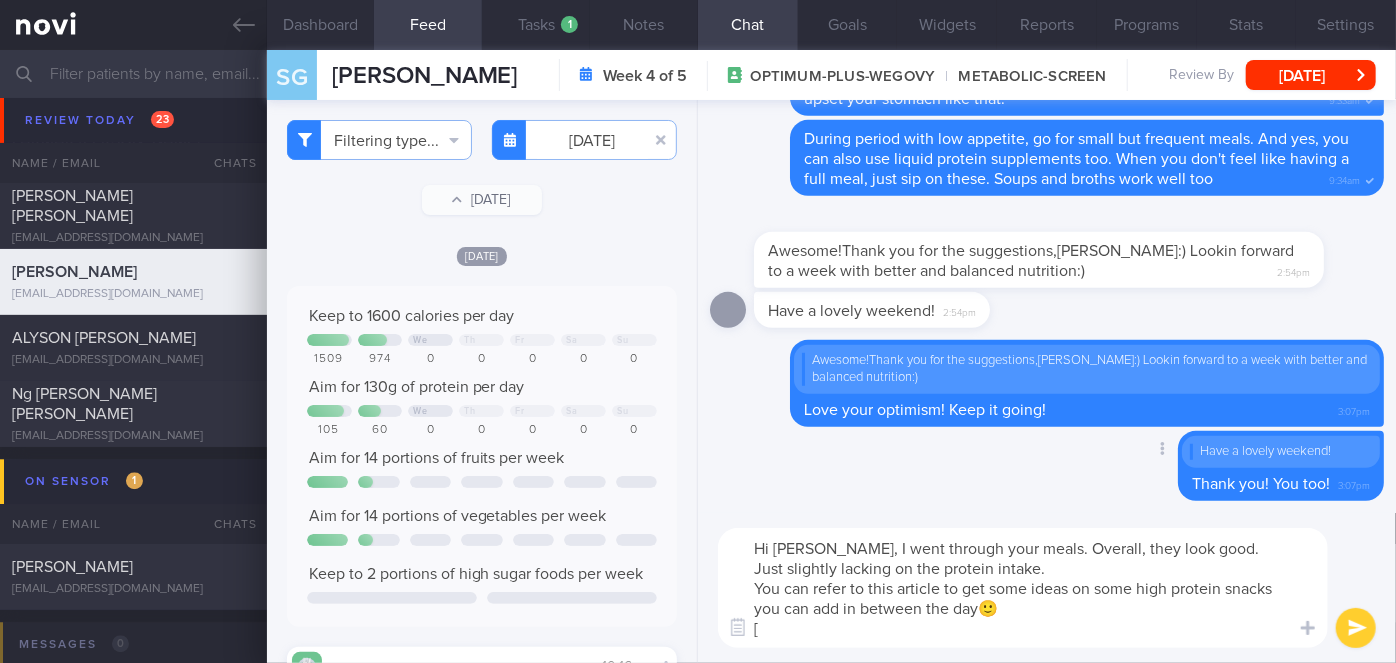 paste on "15 High Protein Snacks Great for Building Muscle Mass" 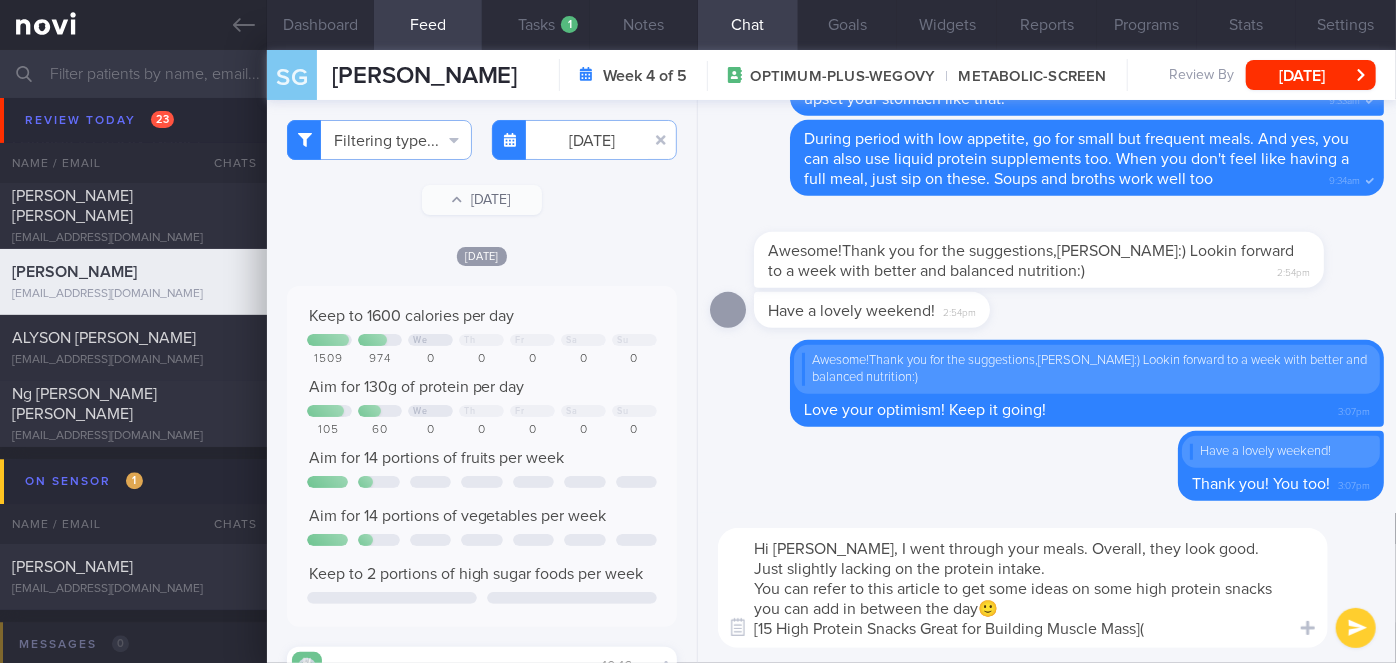 paste on "[URL][DOMAIN_NAME]" 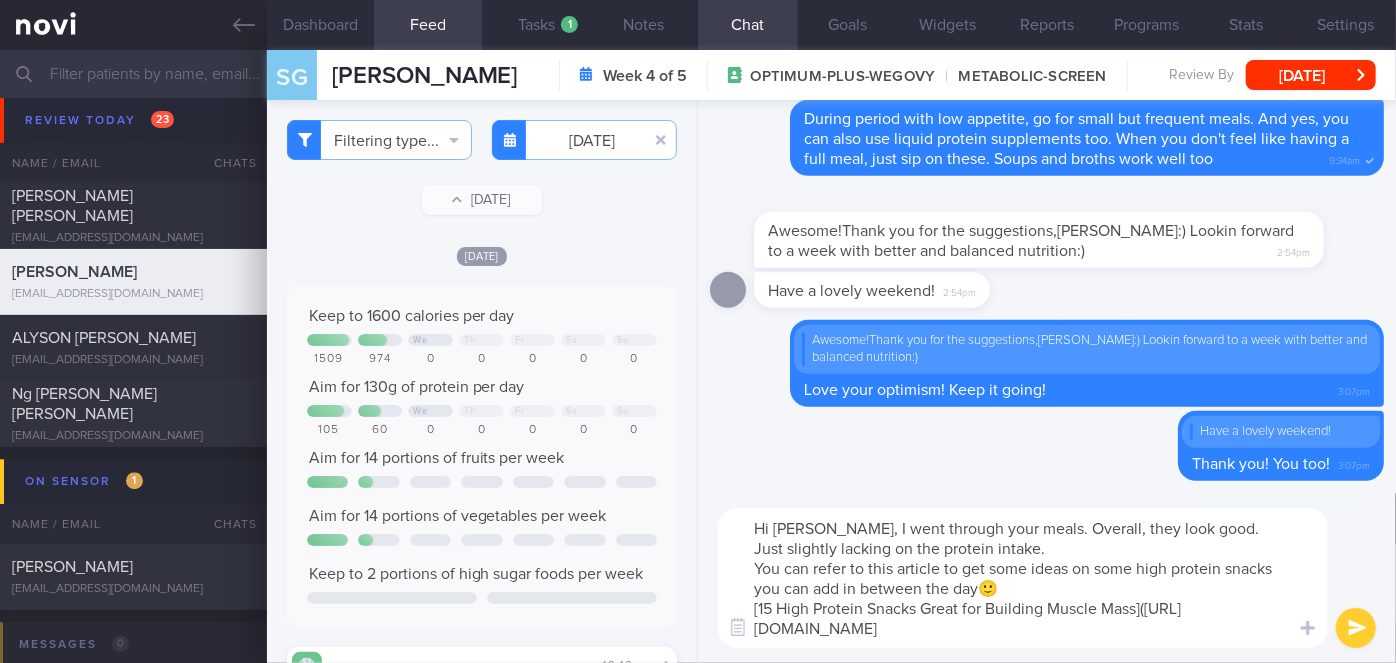scroll, scrollTop: 0, scrollLeft: 0, axis: both 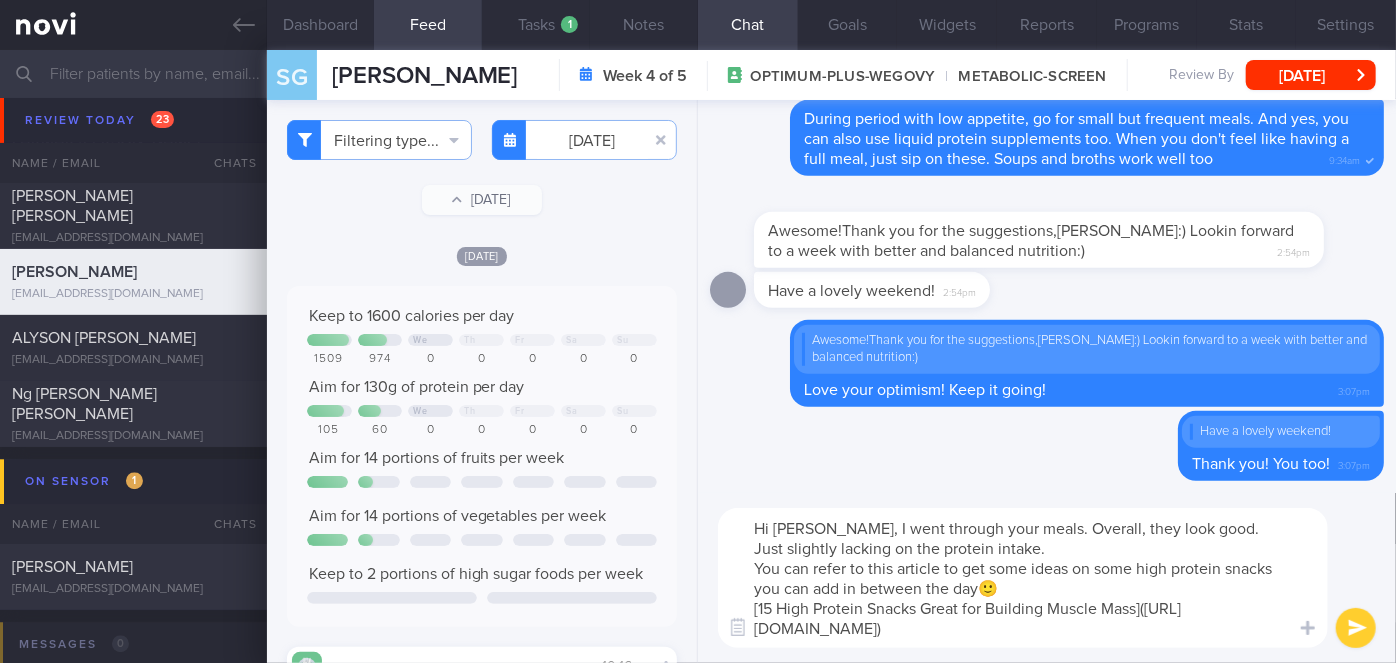 type on "Hi [PERSON_NAME], I went through your meals. Overall, they look good. Just slightly lacking on the protein intake.
You can refer to this article to get some ideas on some high protein snacks you can add in between the day🙂
[15 High Protein Snacks Great for Building Muscle Mass]([URL][DOMAIN_NAME])" 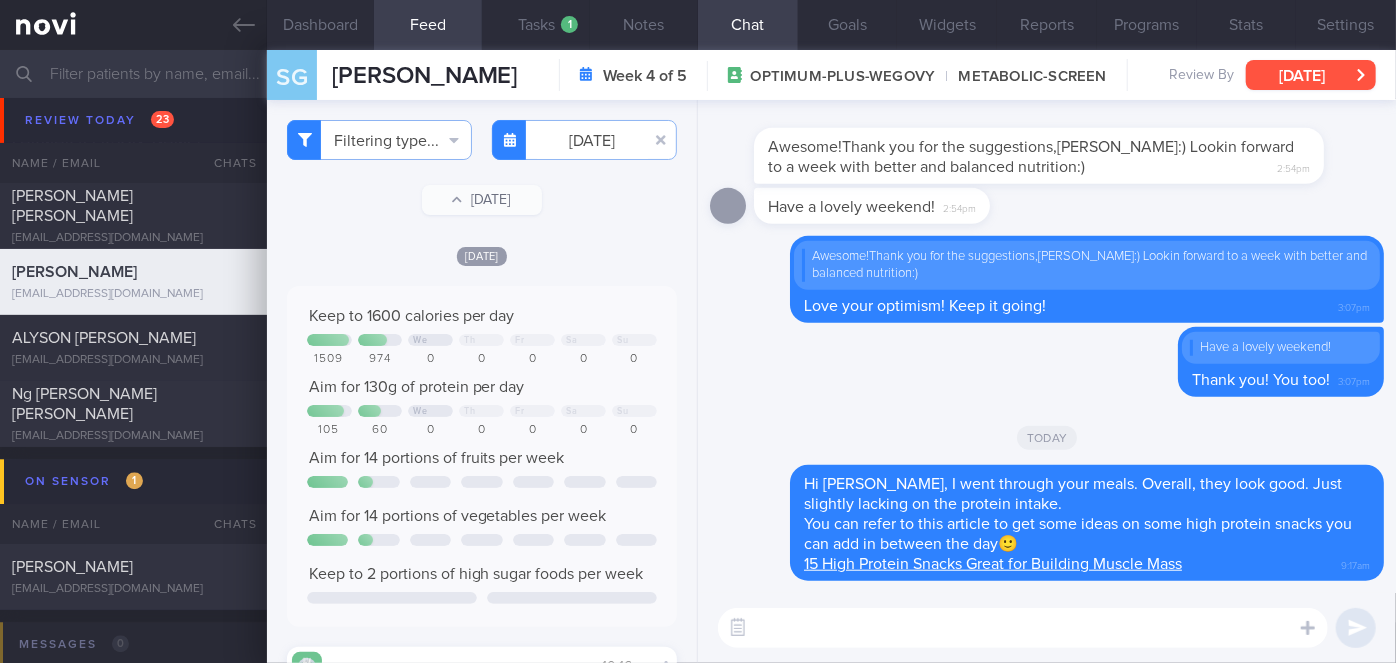 click on "[DATE]" at bounding box center [1311, 75] 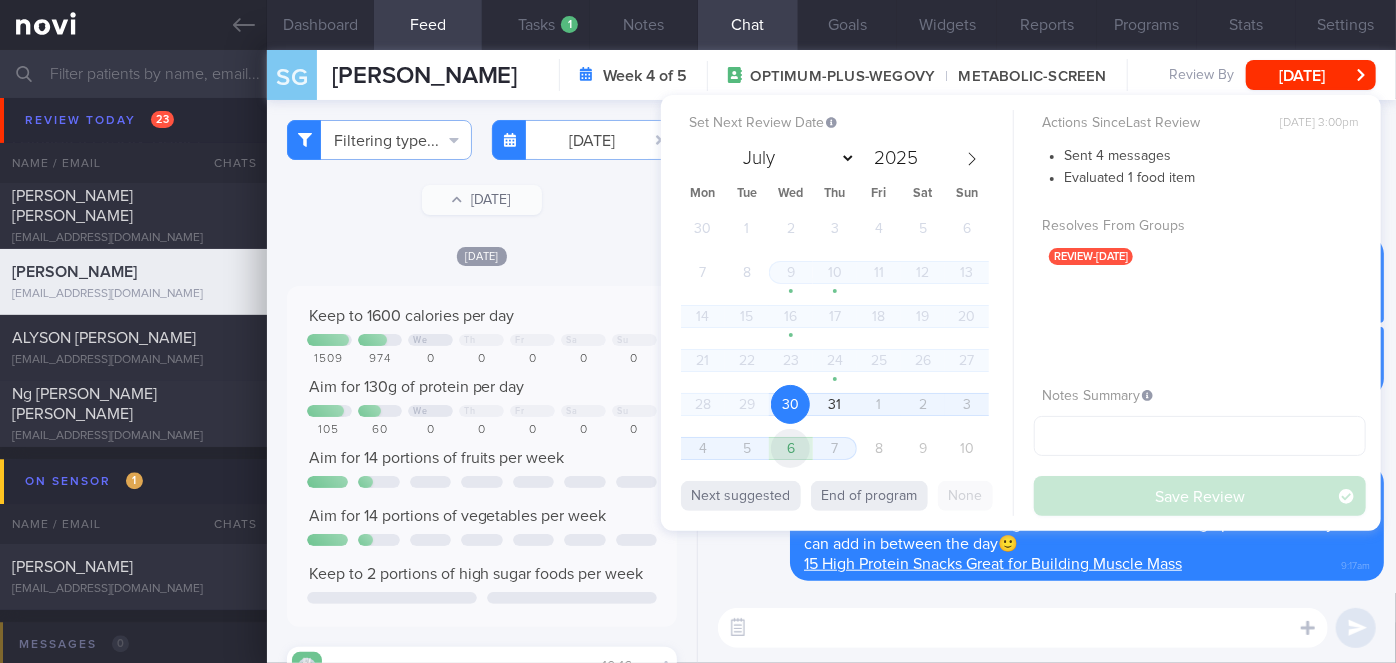 click on "6" at bounding box center (790, 448) 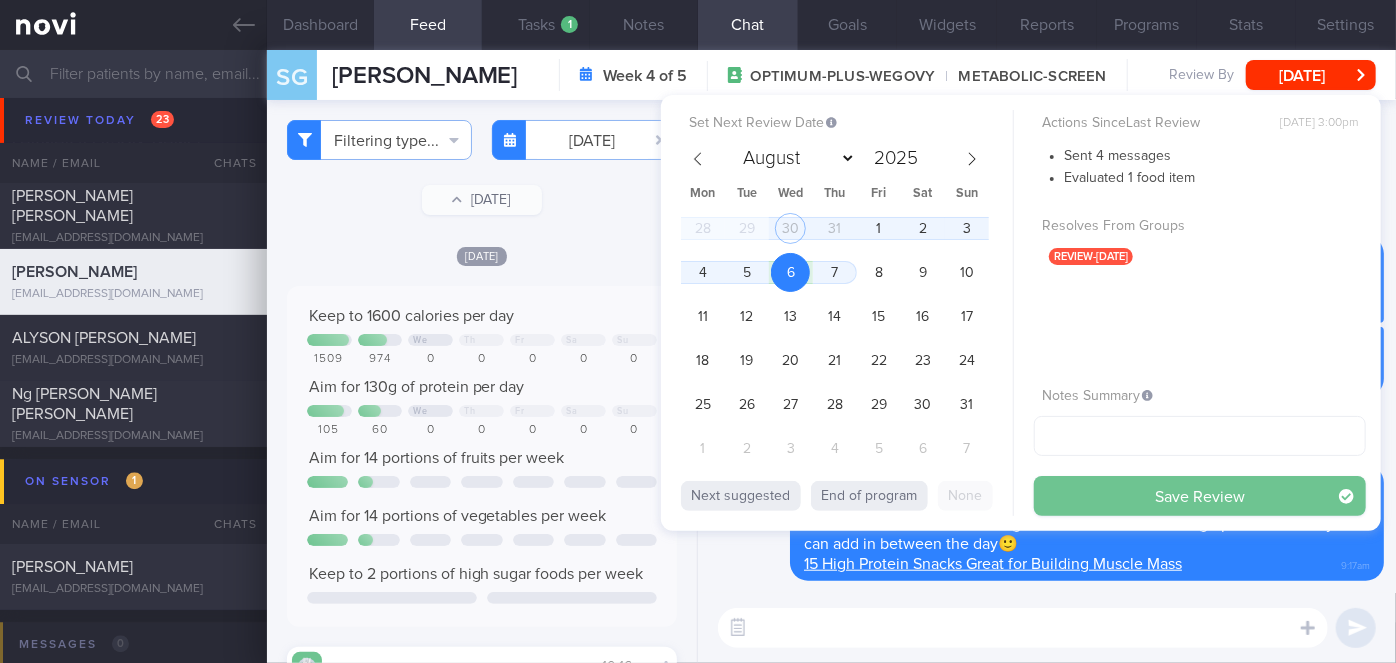 click on "Save Review" at bounding box center (1200, 496) 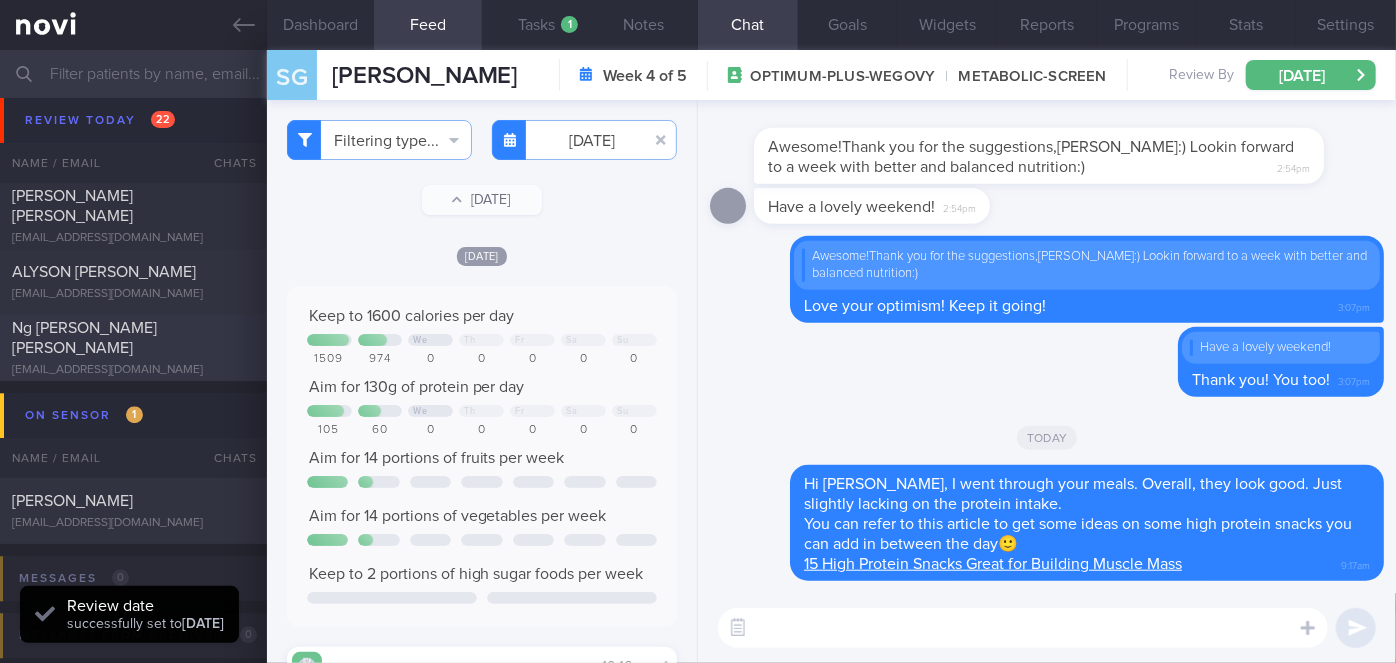 scroll, scrollTop: 6024, scrollLeft: 0, axis: vertical 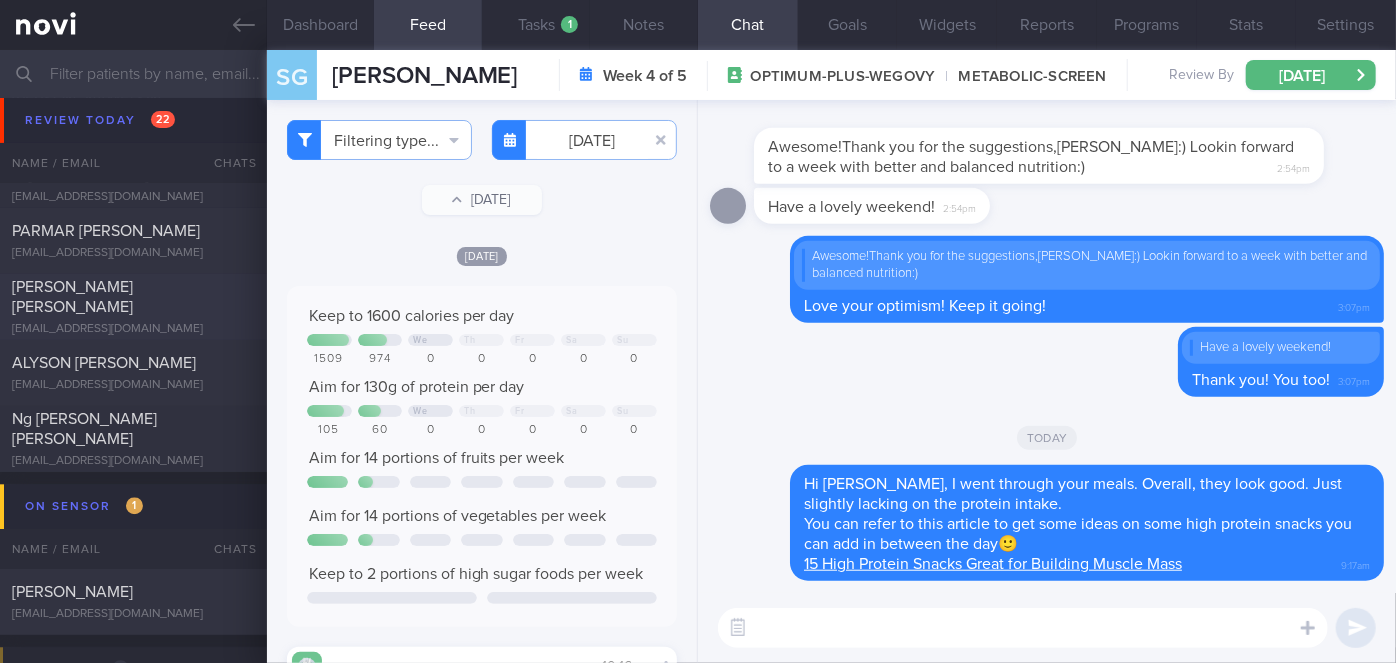 click on "[PERSON_NAME] [PERSON_NAME]
[EMAIL_ADDRESS][DOMAIN_NAME]" at bounding box center [133, 307] 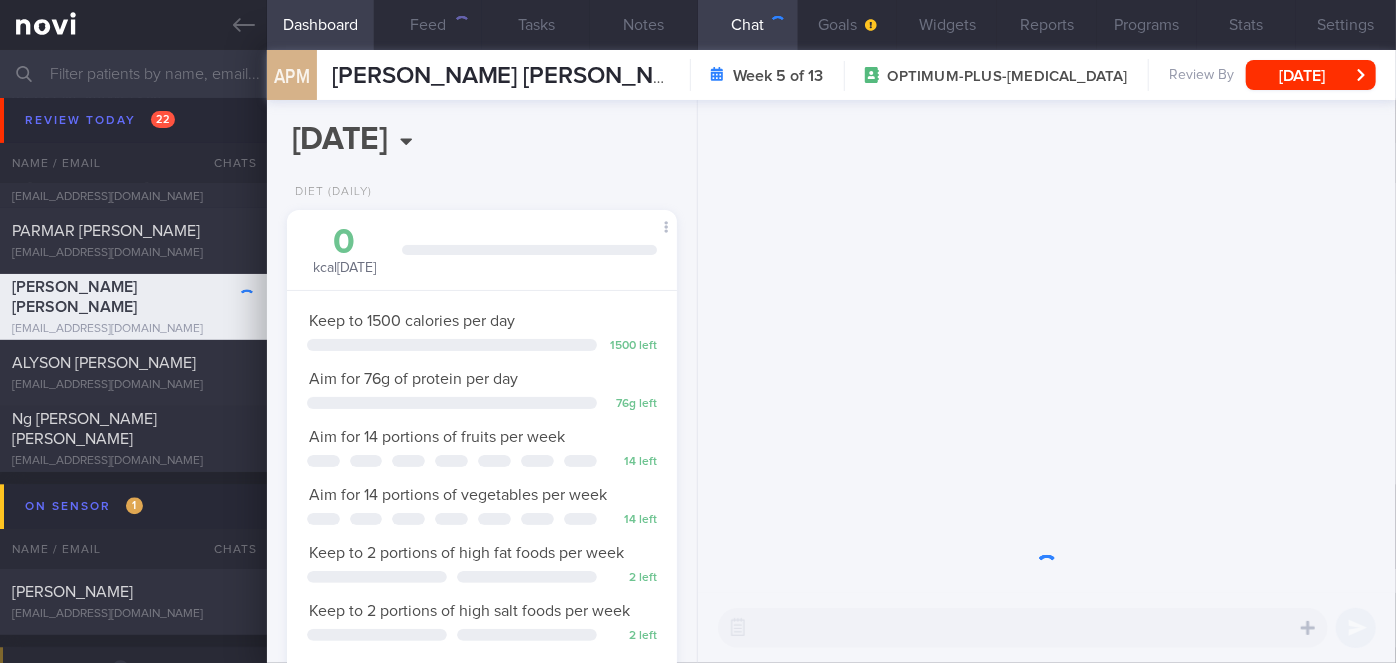 scroll, scrollTop: 999800, scrollLeft: 999658, axis: both 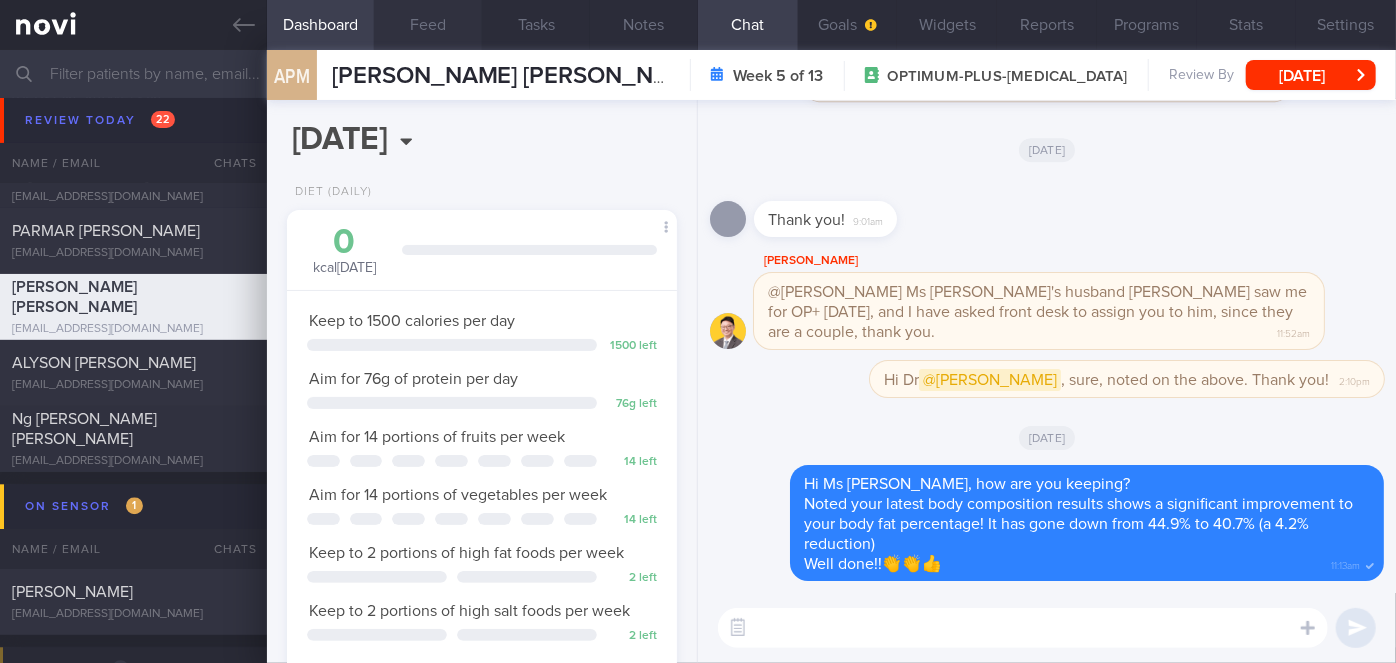 click on "Feed" at bounding box center (428, 25) 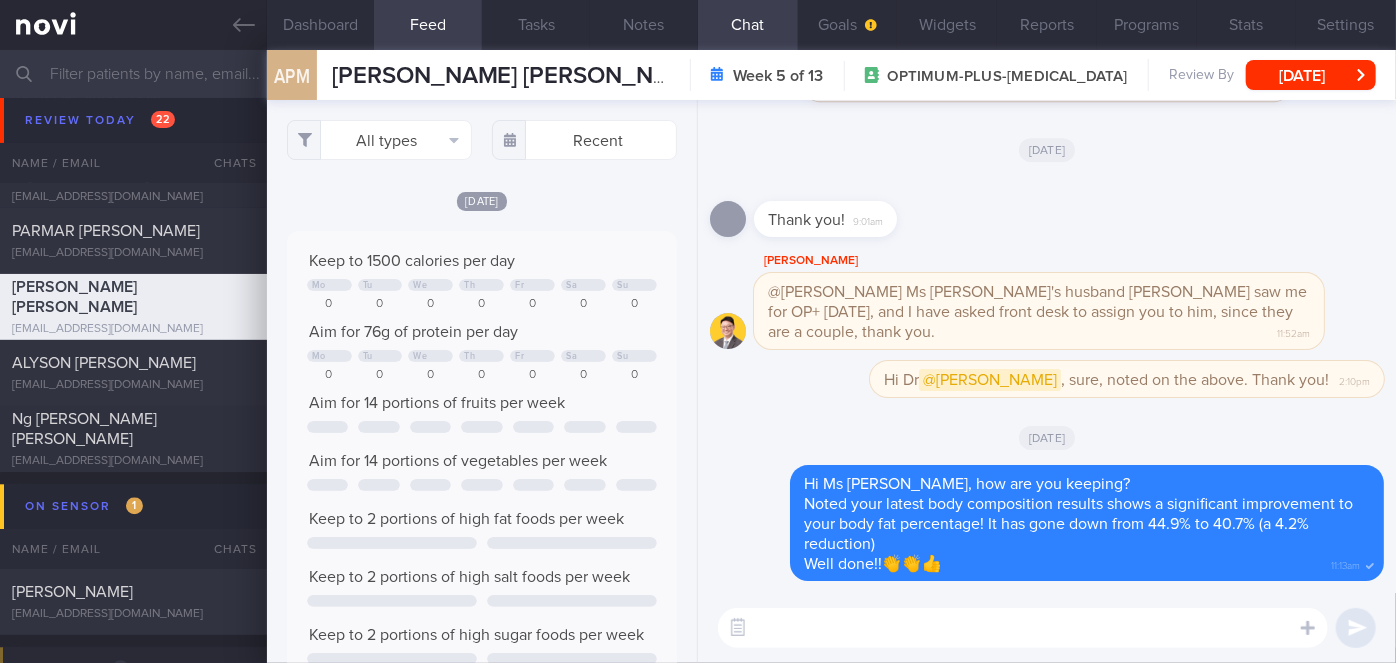 scroll, scrollTop: 999912, scrollLeft: 999648, axis: both 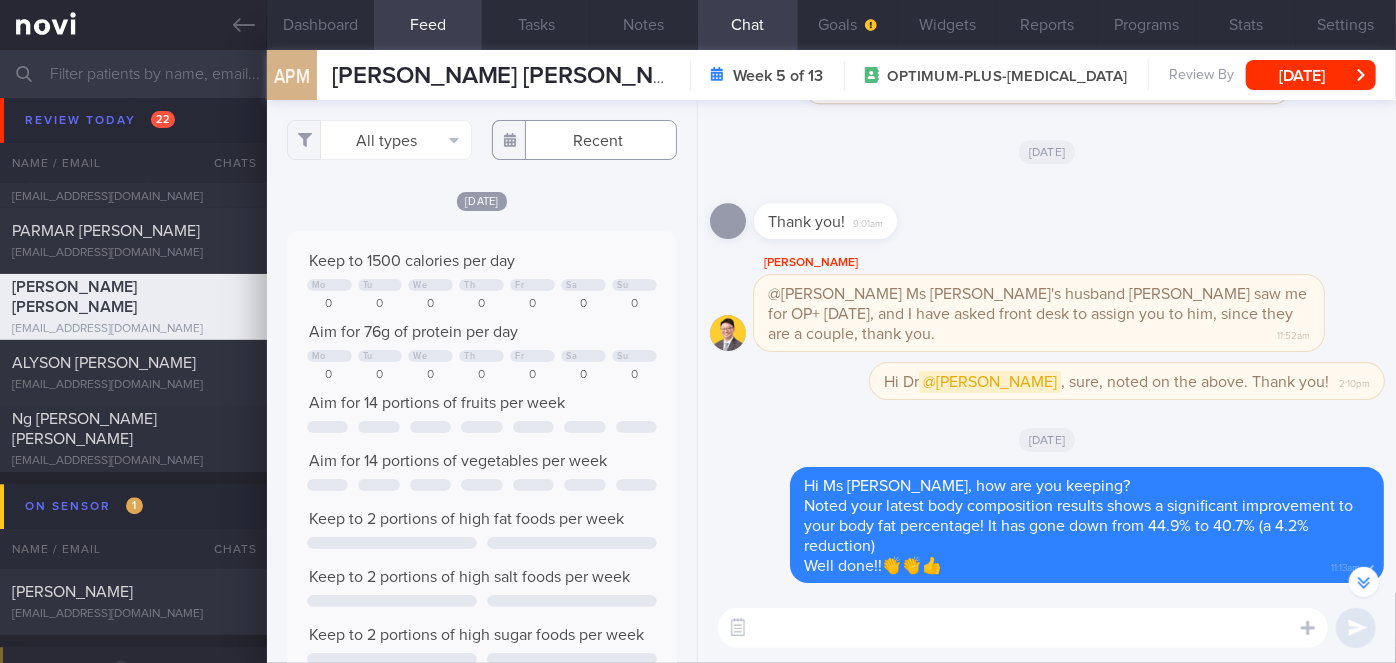 click at bounding box center (584, 140) 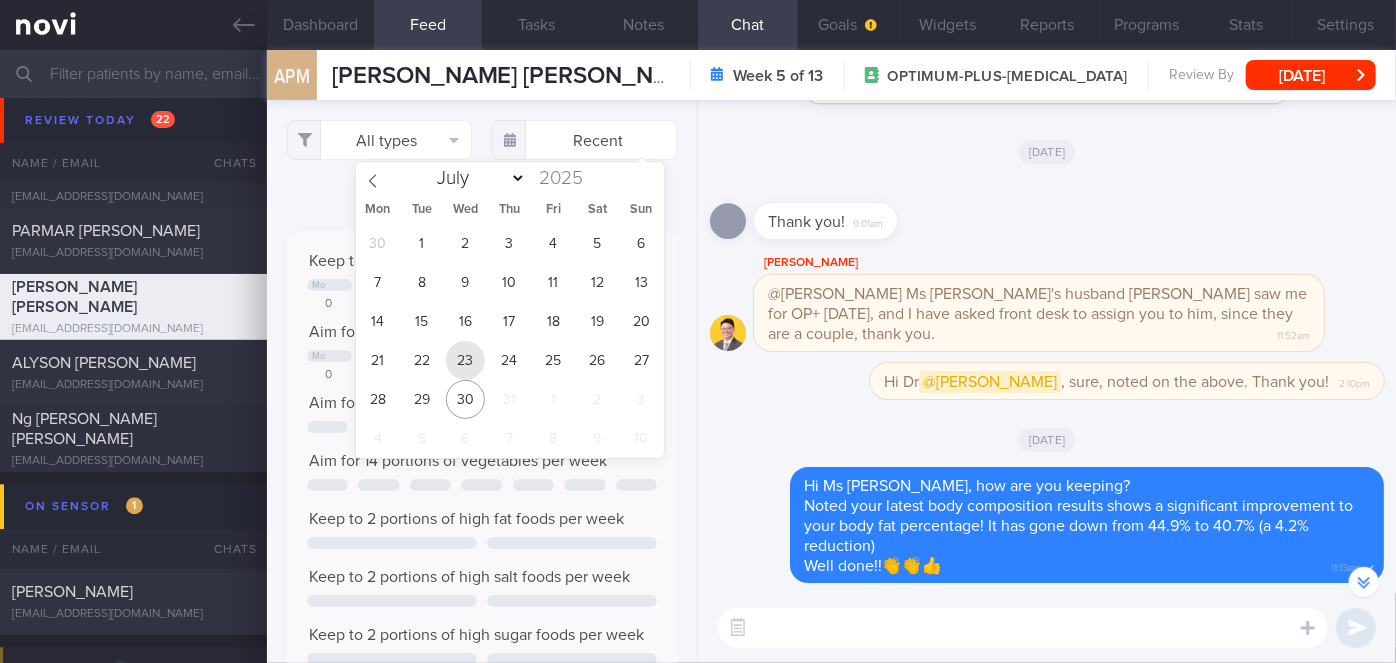 click on "23" at bounding box center (465, 360) 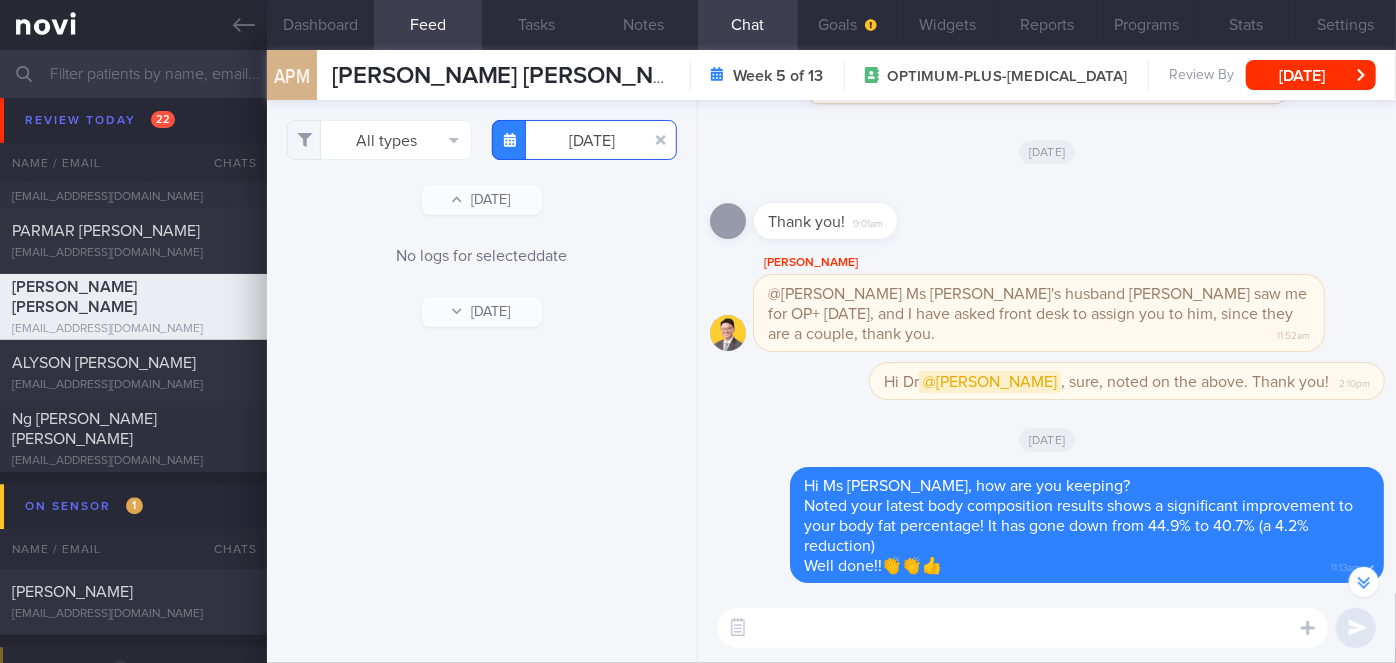 click on "[DATE]" at bounding box center [584, 140] 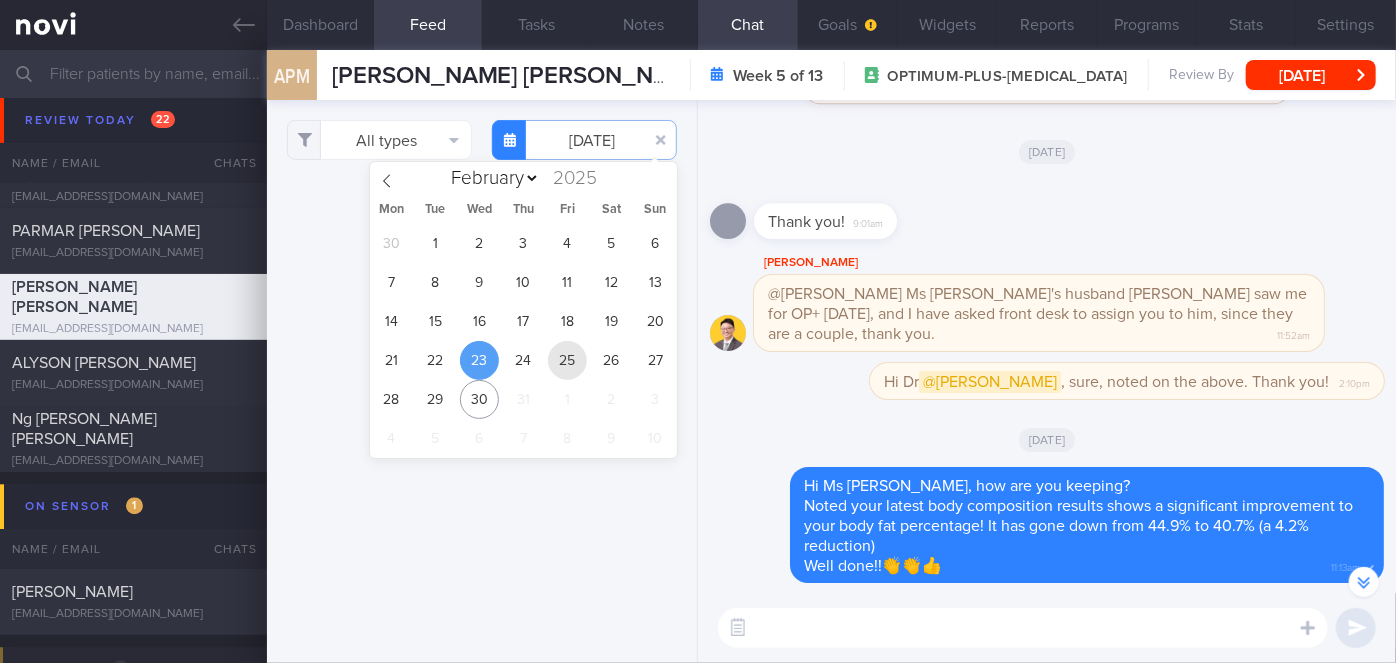 click on "25" at bounding box center (567, 360) 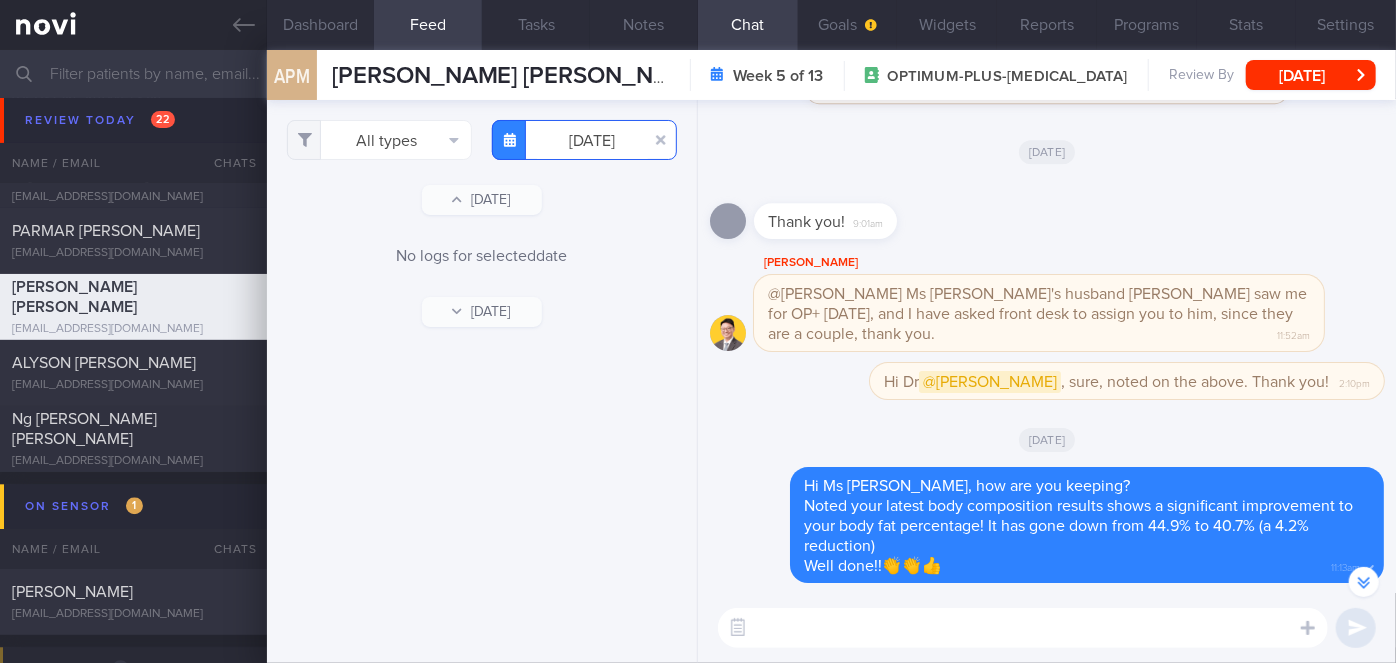 click on "[DATE]" at bounding box center (584, 140) 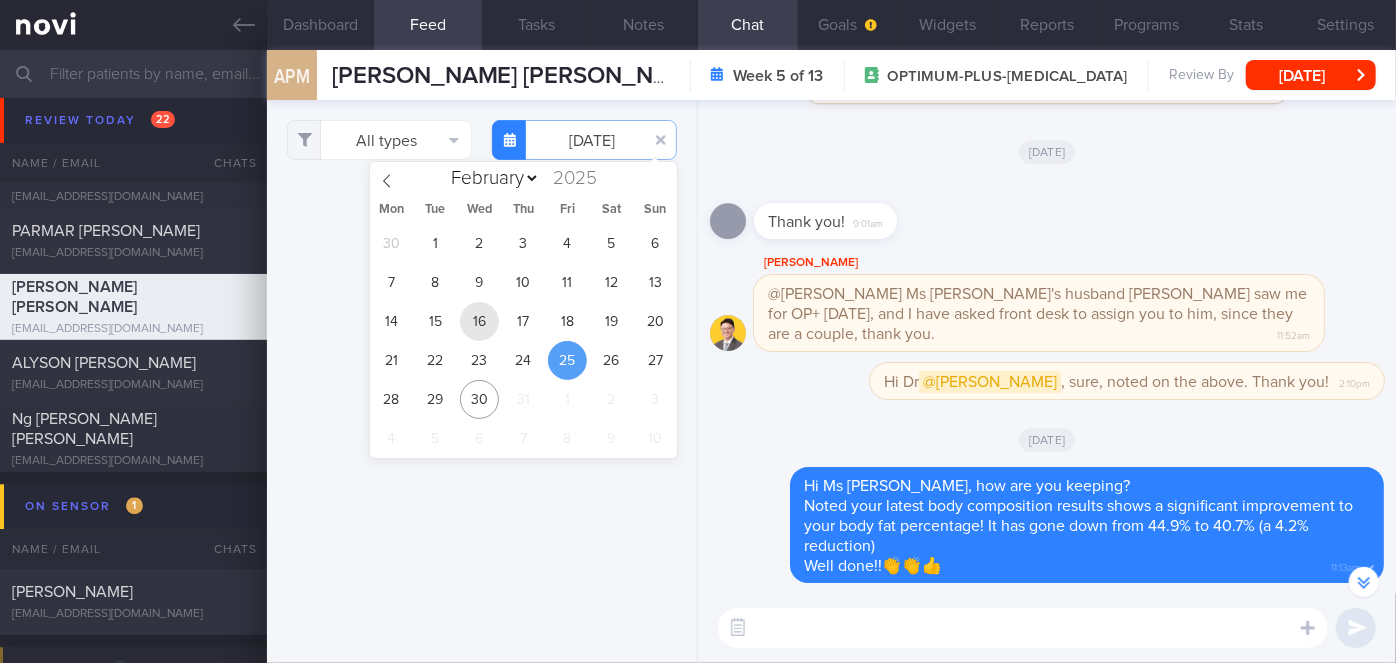 click on "16" at bounding box center (479, 321) 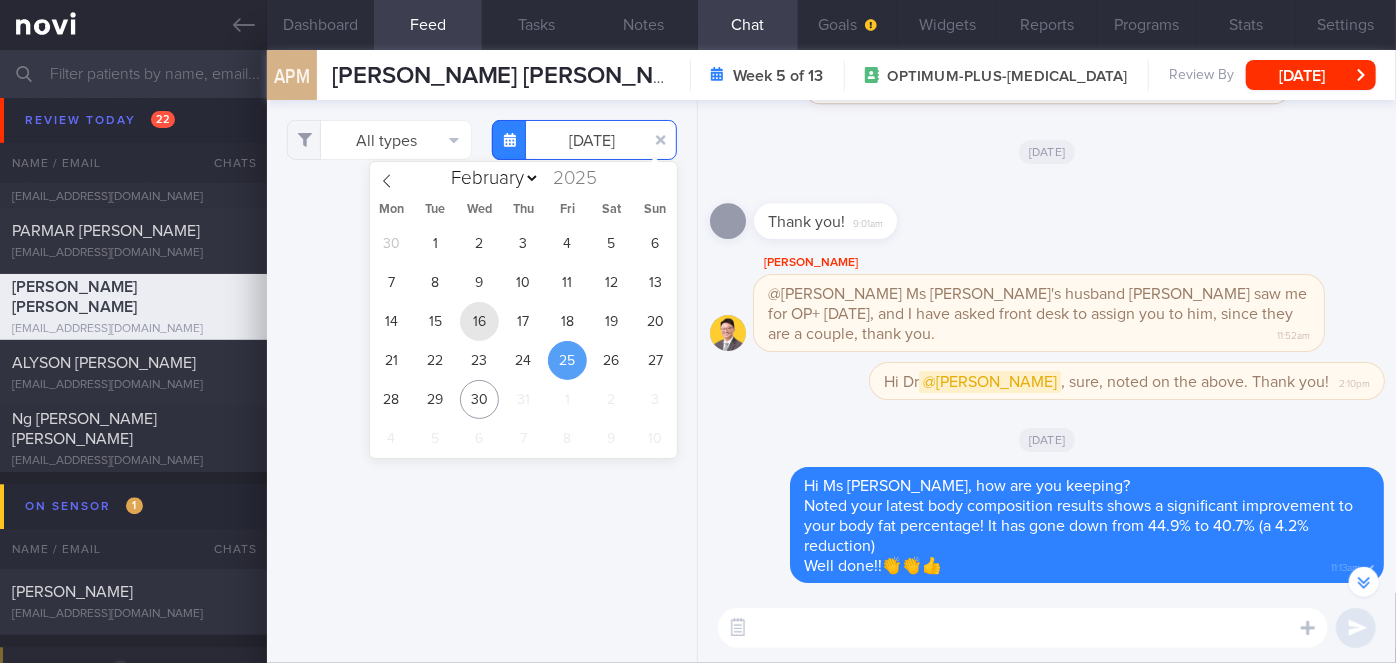 type on "[DATE]" 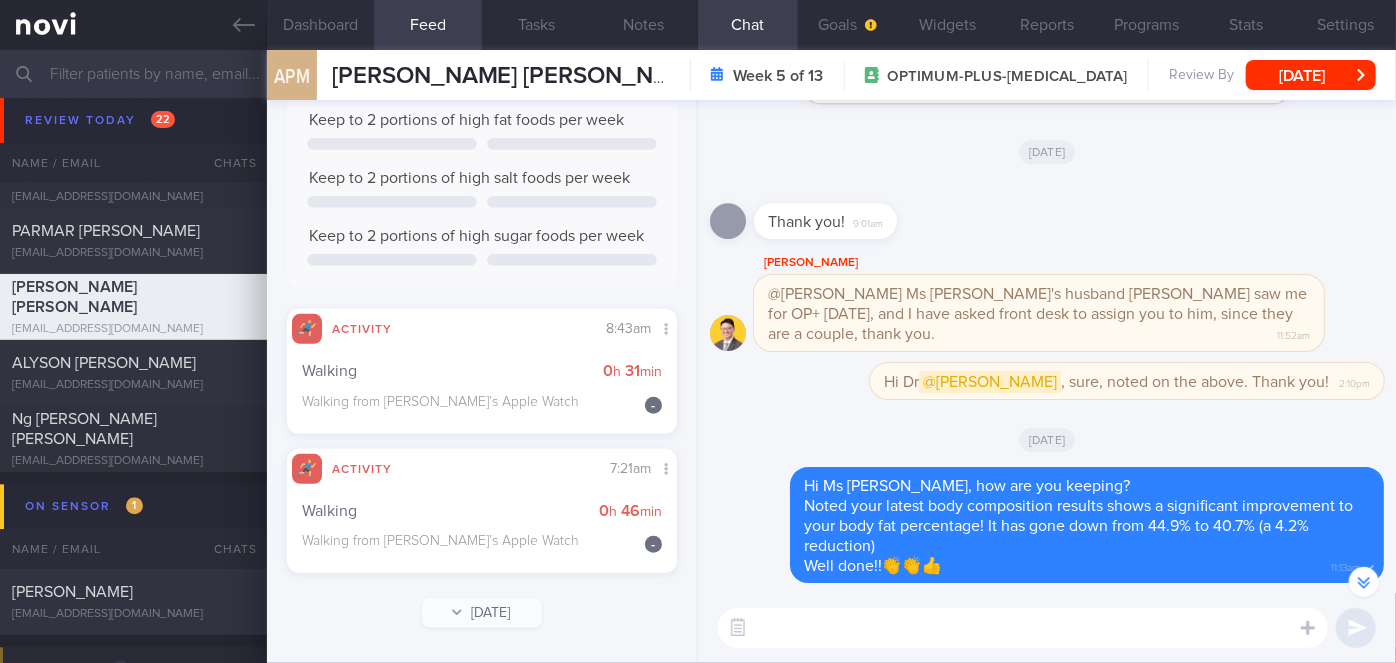 scroll, scrollTop: 0, scrollLeft: 0, axis: both 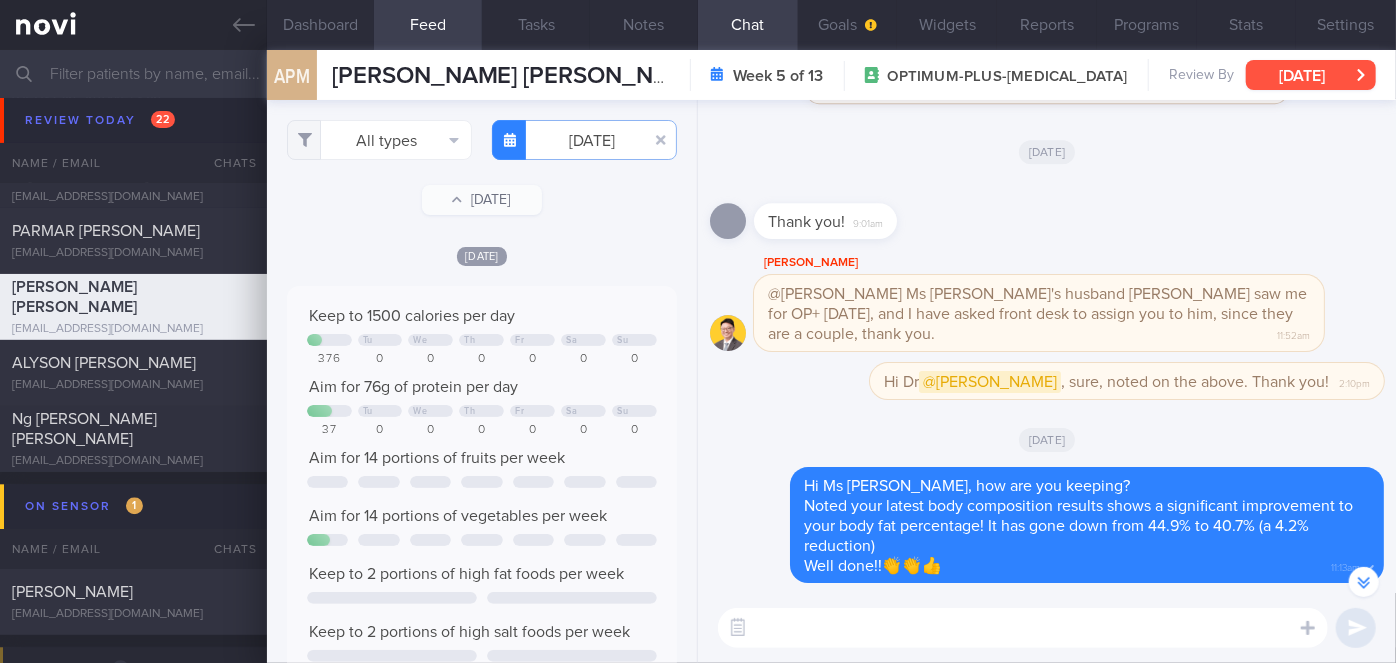 click on "[DATE]" at bounding box center [1311, 75] 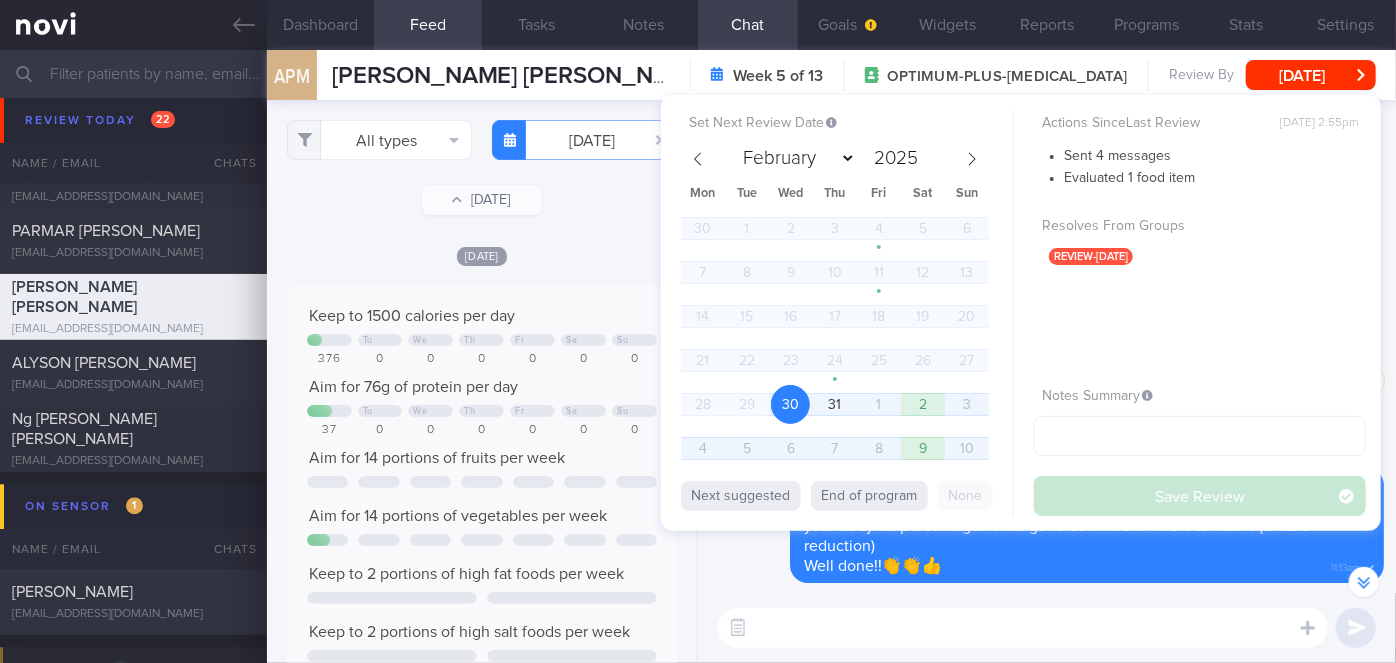 click on "Delete
Hi Ms [PERSON_NAME], how are you keeping? Noted your latest body composition results shows a significant improvement to your body fat percentage! It has gone down from 44.9% to 40.7% (a 4.2% reduction)  Well done!!👏👏👍
11:13am" at bounding box center [1047, 525] 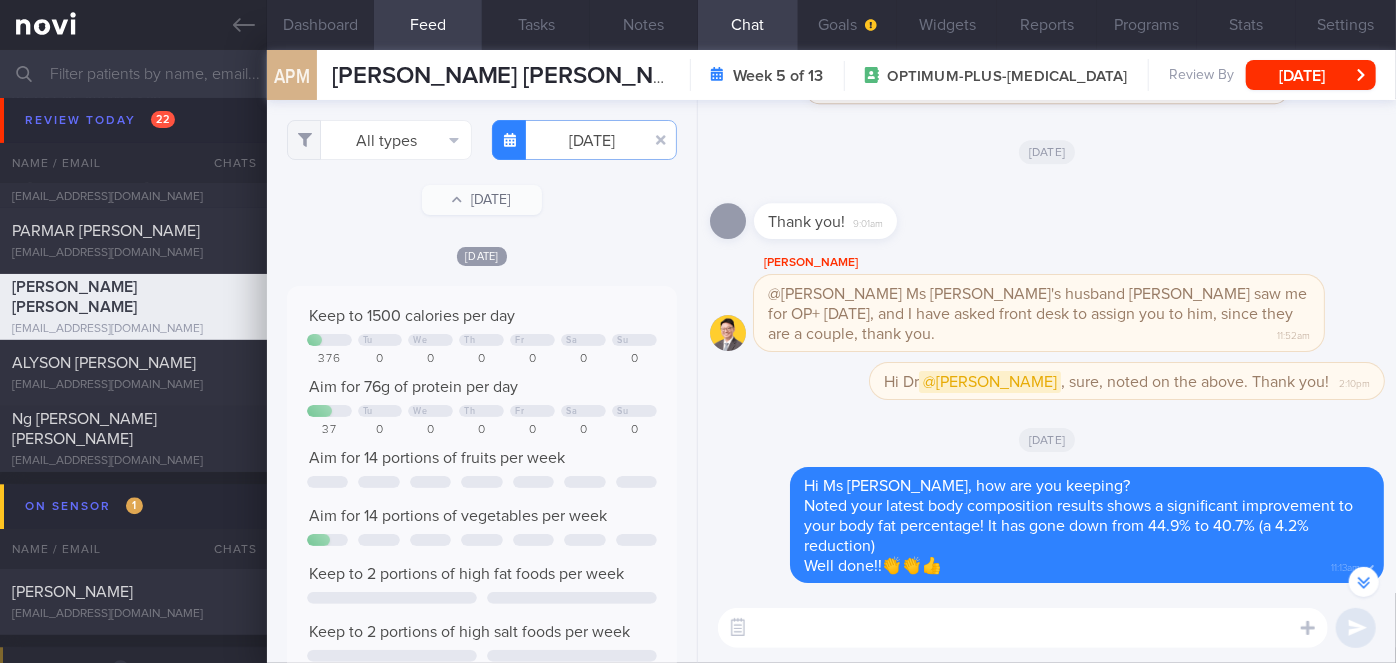 click at bounding box center (1023, 628) 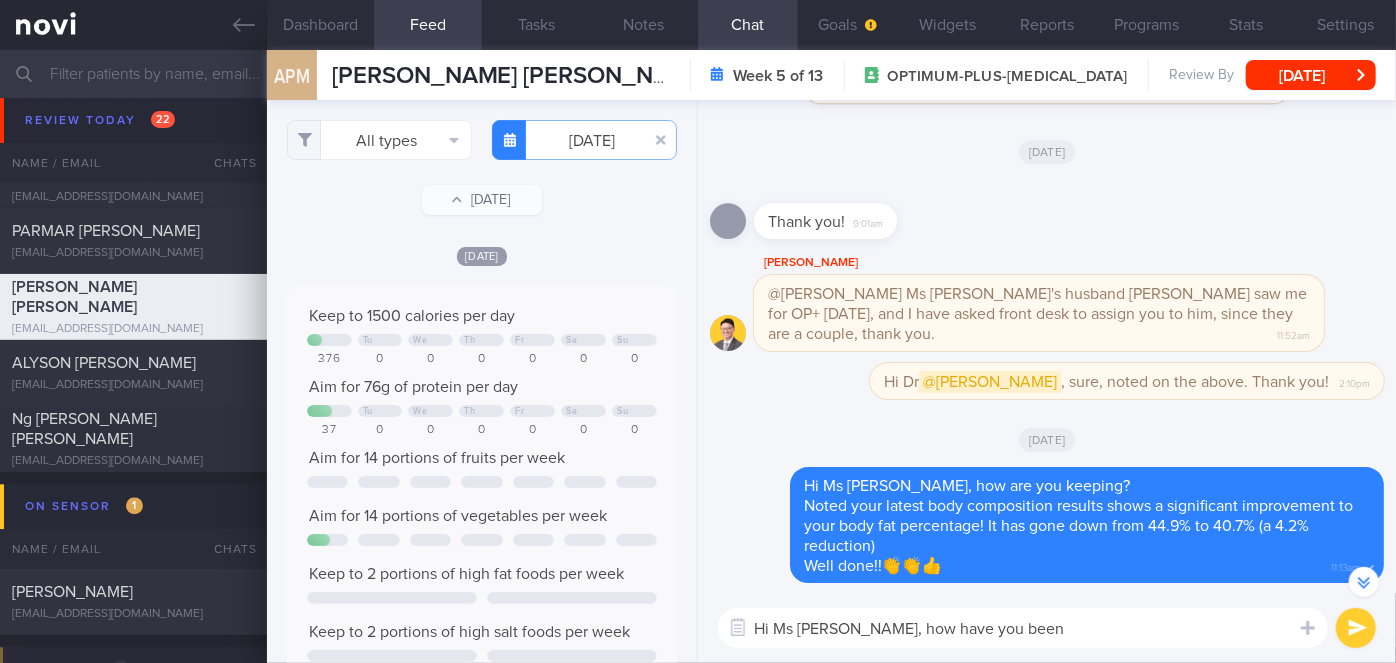 type on "Hi Ms [PERSON_NAME], how have you been?" 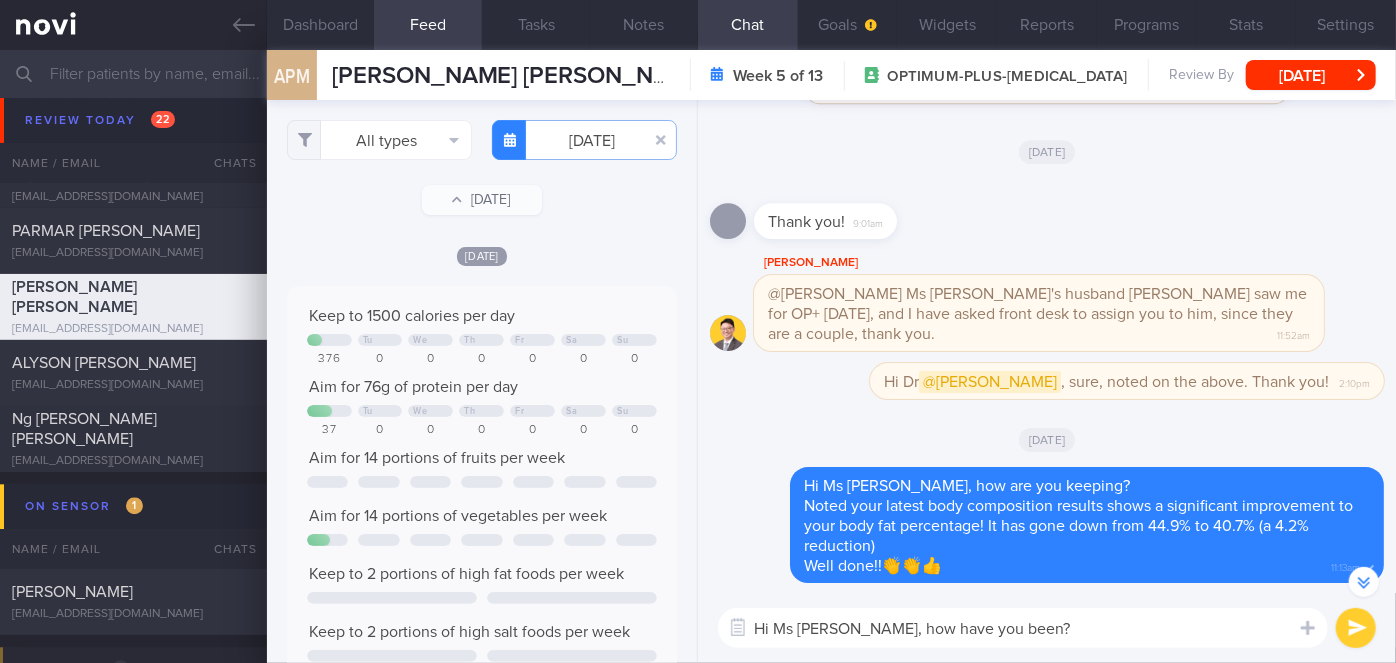 type 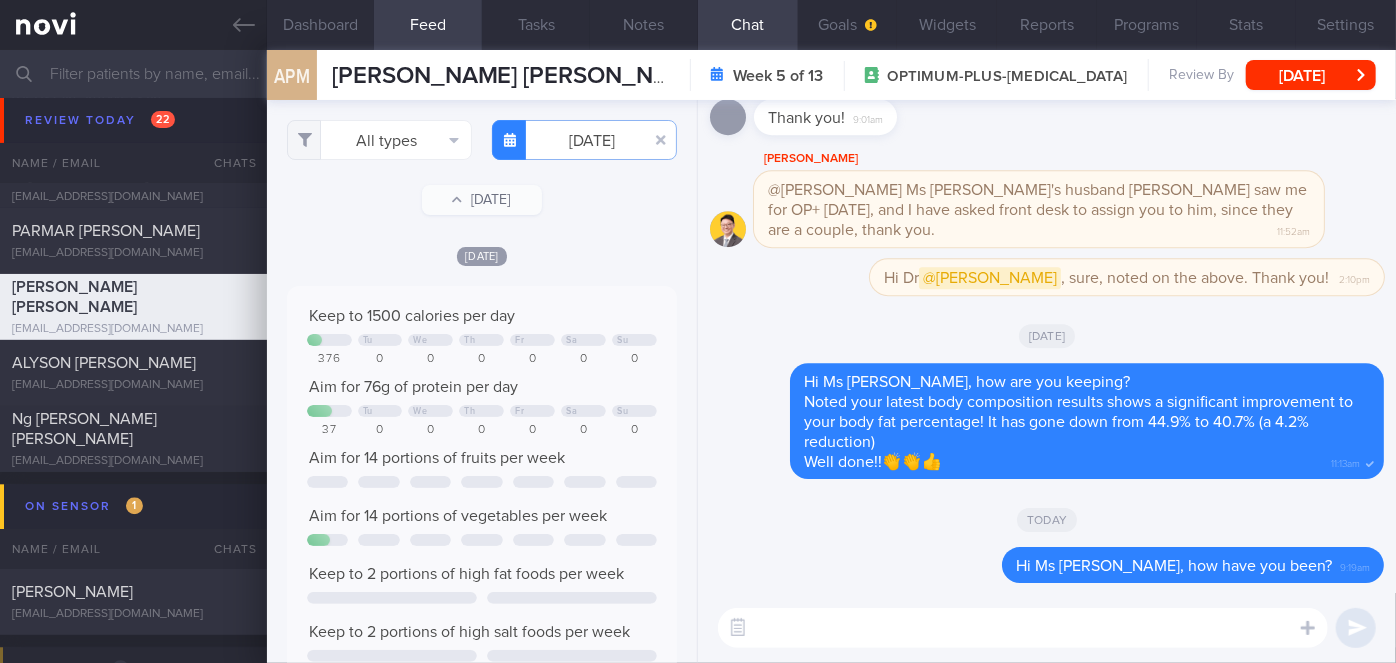 scroll, scrollTop: 0, scrollLeft: 0, axis: both 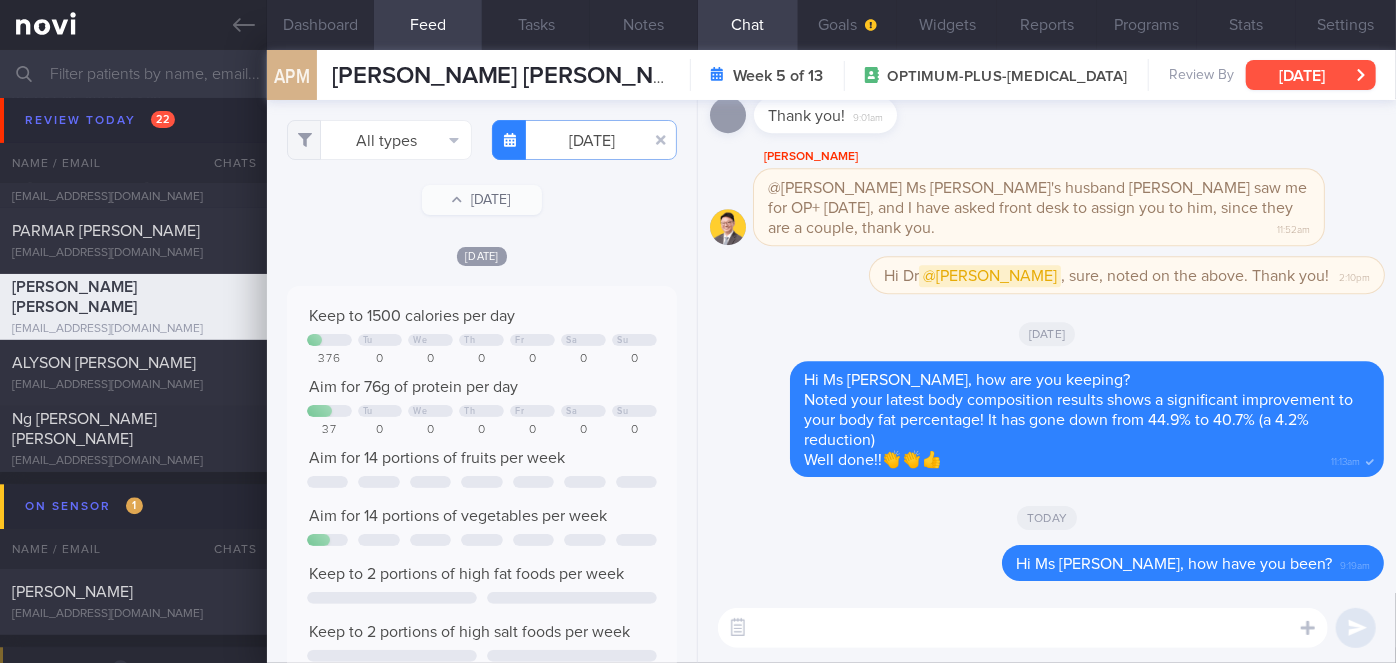 click on "[DATE]" at bounding box center (1311, 75) 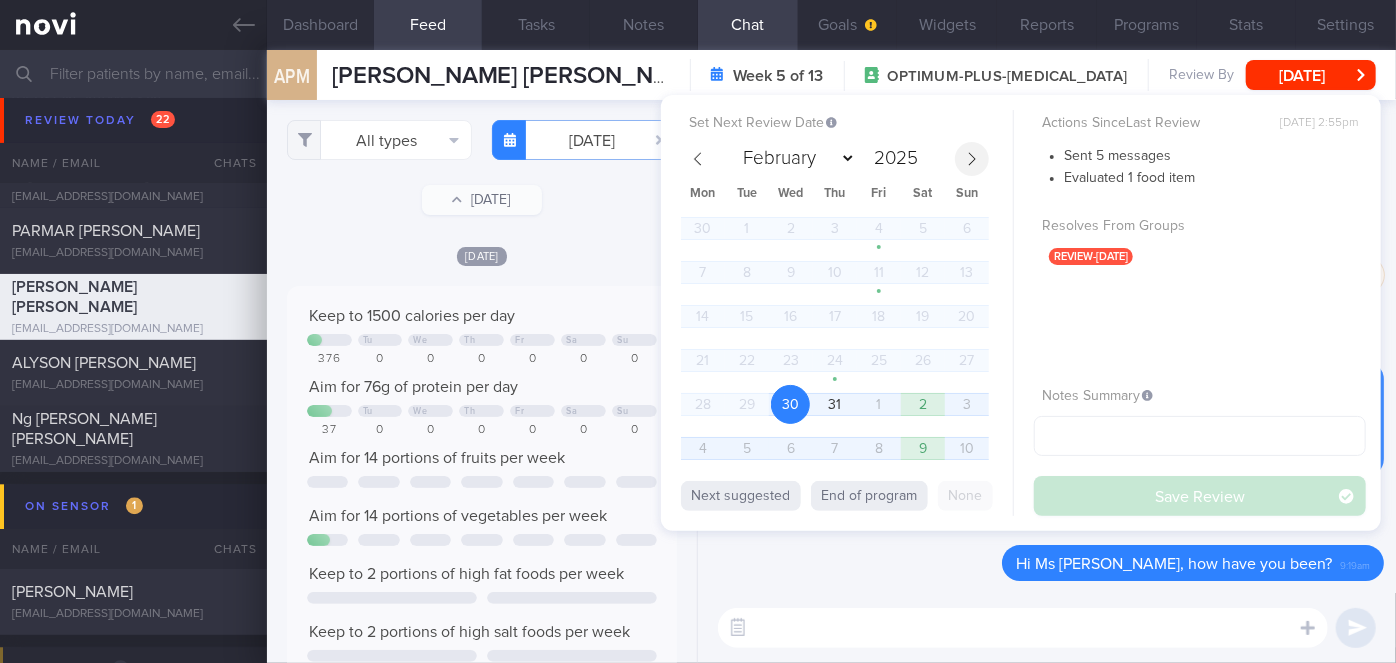 click 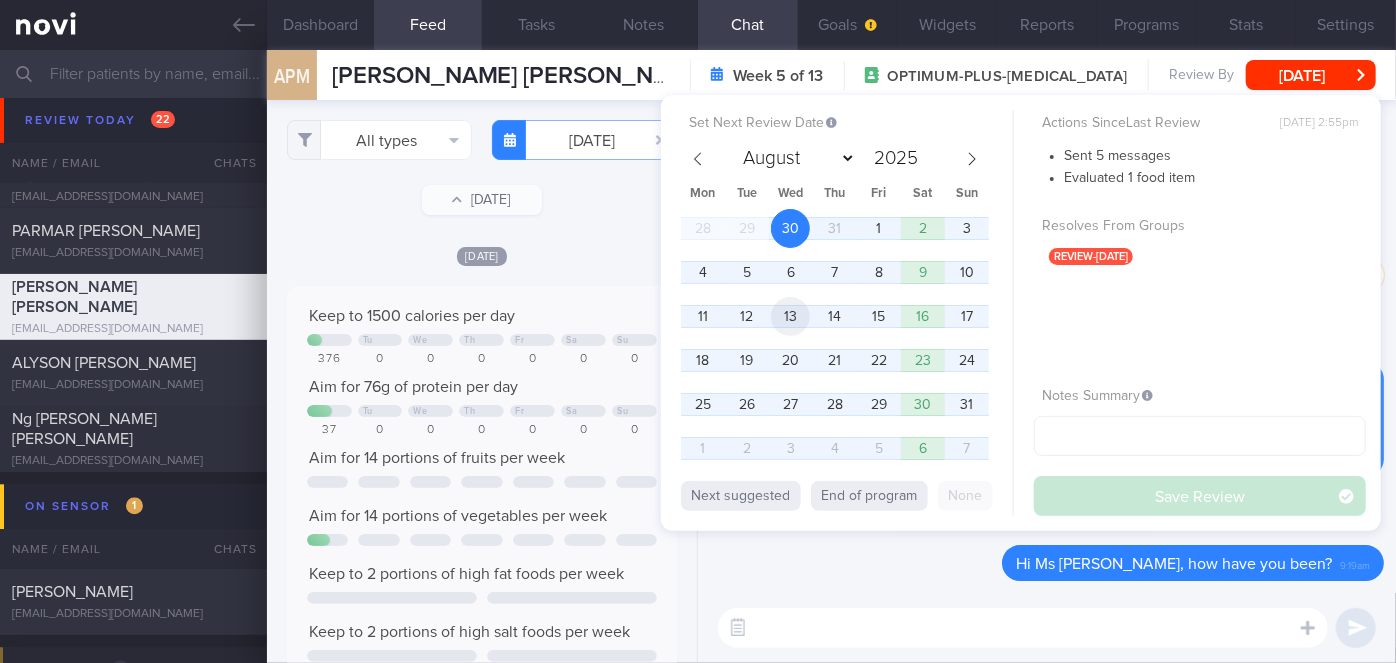 click on "13" at bounding box center [790, 316] 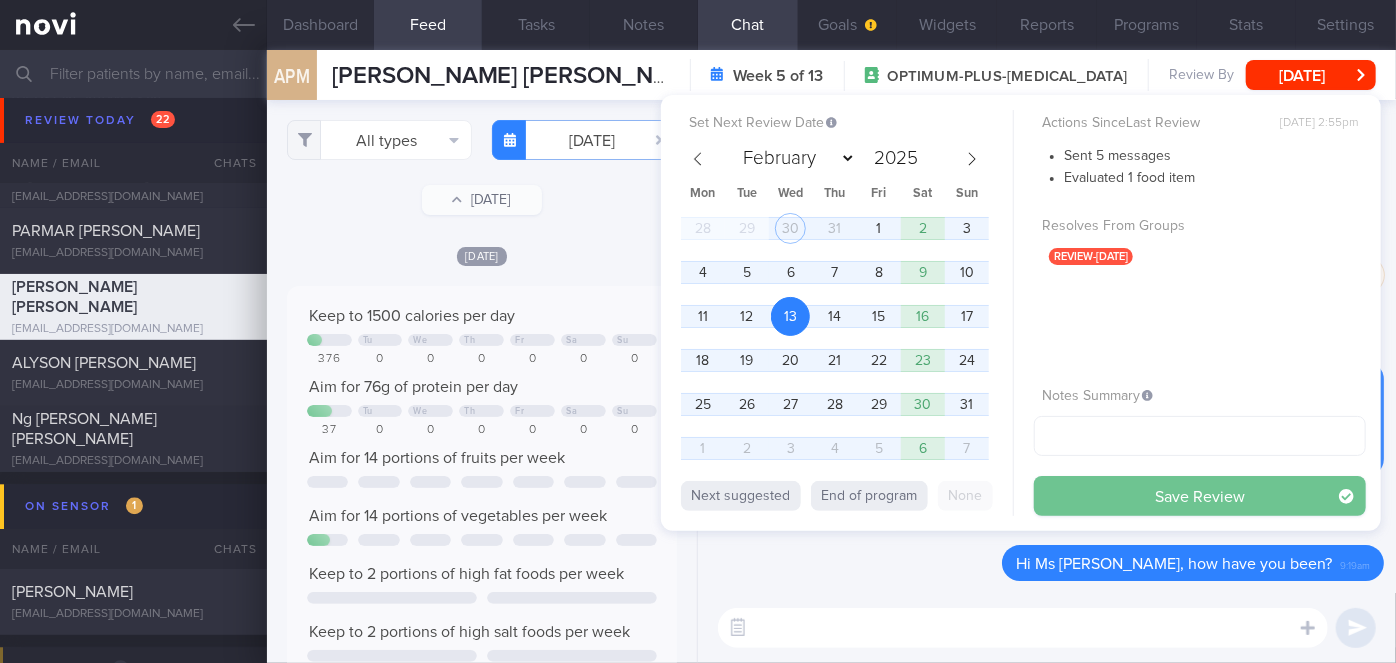 click on "Save Review" at bounding box center [1200, 496] 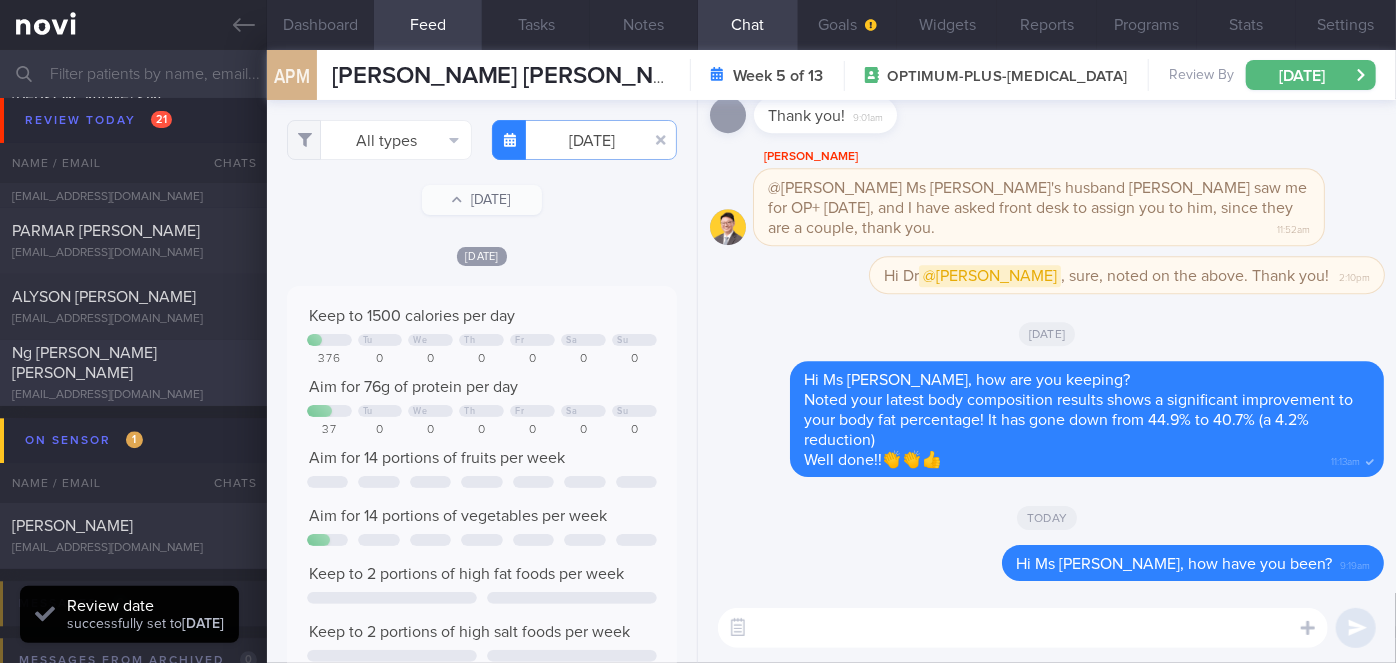 scroll, scrollTop: 5842, scrollLeft: 0, axis: vertical 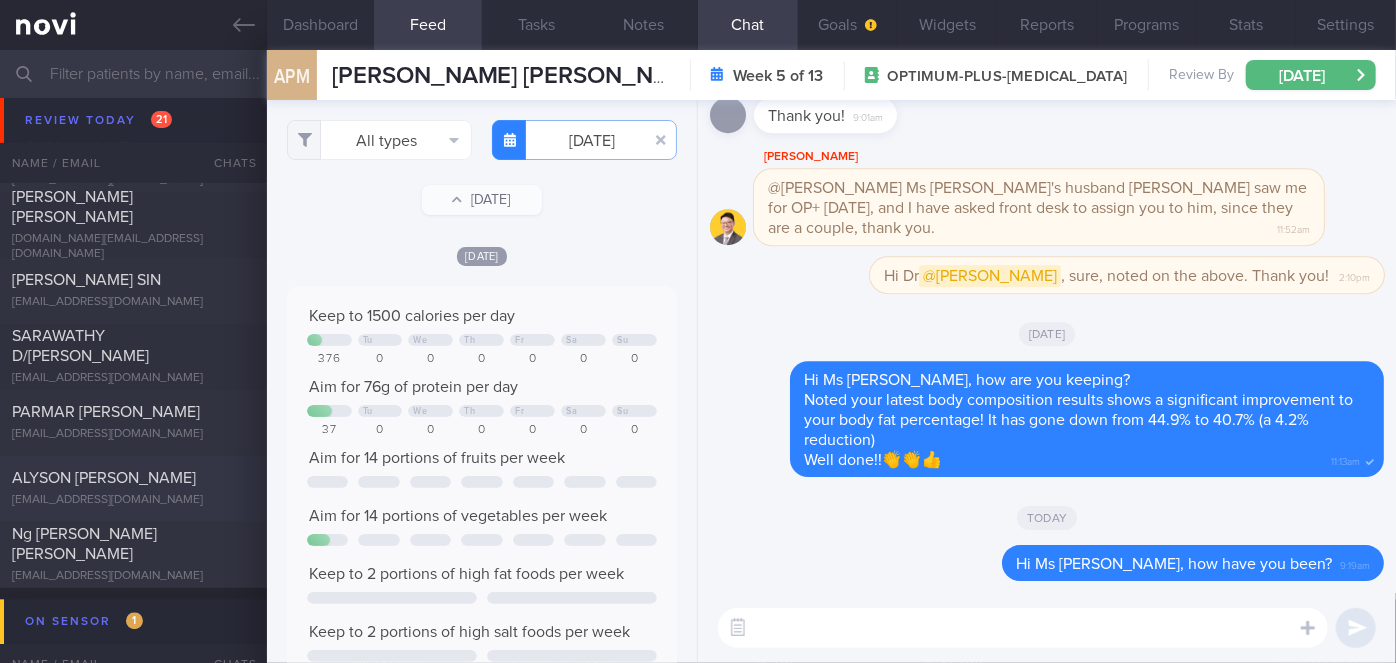 click on "ALYSON [PERSON_NAME]" at bounding box center (131, 479) 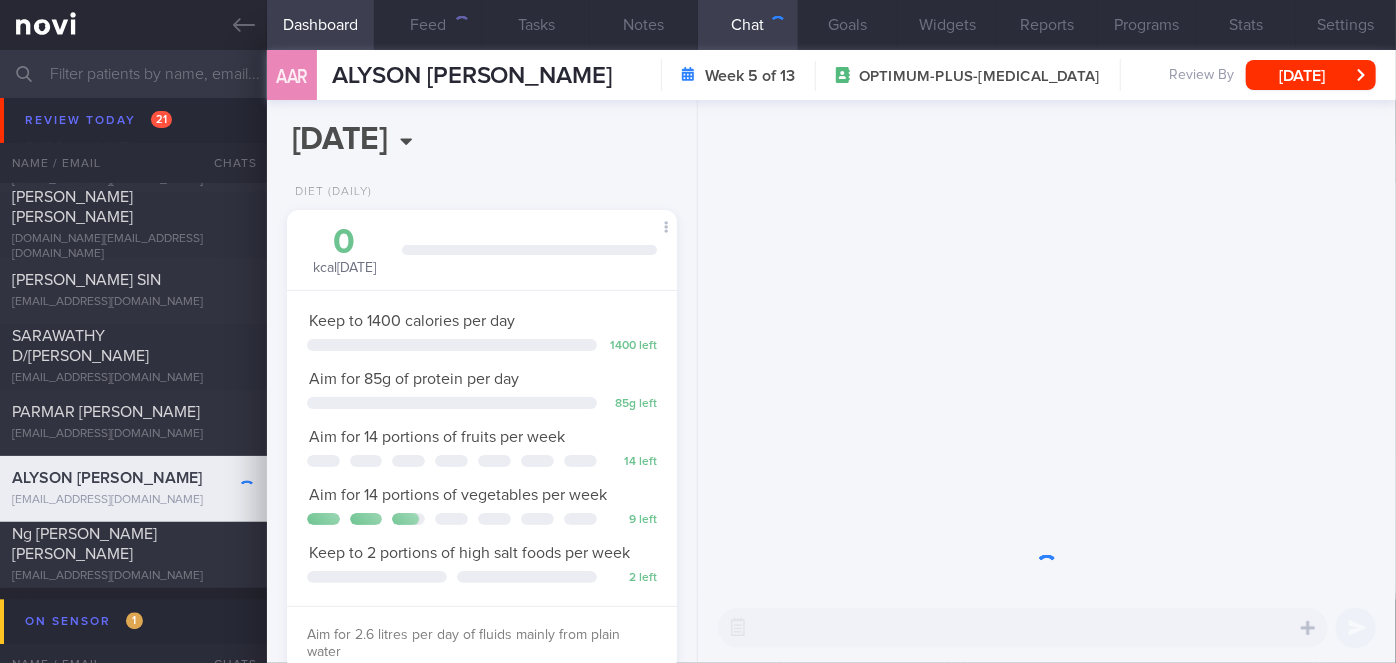 scroll, scrollTop: 999800, scrollLeft: 999658, axis: both 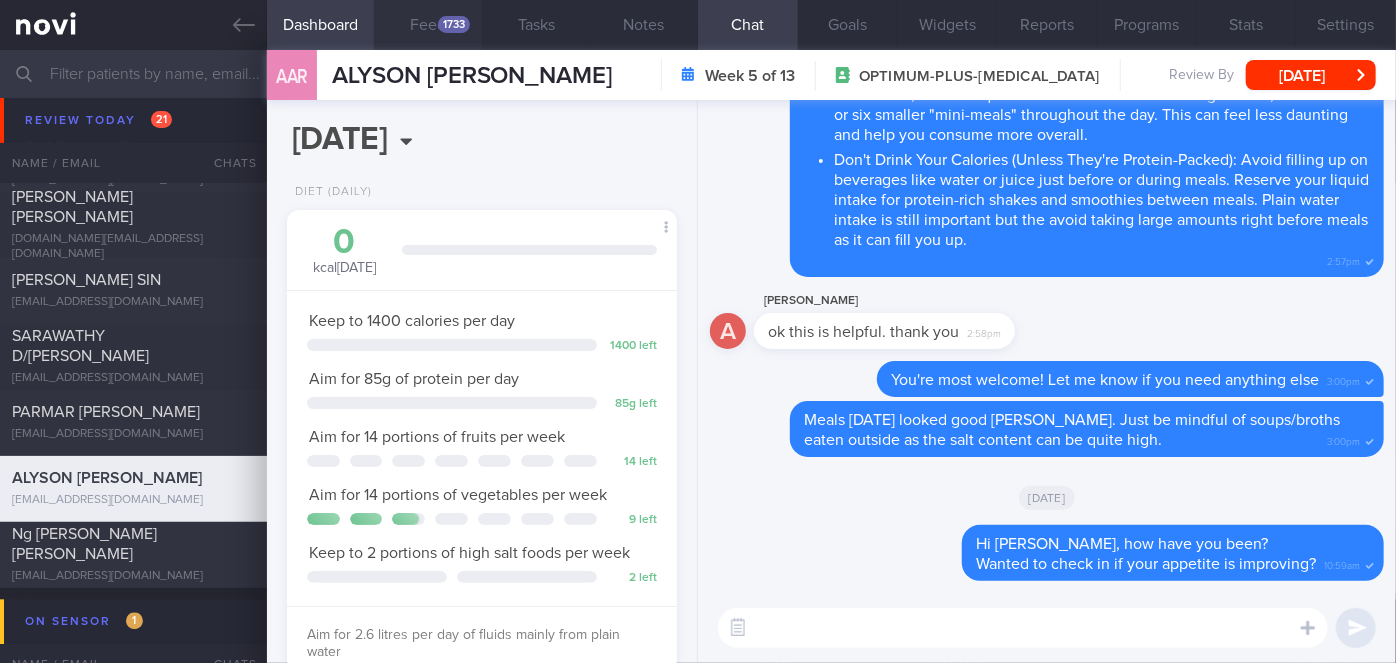 click on "1733" at bounding box center [454, 24] 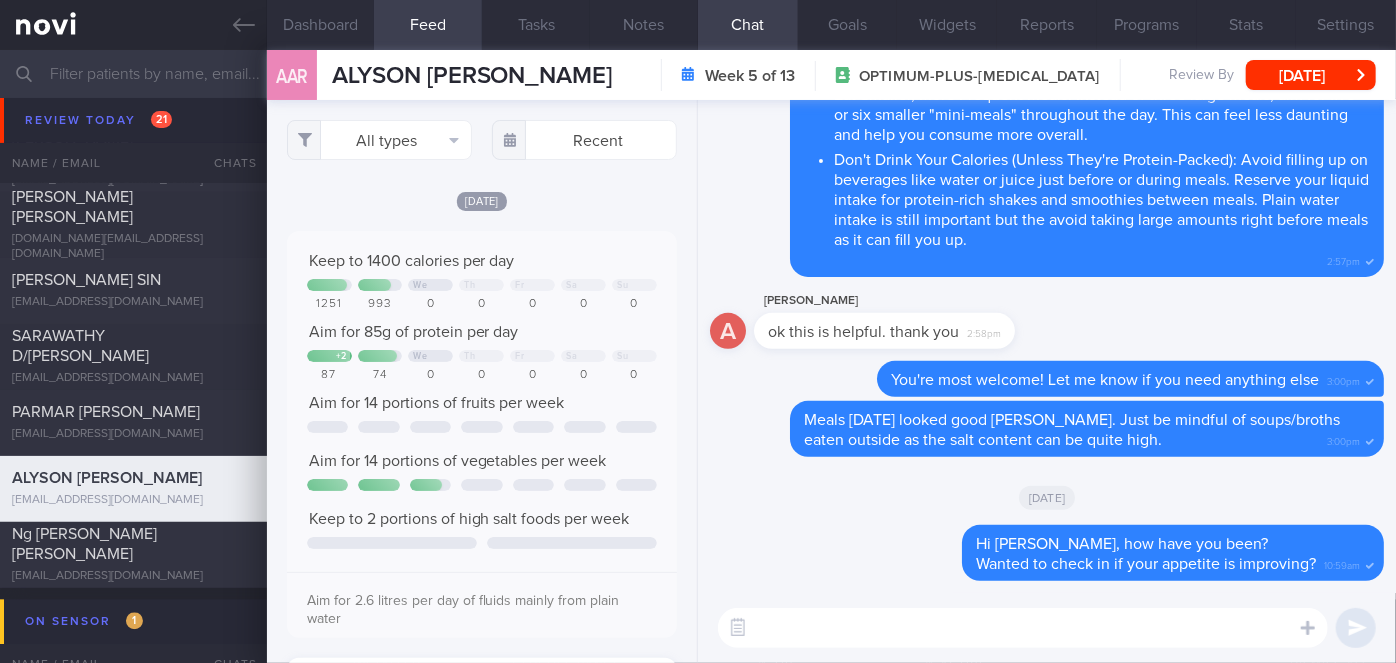 scroll, scrollTop: 999912, scrollLeft: 999648, axis: both 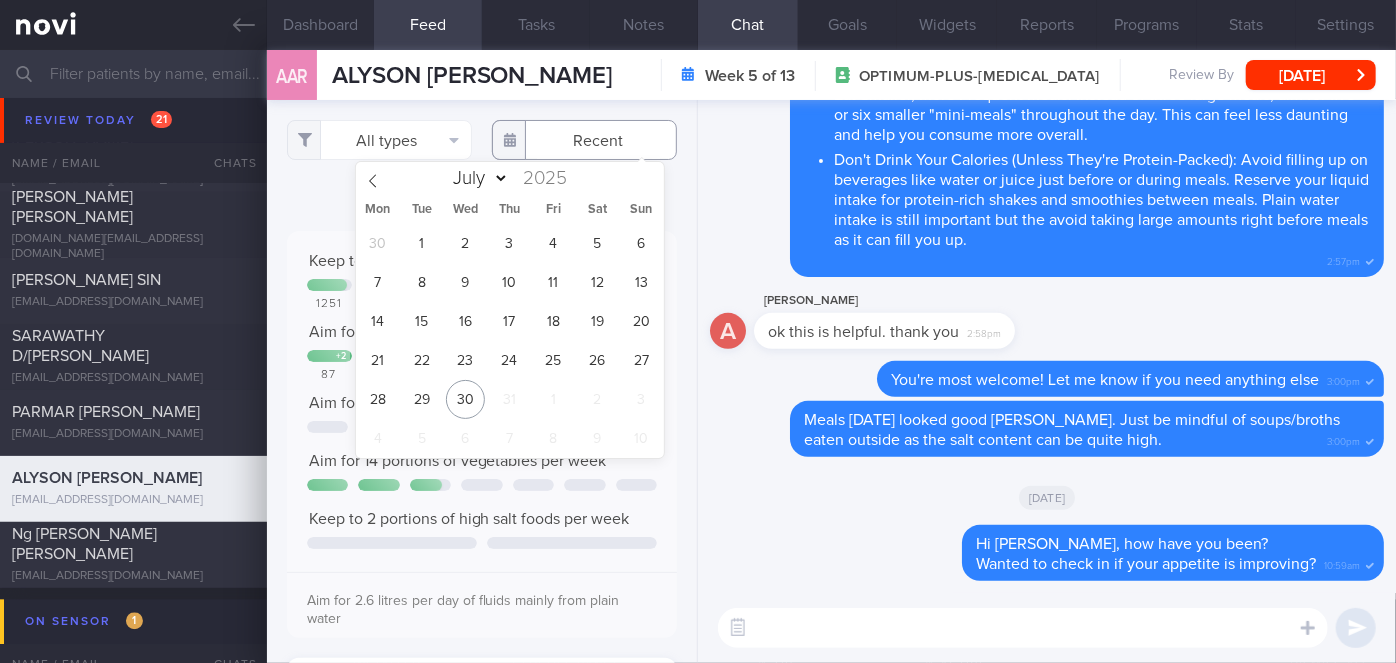 click at bounding box center (584, 140) 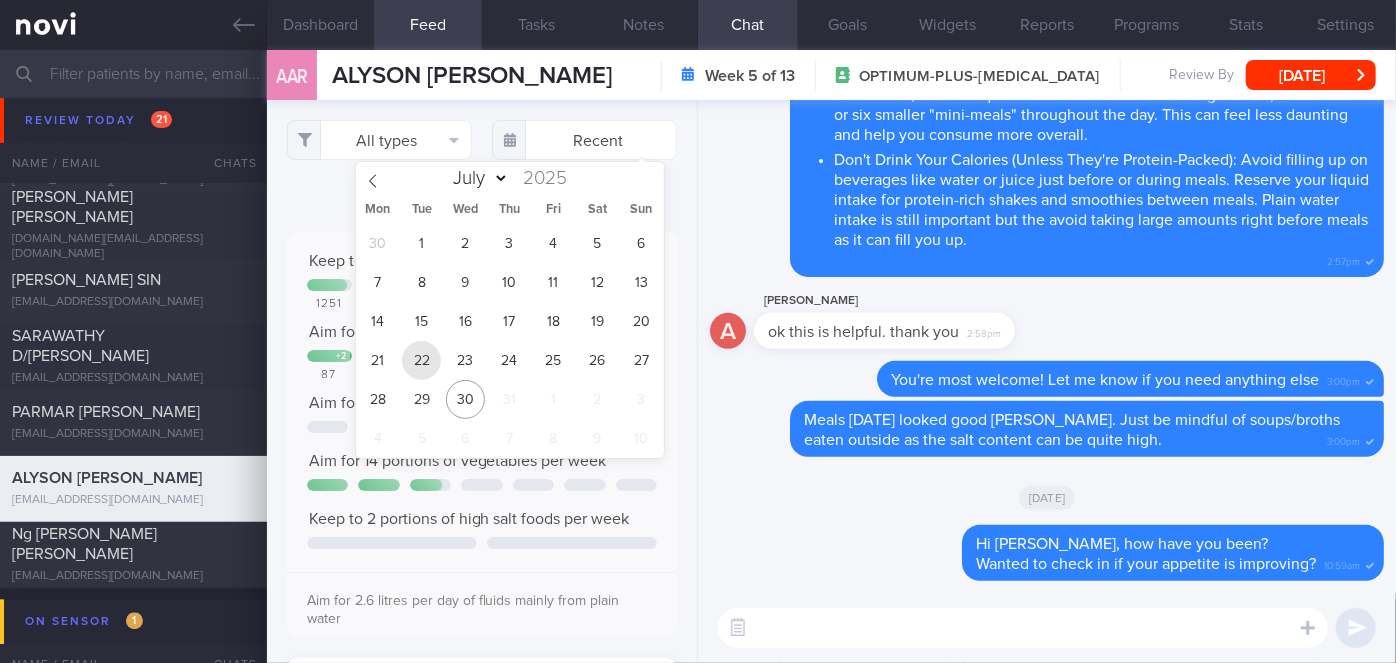 click on "22" at bounding box center [421, 360] 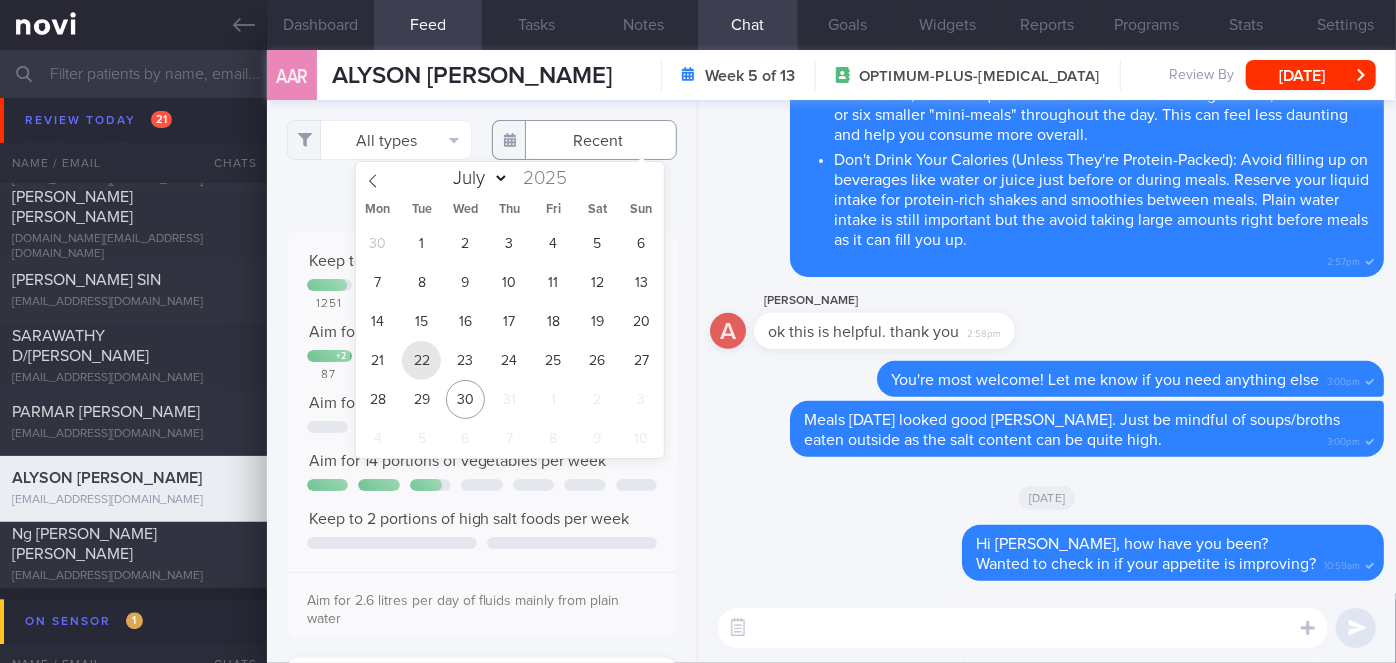 type on "[DATE]" 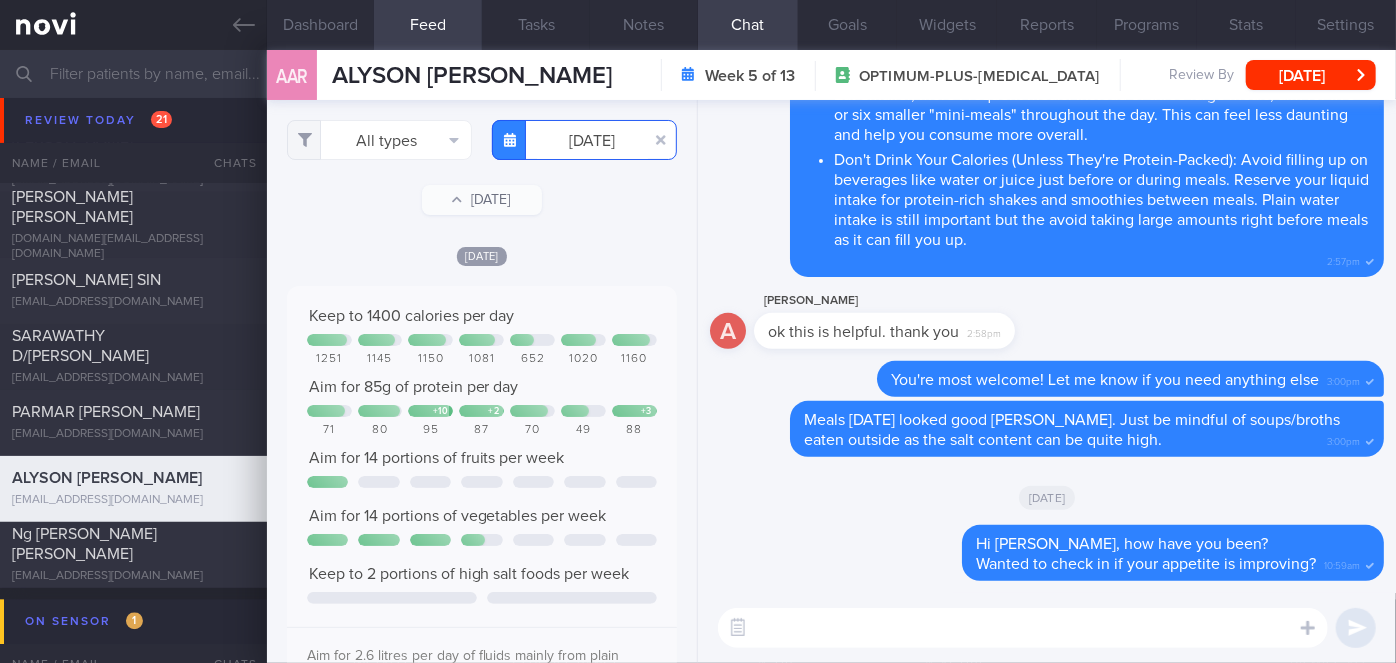 scroll, scrollTop: 999912, scrollLeft: 999648, axis: both 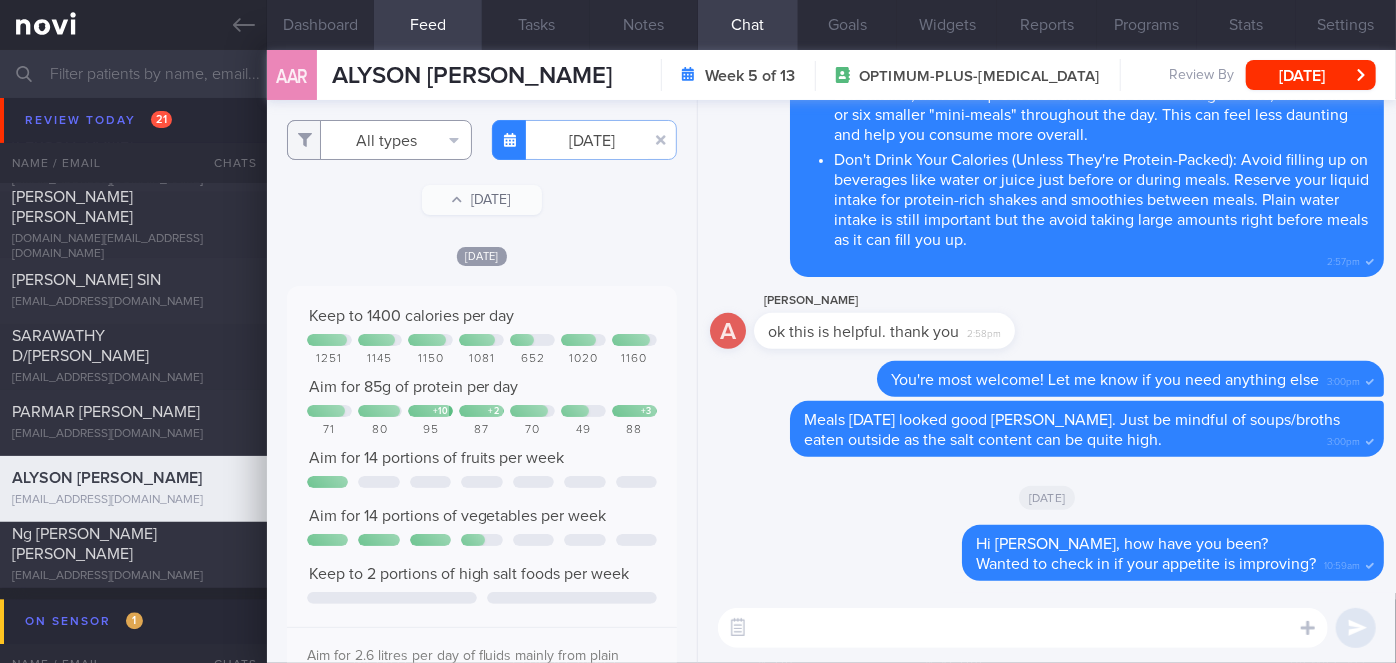 click on "All types" at bounding box center [379, 140] 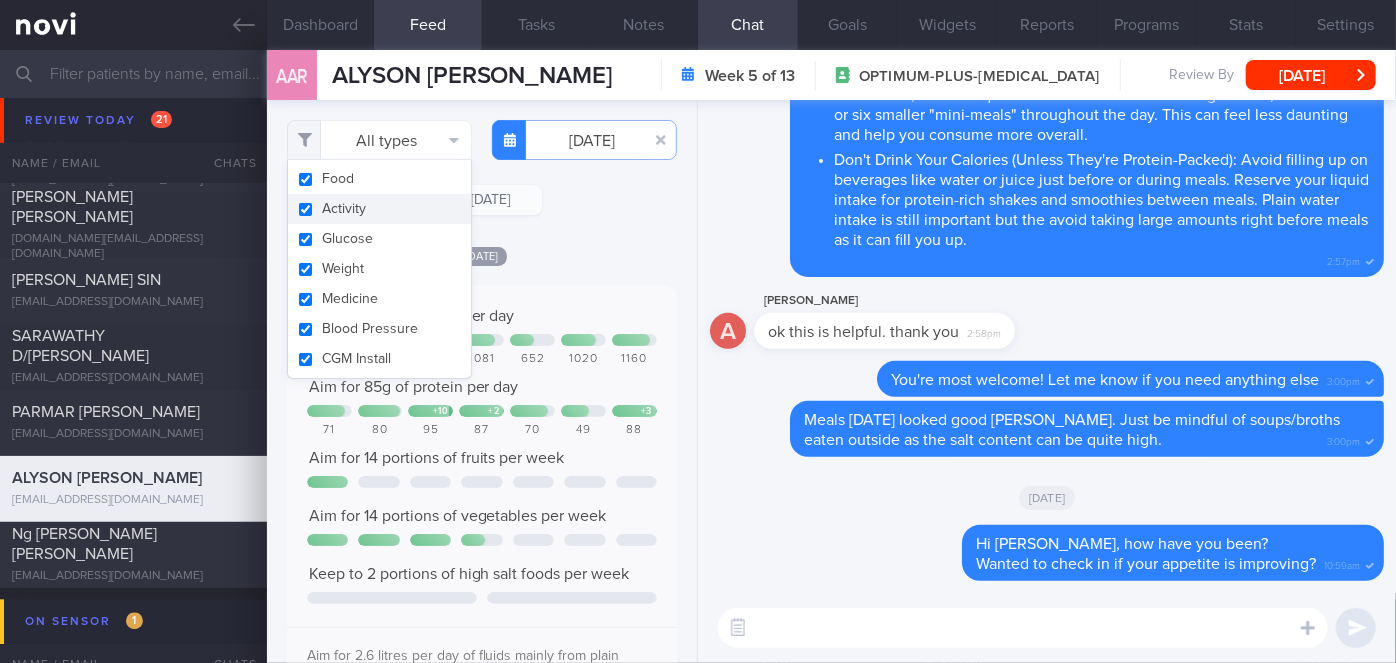 click on "Activity" at bounding box center [379, 209] 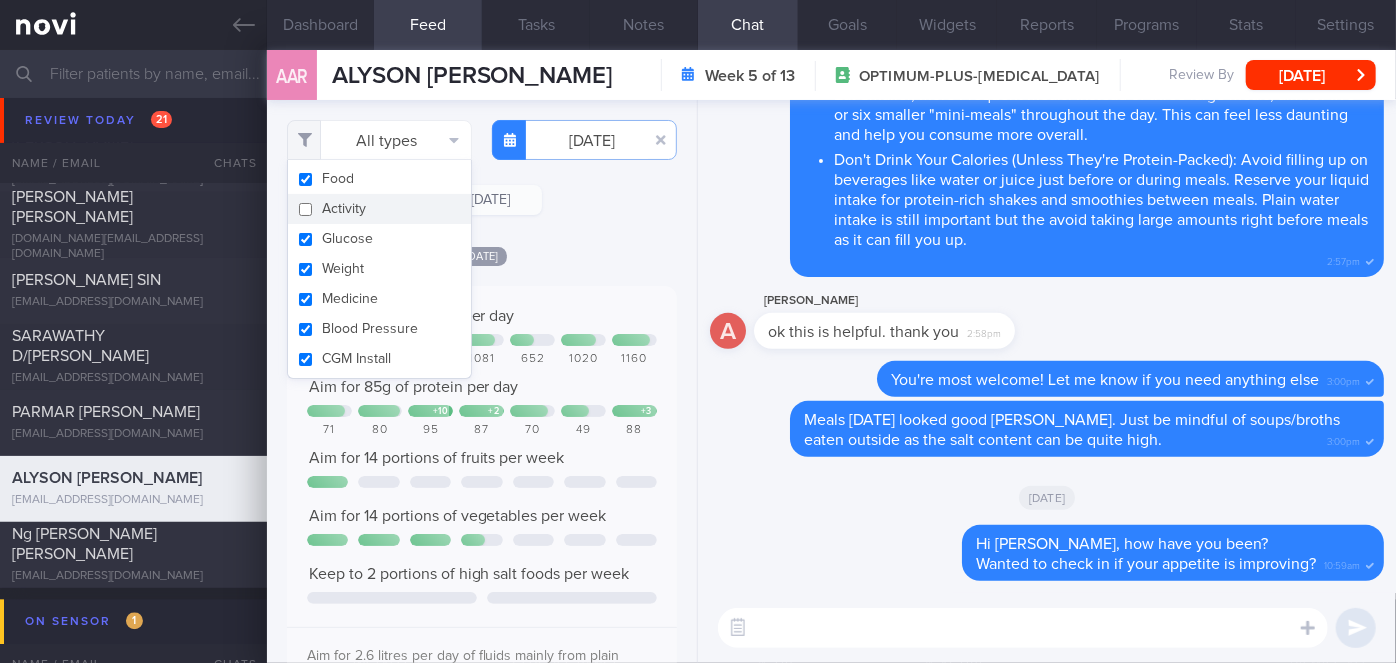 checkbox on "false" 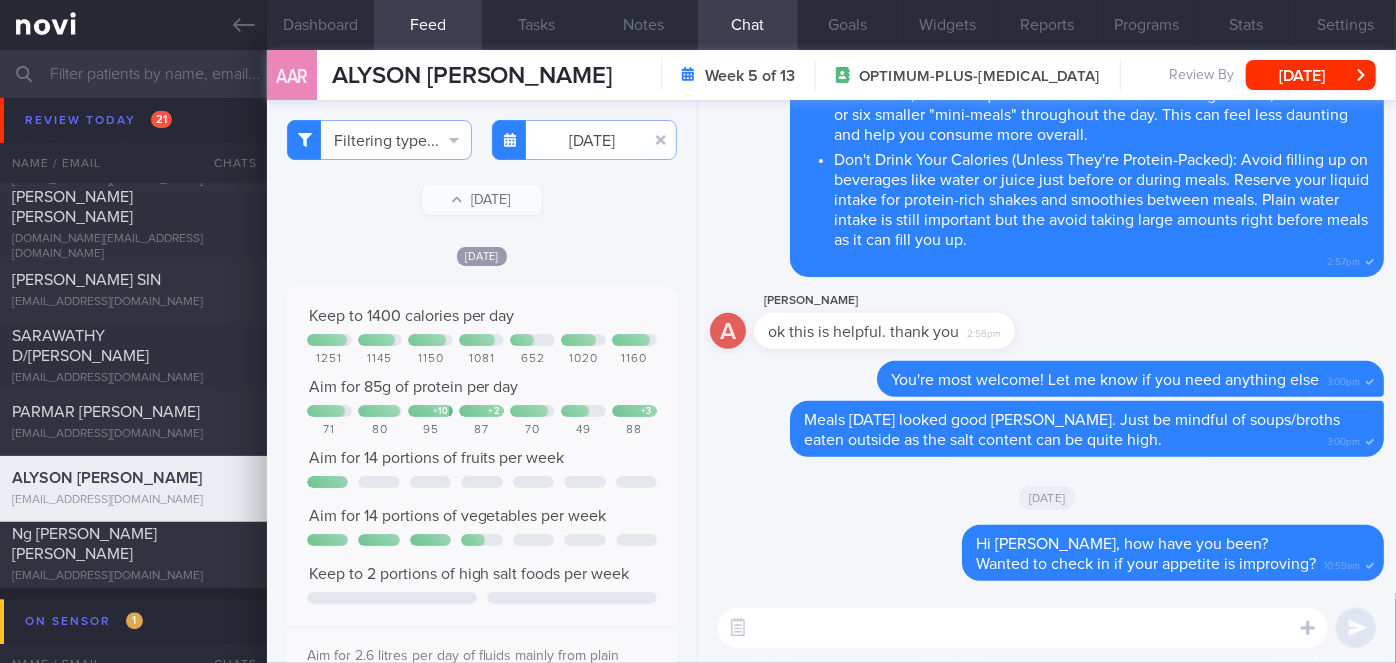 click on "[DATE]" at bounding box center [482, 255] 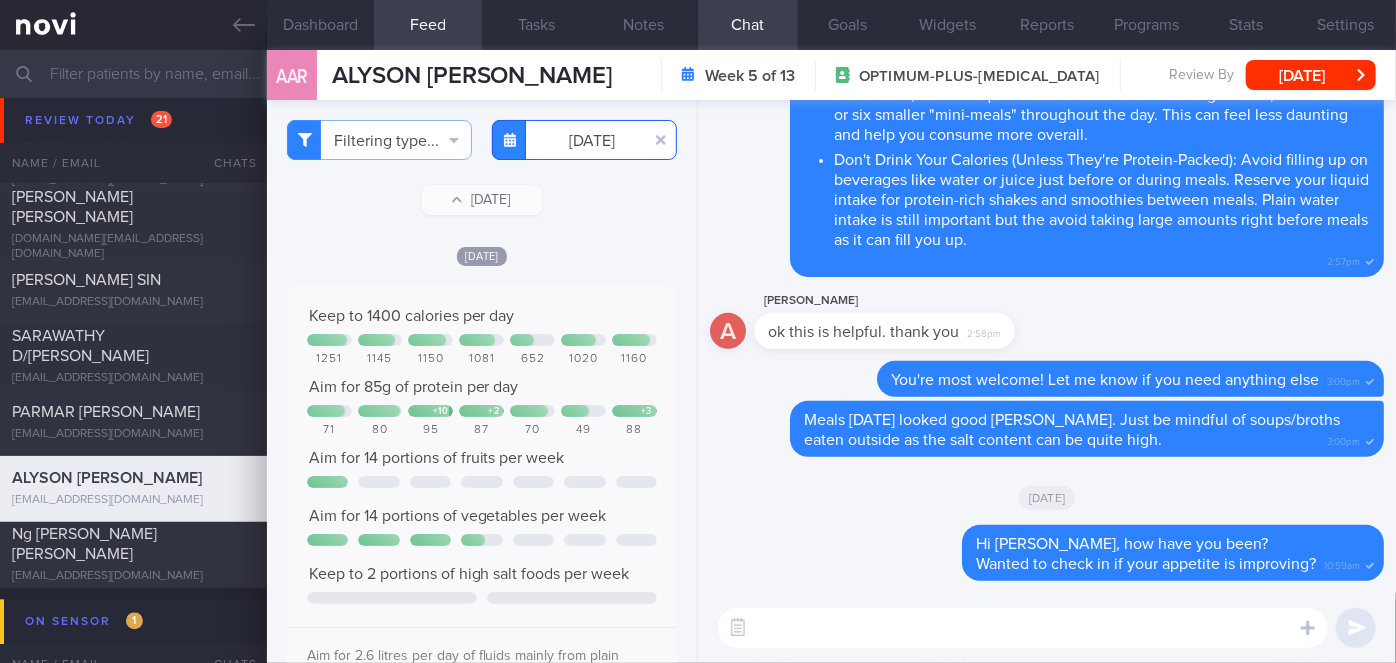 click on "[DATE]" at bounding box center [584, 140] 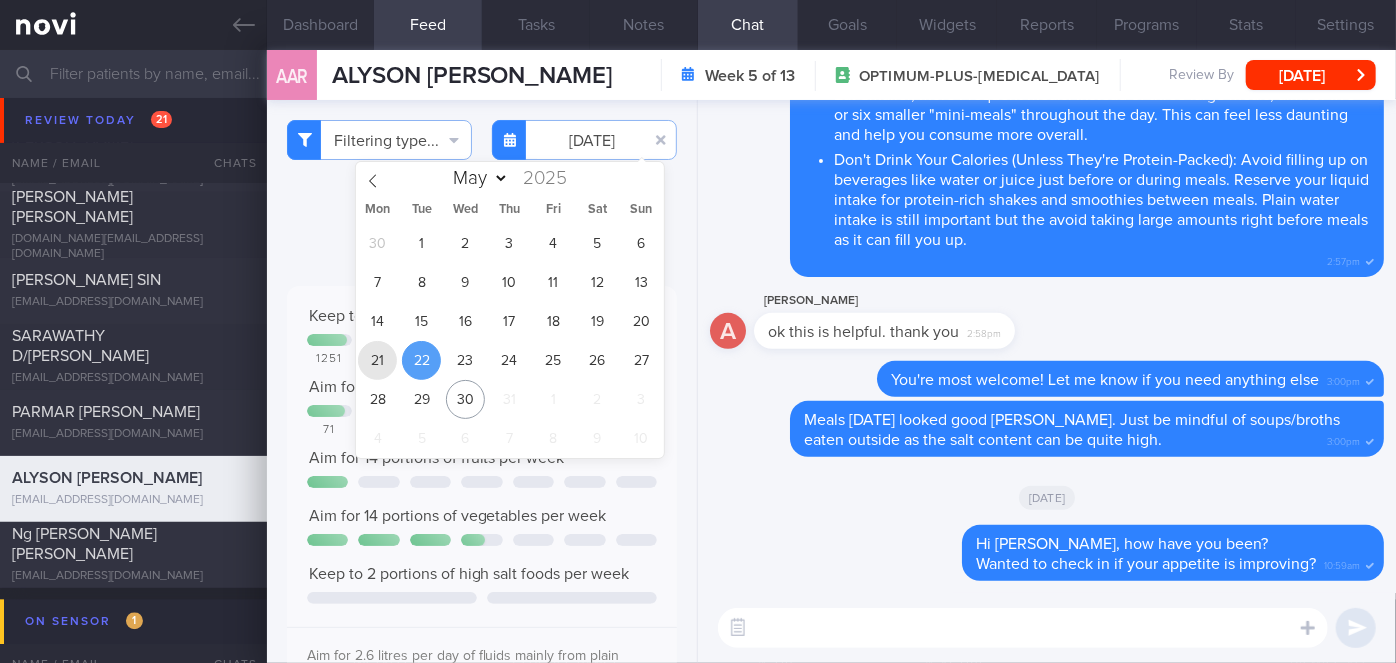 click on "21" at bounding box center [377, 360] 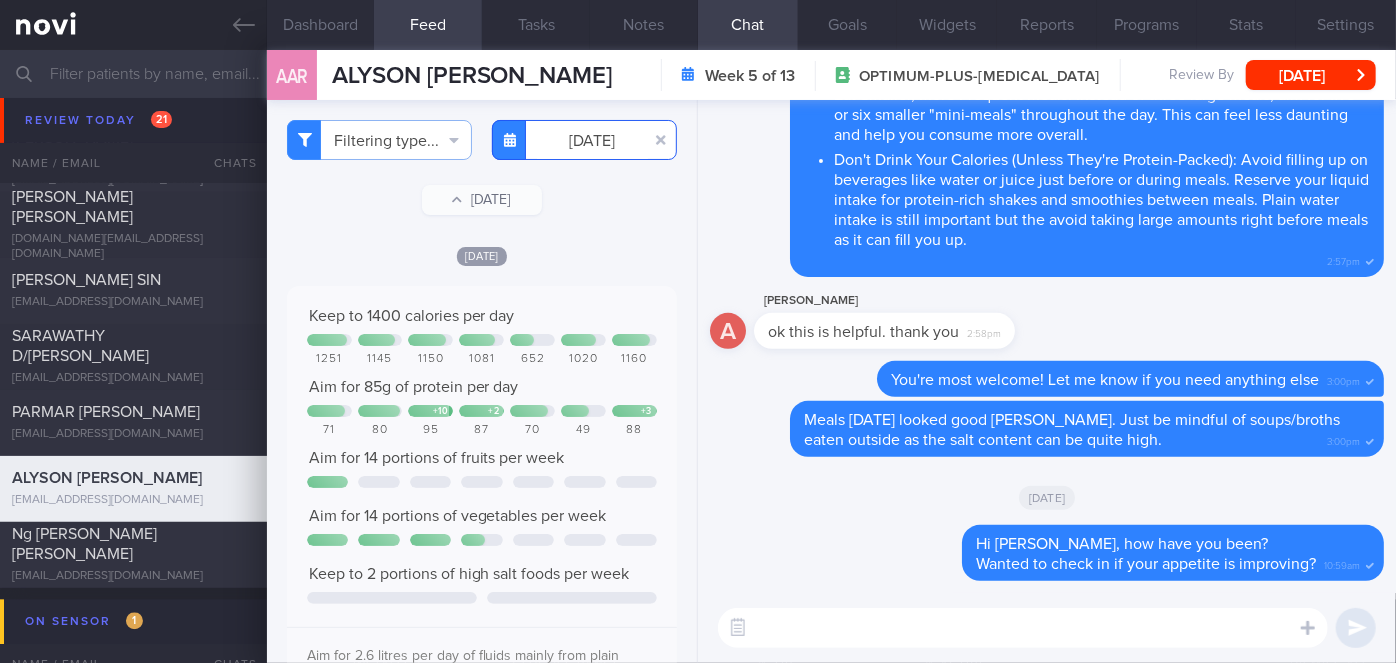 click on "[DATE]" at bounding box center [584, 140] 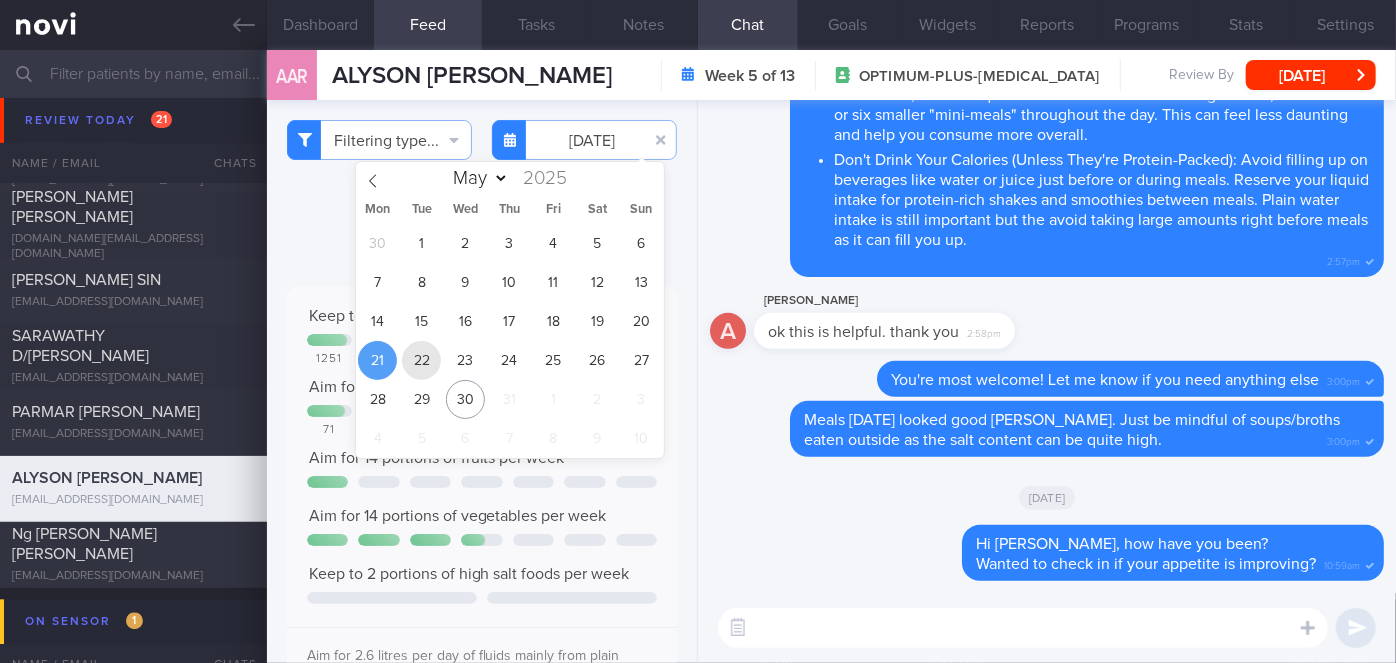 click on "22" at bounding box center (421, 360) 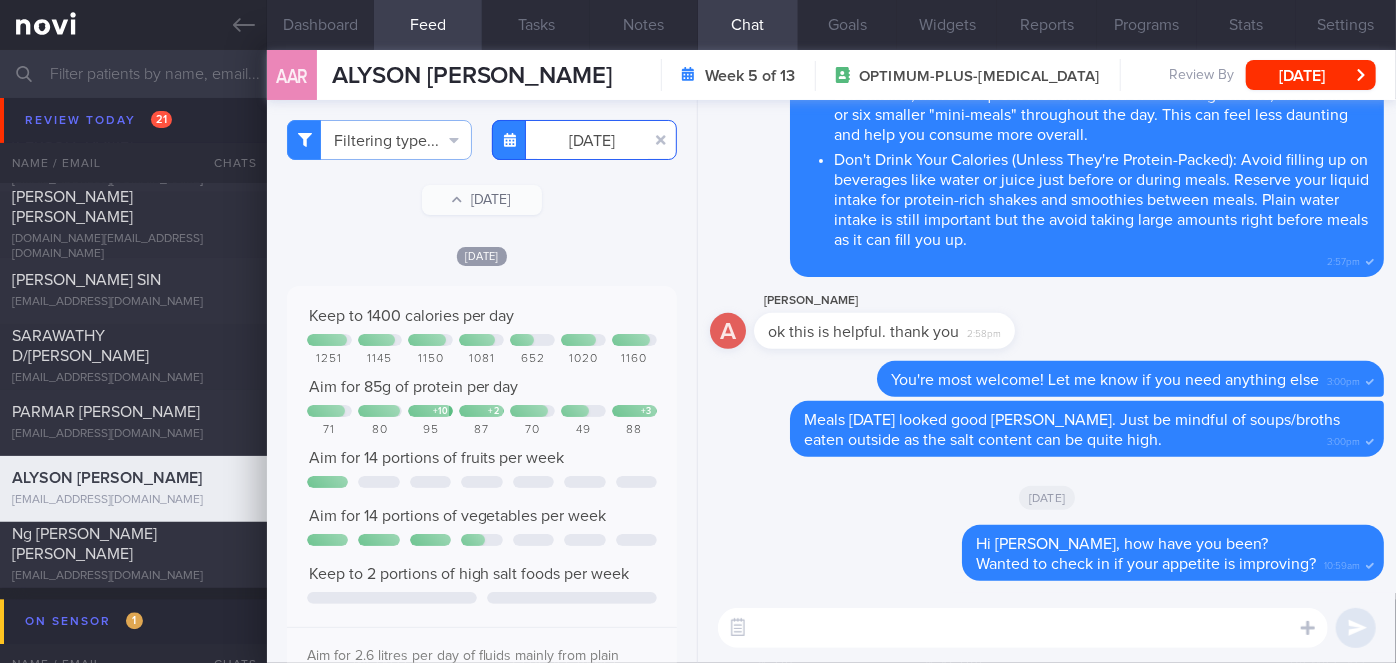 click on "[DATE]" at bounding box center (584, 140) 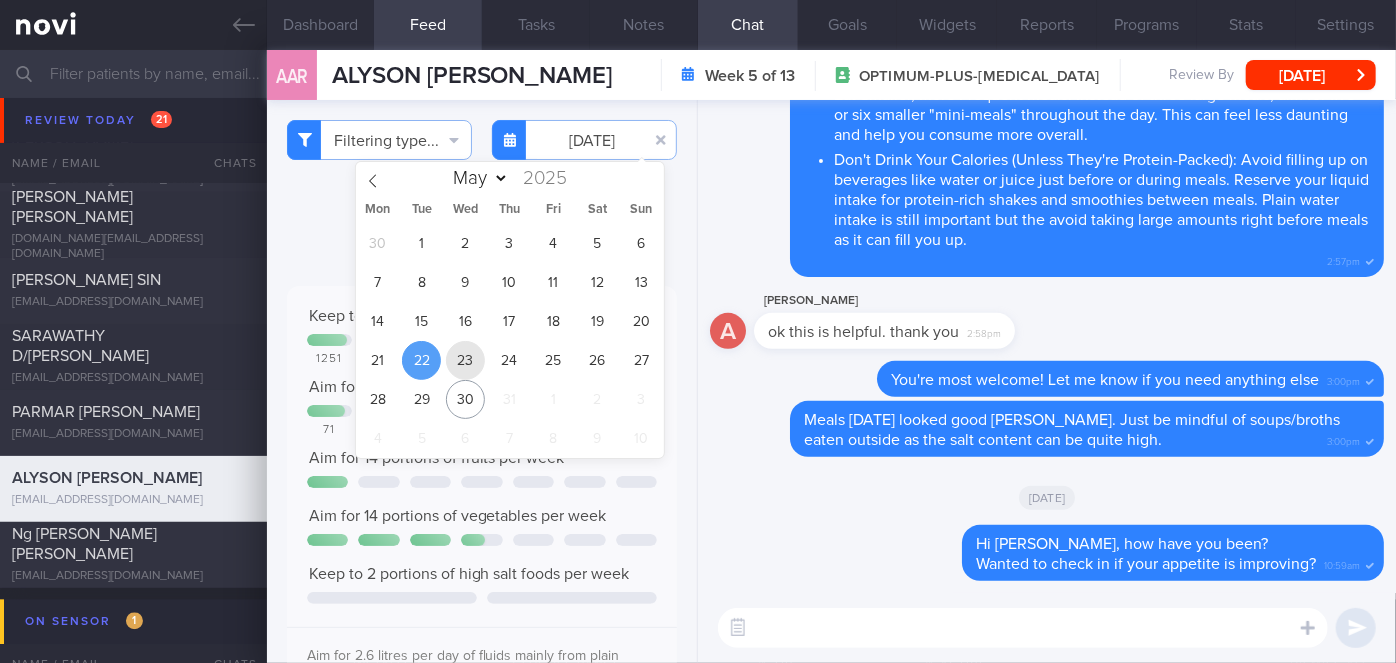 click on "23" at bounding box center [465, 360] 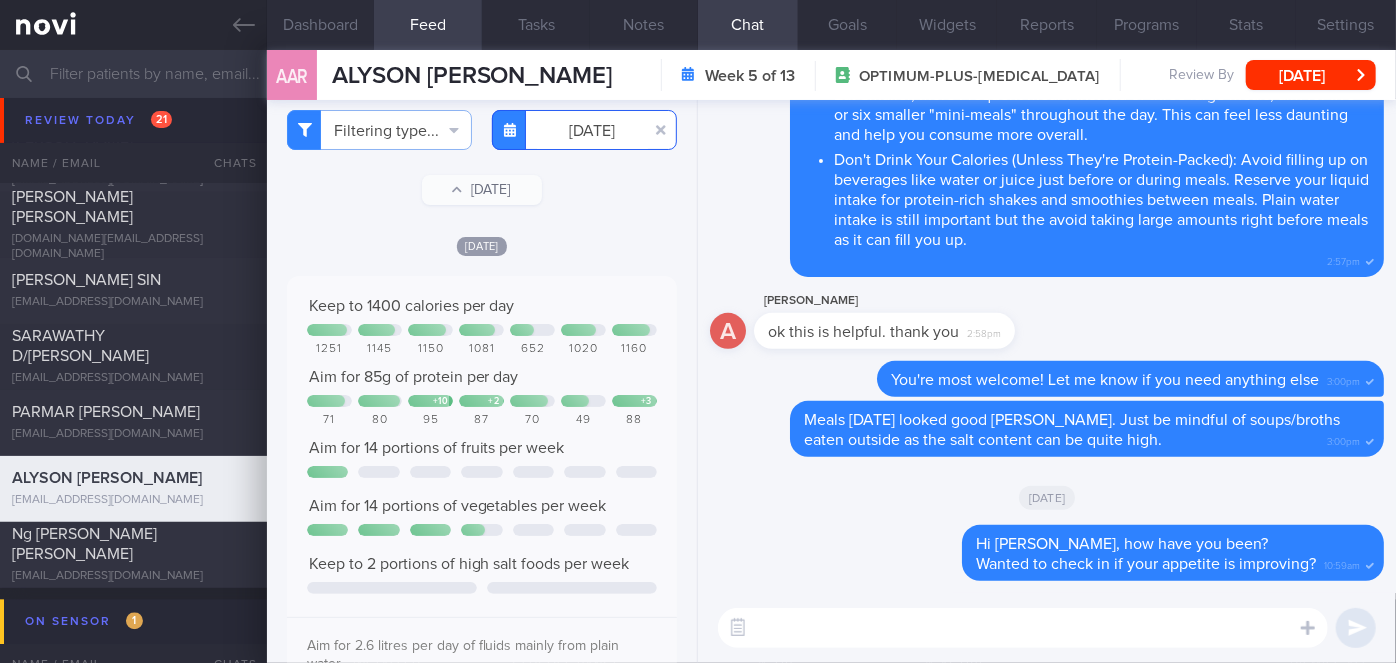 scroll, scrollTop: 0, scrollLeft: 0, axis: both 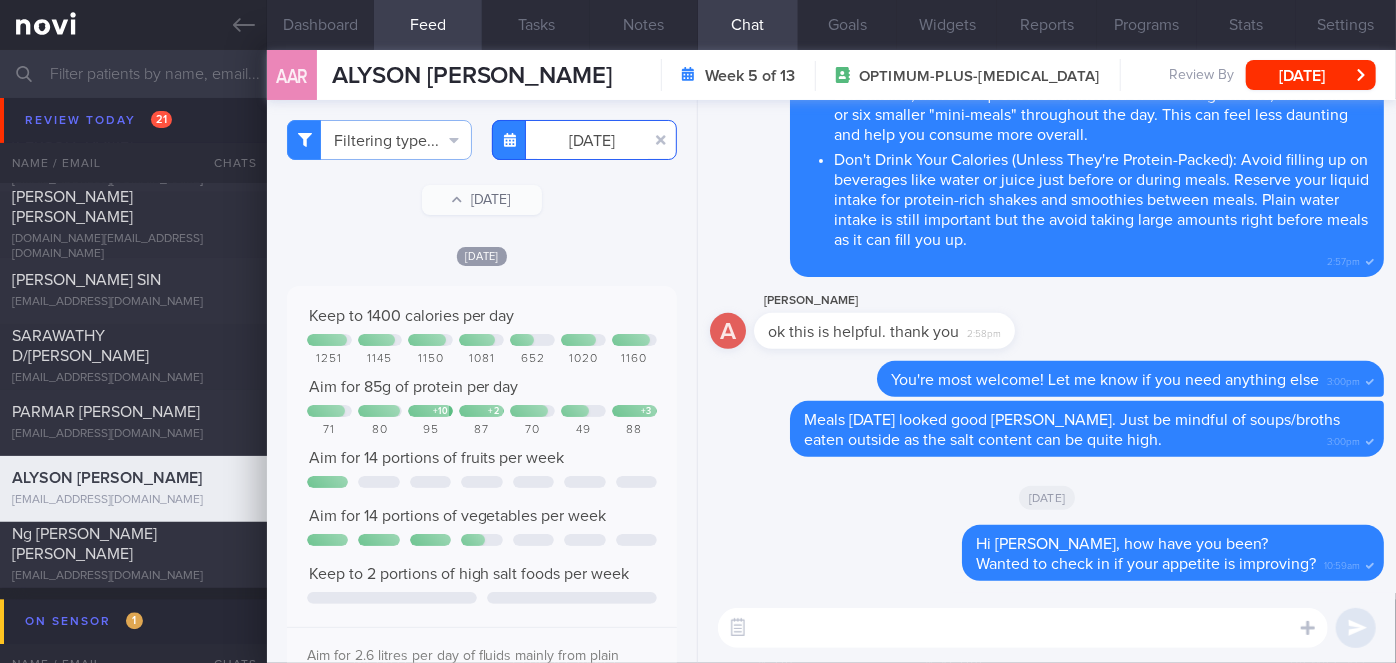 click on "[DATE]" at bounding box center (584, 140) 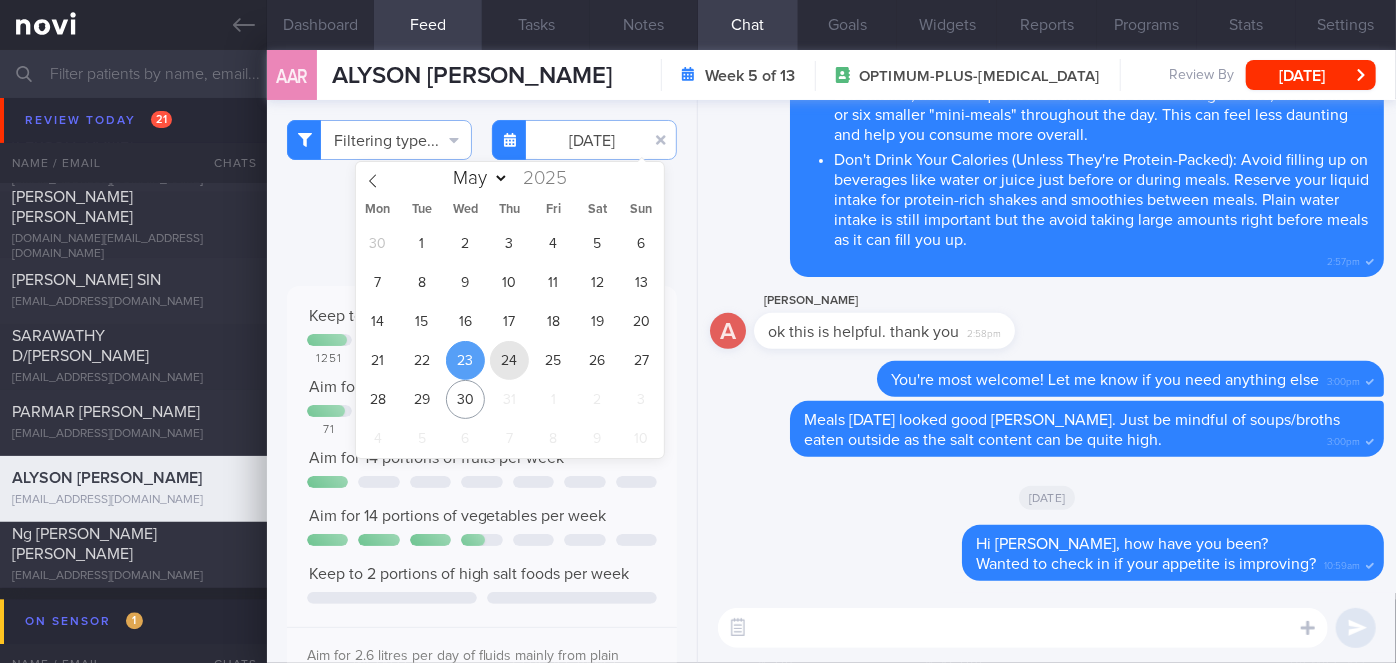 click on "24" at bounding box center [509, 360] 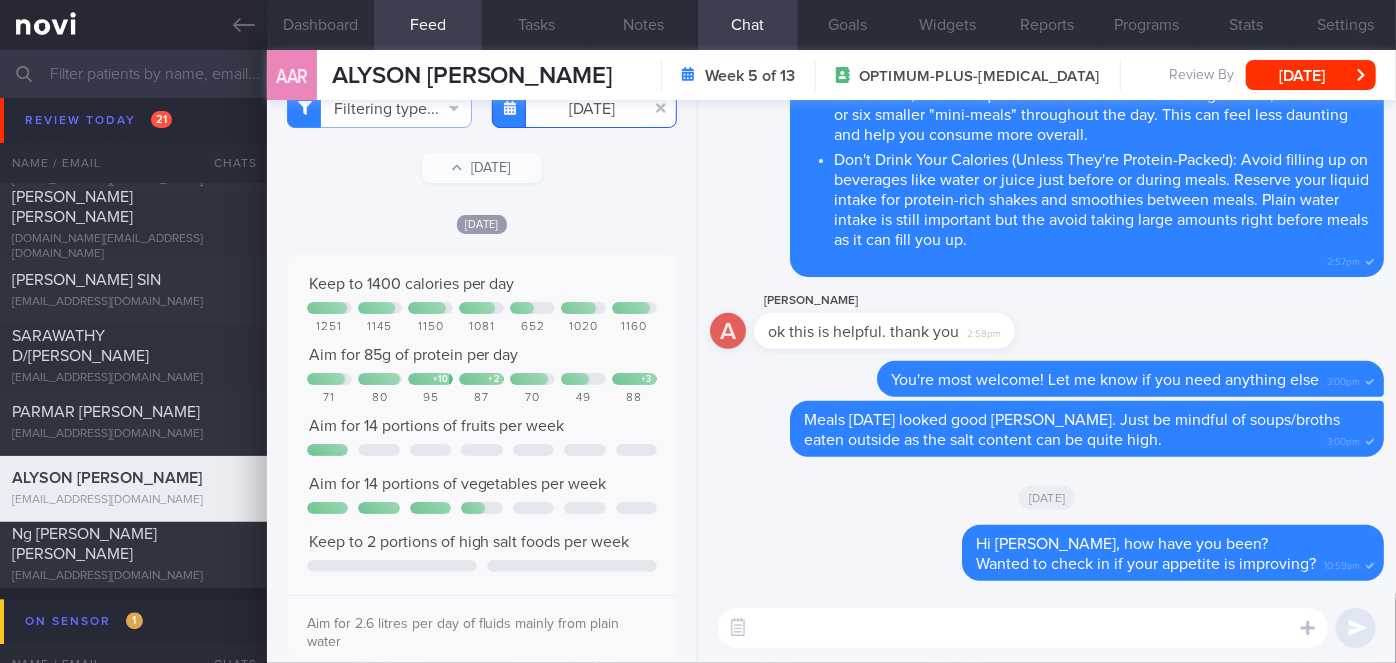 scroll, scrollTop: 28, scrollLeft: 0, axis: vertical 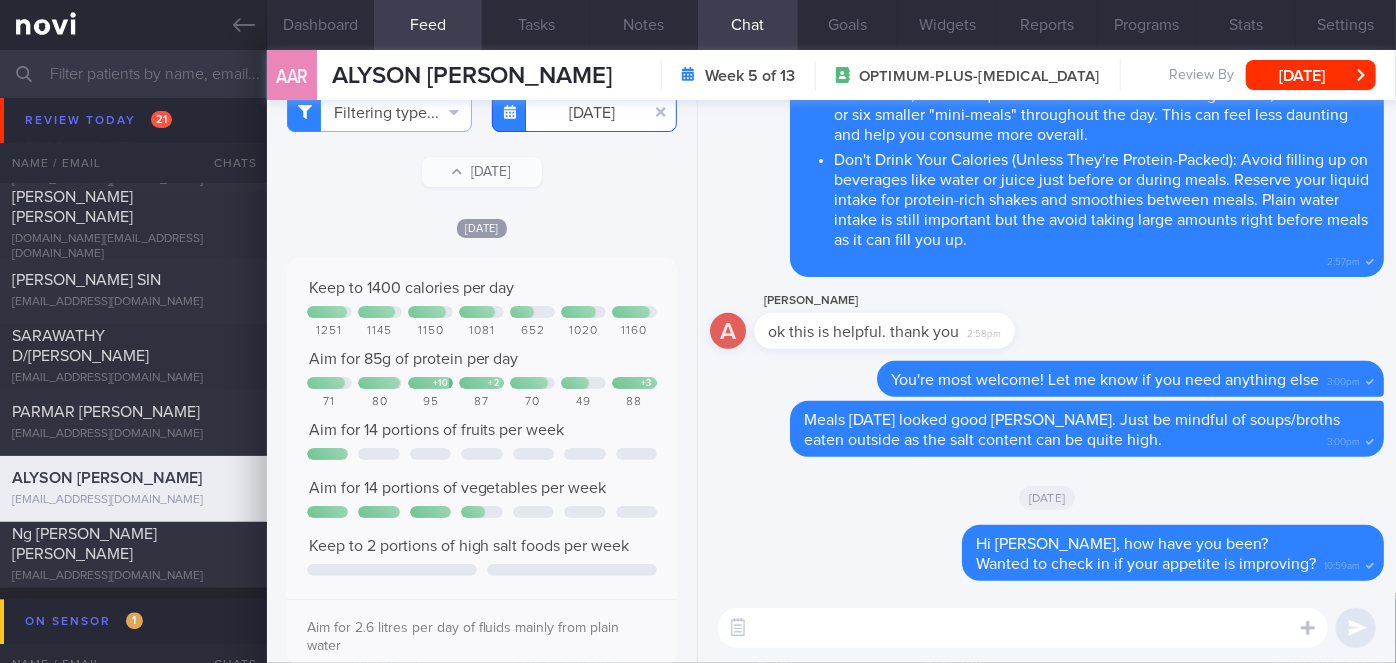 click on "[DATE]" at bounding box center [584, 112] 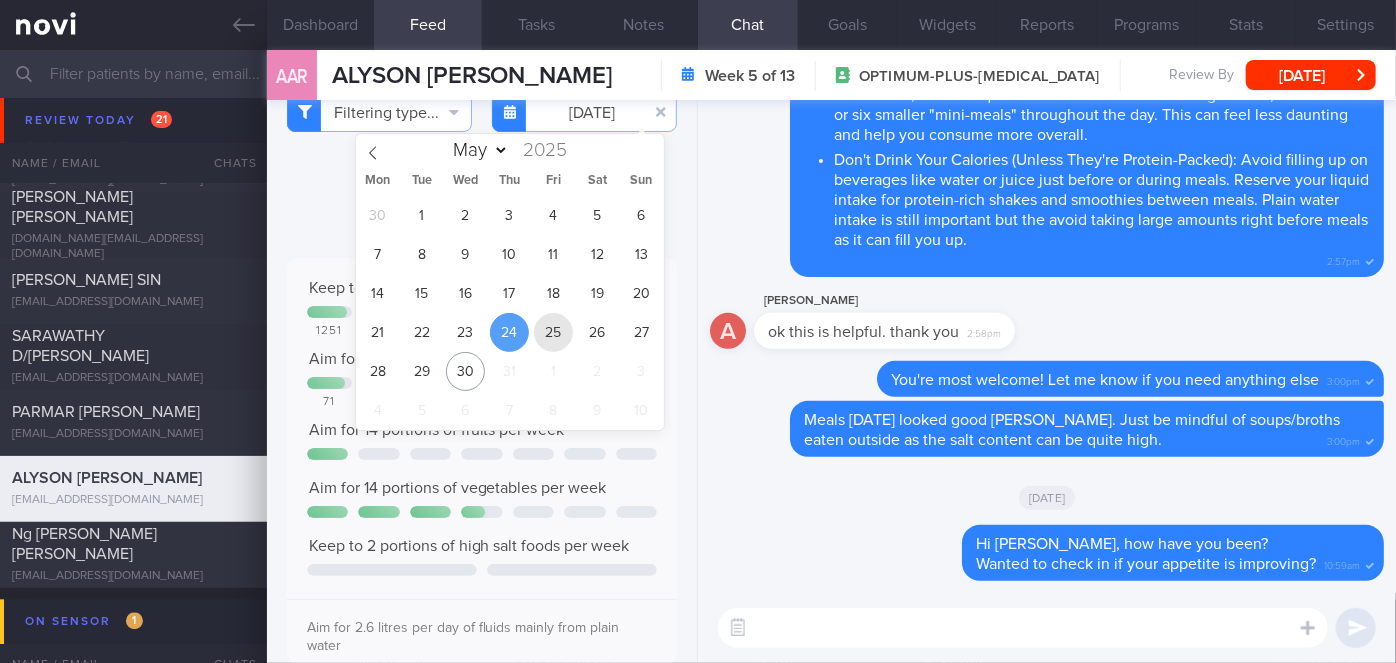 click on "25" at bounding box center (553, 332) 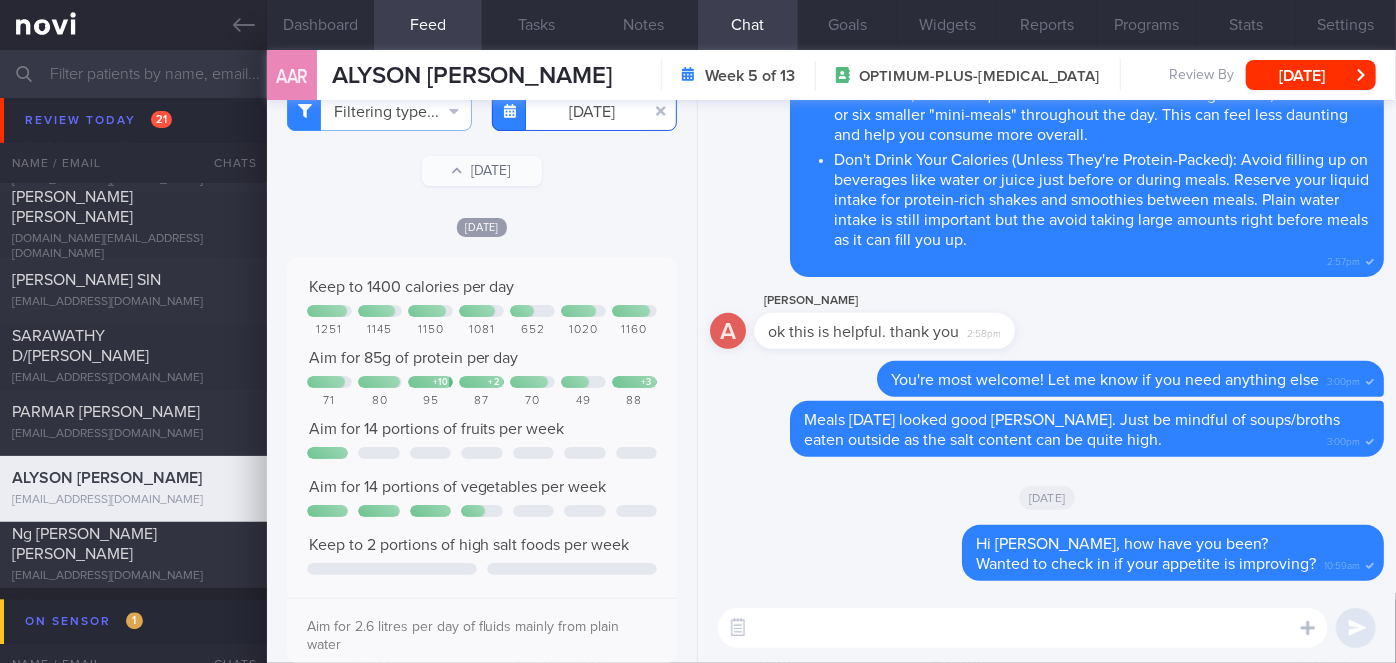 scroll, scrollTop: 0, scrollLeft: 0, axis: both 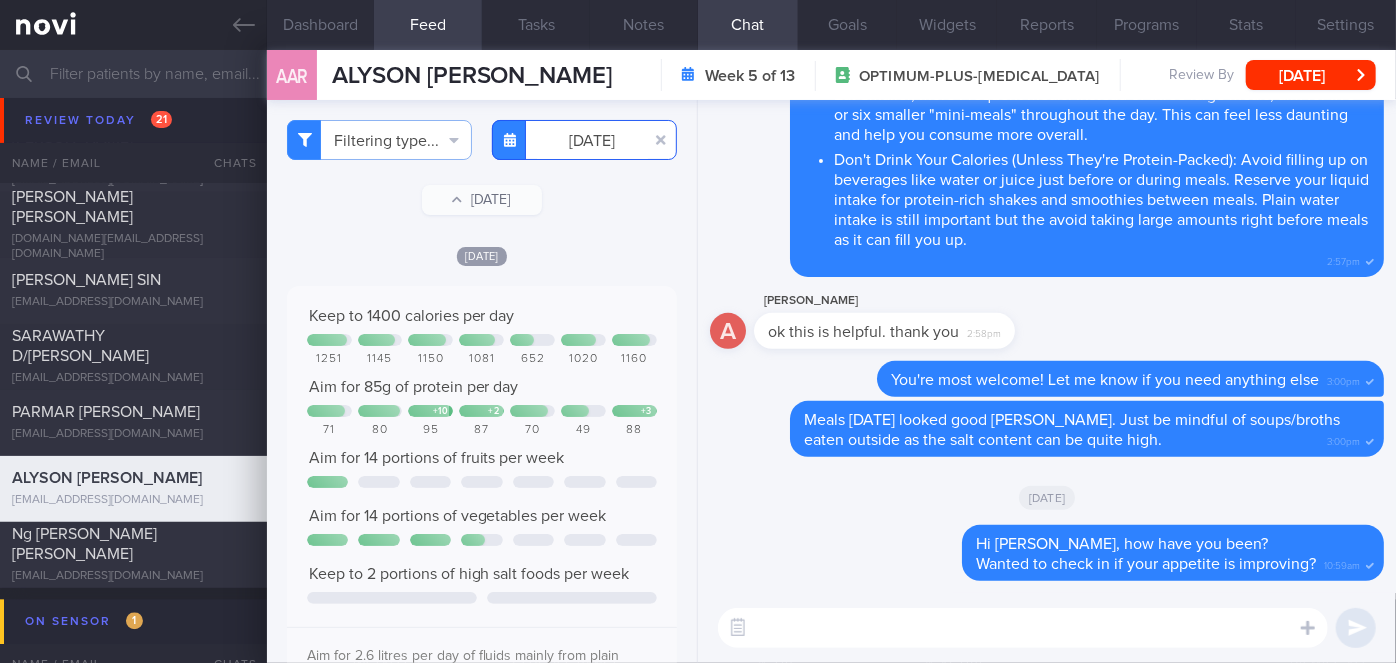 click on "[DATE]" at bounding box center (584, 140) 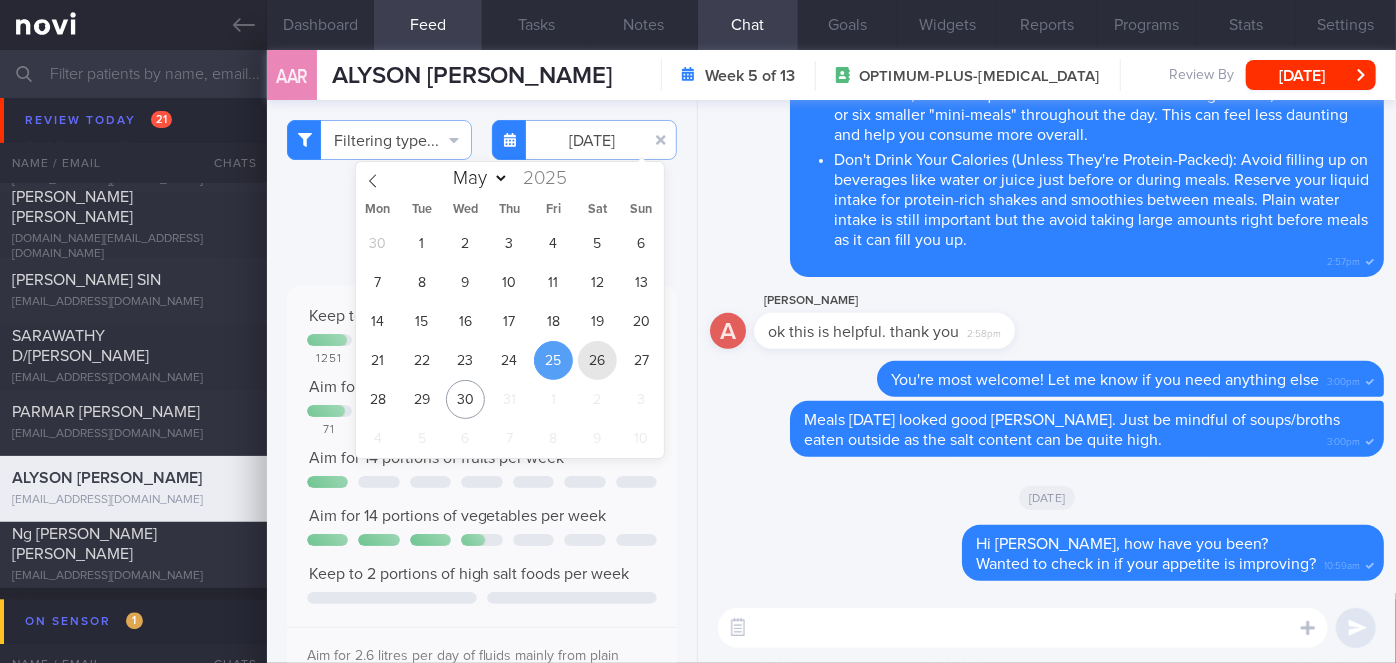 click on "26" at bounding box center (597, 360) 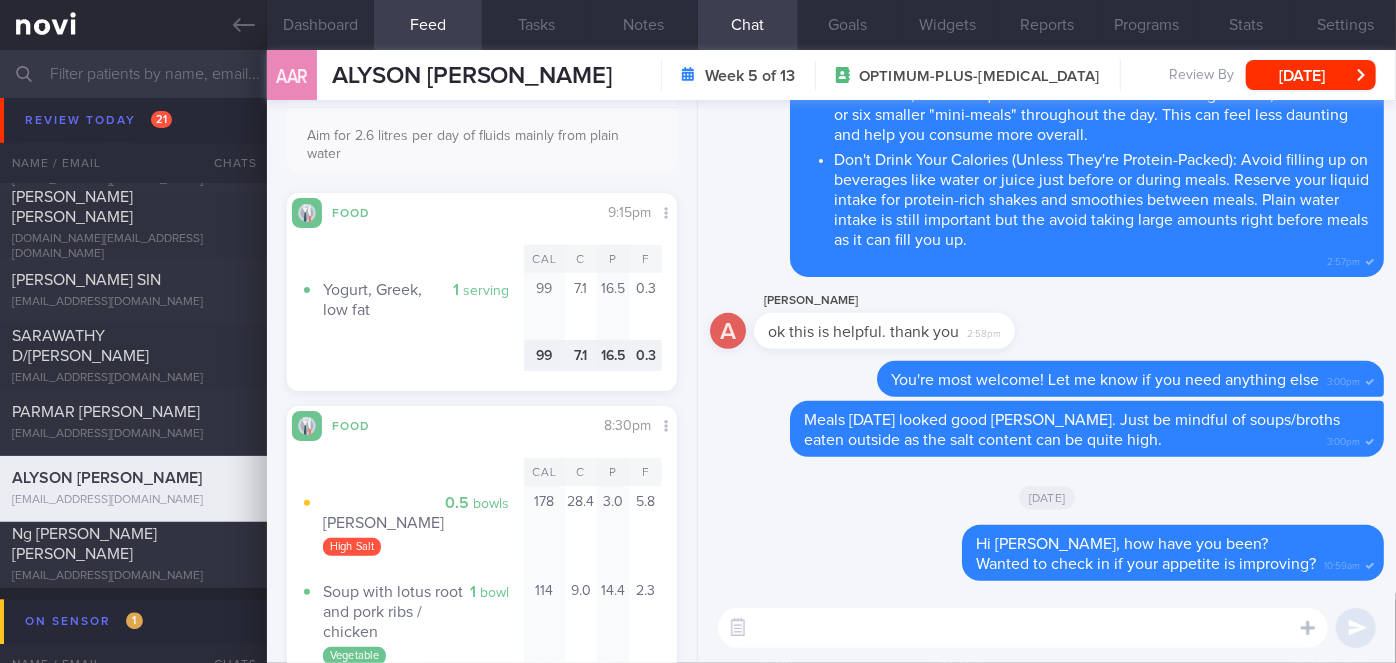 scroll, scrollTop: 0, scrollLeft: 0, axis: both 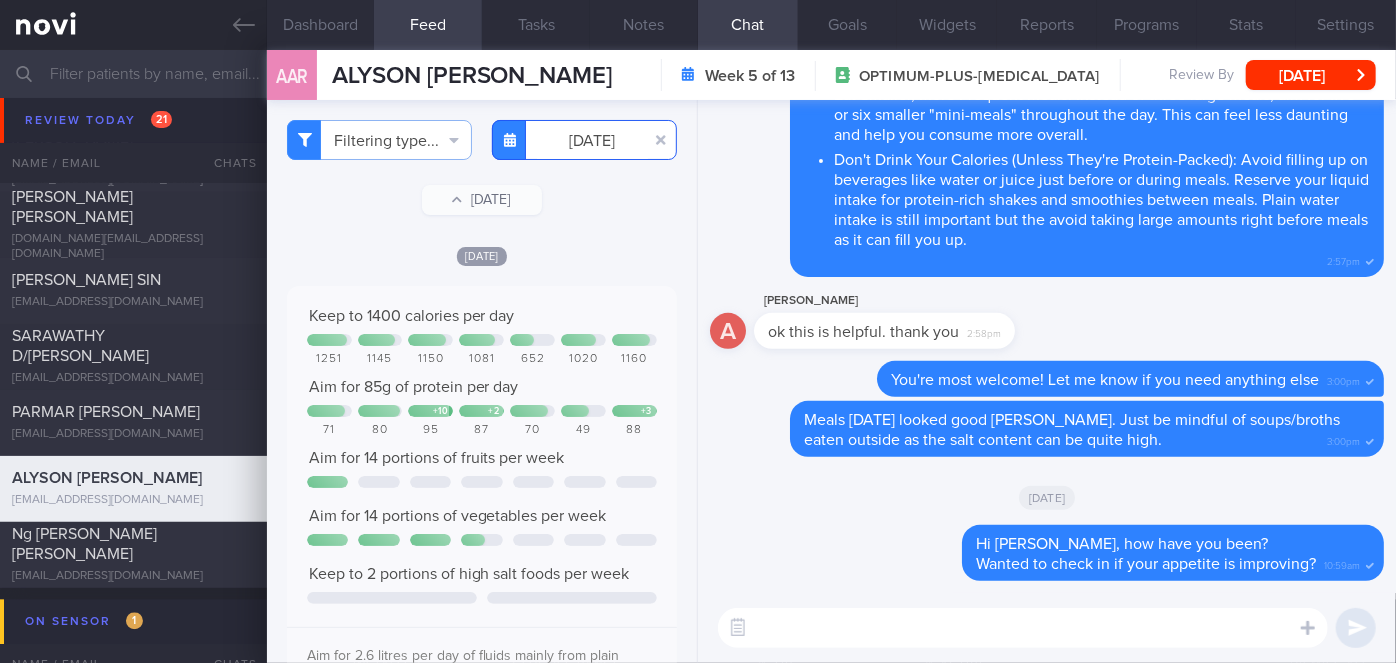 click on "[DATE]" at bounding box center [584, 140] 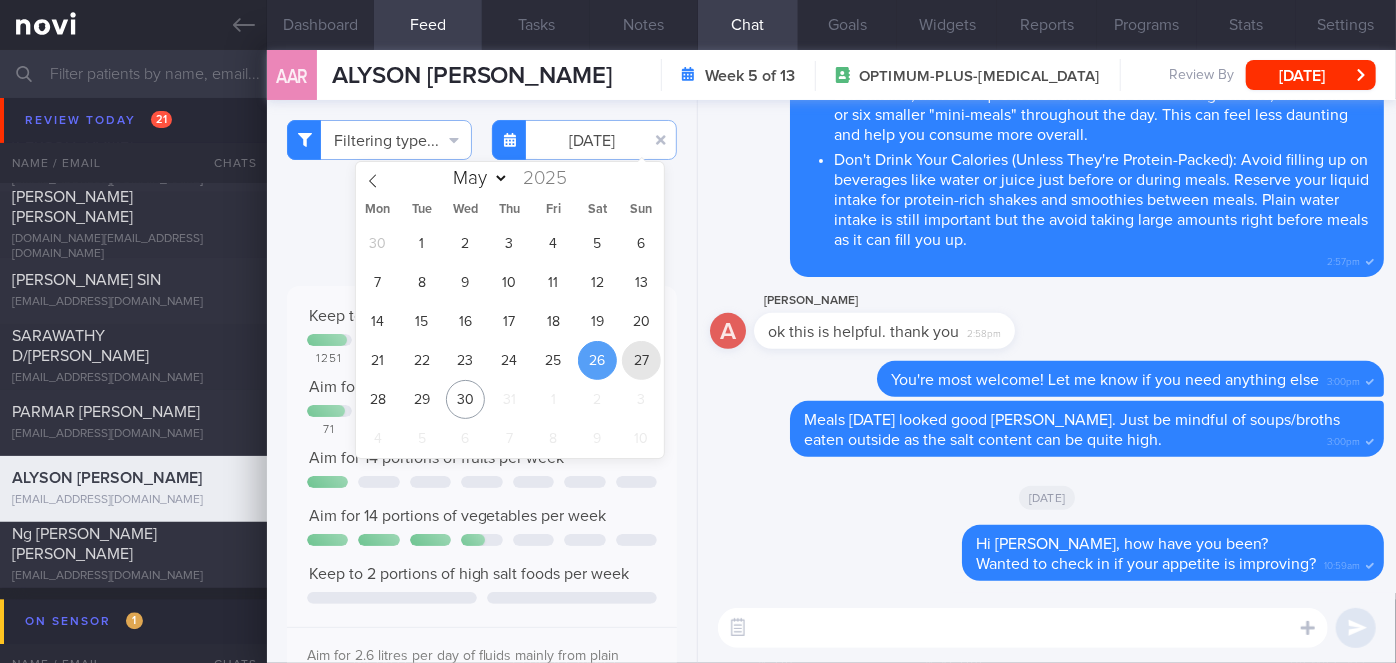 click on "27" at bounding box center [641, 360] 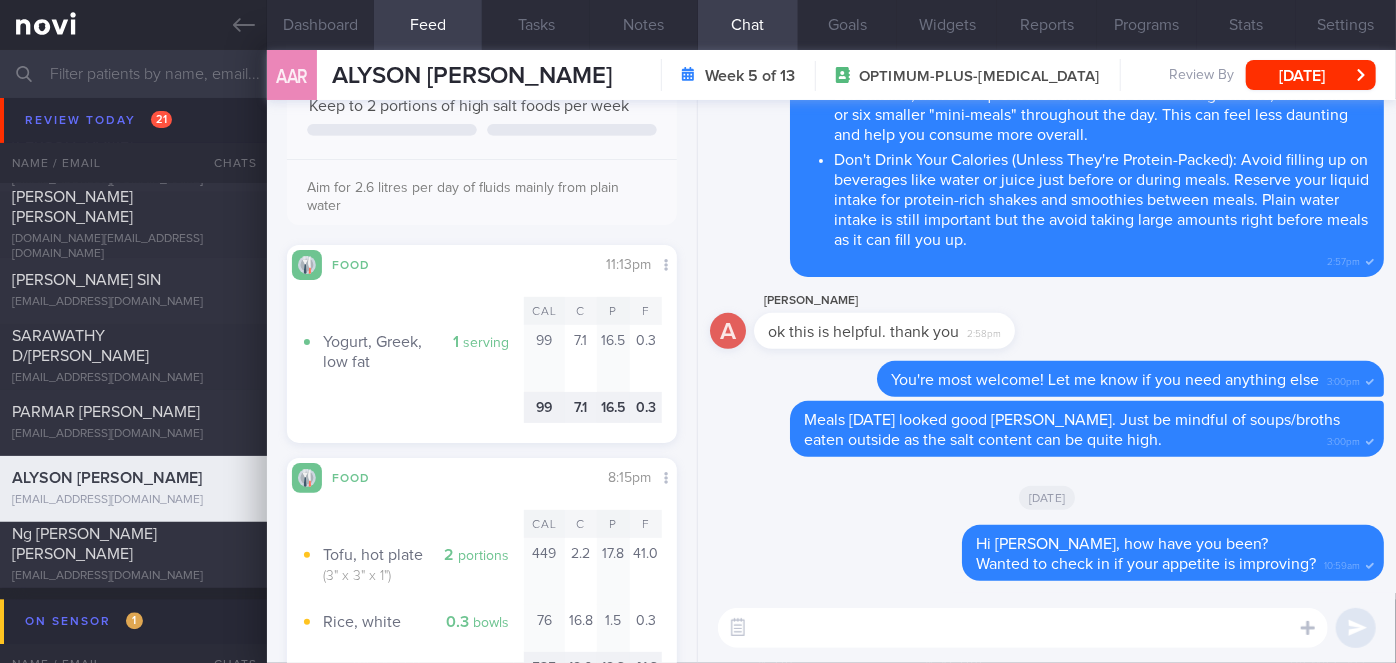 scroll, scrollTop: 0, scrollLeft: 0, axis: both 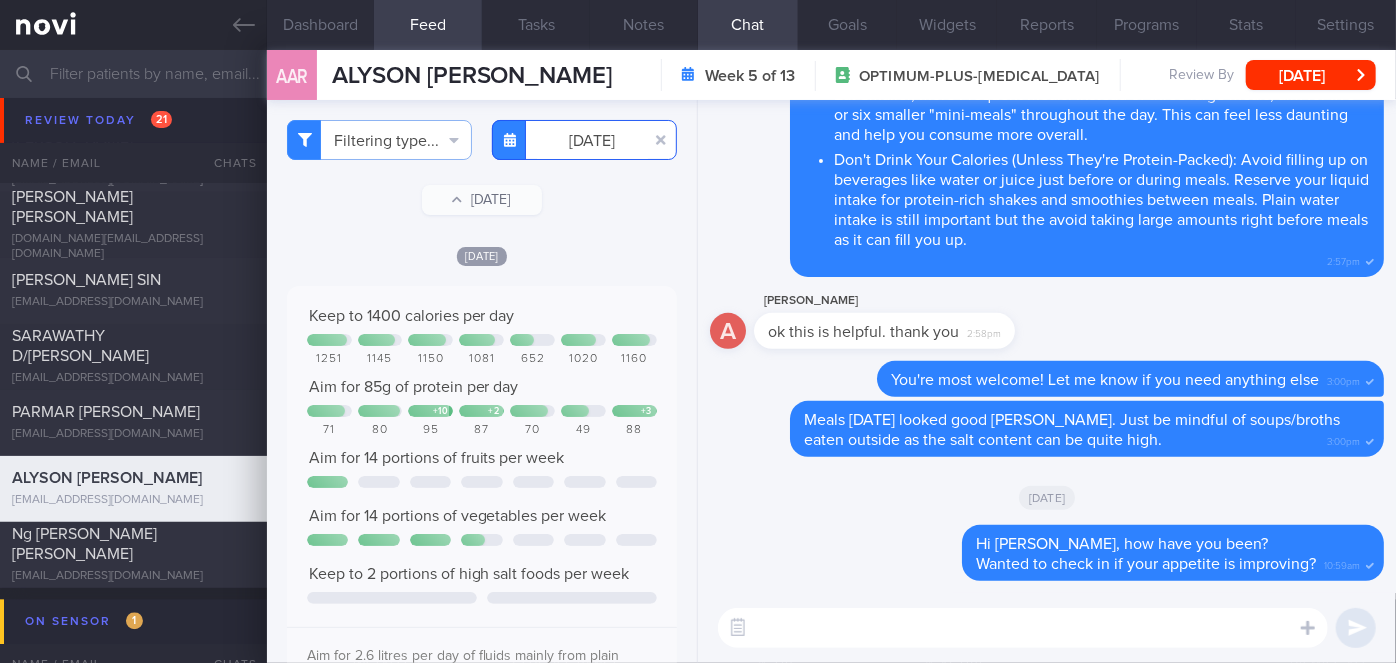 click on "[DATE]" at bounding box center (584, 140) 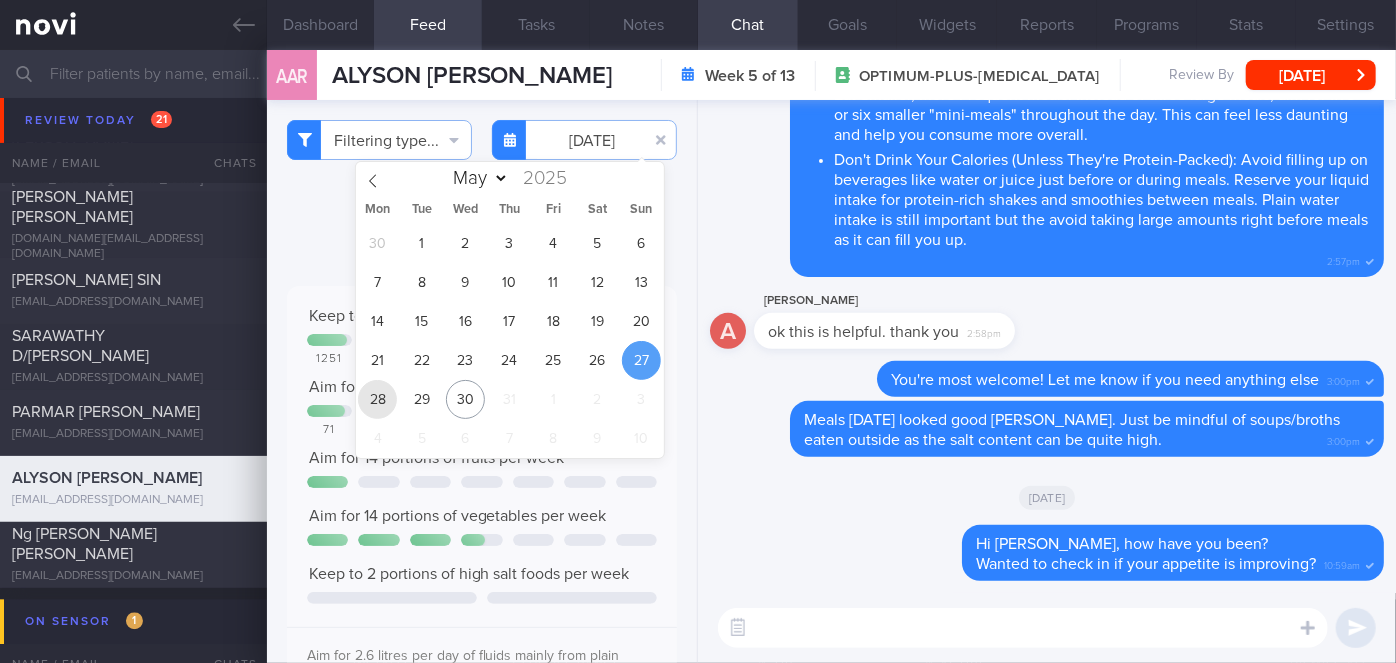 click on "28" at bounding box center [377, 399] 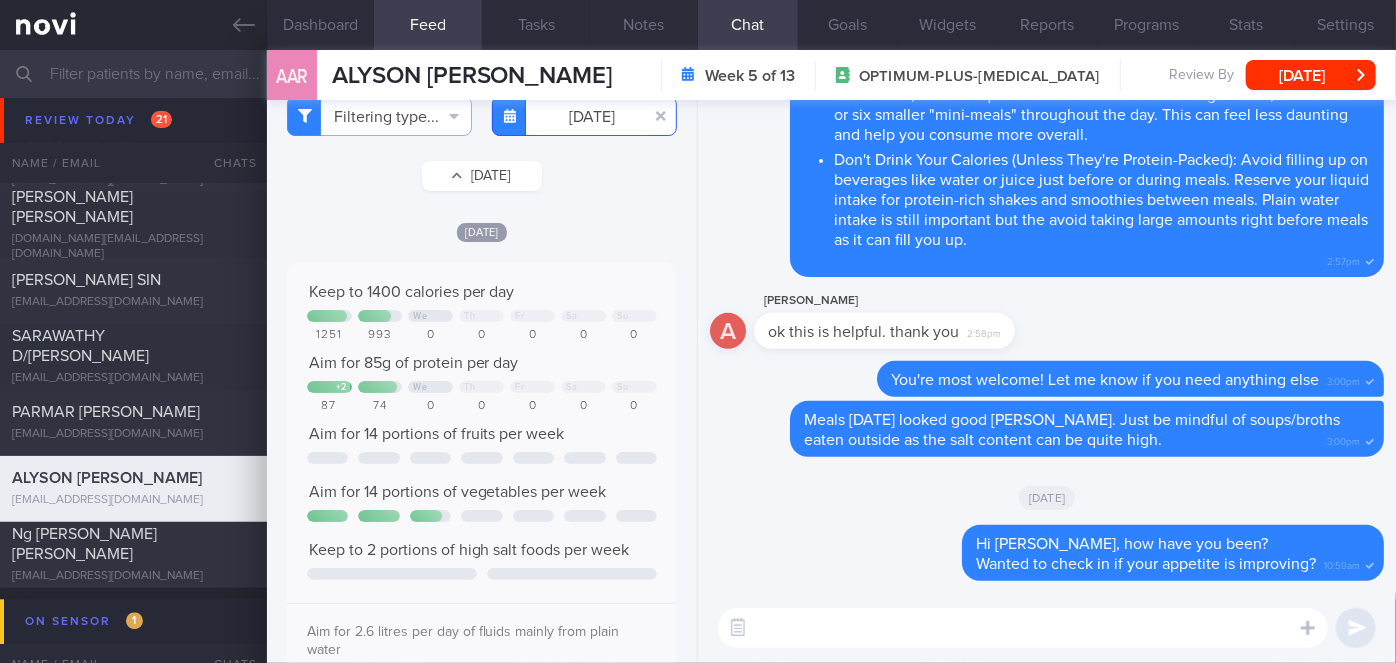 scroll, scrollTop: 0, scrollLeft: 0, axis: both 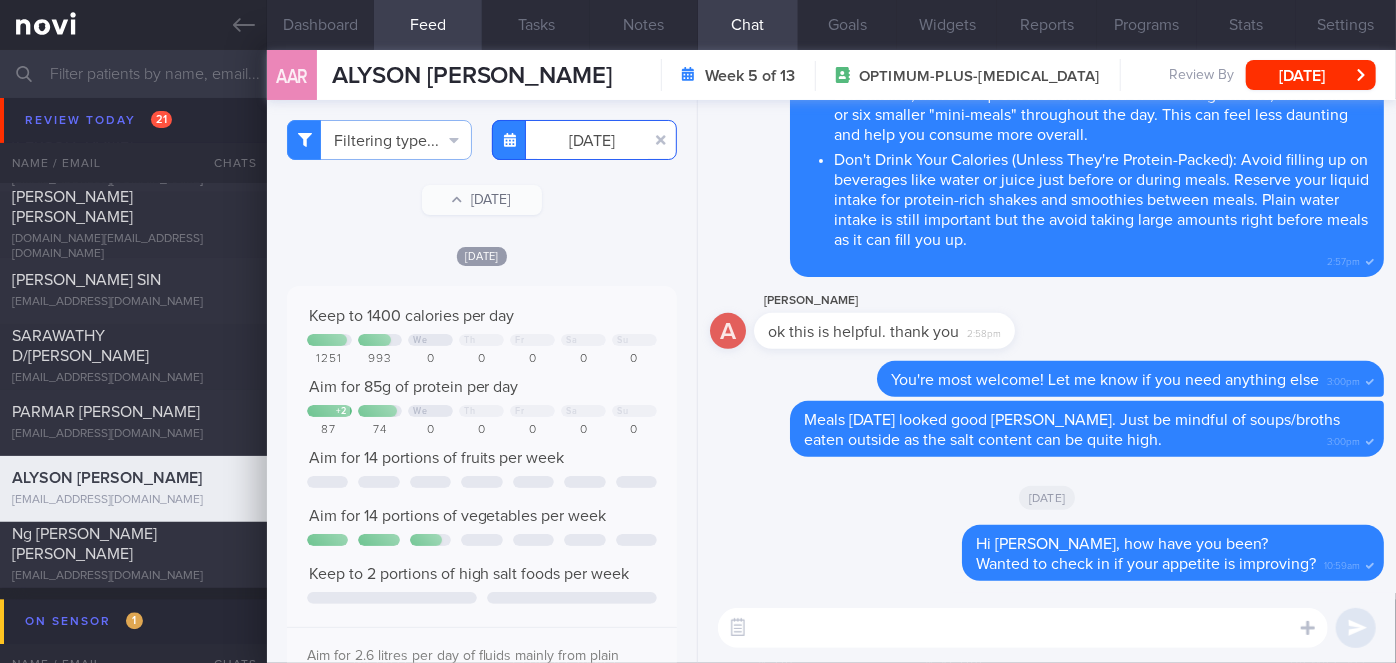click on "[DATE]" at bounding box center (584, 140) 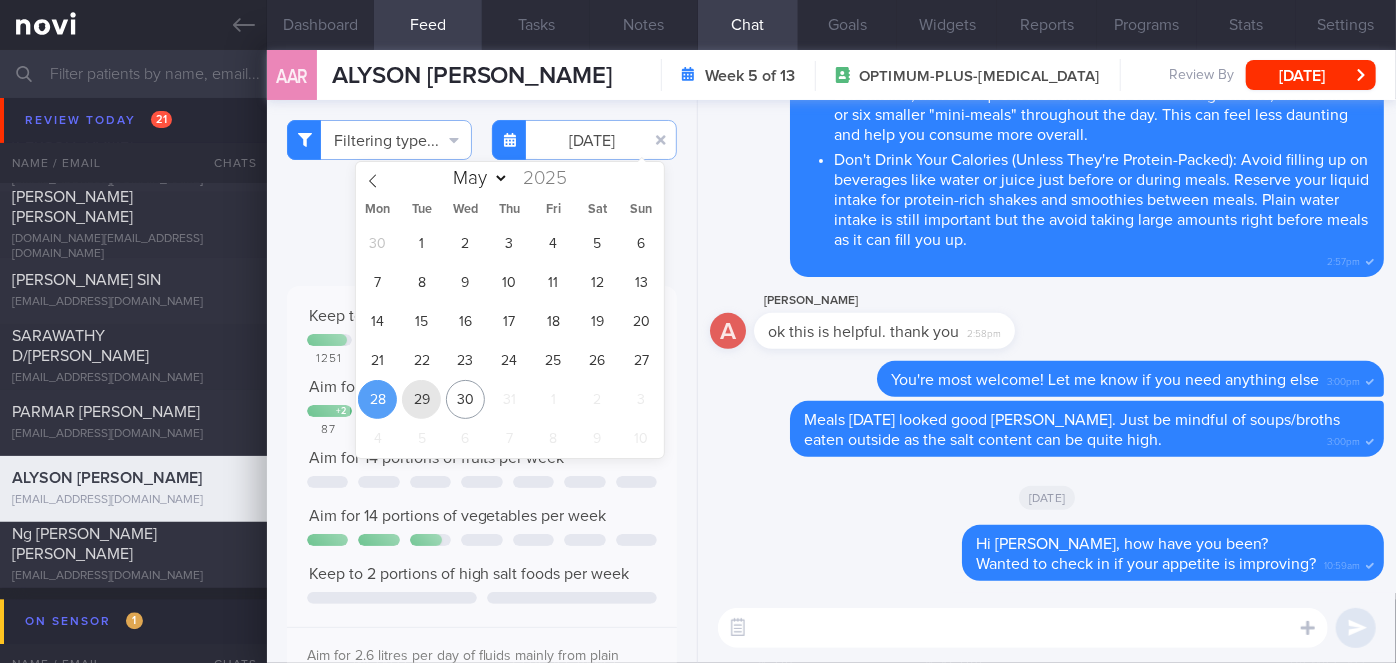 click on "29" at bounding box center [421, 399] 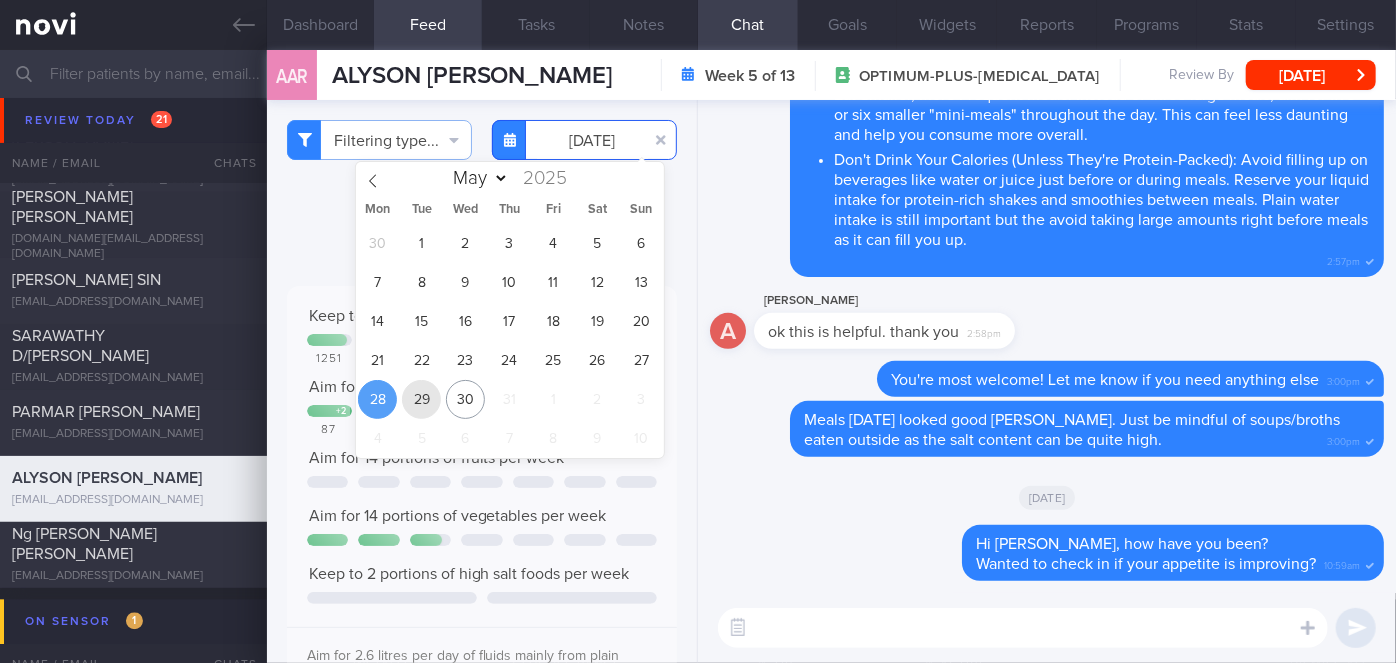 type on "[DATE]" 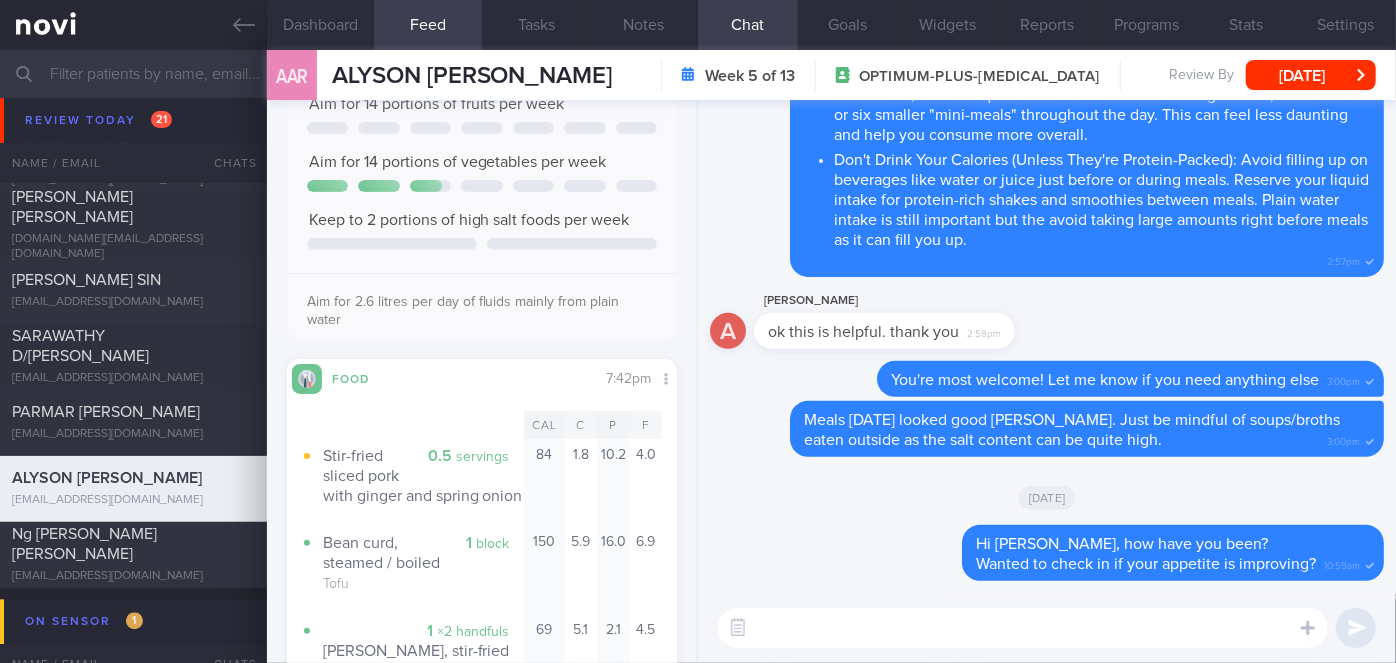 scroll, scrollTop: 0, scrollLeft: 0, axis: both 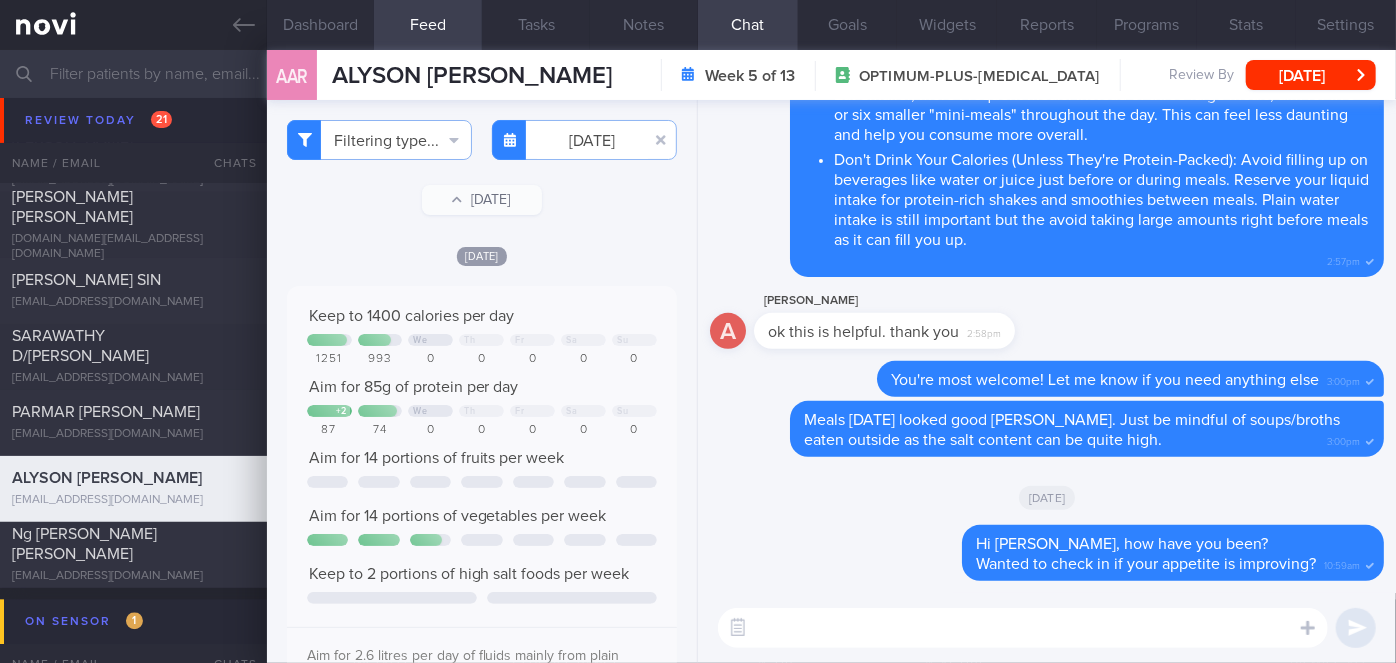 click on "​
​" at bounding box center [1047, 628] 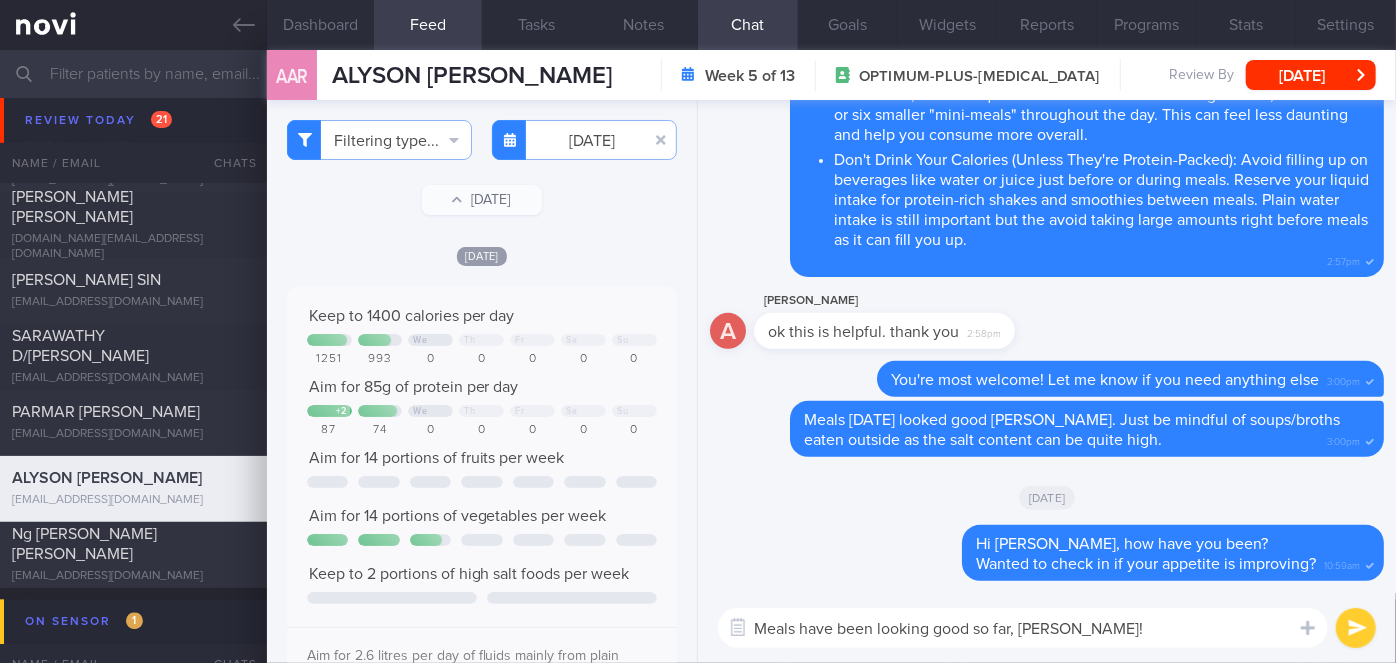 type on "Meals have been looking good so far, [PERSON_NAME]!" 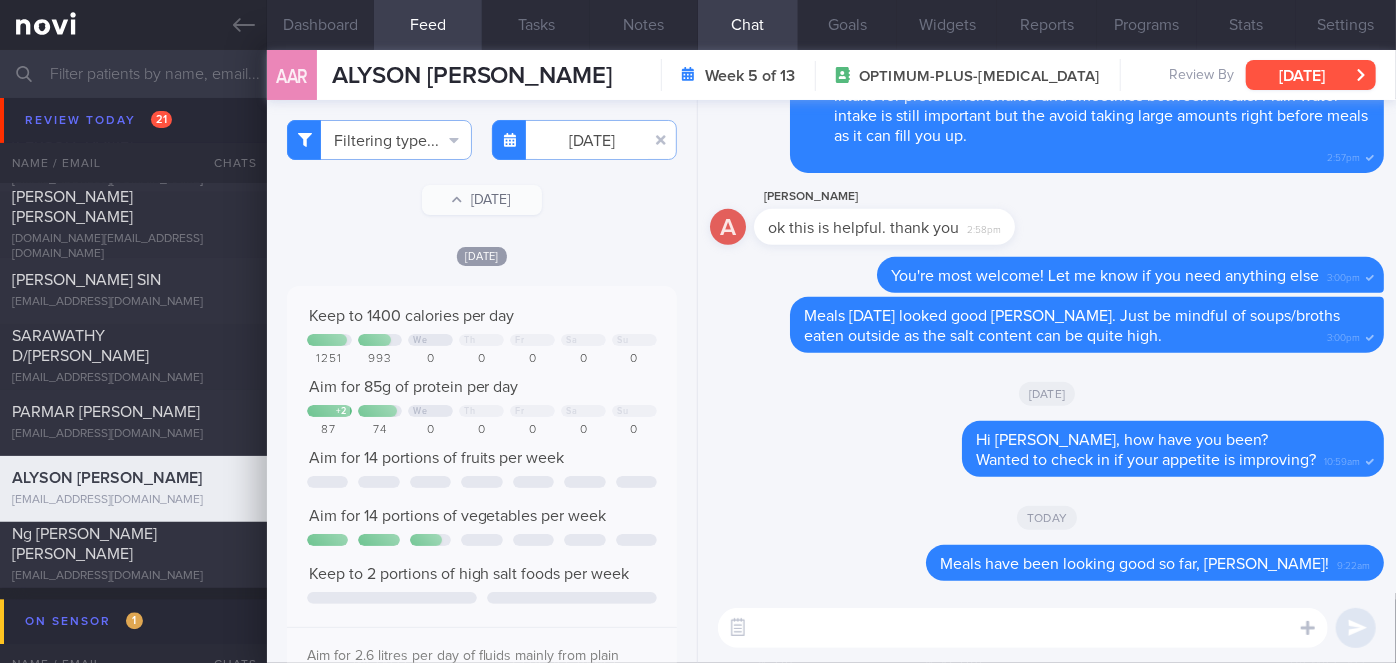 click on "[DATE]" at bounding box center (1311, 75) 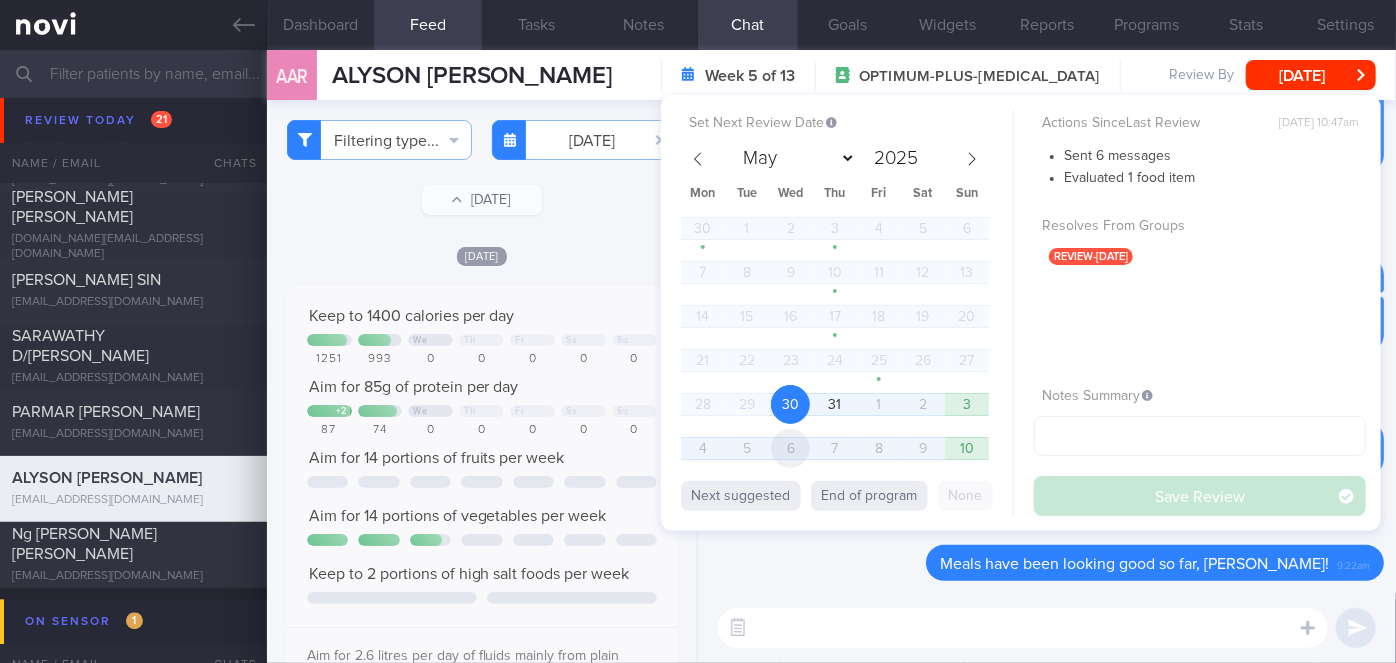 click on "6" at bounding box center [790, 448] 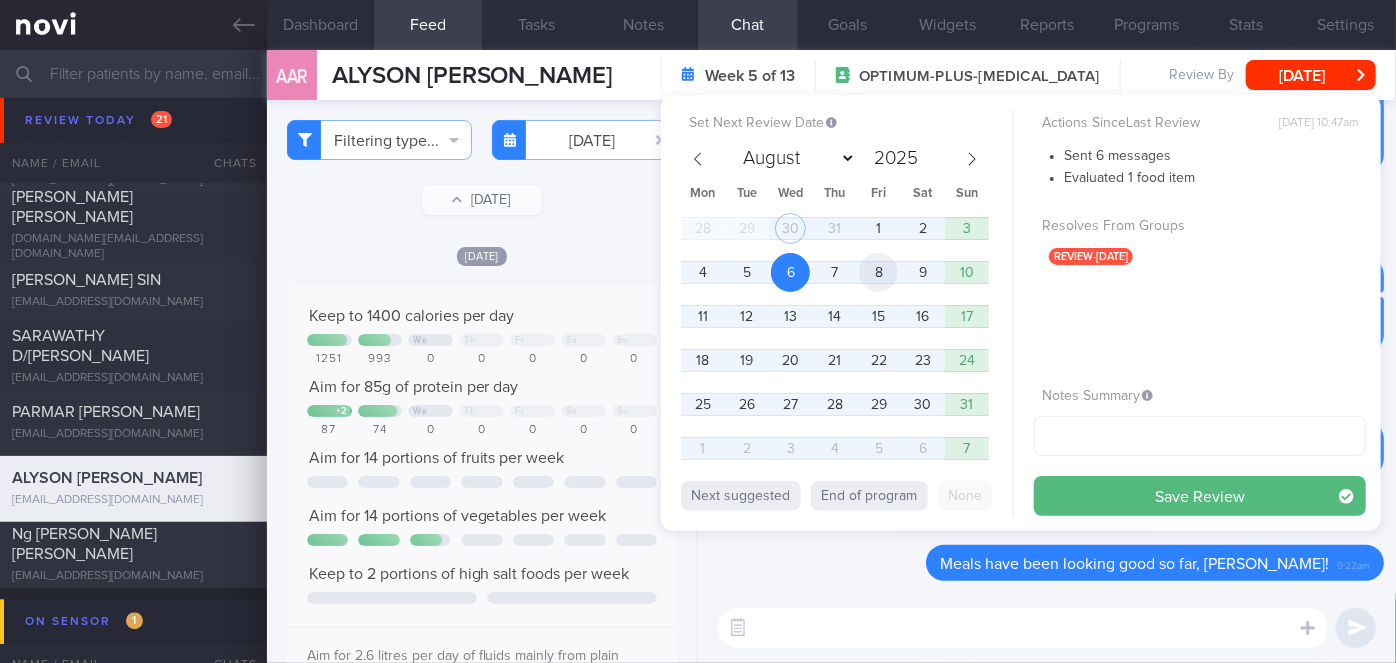click on "8" at bounding box center [878, 272] 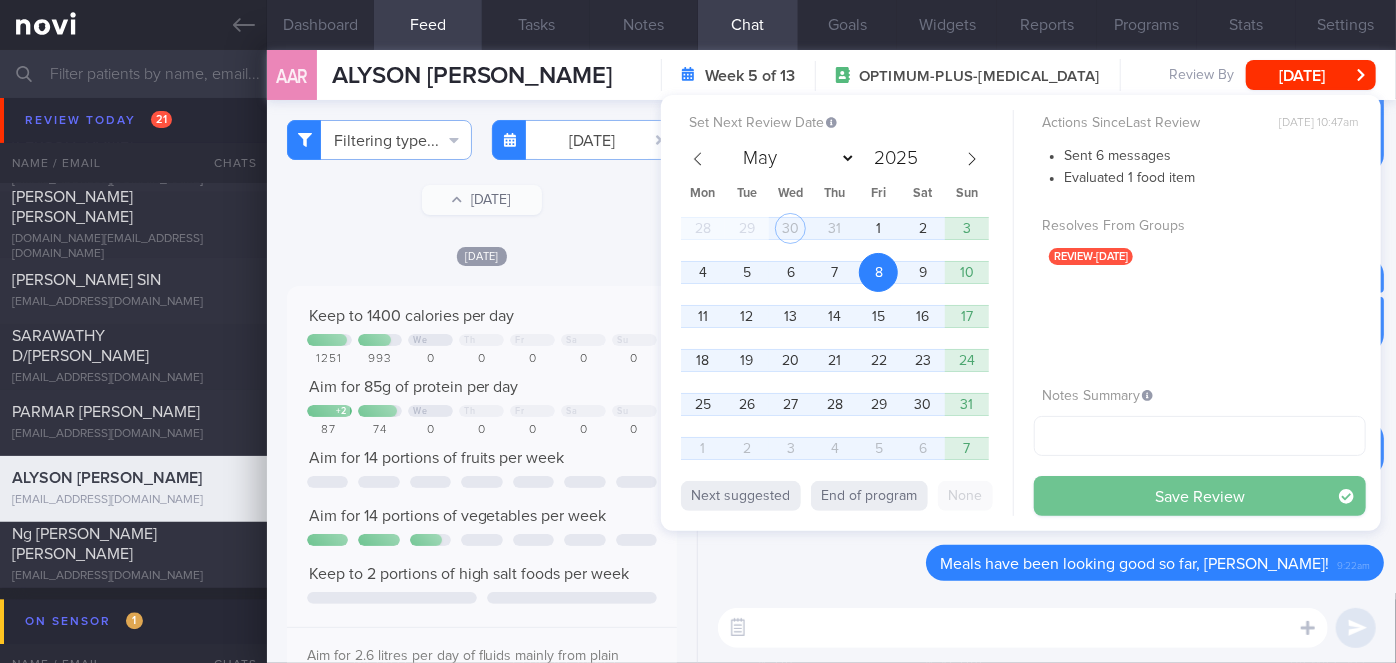 click on "Save Review" at bounding box center [1200, 496] 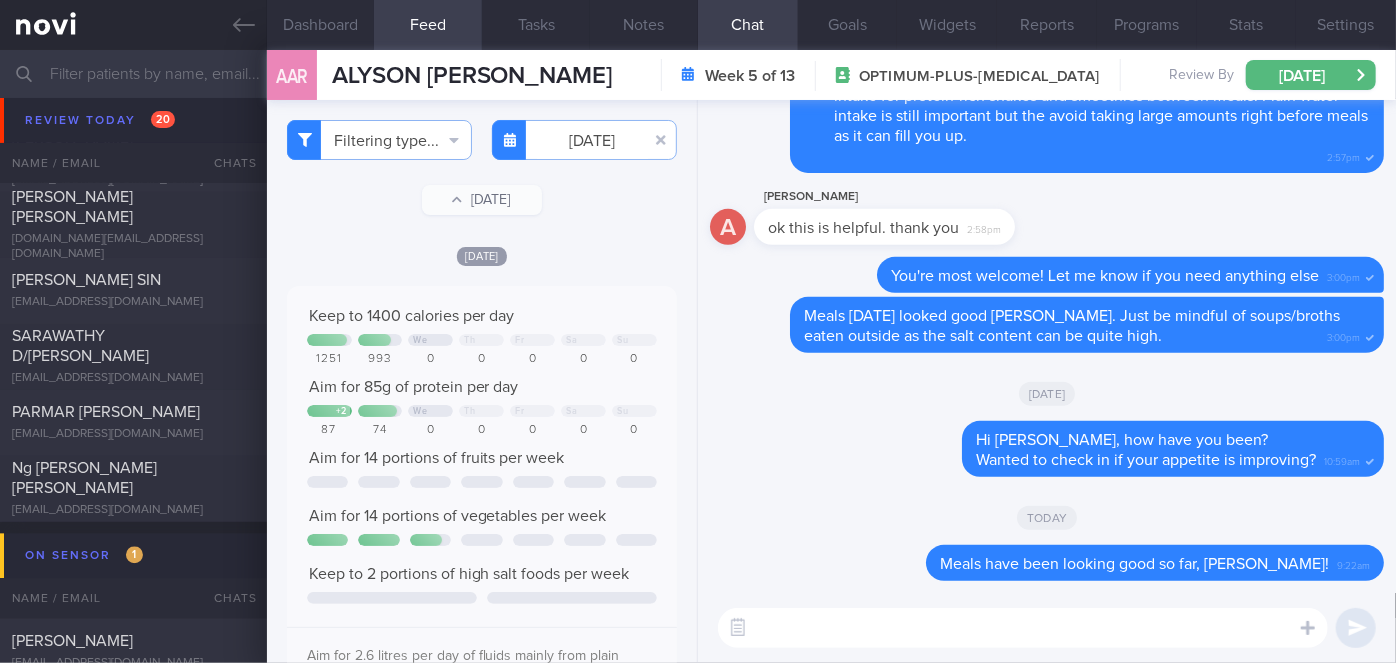 click at bounding box center [1023, 628] 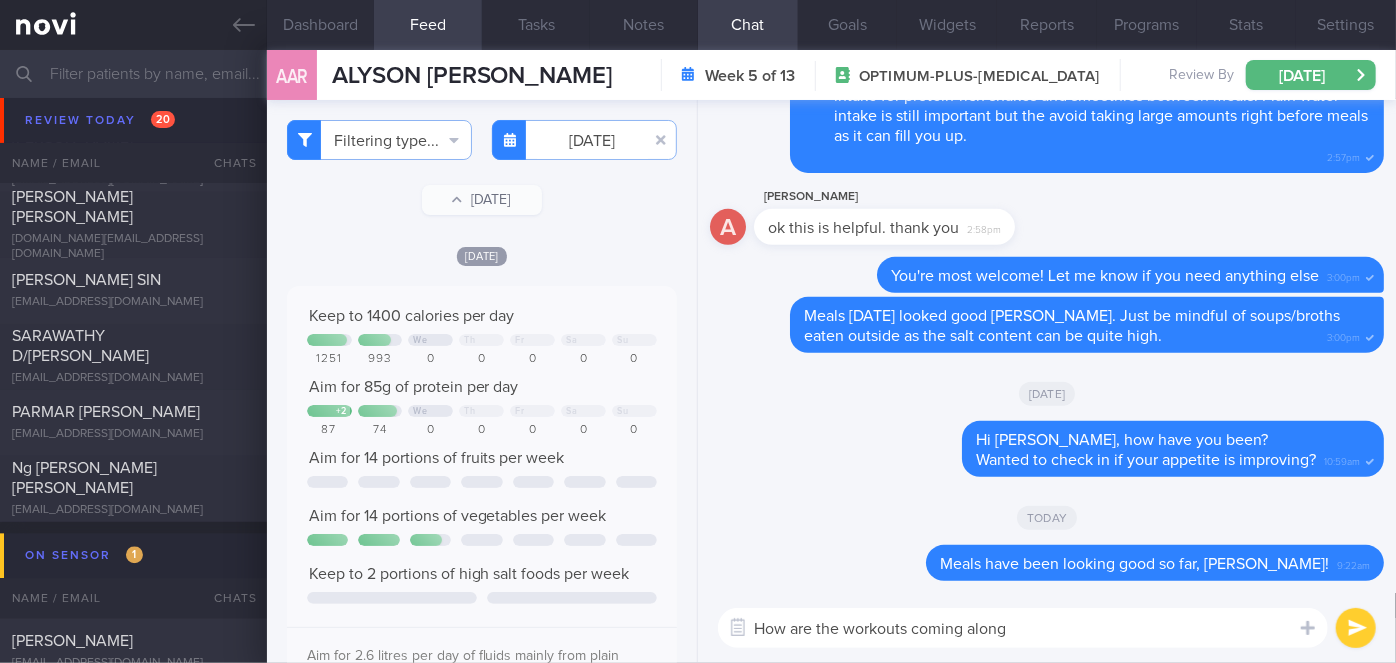 type on "How are the workouts coming along?" 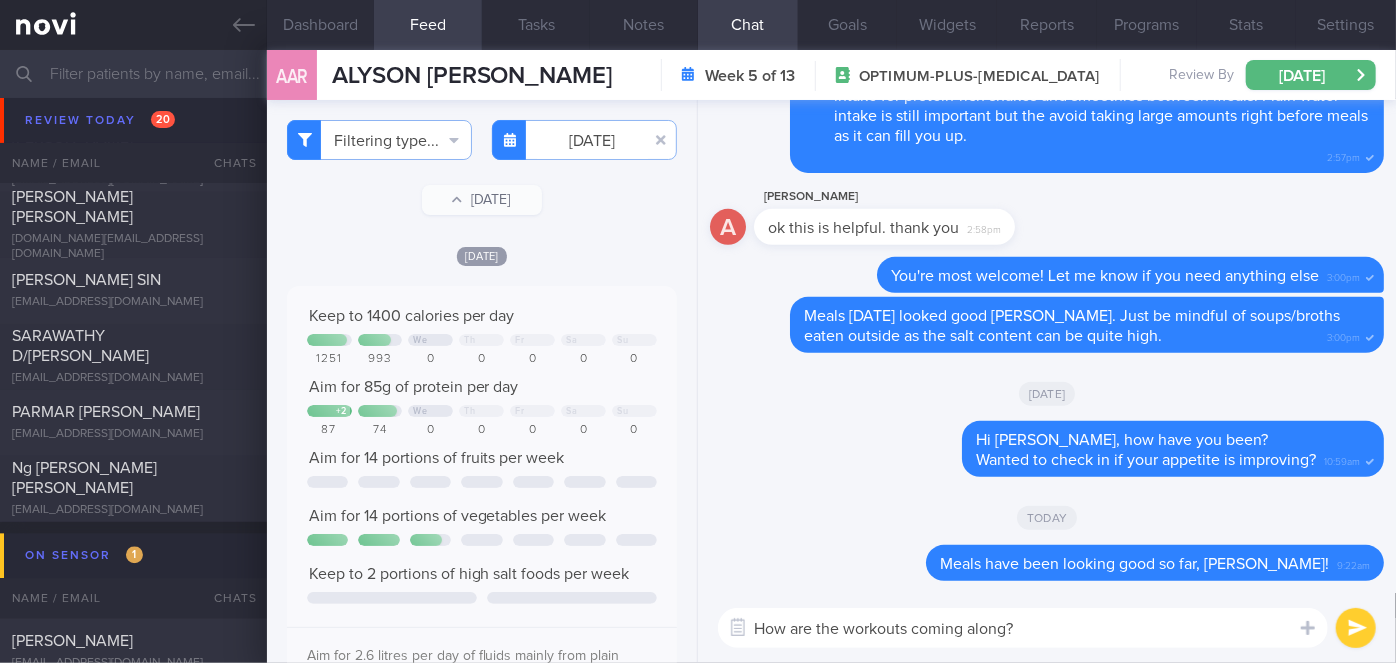 type 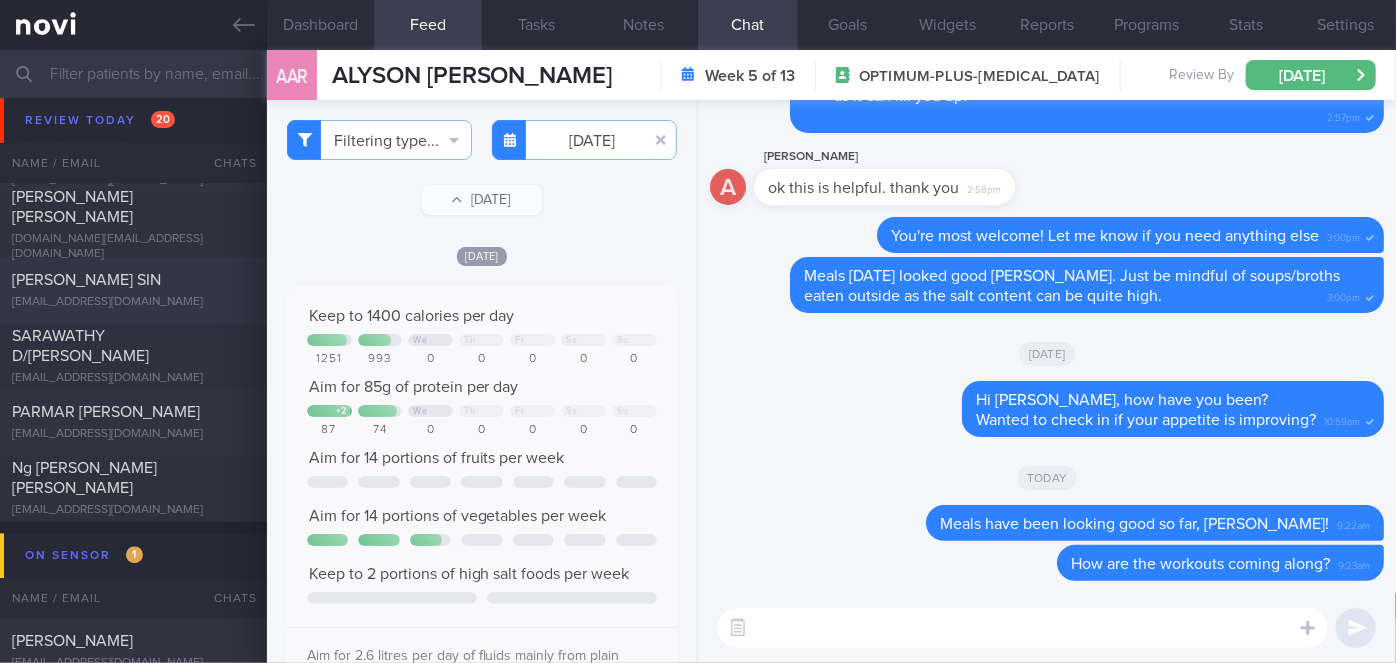 click on "[PERSON_NAME] SIN" at bounding box center [131, 281] 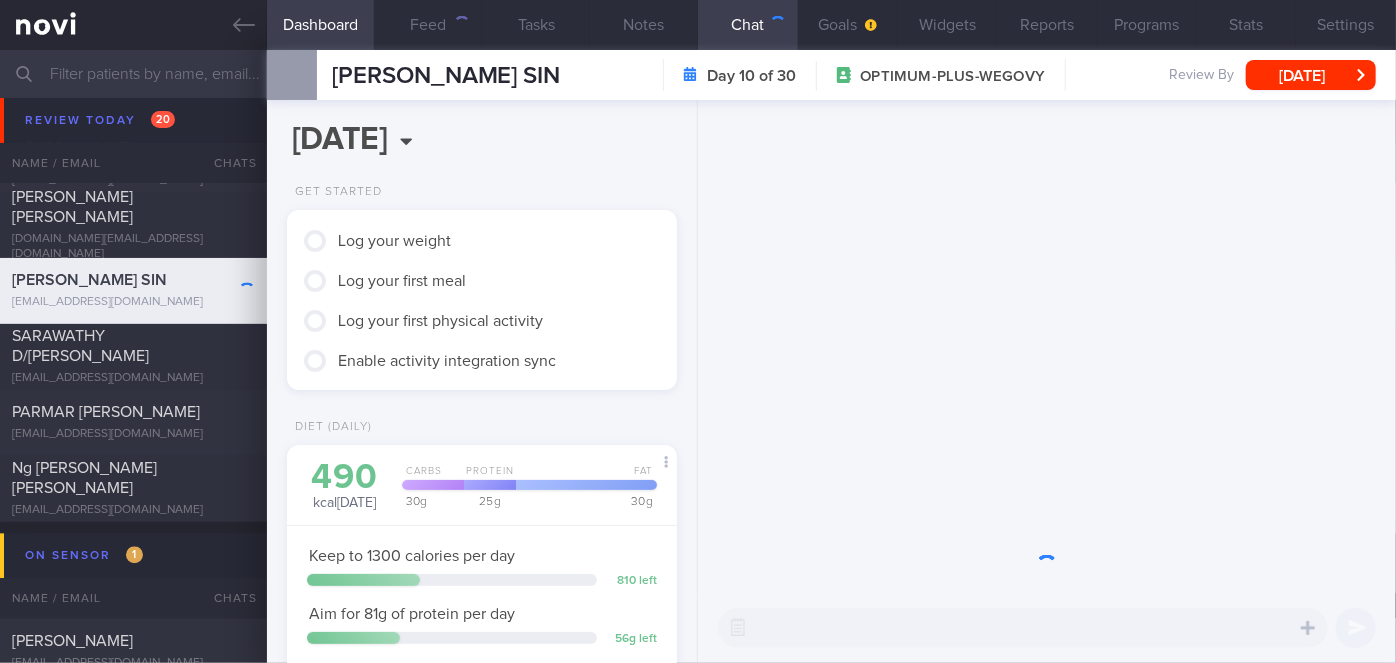 scroll, scrollTop: 999829, scrollLeft: 999658, axis: both 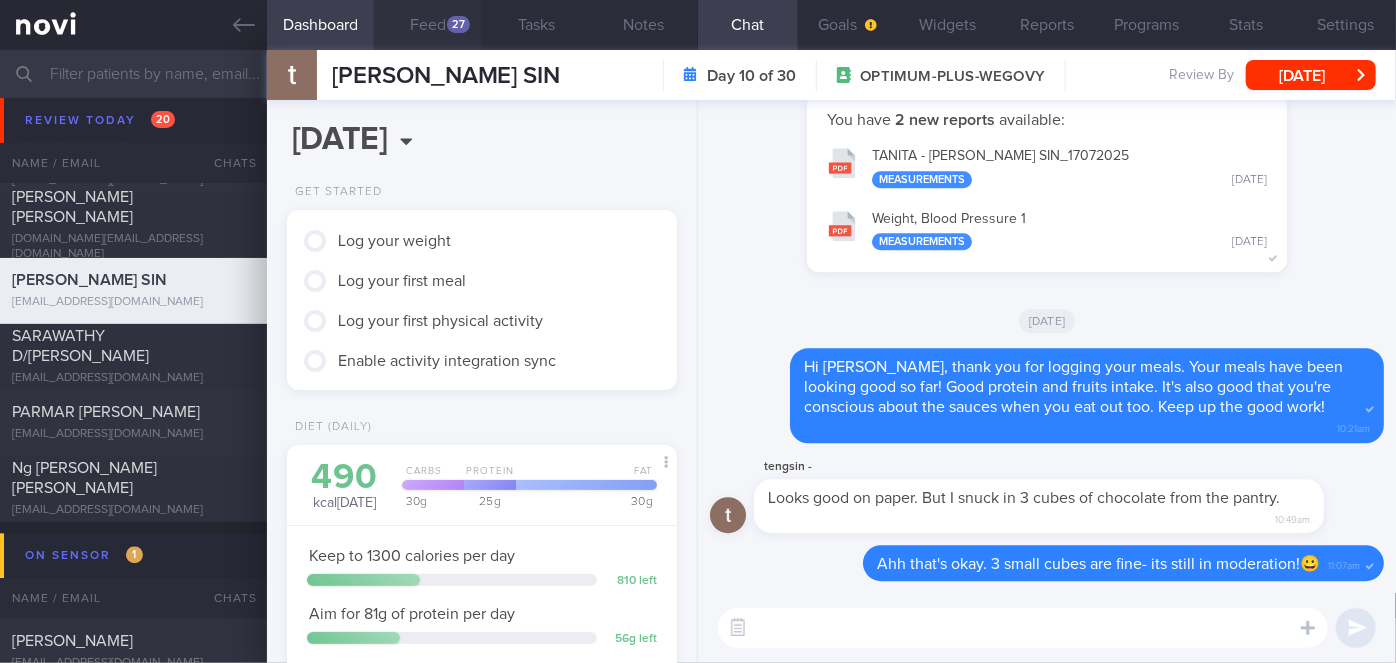 click on "Feed
27" at bounding box center (428, 25) 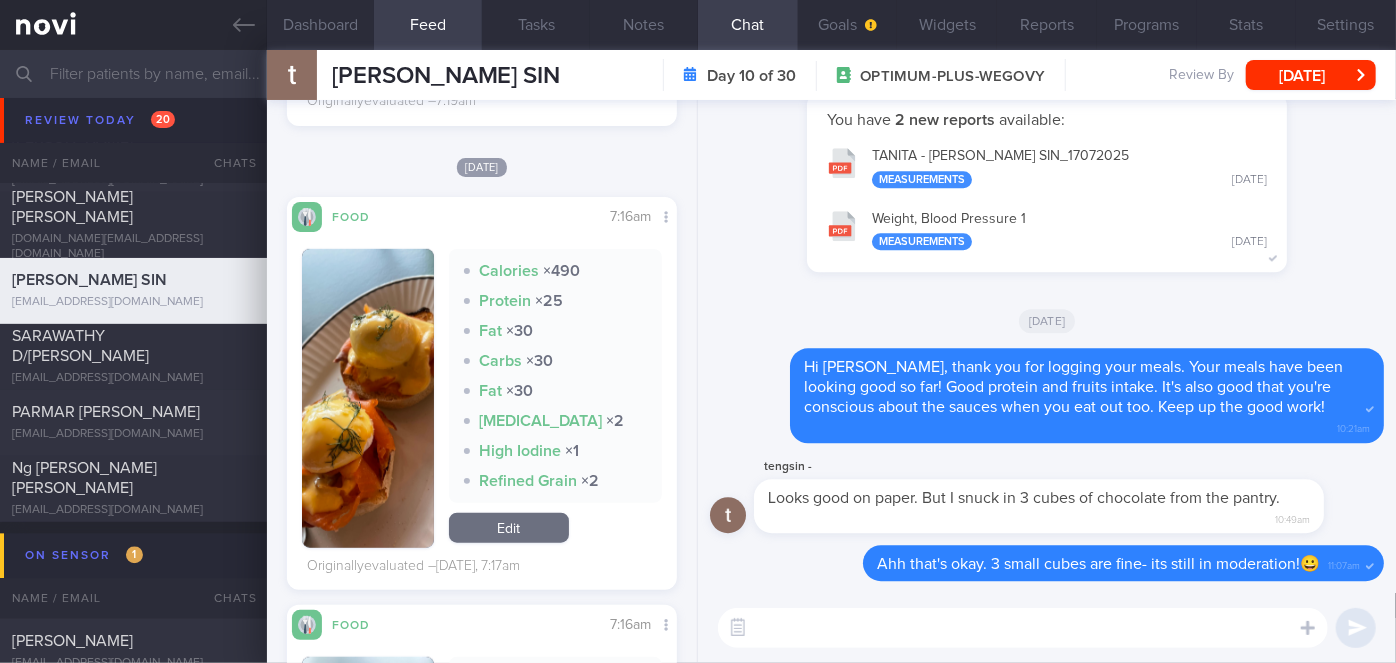 scroll, scrollTop: 348, scrollLeft: 0, axis: vertical 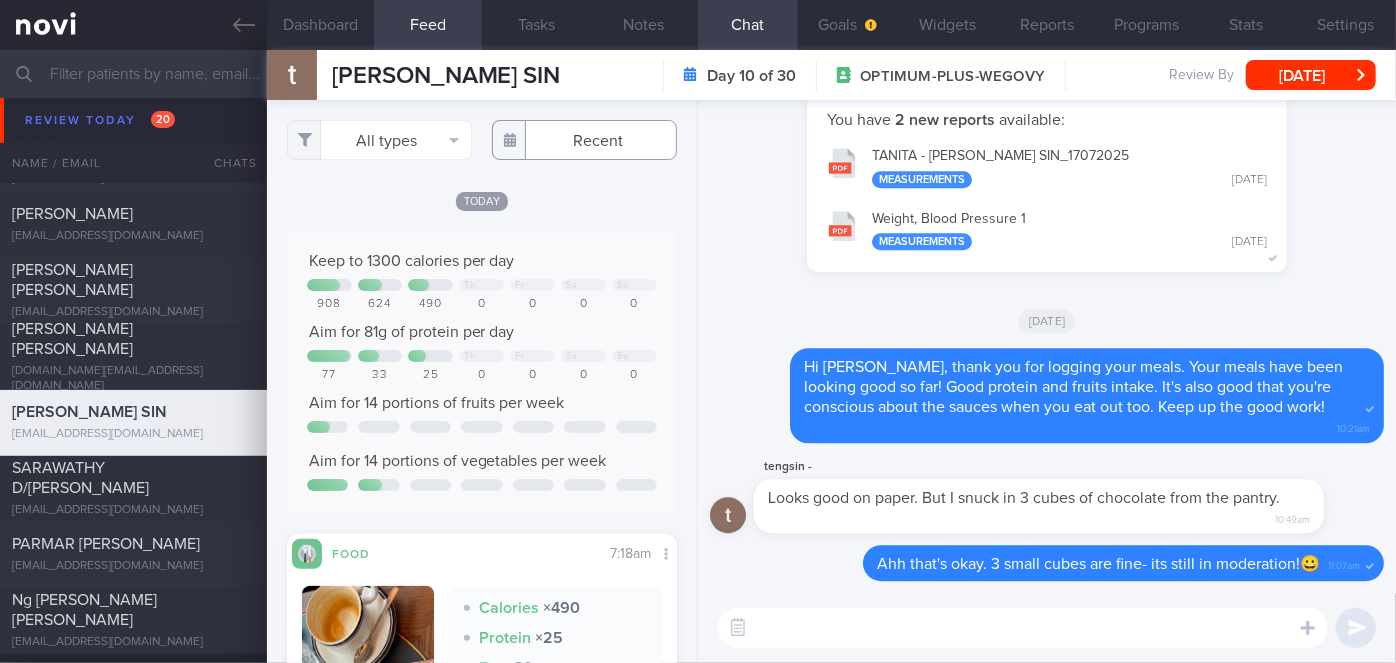 click at bounding box center [584, 140] 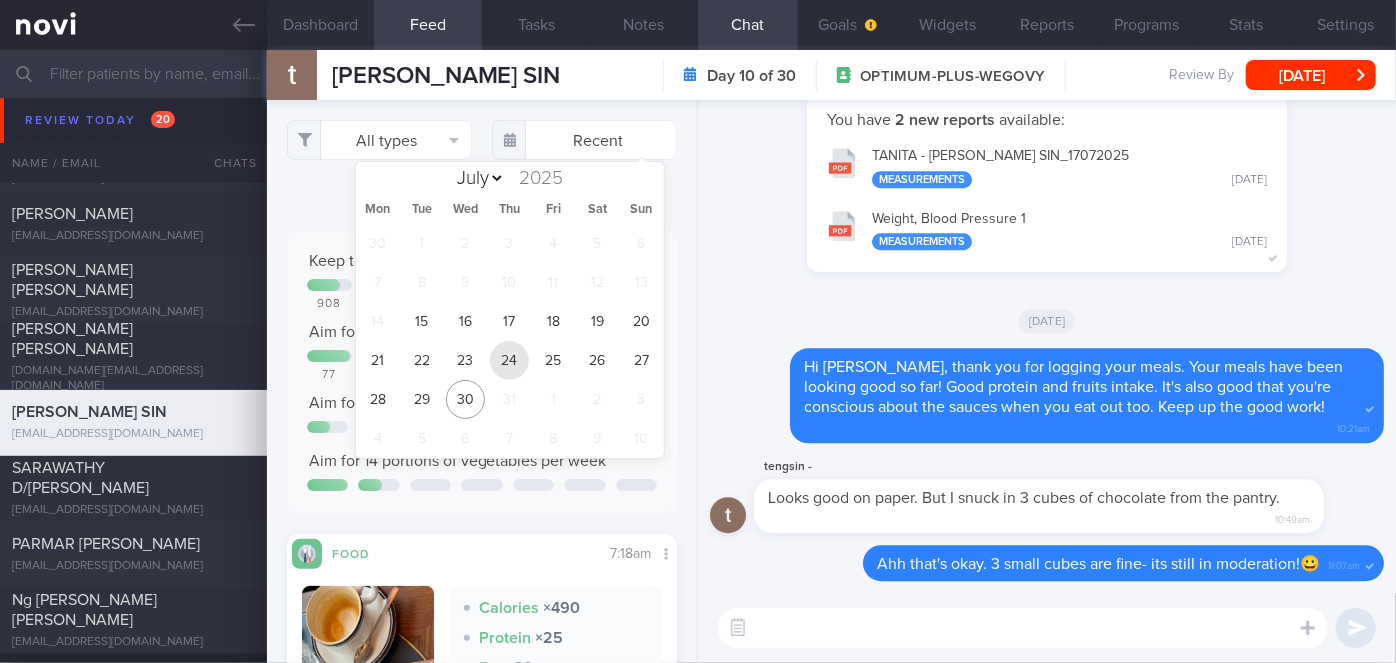 click on "24" at bounding box center (509, 360) 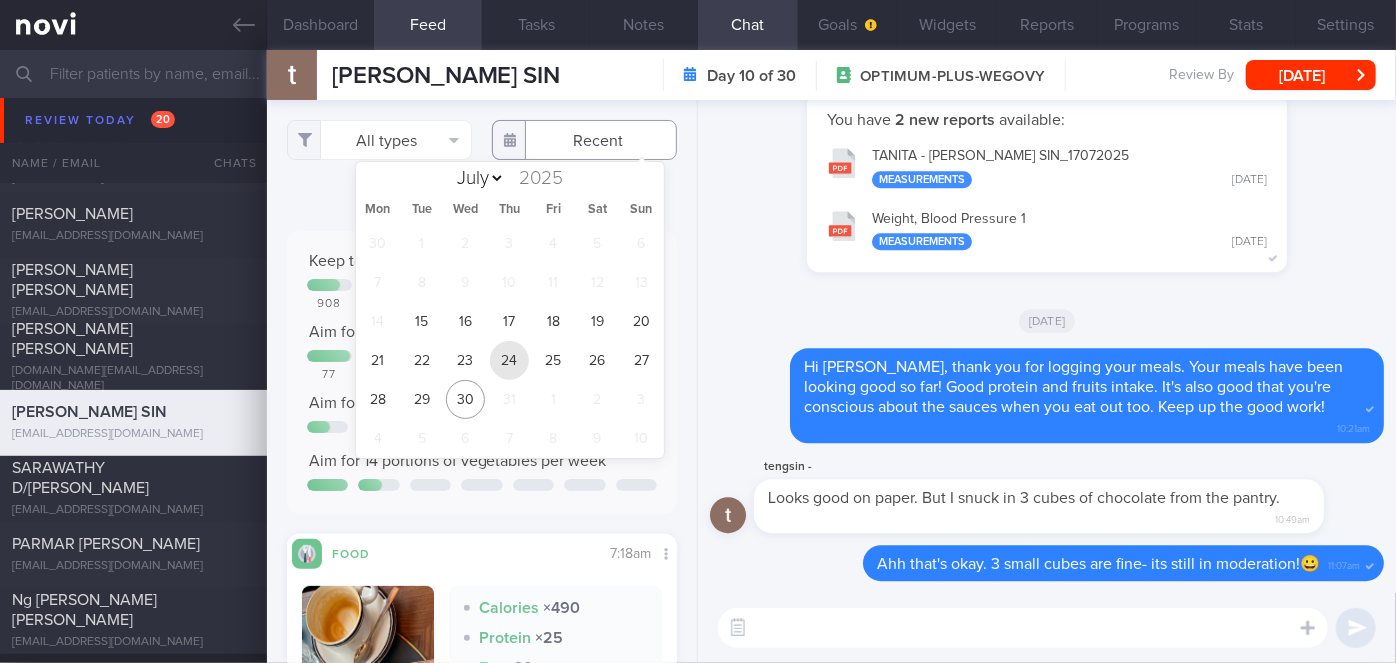 type on "[DATE]" 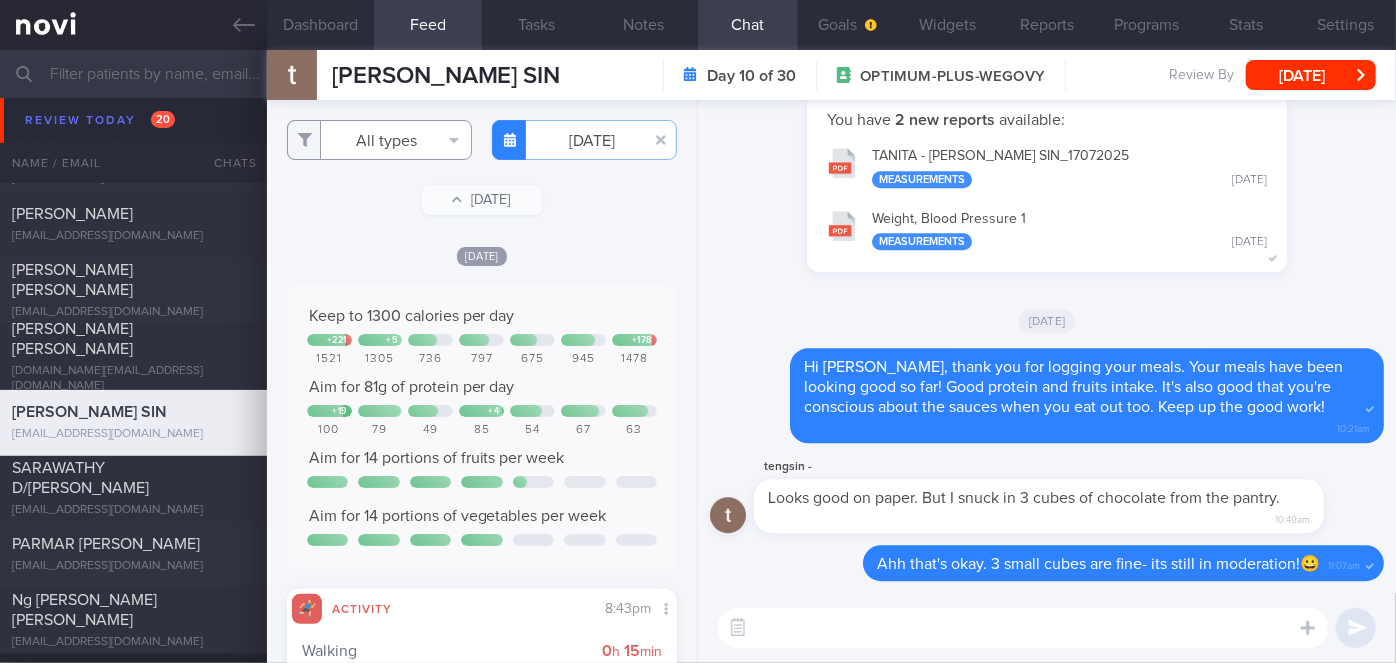click on "All types" at bounding box center [379, 140] 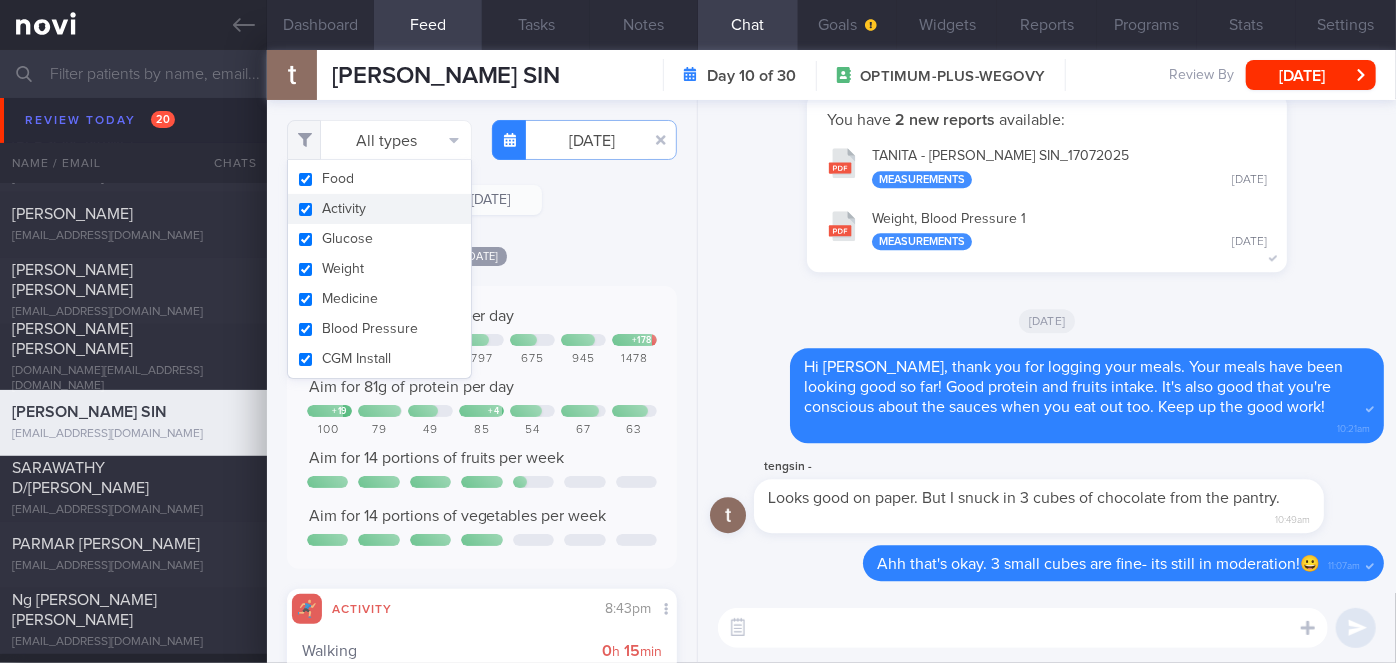 drag, startPoint x: 362, startPoint y: 209, endPoint x: 527, endPoint y: 224, distance: 165.68042 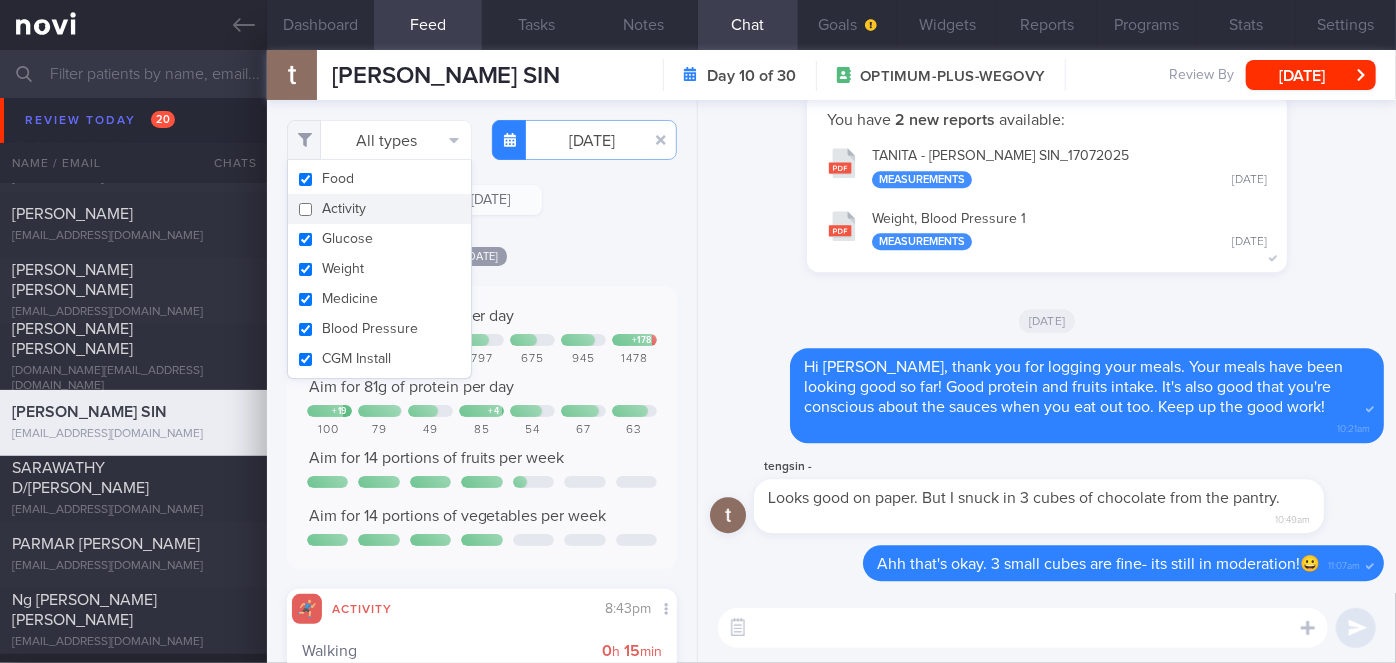 checkbox on "false" 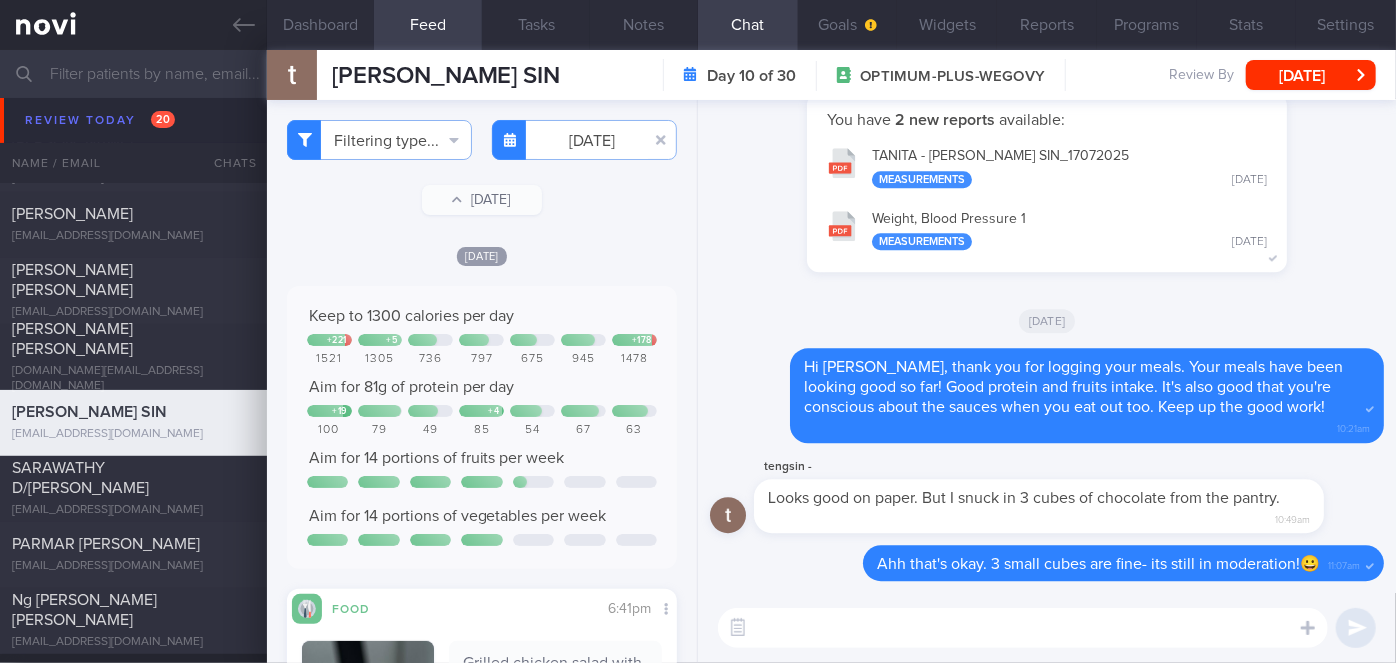 click on "[DATE]" at bounding box center (482, 255) 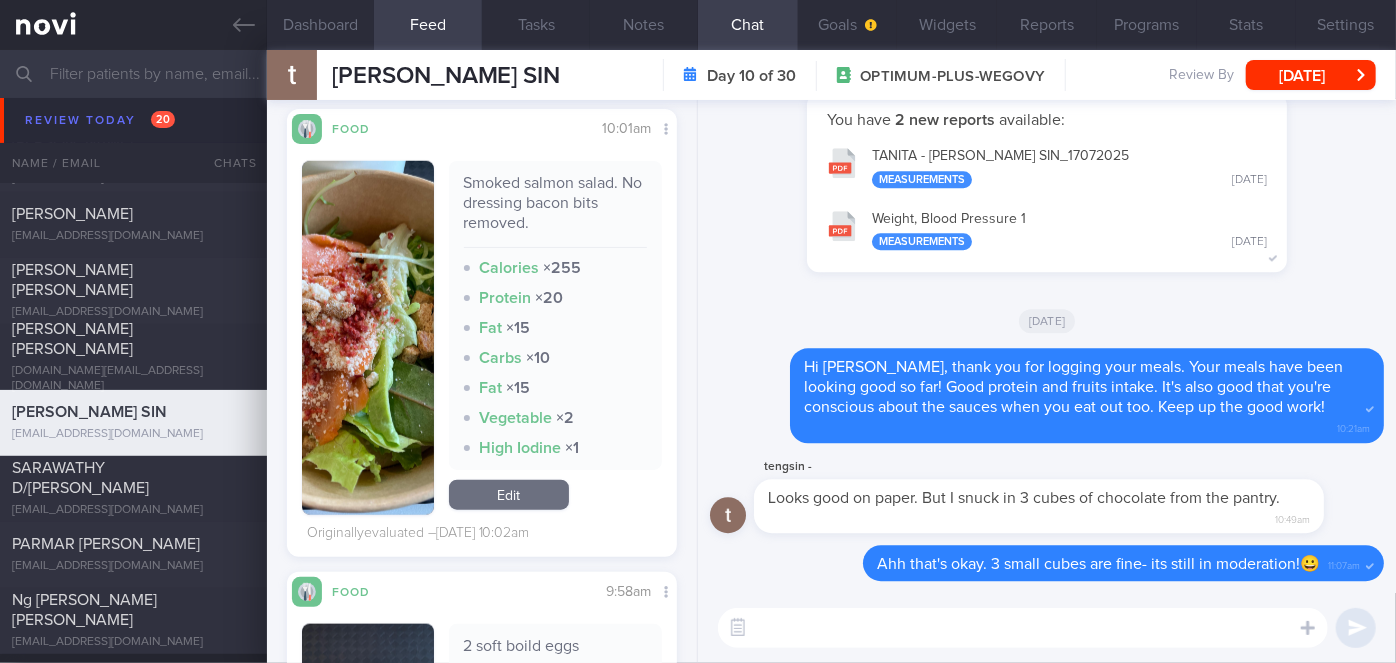scroll, scrollTop: 895, scrollLeft: 0, axis: vertical 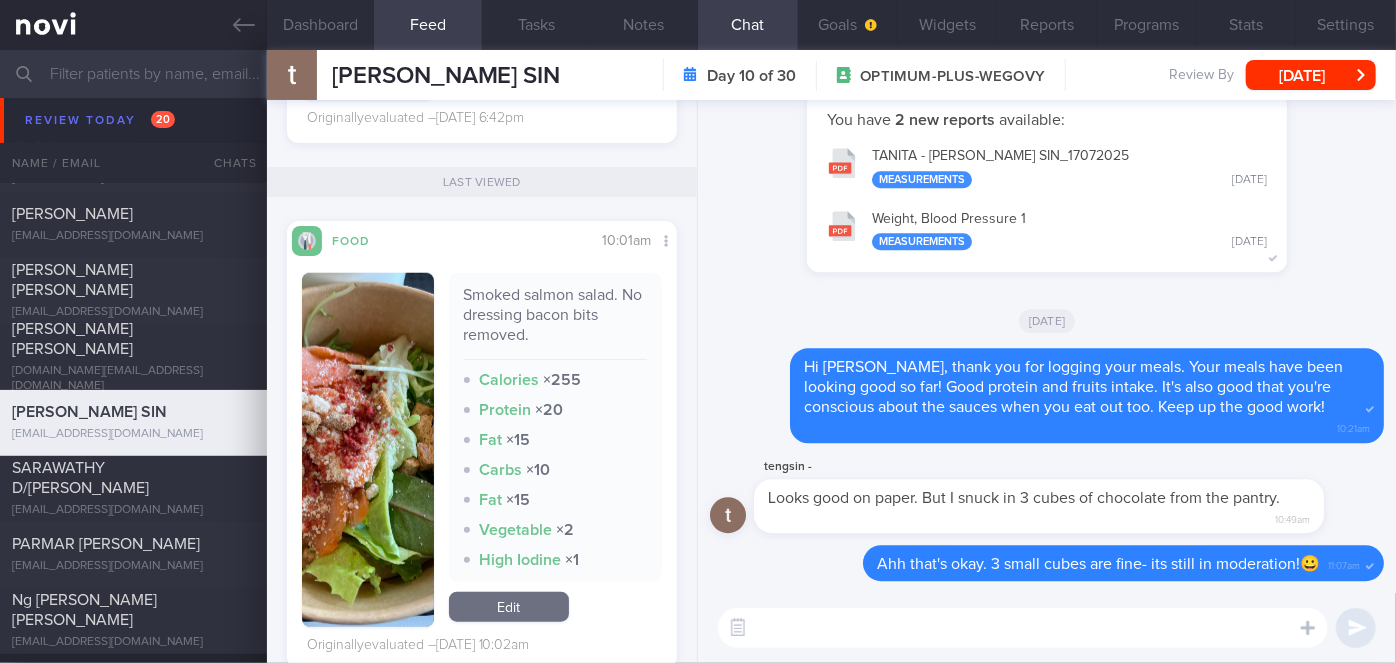 click at bounding box center [368, 450] 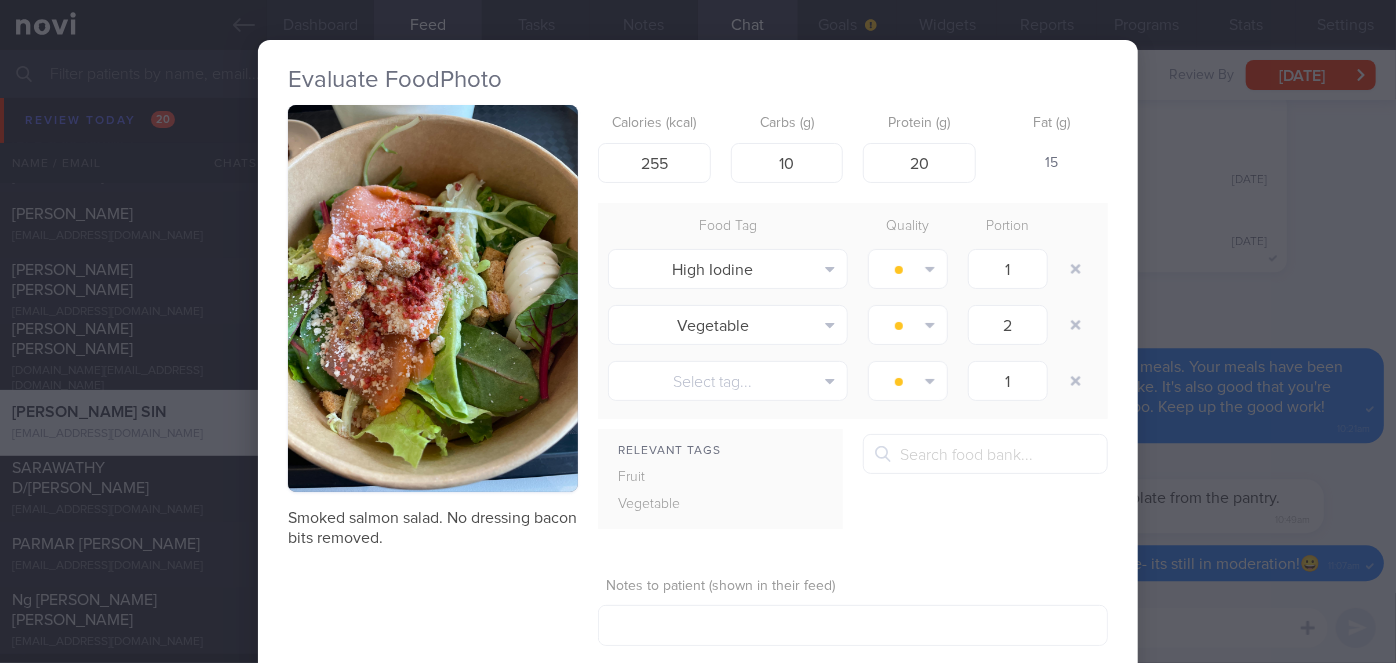 click on "Evaluate Food  Photo
Smoked salmon salad. No dressing bacon bits removed.
Calories (kcal)
255
Carbs (g)
10
Protein (g)
20
Fat (g)
15
Food Tag
Quality
Portion
High Iodine
Alcohol
Fried
Fruit
Healthy Fats
High Calcium
[MEDICAL_DATA]" at bounding box center (698, 331) 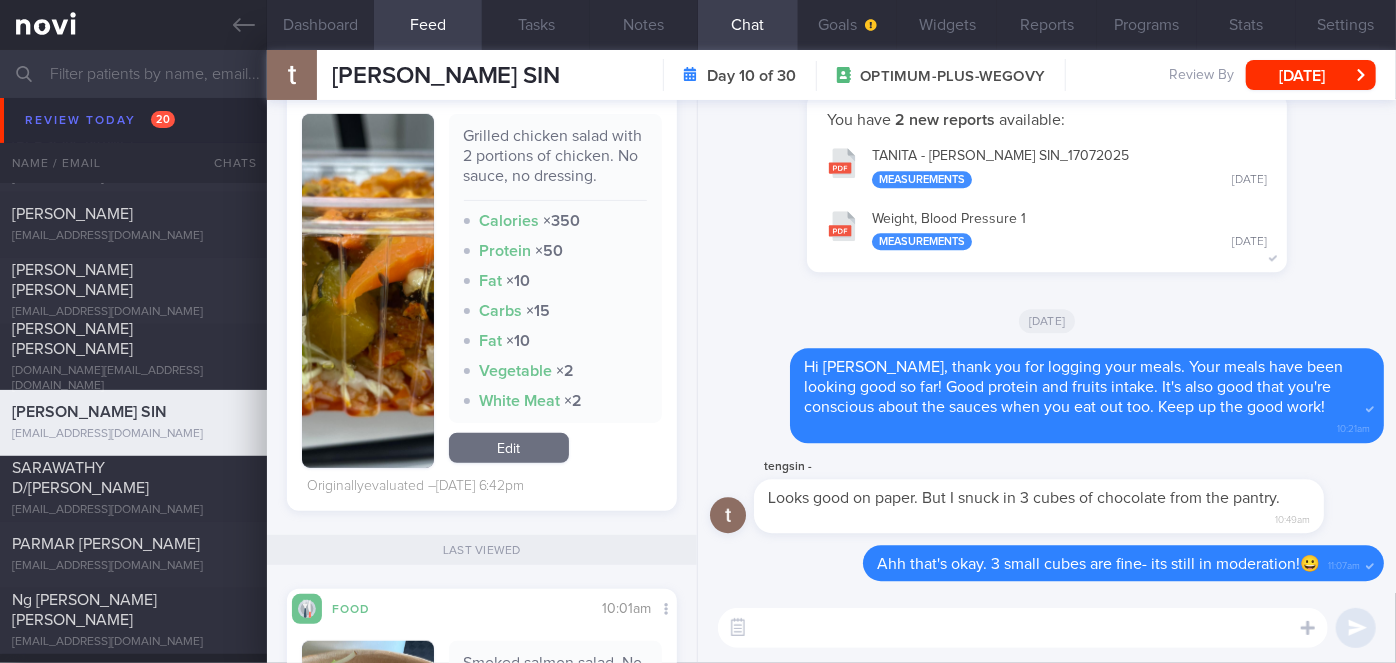 scroll, scrollTop: 531, scrollLeft: 0, axis: vertical 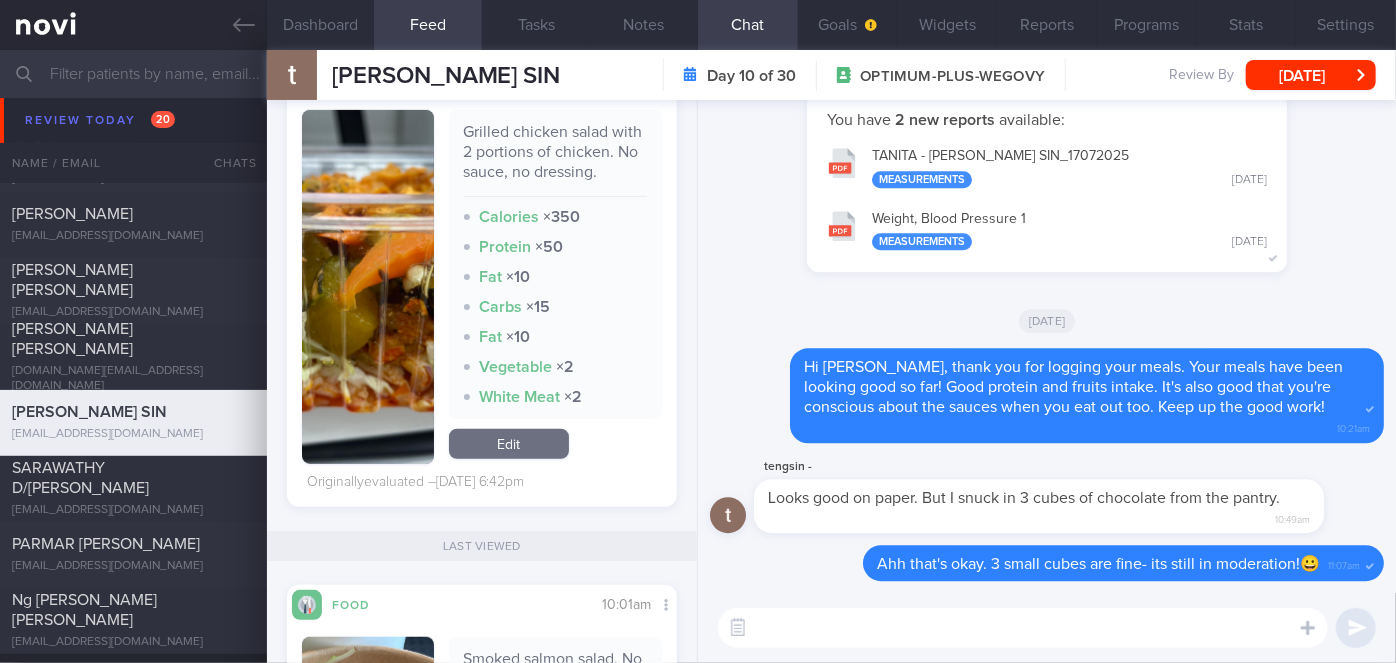 click at bounding box center (368, 287) 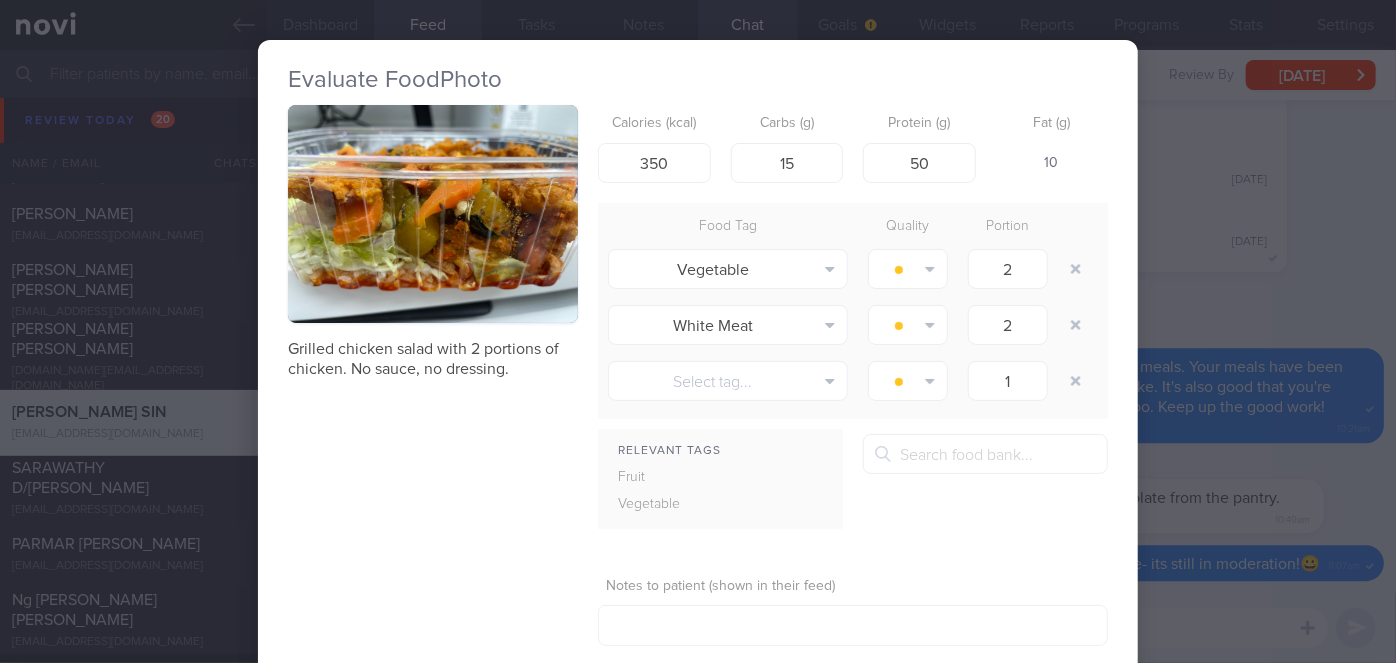 click on "Evaluate Food  Photo
Grilled chicken salad with 2 portions of chicken. No sauce, no dressing.
Calories (kcal)
350
Carbs (g)
15
Protein (g)
50
Fat (g)
10
Food Tag
Quality
Portion
Vegetable
Alcohol
Fried
Fruit
Healthy Fats
High Calcium
[MEDICAL_DATA]" at bounding box center [698, 331] 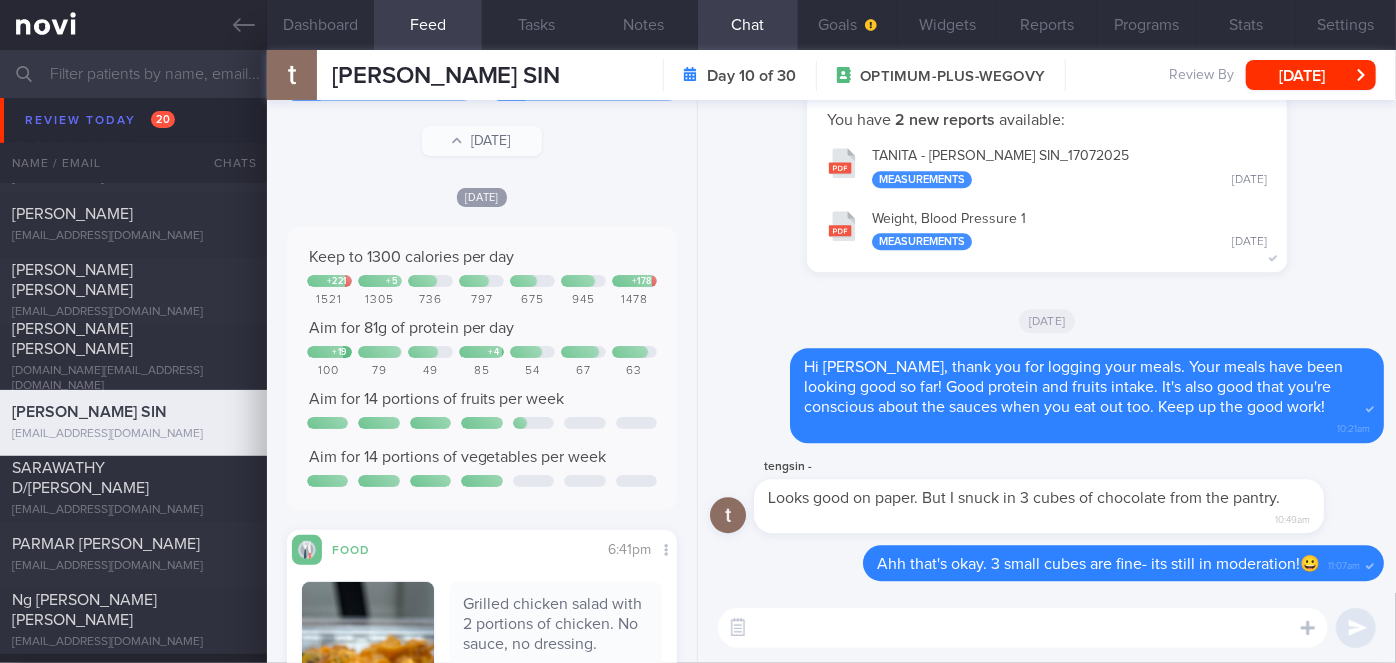 scroll, scrollTop: 0, scrollLeft: 0, axis: both 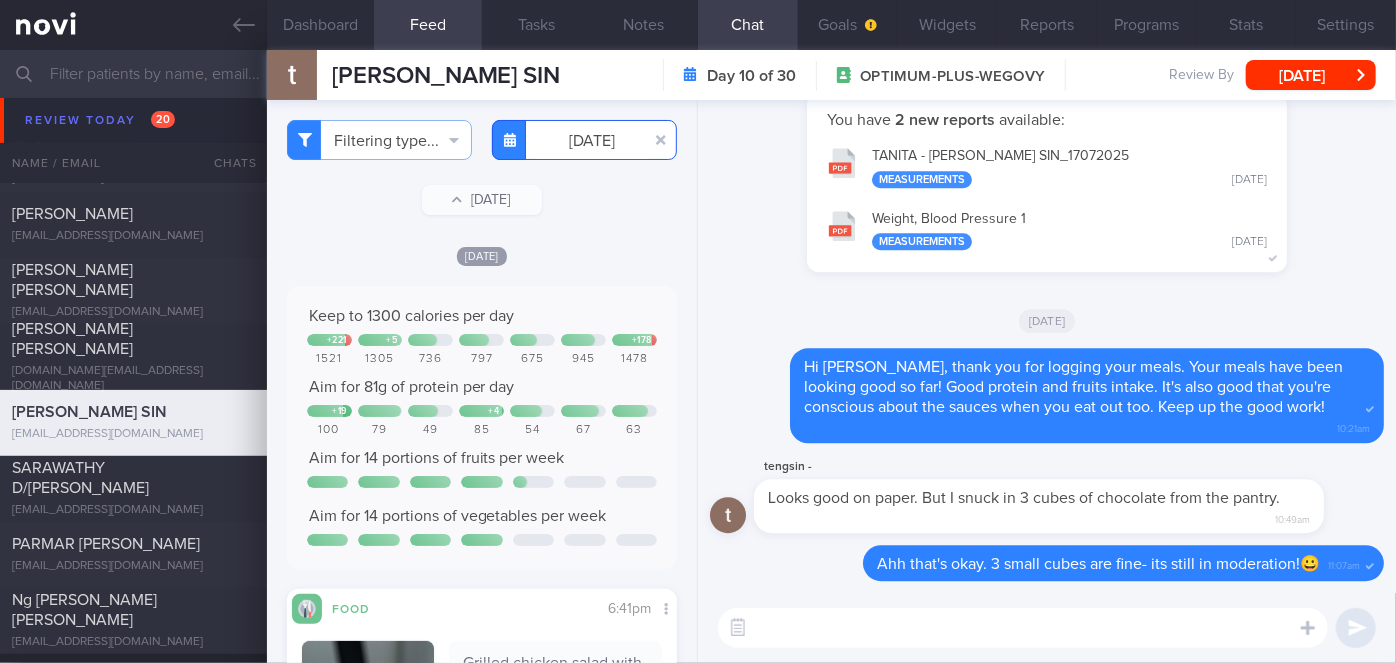 click on "[DATE]" at bounding box center (584, 140) 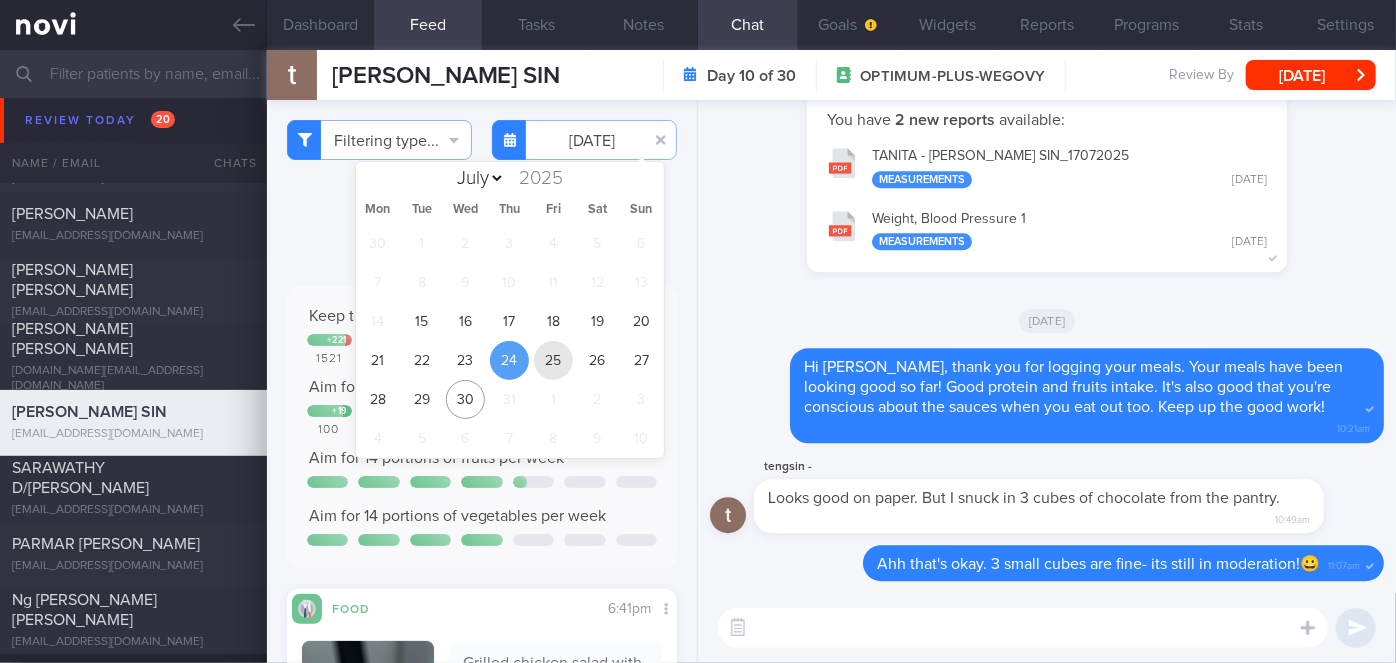 click on "25" at bounding box center (553, 360) 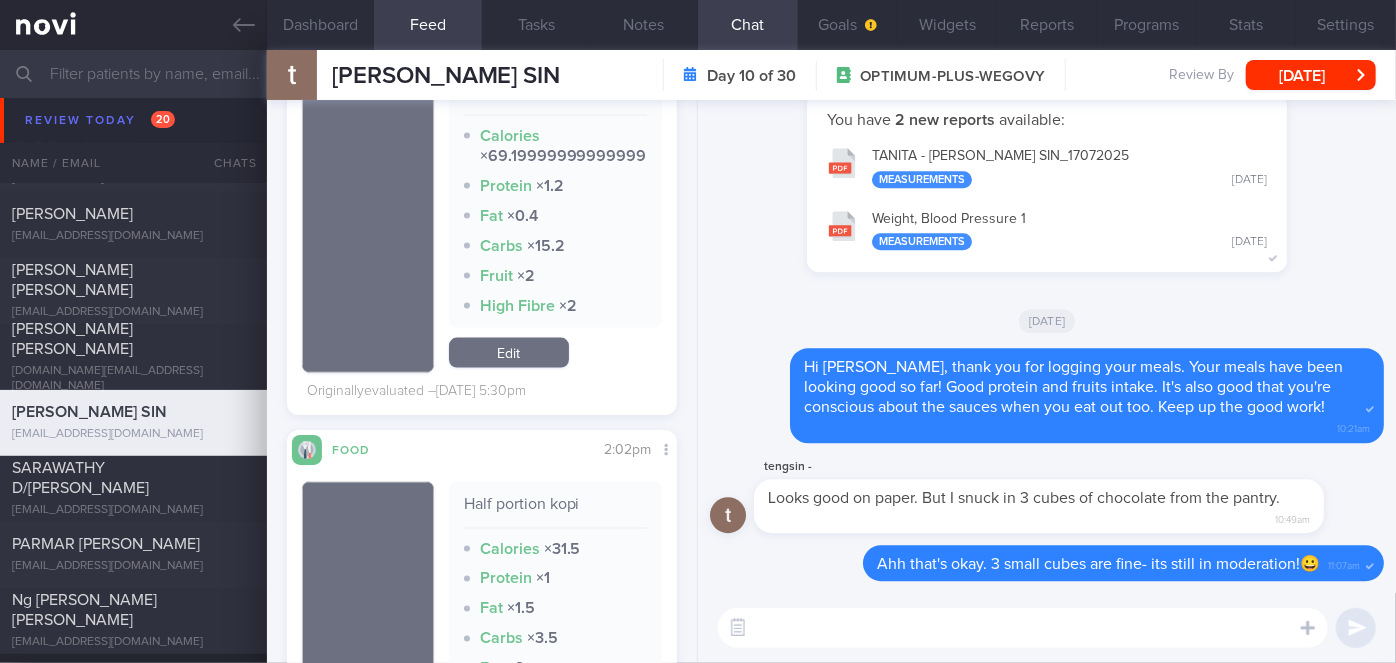scroll, scrollTop: 2165, scrollLeft: 0, axis: vertical 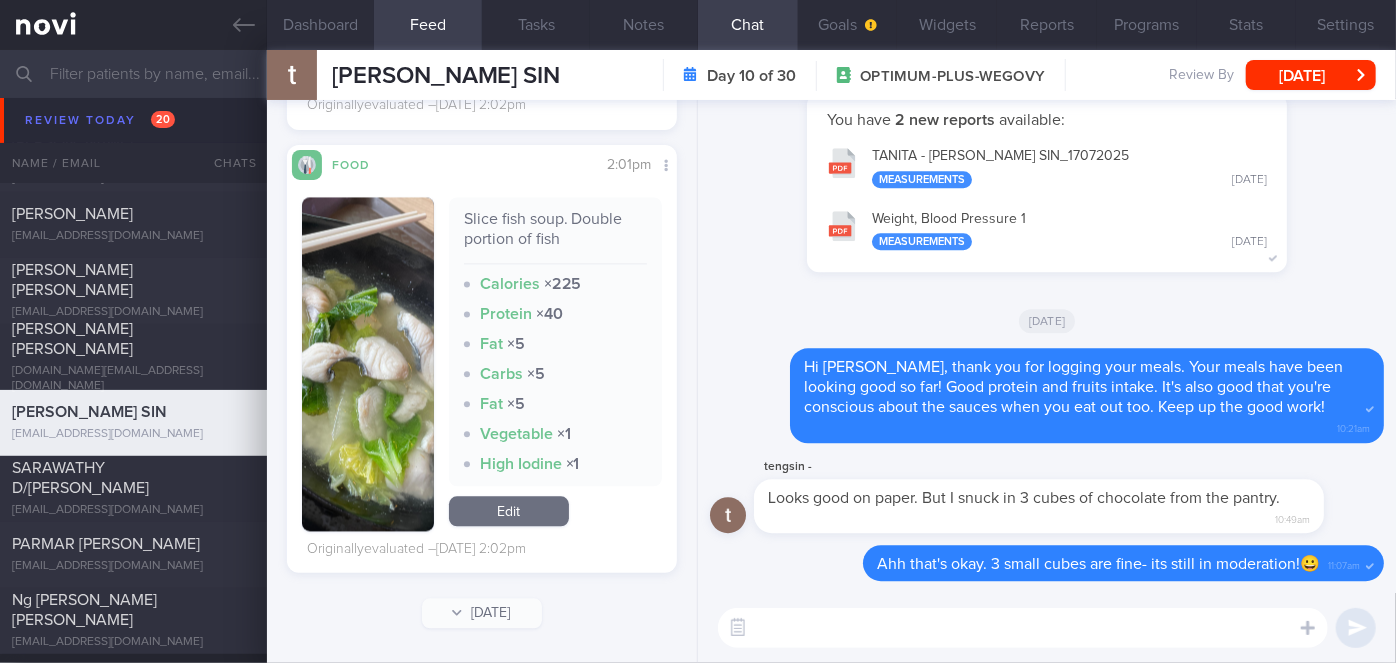 click at bounding box center (368, 364) 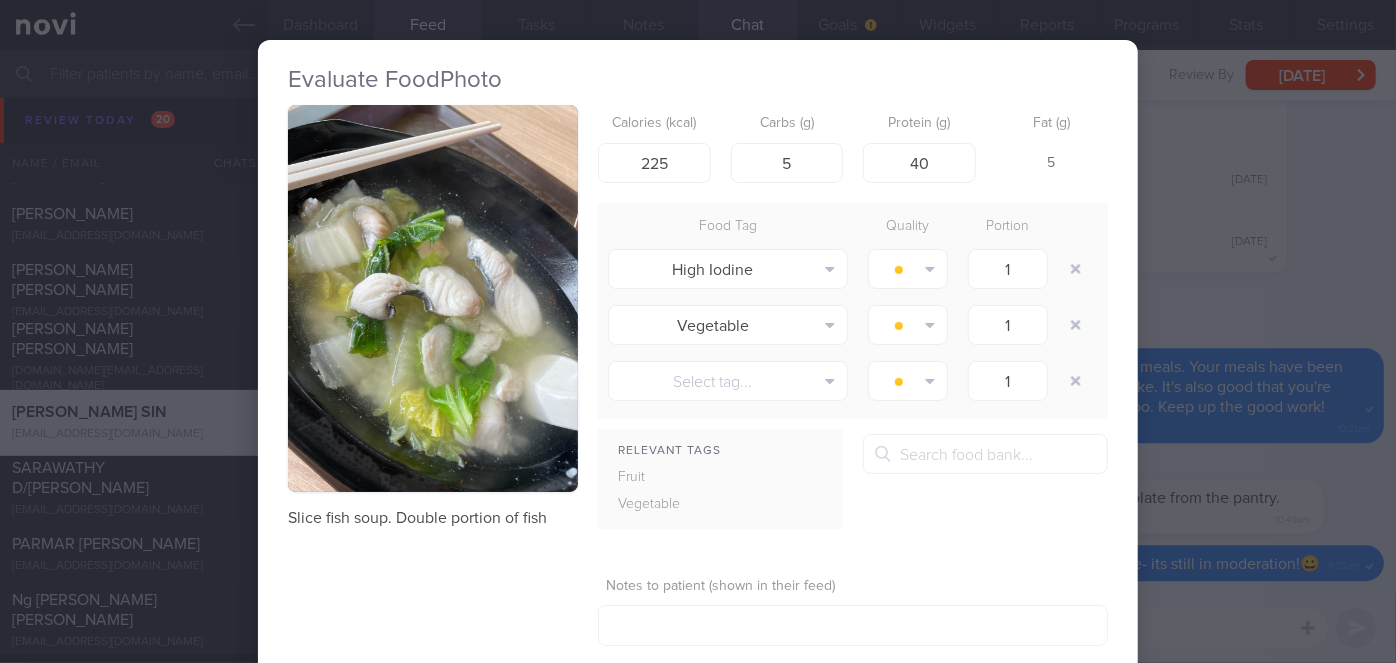 click on "Evaluate Food  Photo
Slice fish soup. Double portion of fish
Calories (kcal)
225
Carbs (g)
5
Protein (g)
40
Fat (g)
5
Food Tag
Quality
Portion
High Iodine
Alcohol
Fried
Fruit
Healthy Fats
High Calcium
[MEDICAL_DATA]
High Fat" at bounding box center [698, 331] 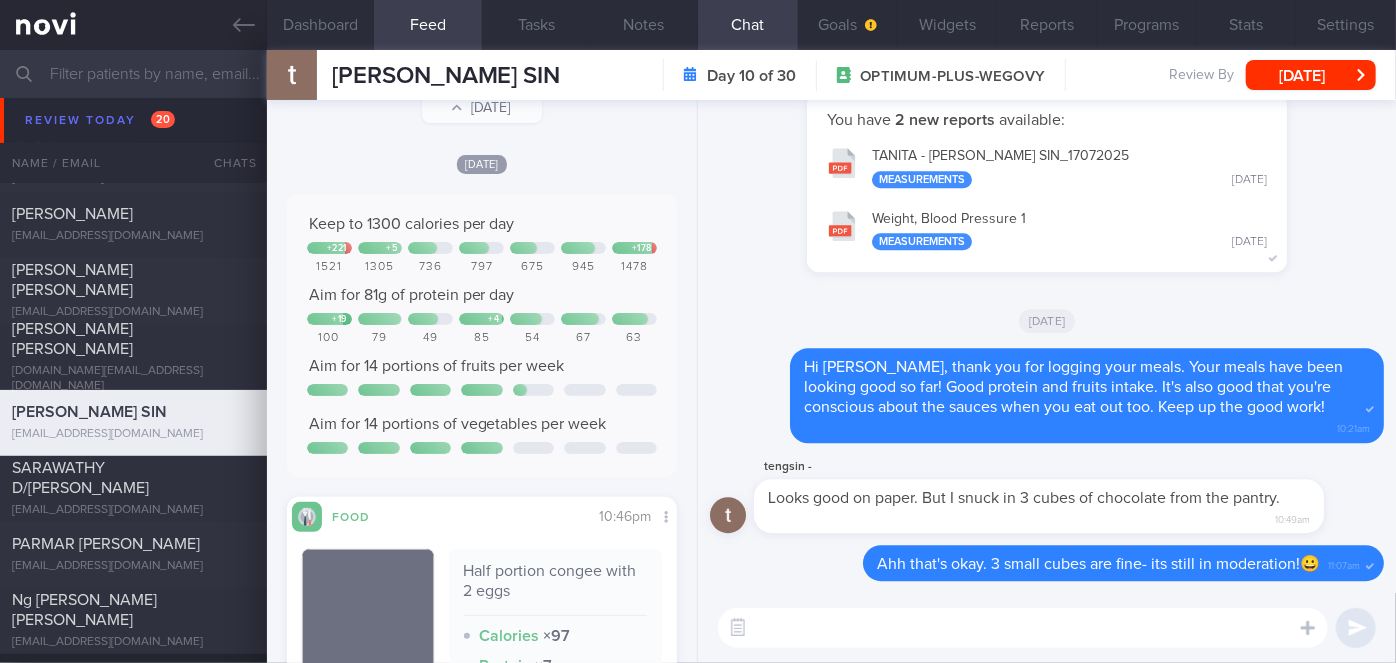 scroll, scrollTop: 0, scrollLeft: 0, axis: both 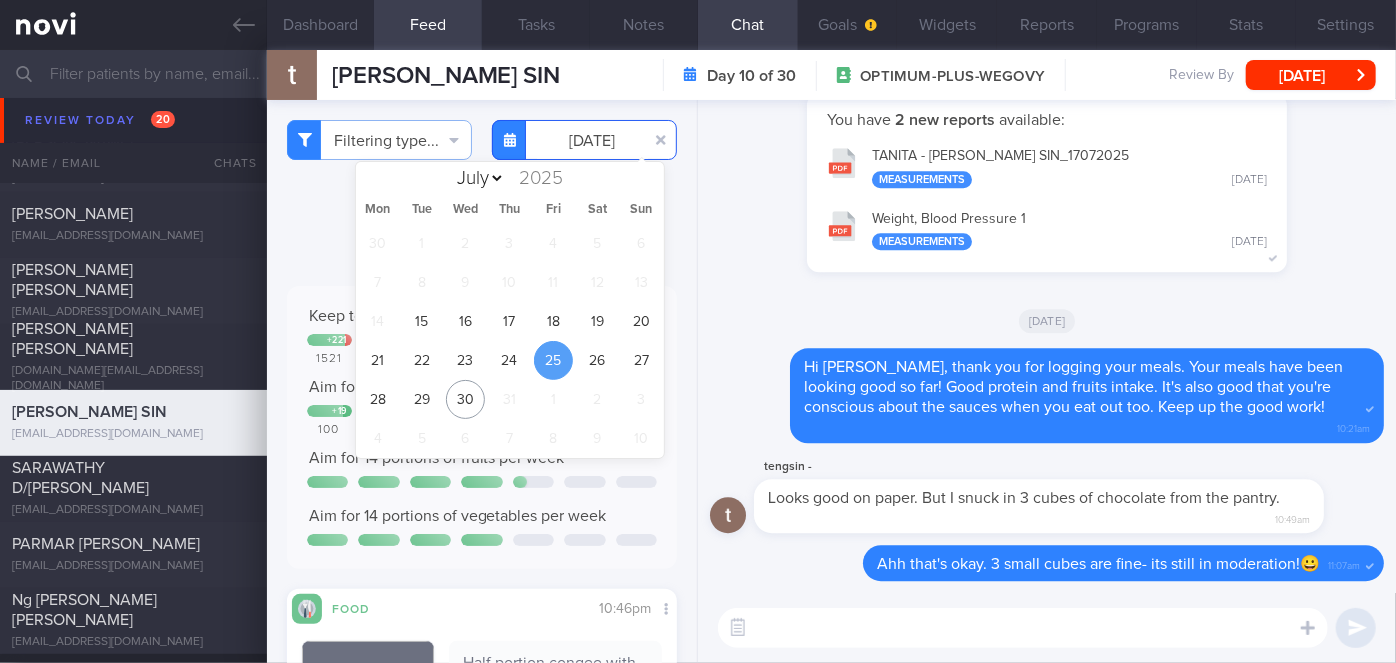 click on "[DATE]" at bounding box center (584, 140) 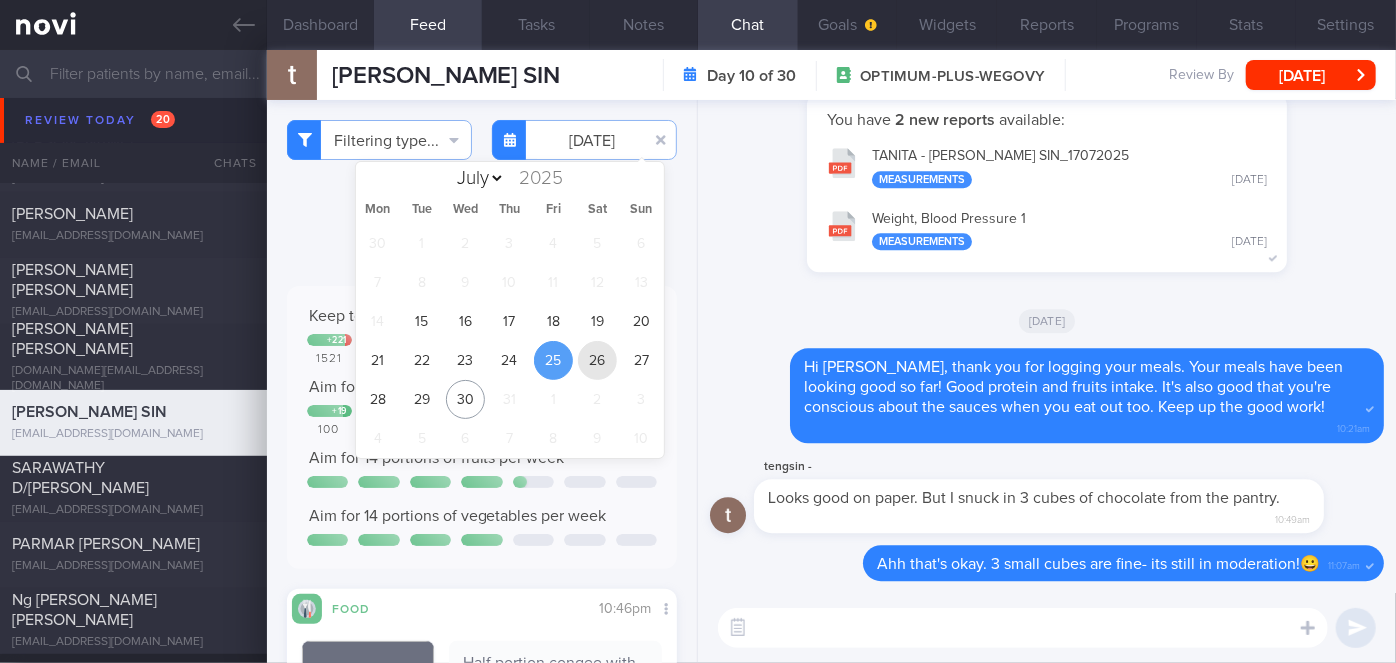 click on "26" at bounding box center (597, 360) 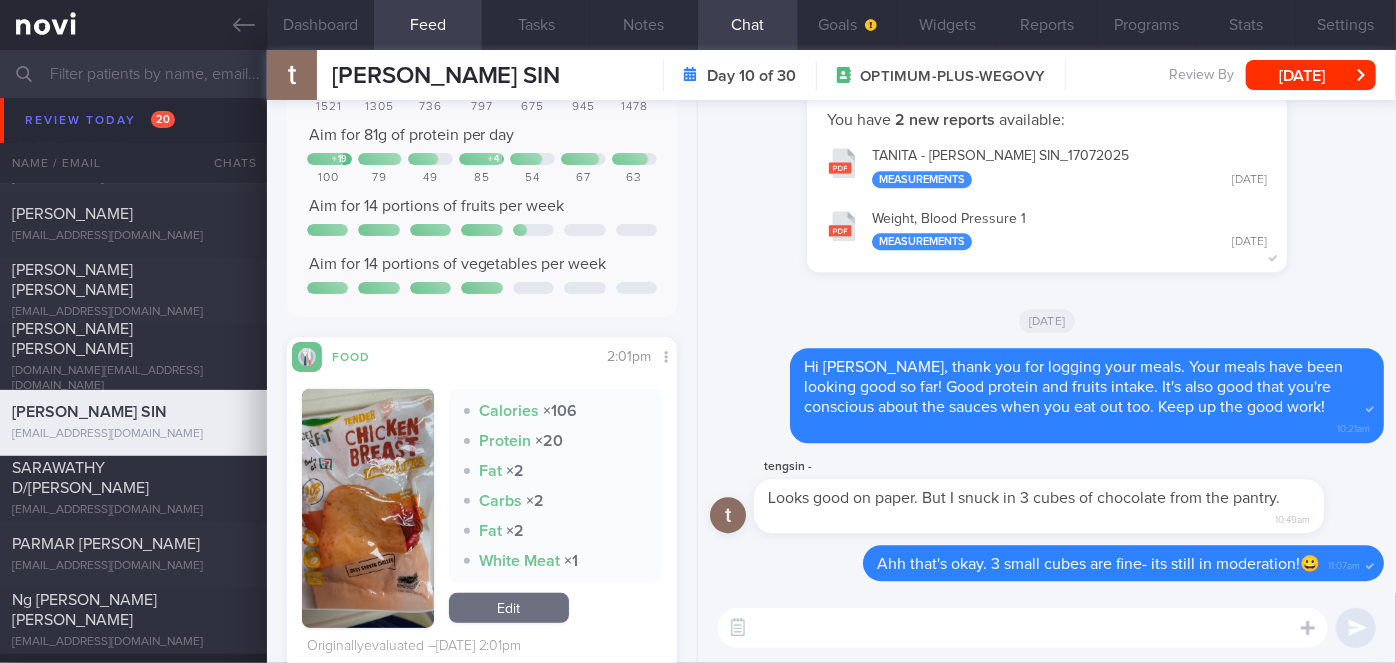 scroll, scrollTop: 244, scrollLeft: 0, axis: vertical 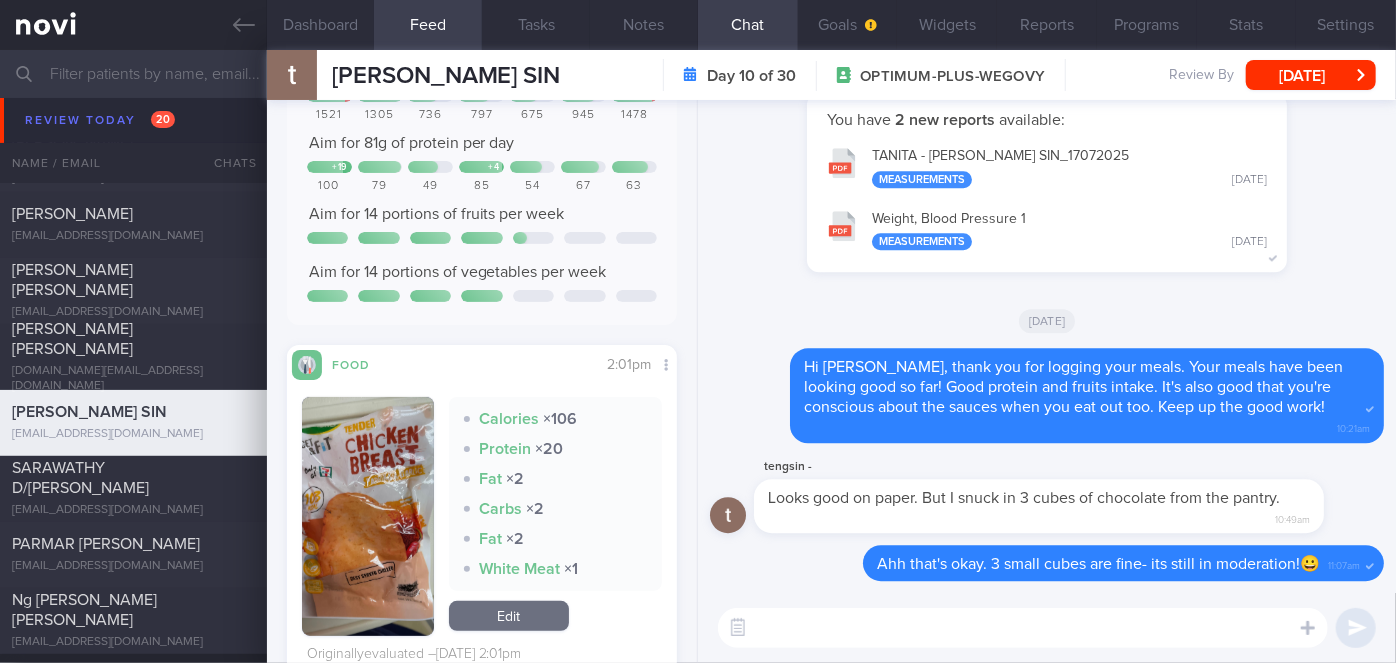 click at bounding box center [368, 516] 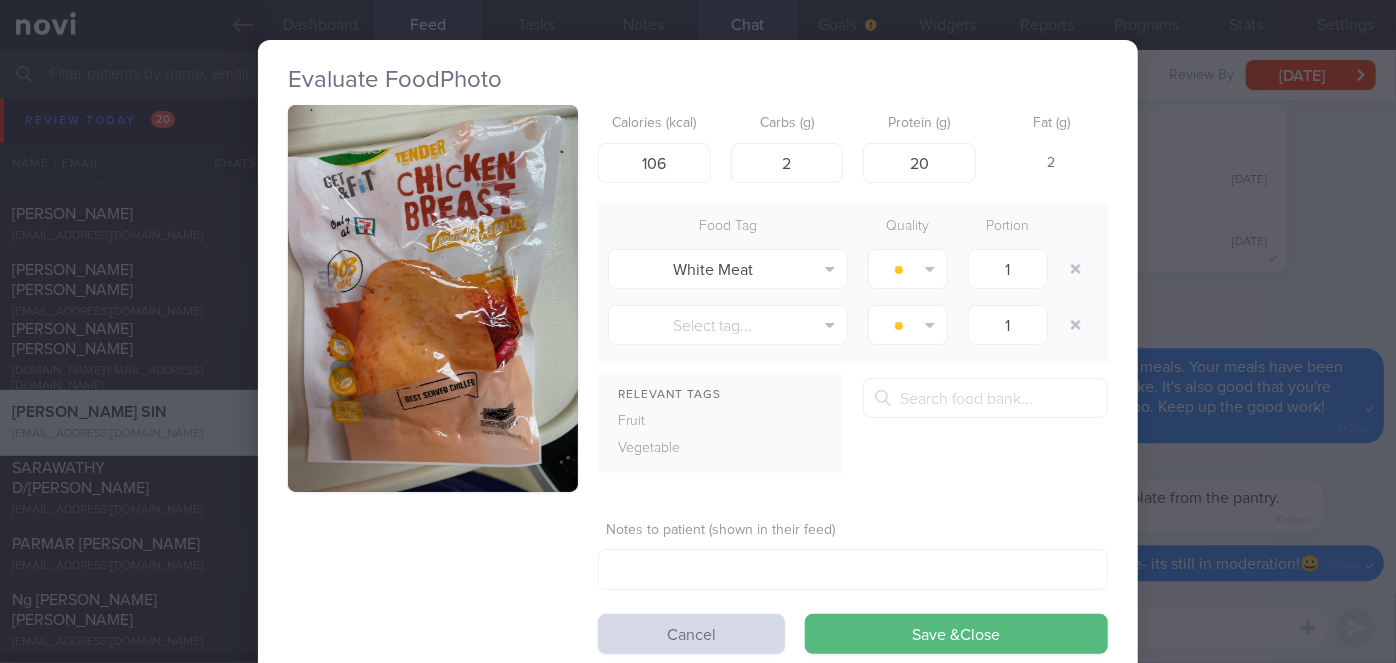 click at bounding box center [433, 298] 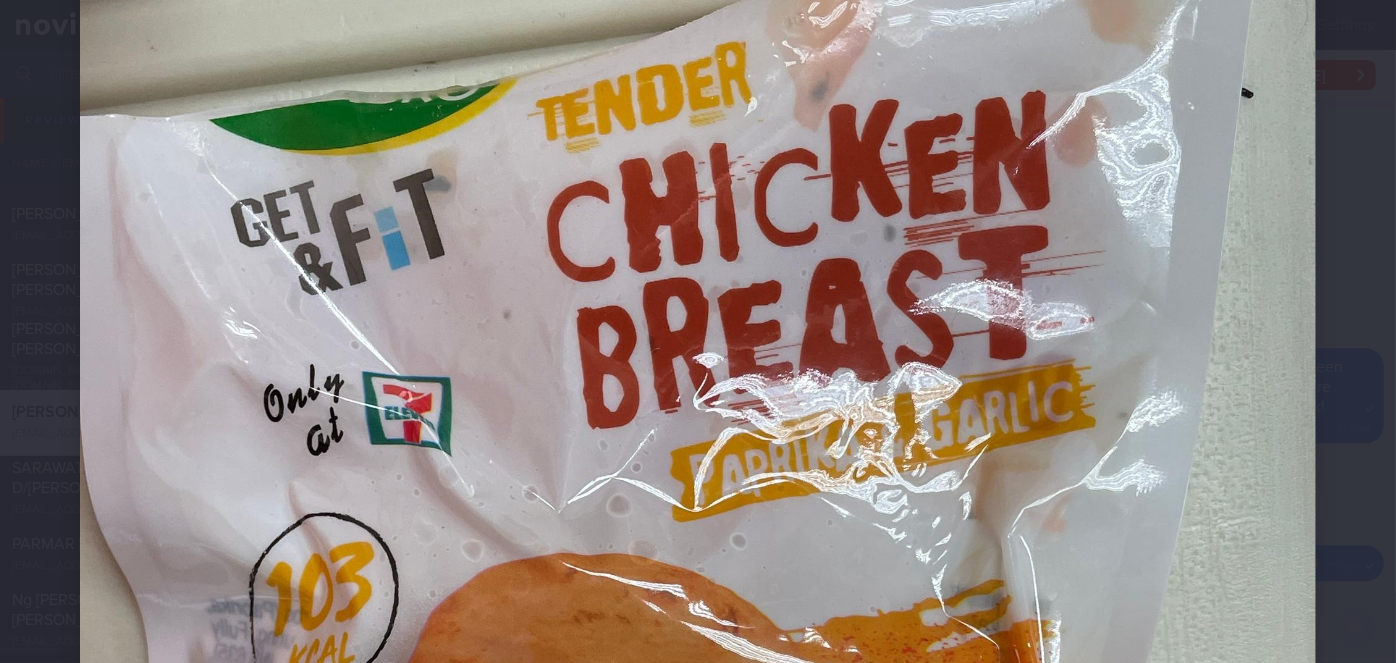 scroll, scrollTop: 181, scrollLeft: 0, axis: vertical 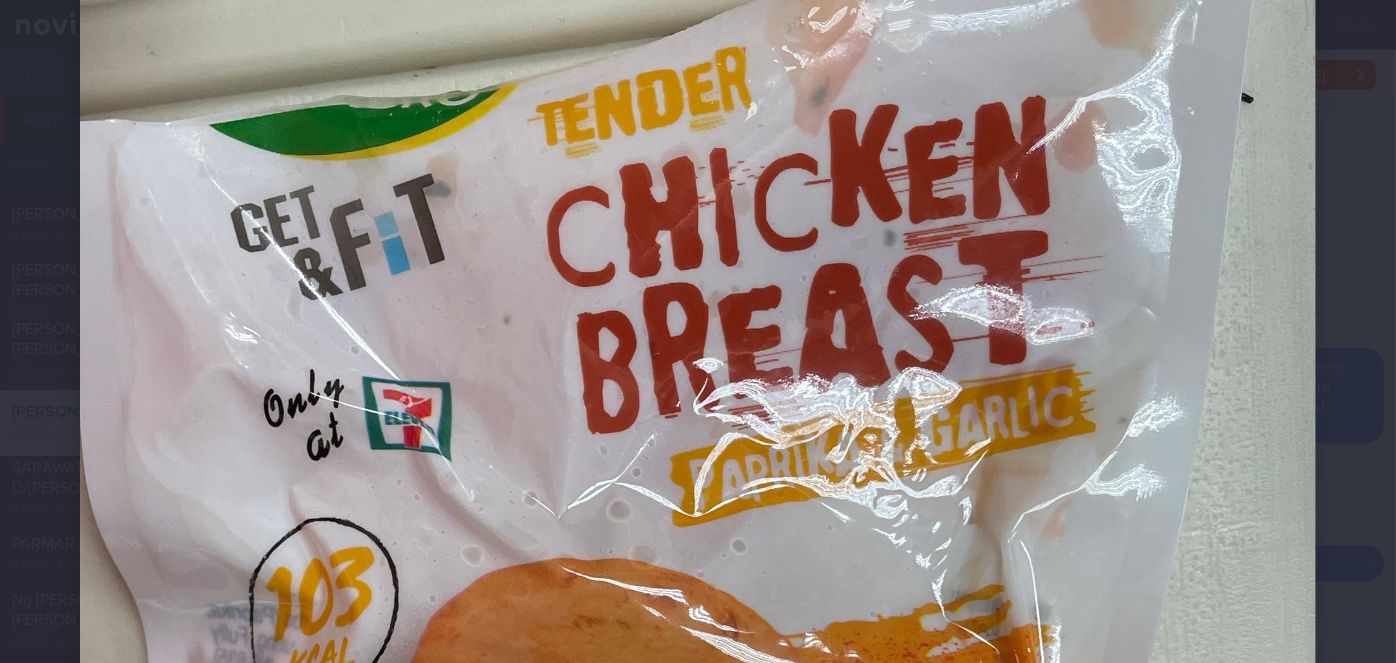 click at bounding box center (698, 723) 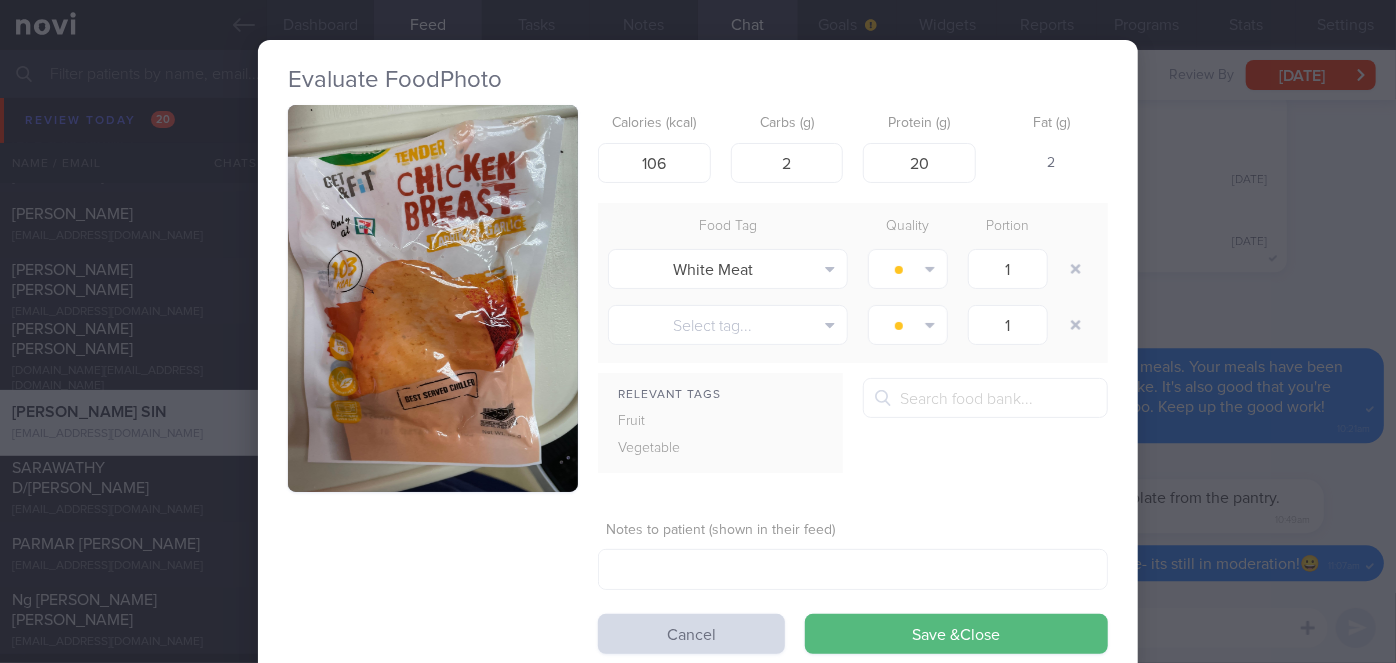 click on "Evaluate Food  Photo
Calories (kcal)
106
Carbs (g)
2
Protein (g)
20
Fat (g)
2
Food Tag
Quality
Portion
White Meat
Alcohol
Fried
Fruit
Healthy Fats
High Calcium
[MEDICAL_DATA]
High Fat" at bounding box center [698, 331] 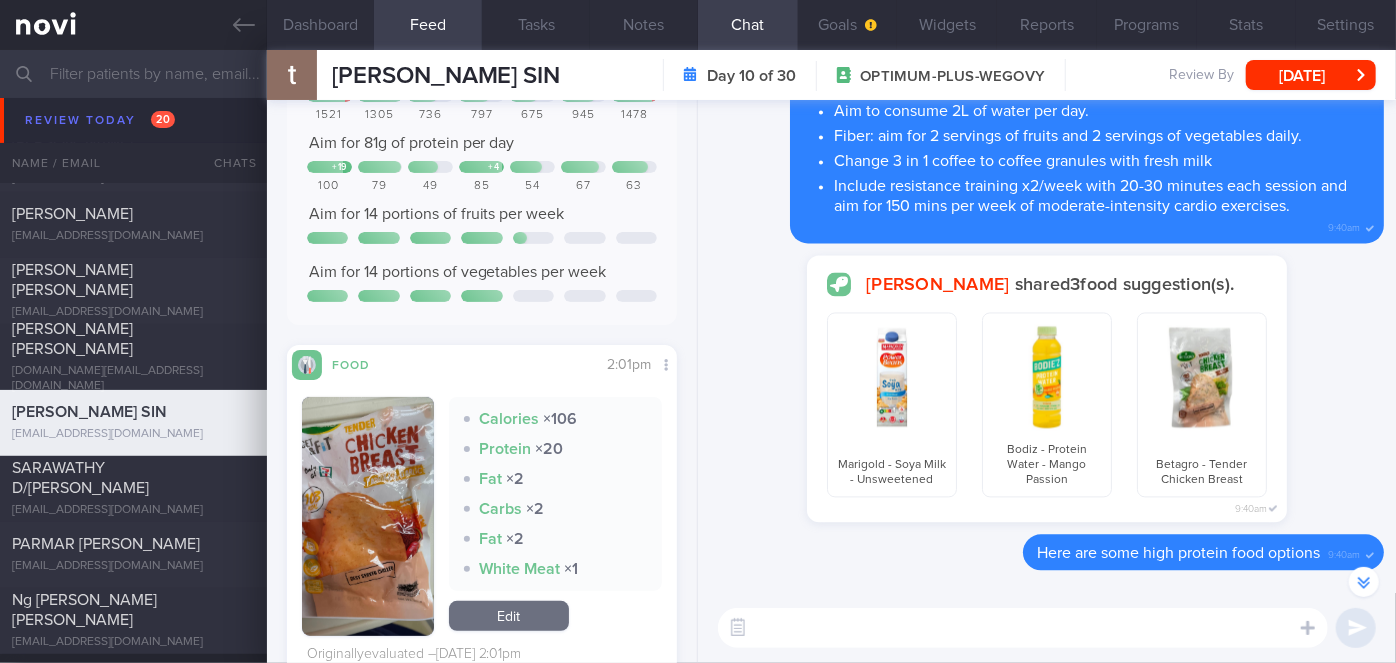 scroll, scrollTop: 0, scrollLeft: 0, axis: both 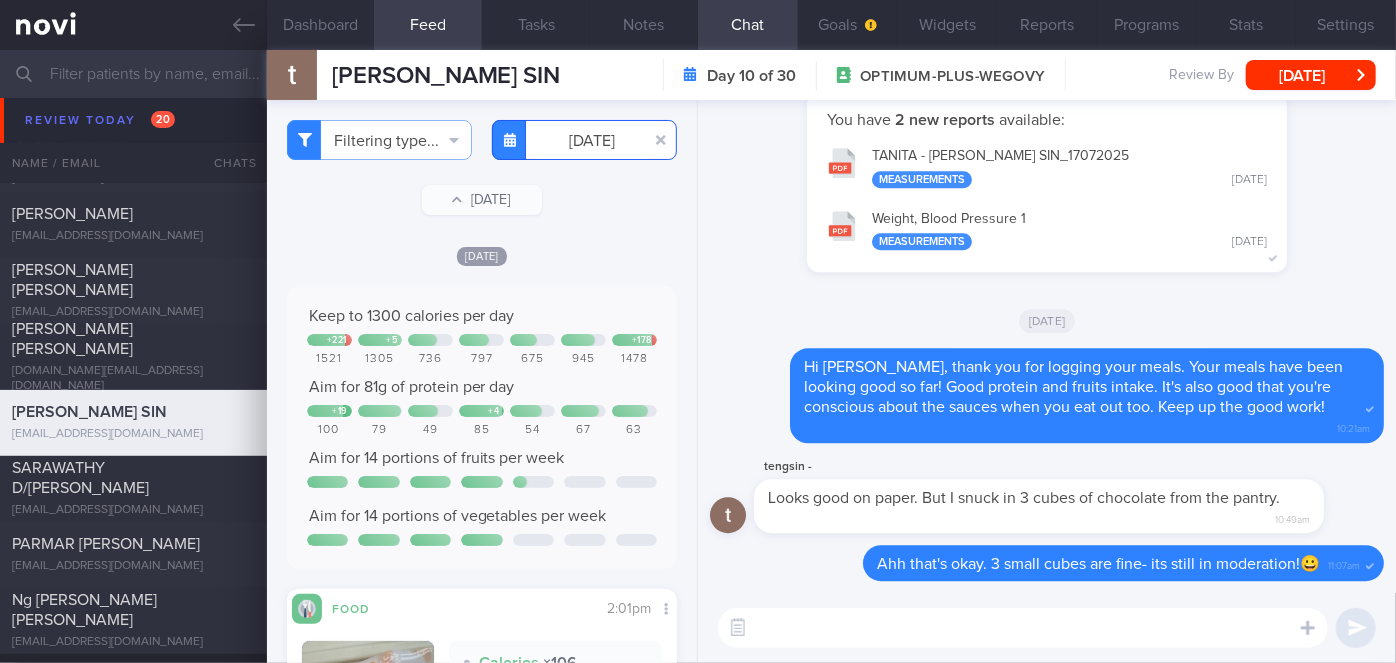 click on "[DATE]" at bounding box center (584, 140) 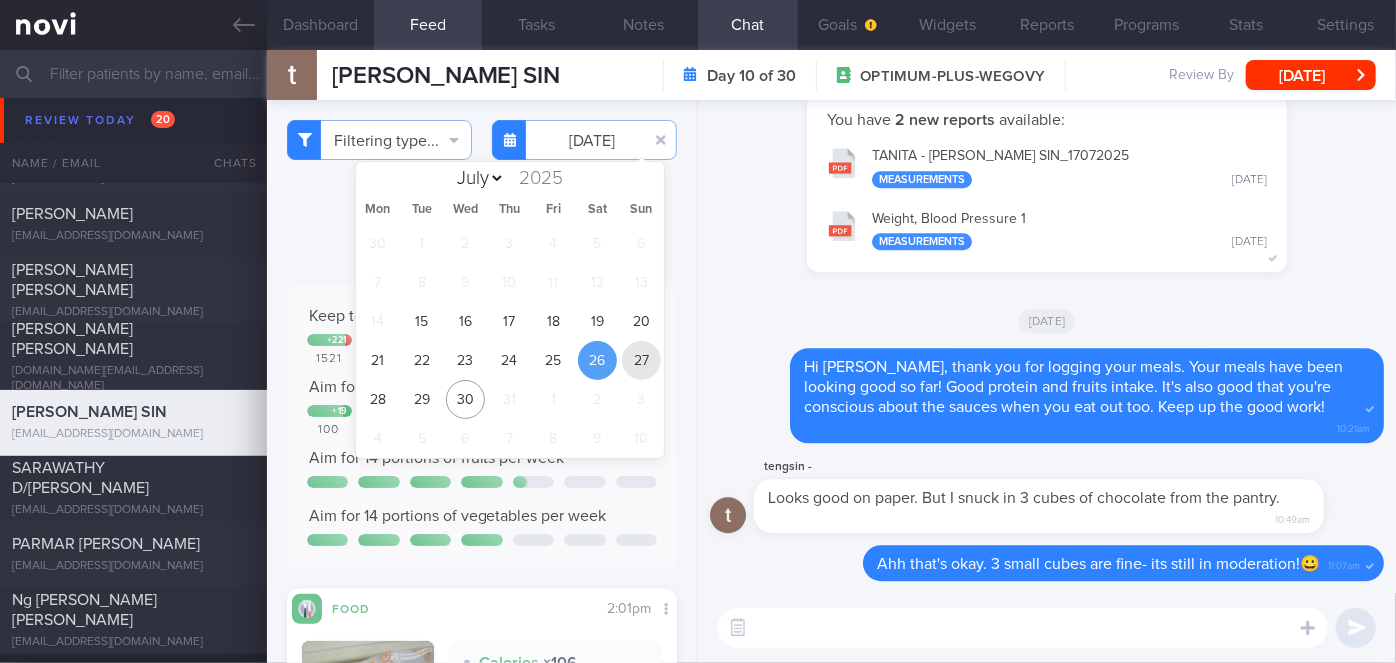 click on "27" at bounding box center (641, 360) 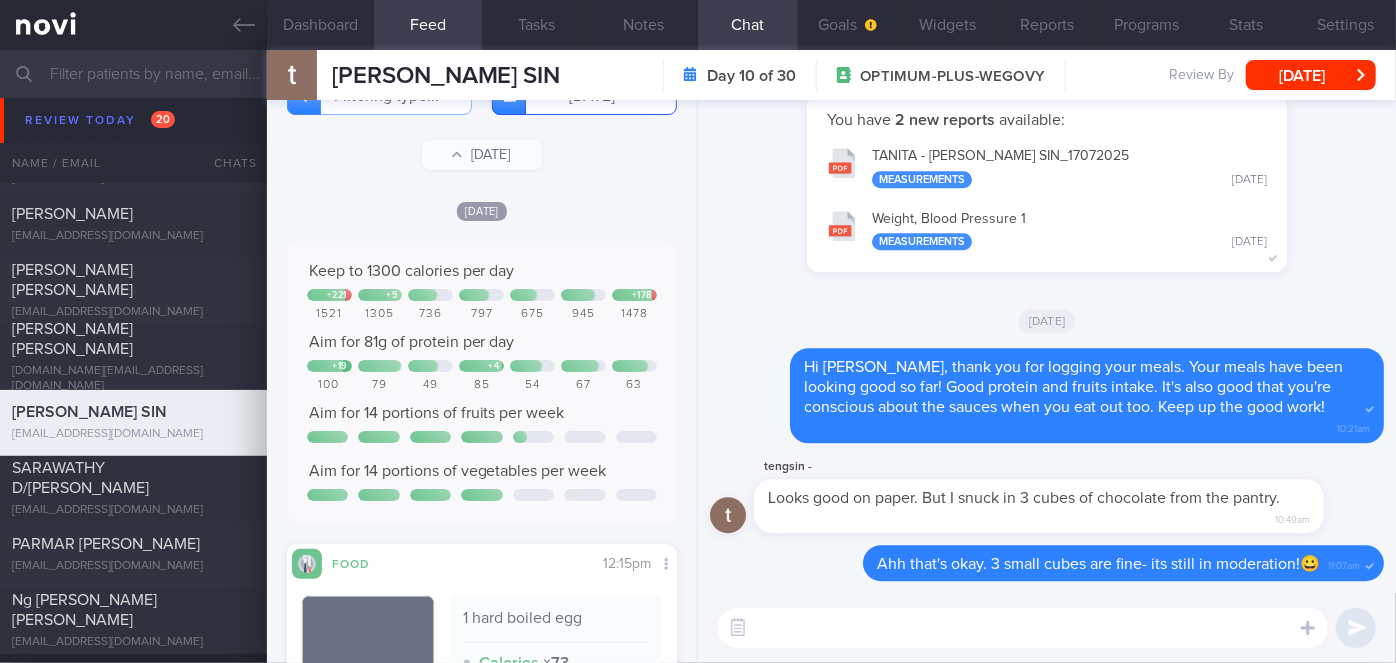 scroll, scrollTop: 0, scrollLeft: 0, axis: both 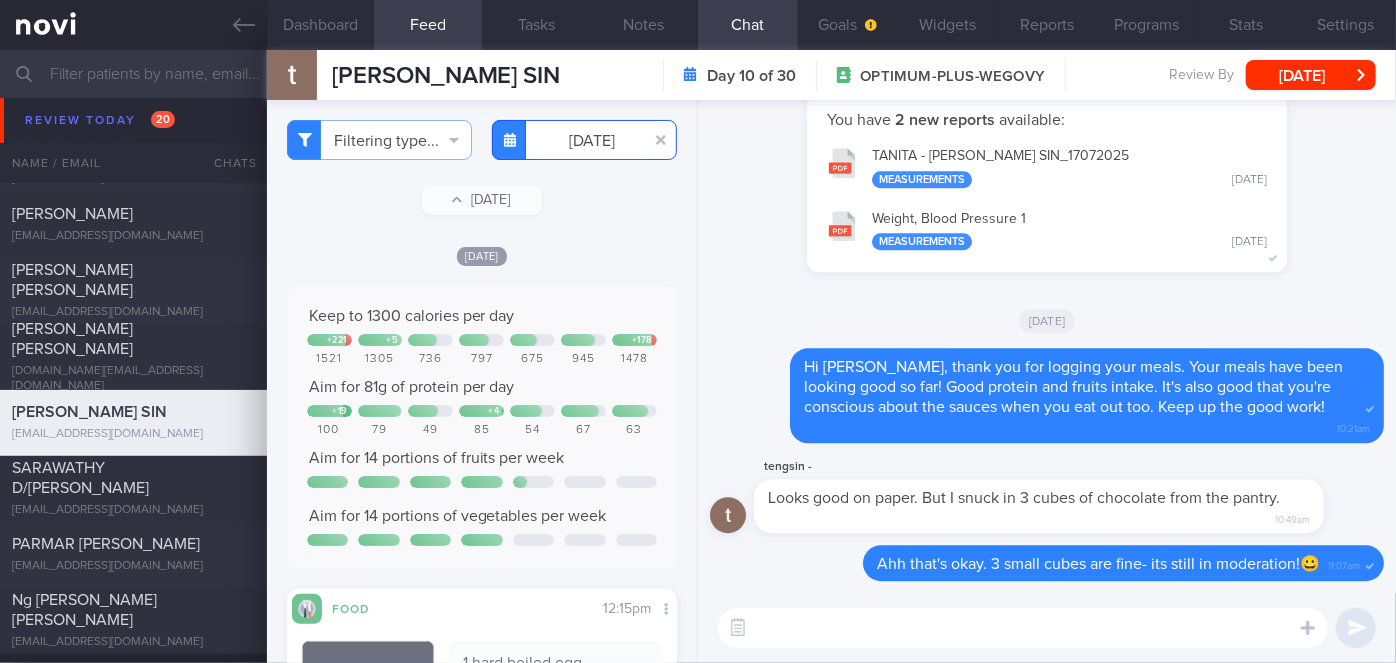 click on "[DATE]" at bounding box center [584, 140] 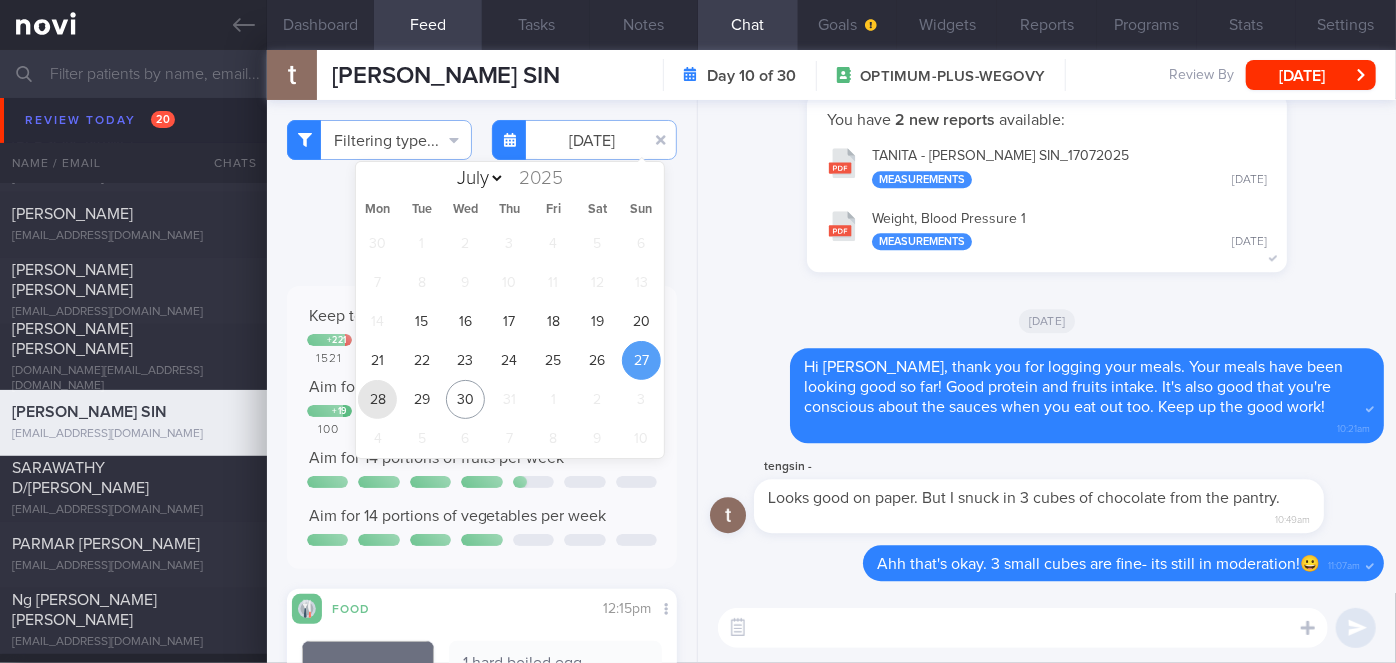 click on "28" at bounding box center [377, 399] 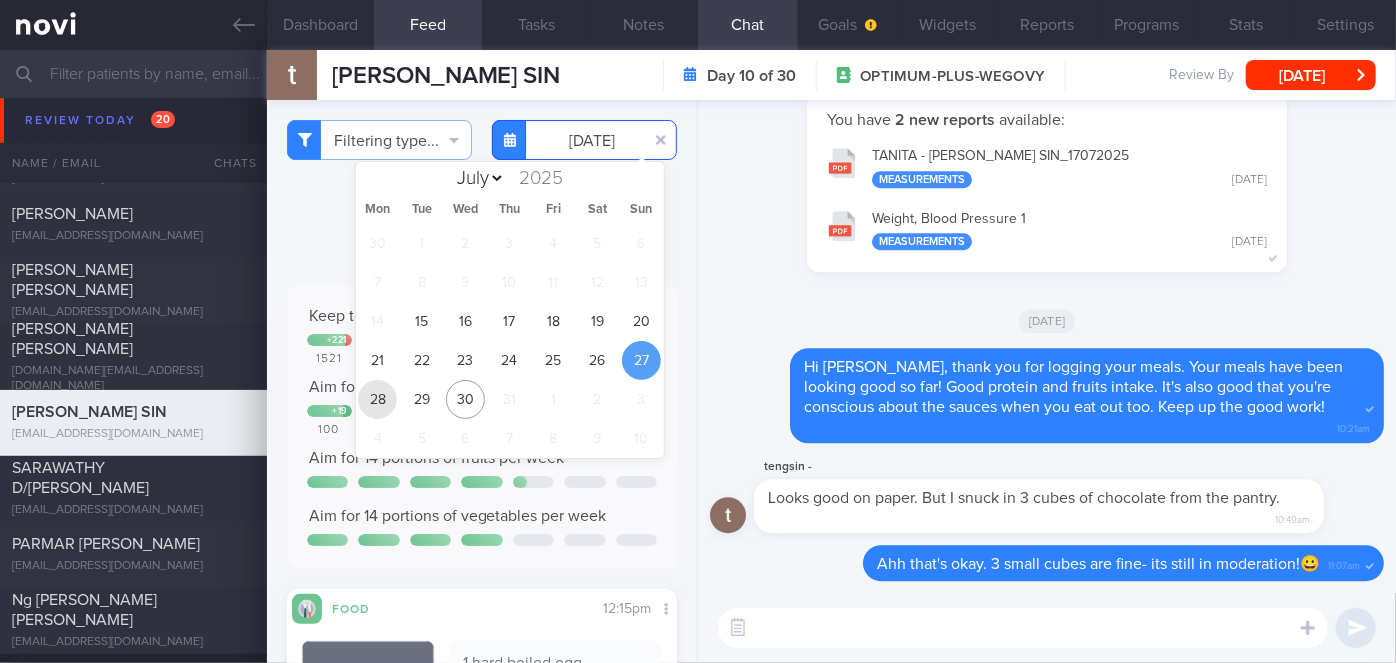 type on "[DATE]" 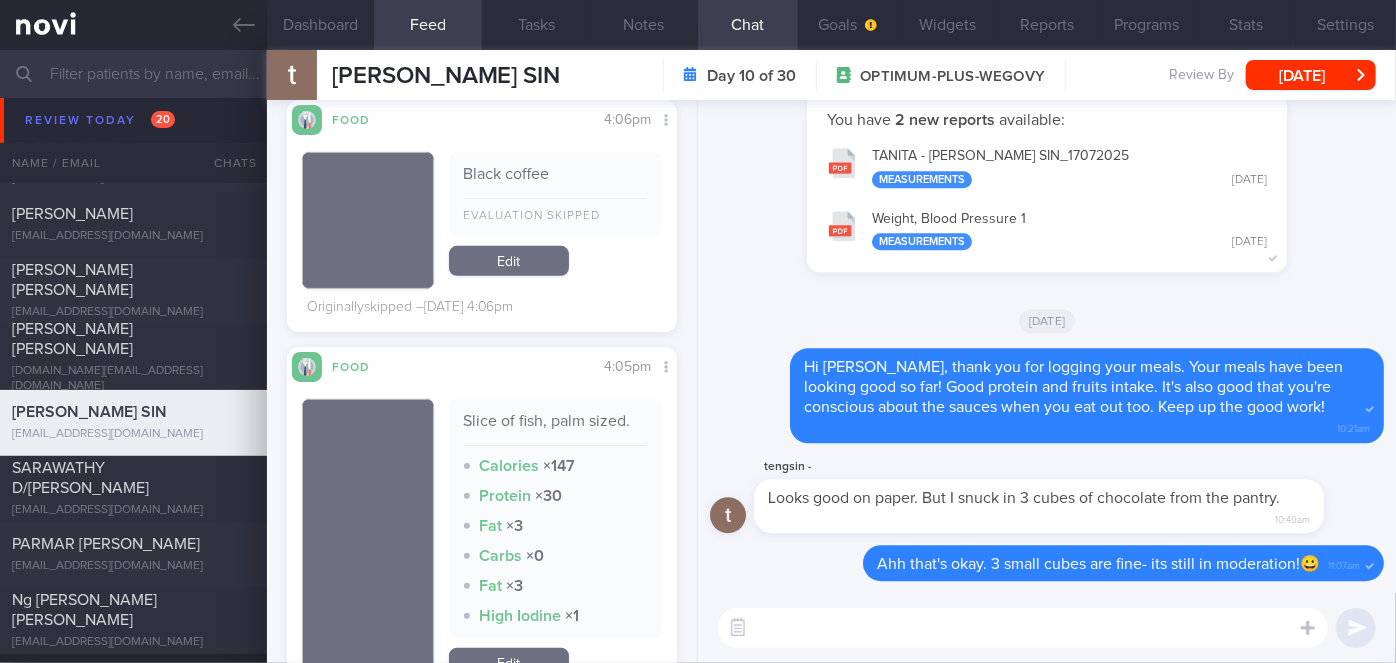 scroll, scrollTop: 1609, scrollLeft: 0, axis: vertical 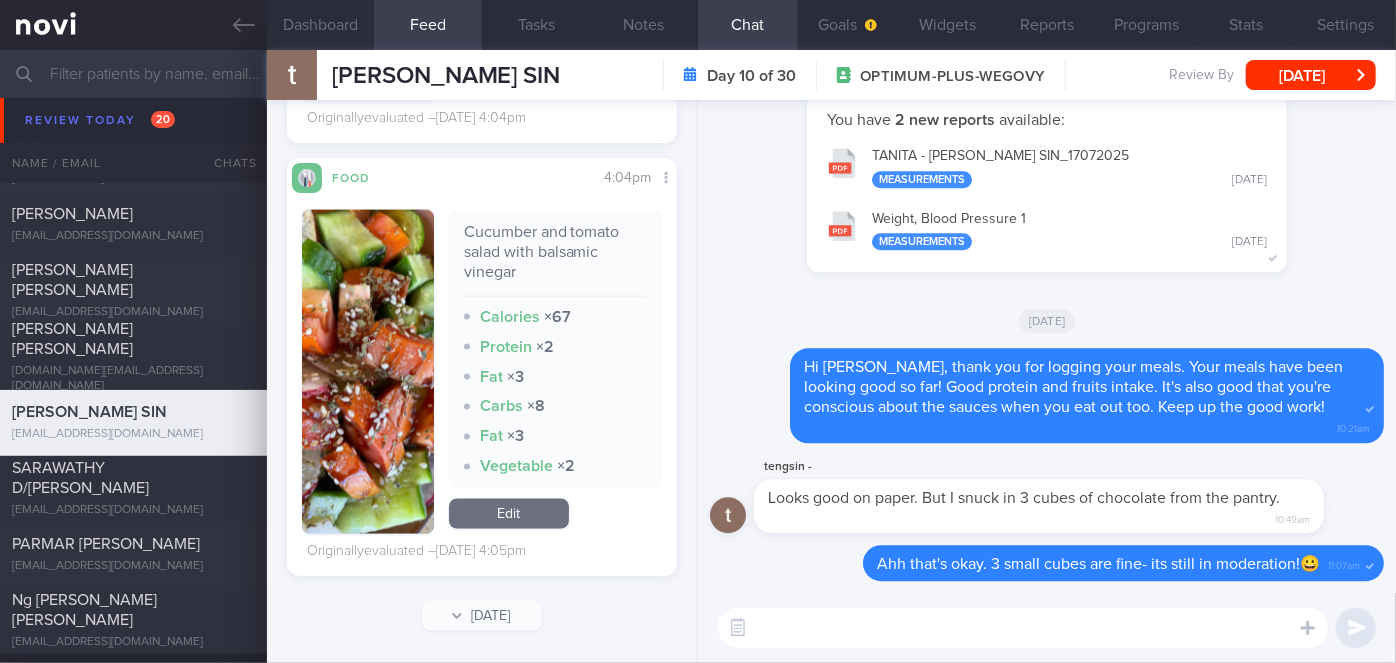 click at bounding box center [368, 372] 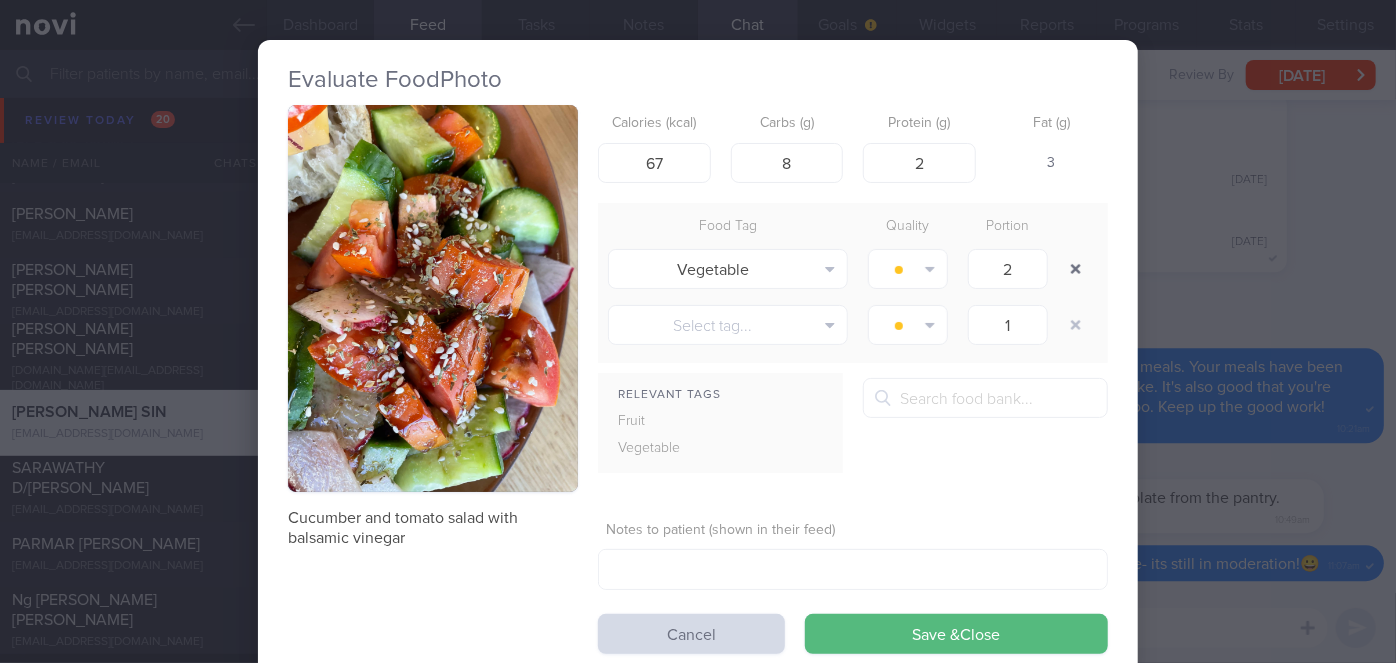 click at bounding box center [1076, 269] 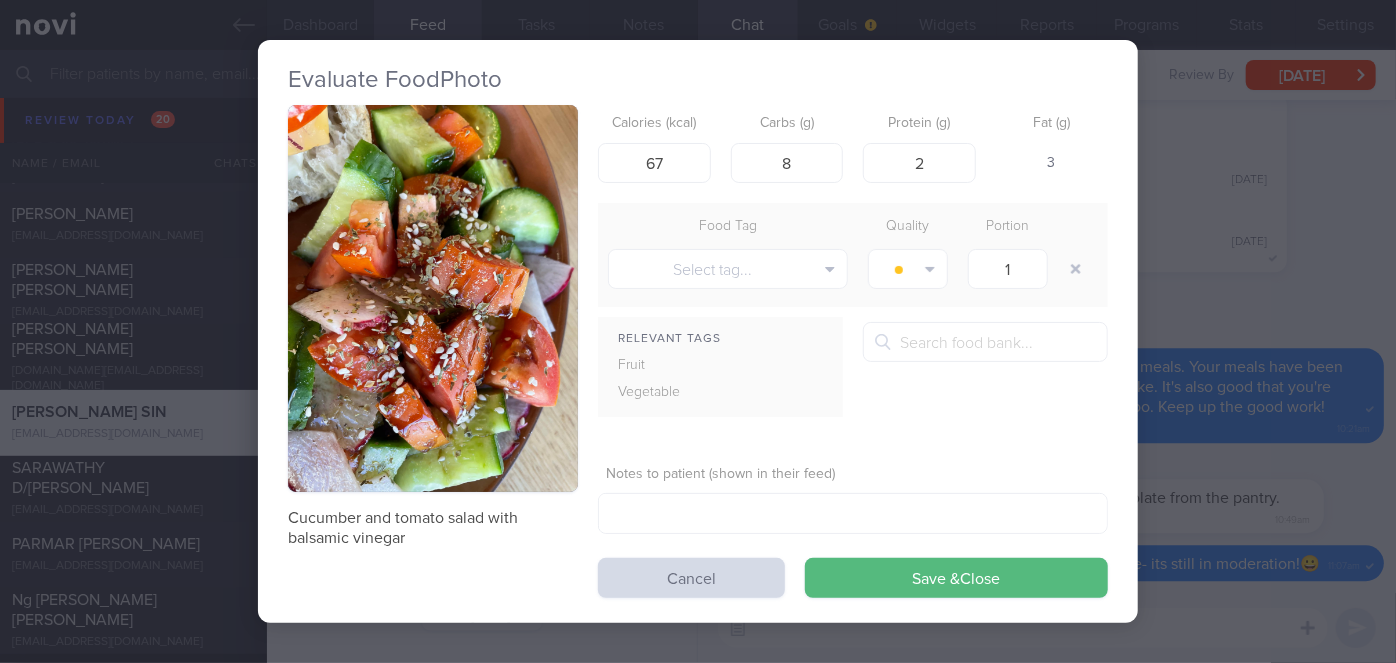 click on "Evaluate Food  Photo
Cucumber and tomato salad with balsamic vinegar
Calories (kcal)
67
Carbs (g)
8
Protein (g)
2
Fat (g)
3
Food Tag
Quality
Portion
Select tag...
Alcohol
Fried
Fruit
Healthy Fats
High Calcium
[MEDICAL_DATA]" at bounding box center (698, 331) 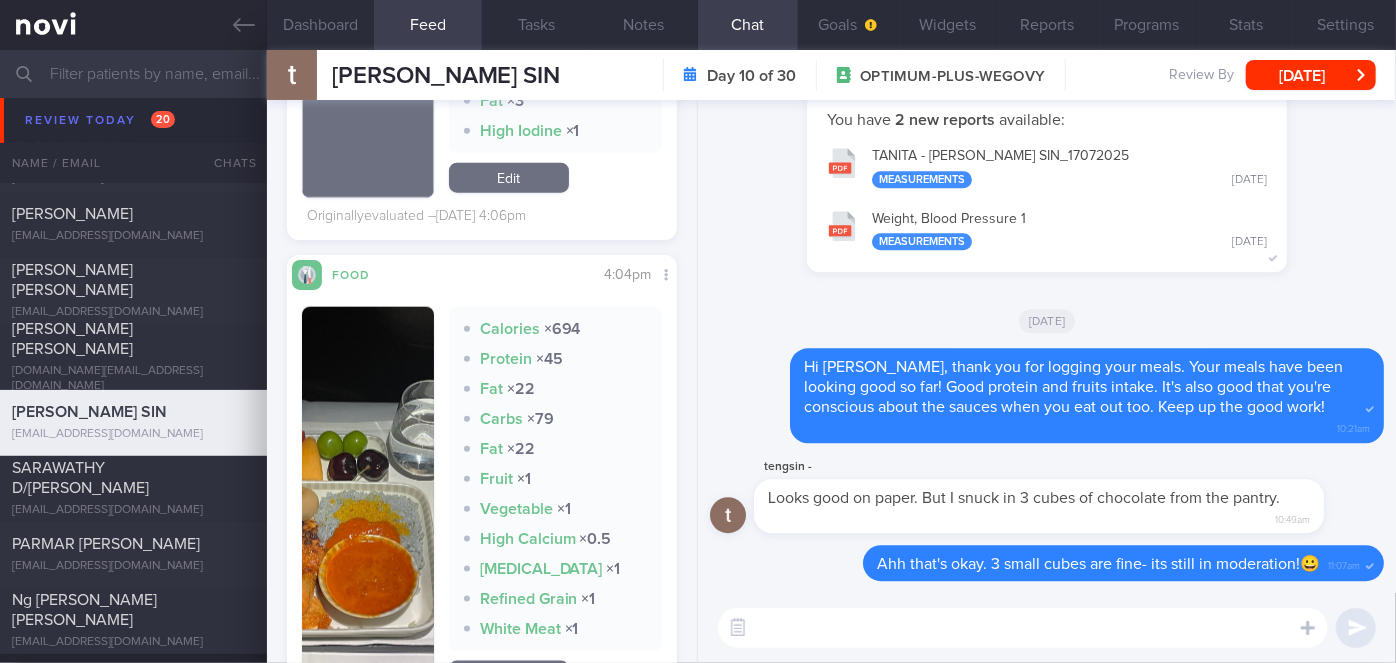 scroll, scrollTop: 973, scrollLeft: 0, axis: vertical 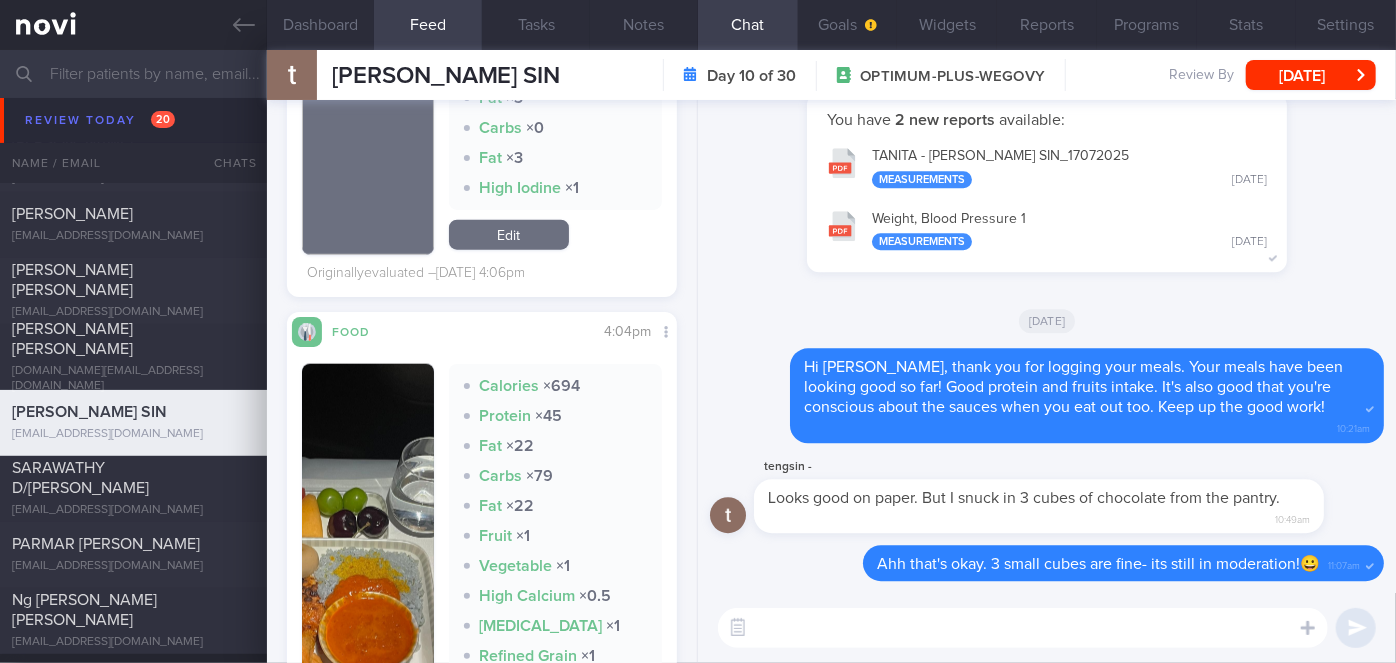 click at bounding box center (368, 558) 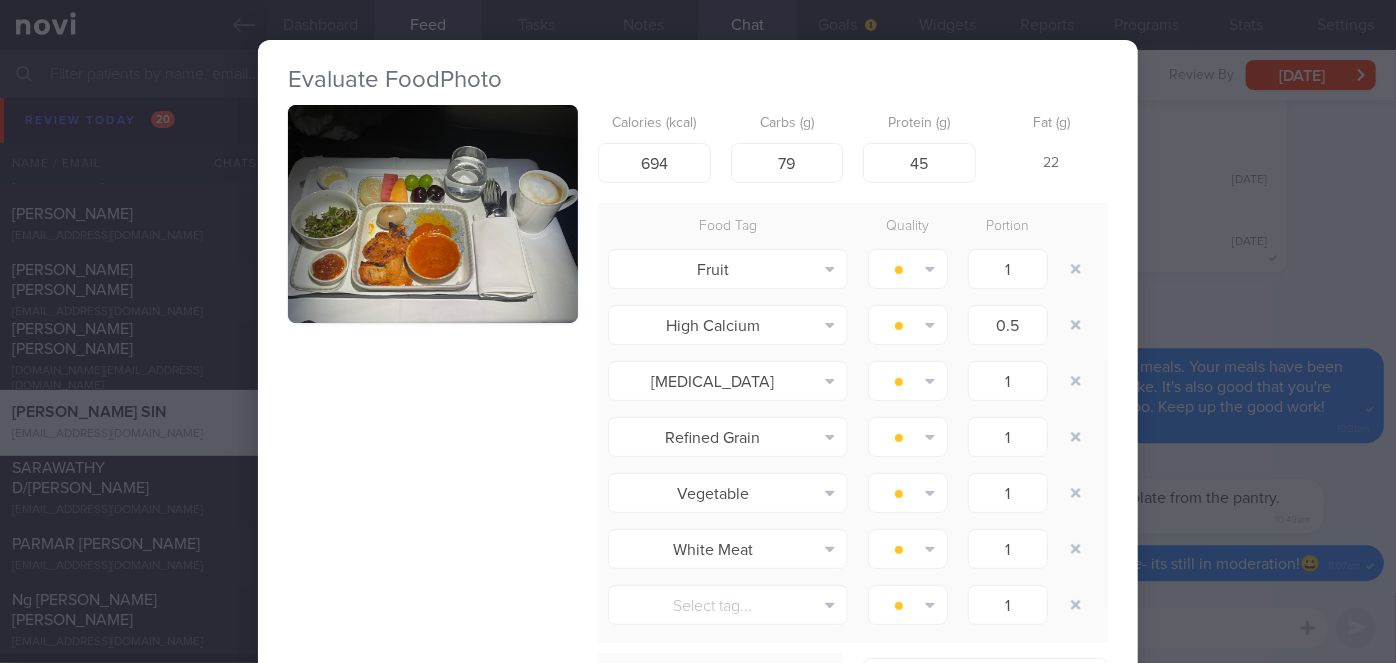 click at bounding box center (433, 214) 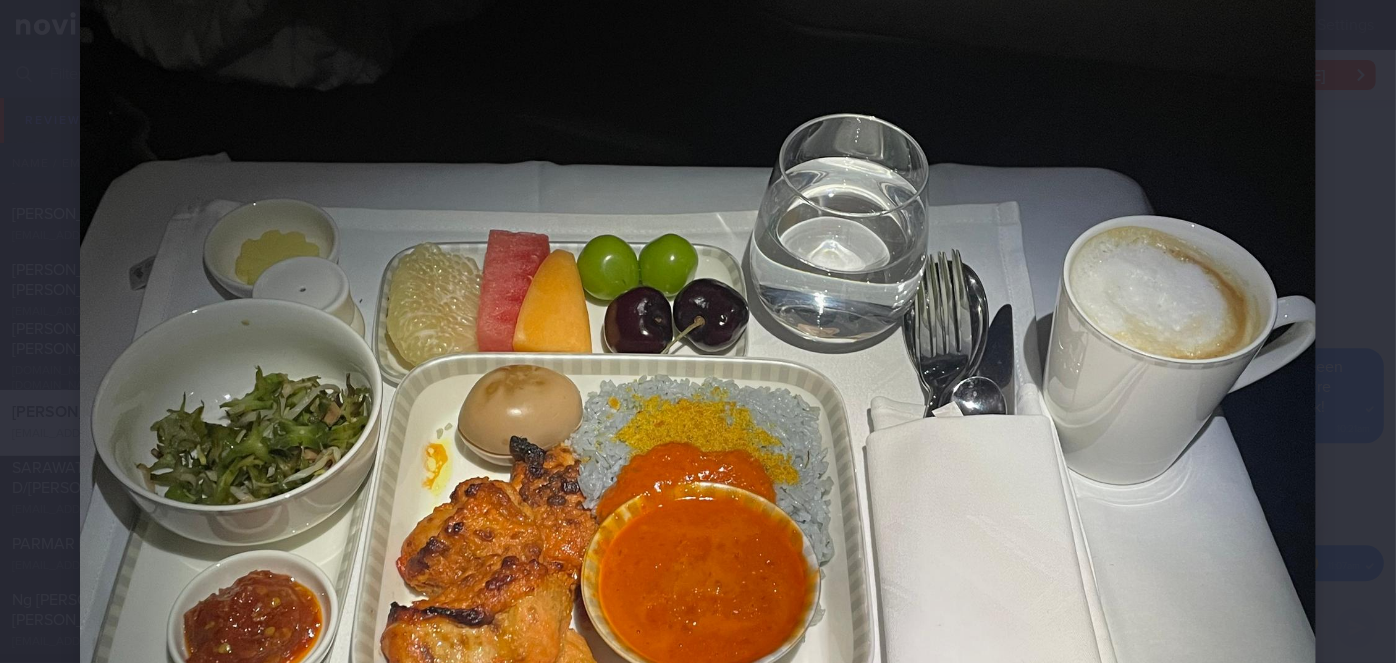 scroll, scrollTop: 141, scrollLeft: 0, axis: vertical 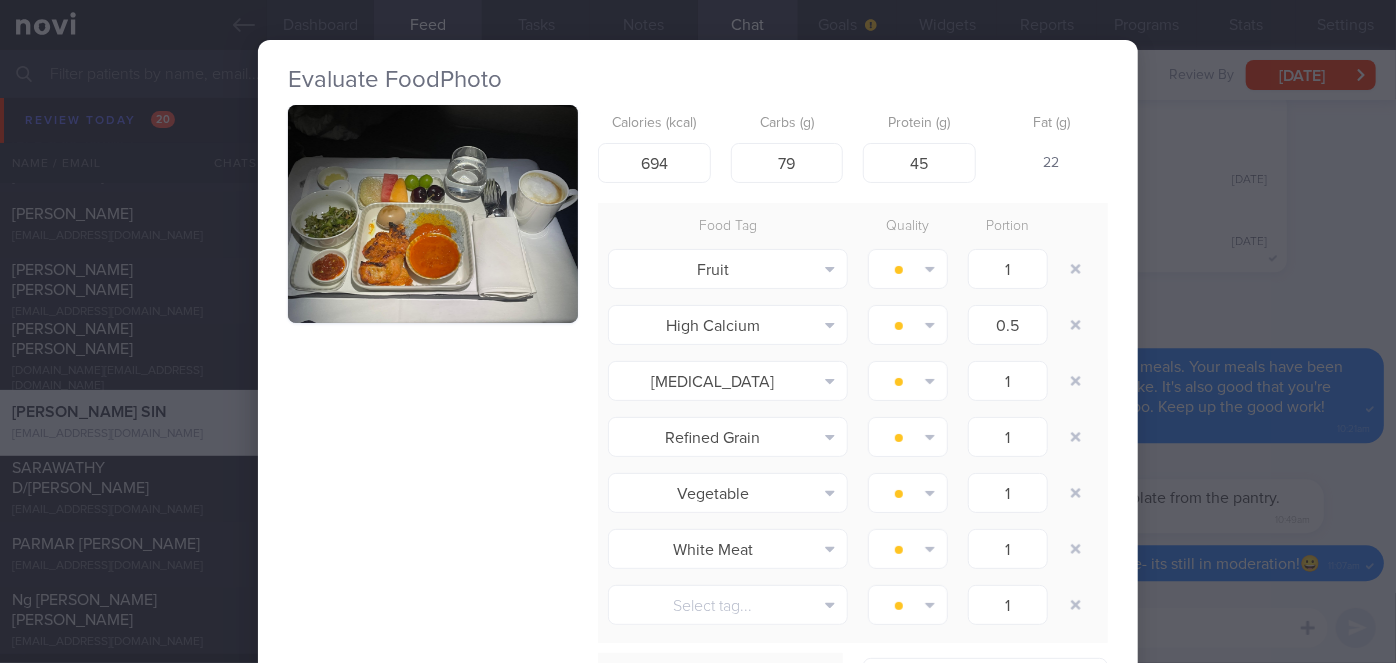 click on "Evaluate Food  Photo
Calories (kcal)
694
Carbs (g)
79
Protein (g)
45
Fat (g)
22
Food Tag
Quality
Portion
Fruit
Alcohol
Fried
Fruit
Healthy Fats
High Calcium
[MEDICAL_DATA]
High Fat
High Fibre" at bounding box center (698, 331) 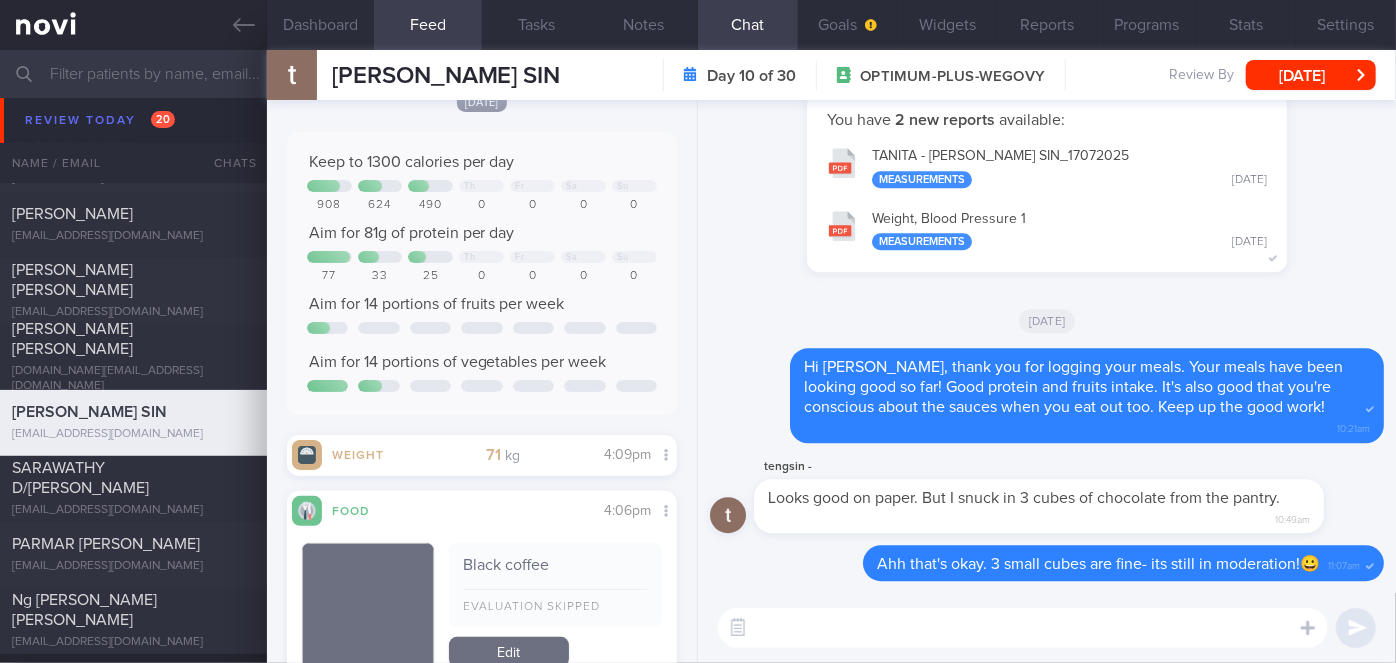 scroll, scrollTop: 0, scrollLeft: 0, axis: both 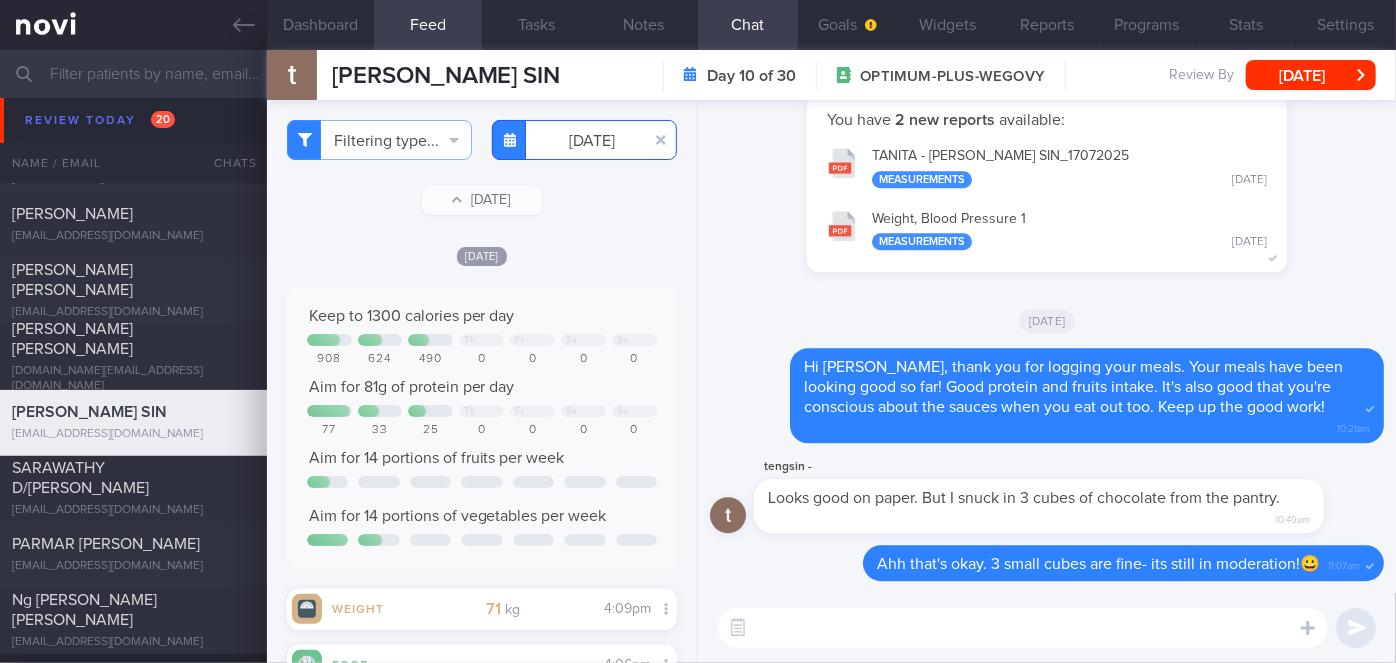 click on "[DATE]" at bounding box center (584, 140) 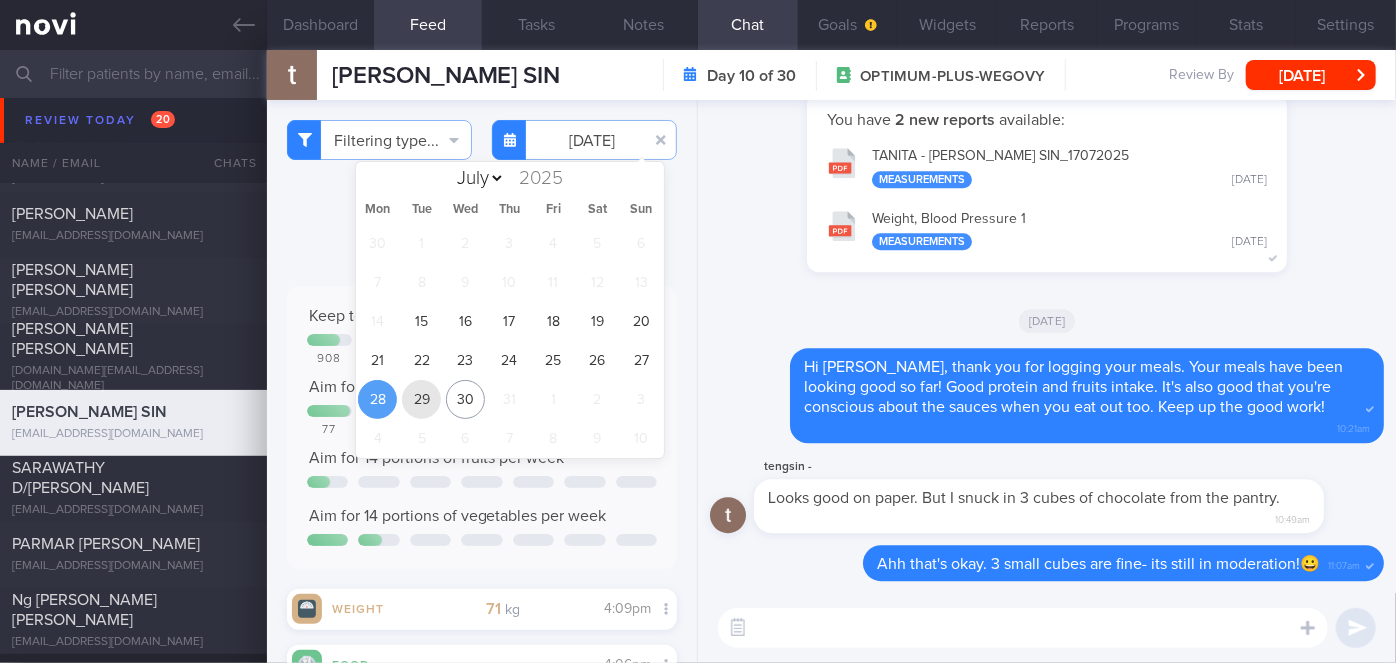 click on "29" at bounding box center (421, 399) 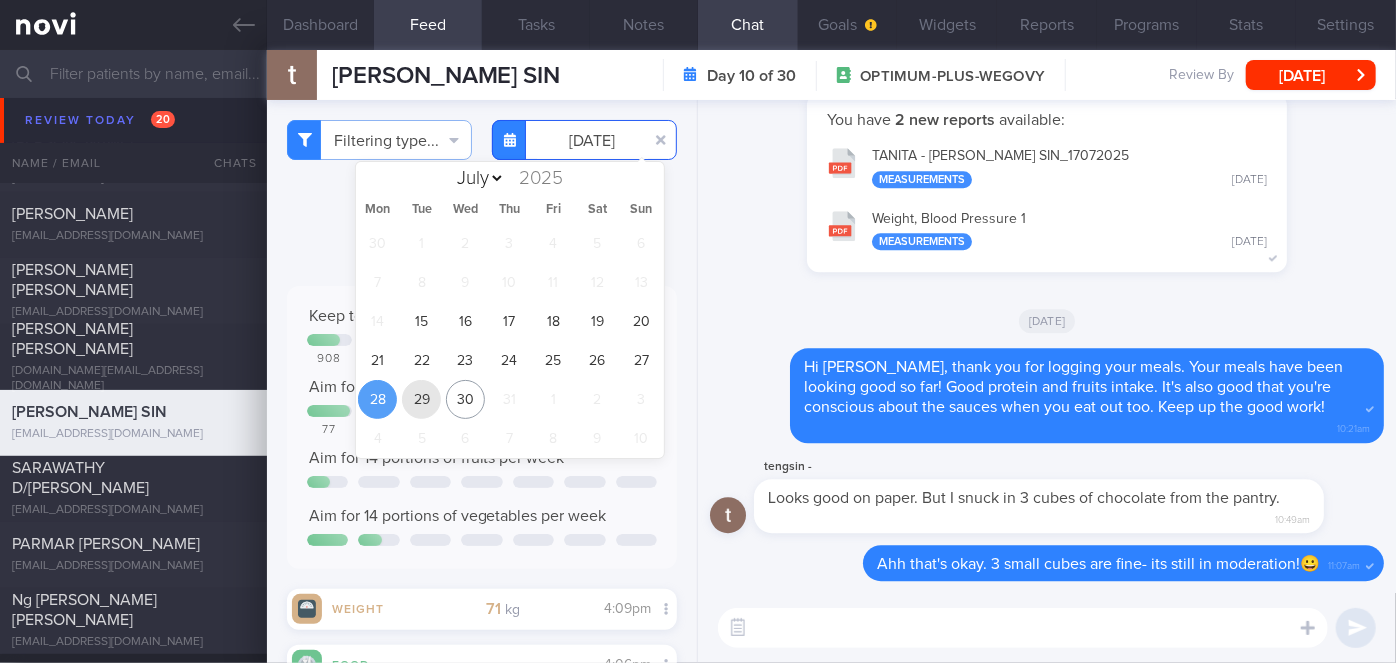 type on "[DATE]" 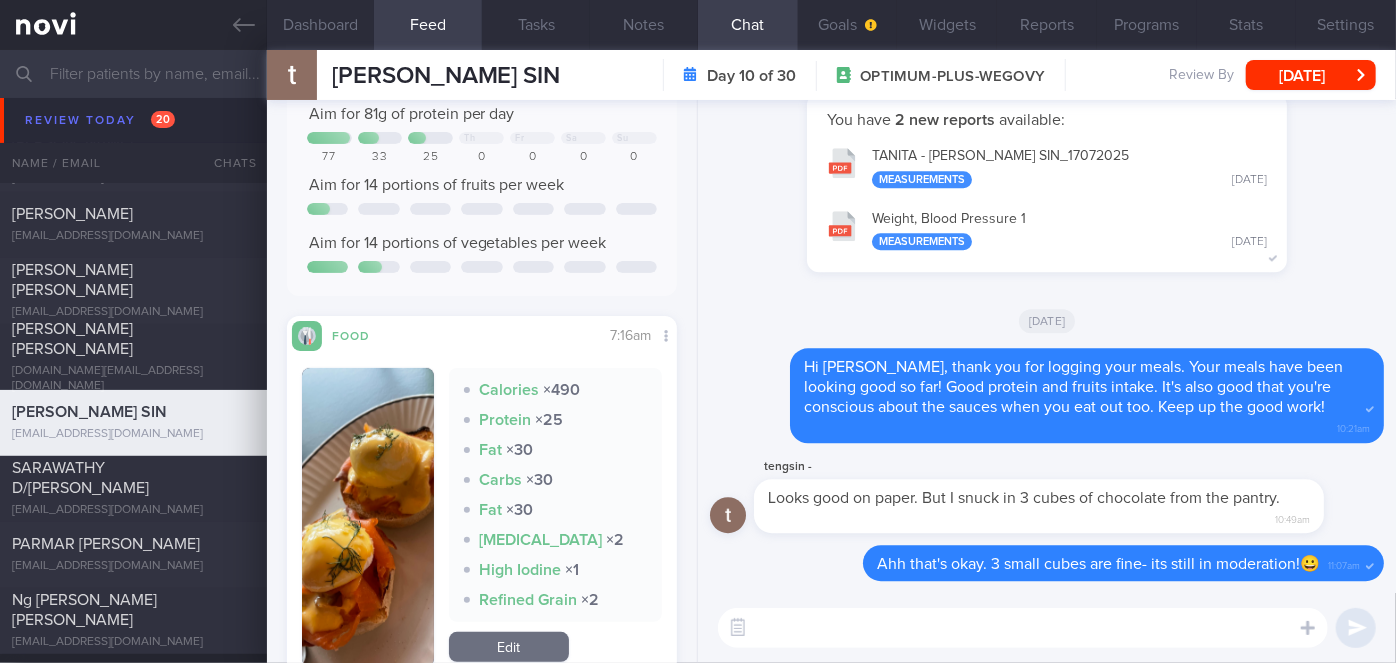 scroll, scrollTop: 758, scrollLeft: 0, axis: vertical 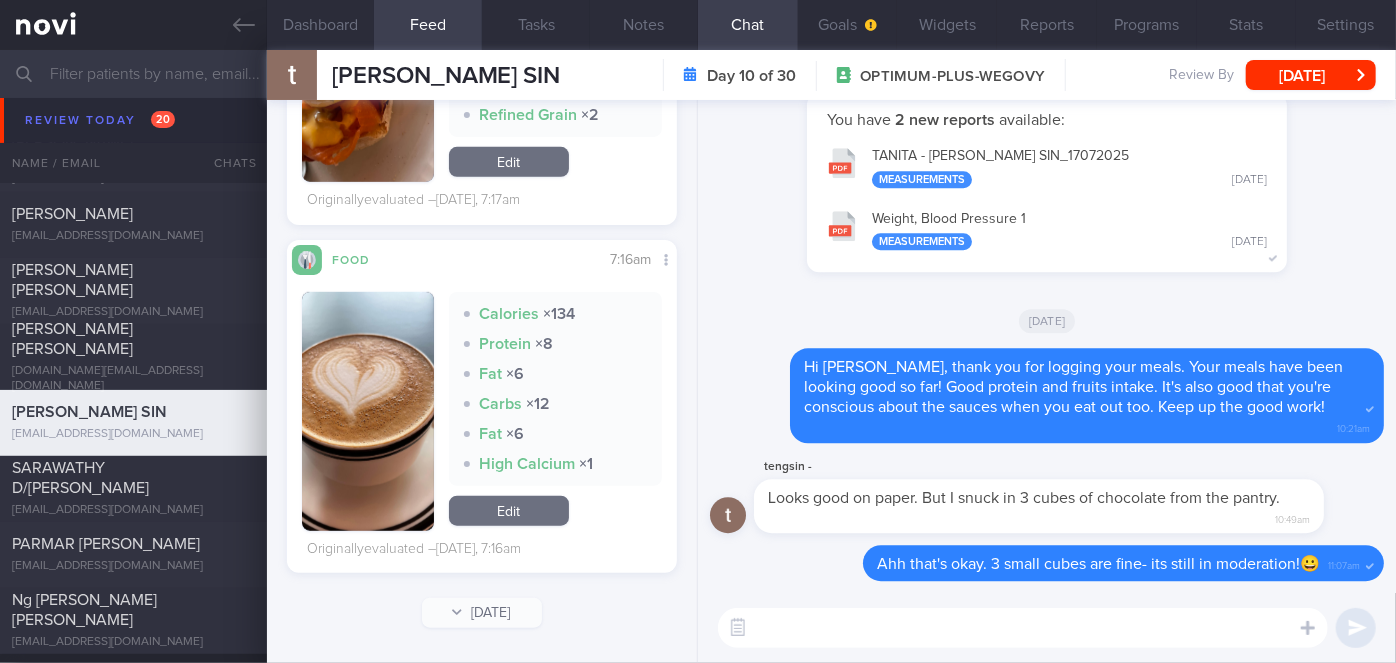 click at bounding box center [368, 411] 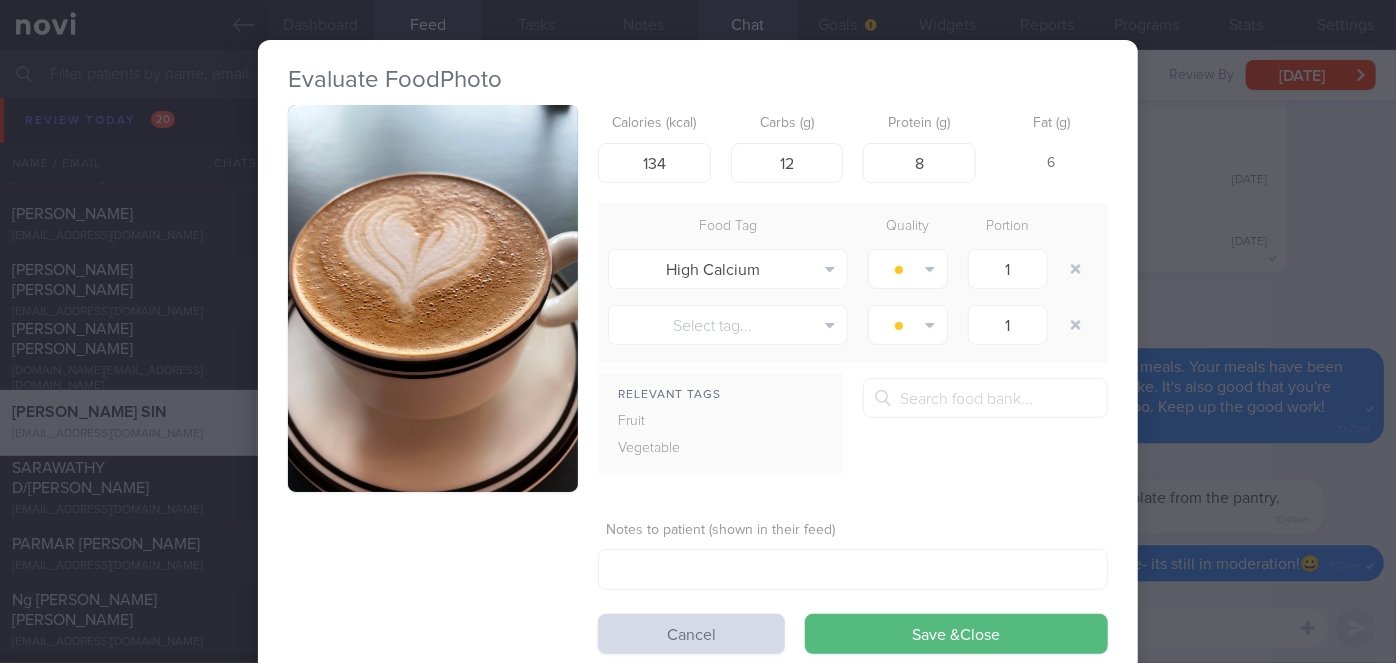 click on "Evaluate Food  Photo
Calories (kcal)
134
Carbs (g)
12
Protein (g)
8
Fat (g)
6
Food Tag
Quality
Portion
High Calcium
Alcohol
Fried
Fruit
Healthy Fats
High Calcium
[MEDICAL_DATA]
High Fat" at bounding box center [698, 331] 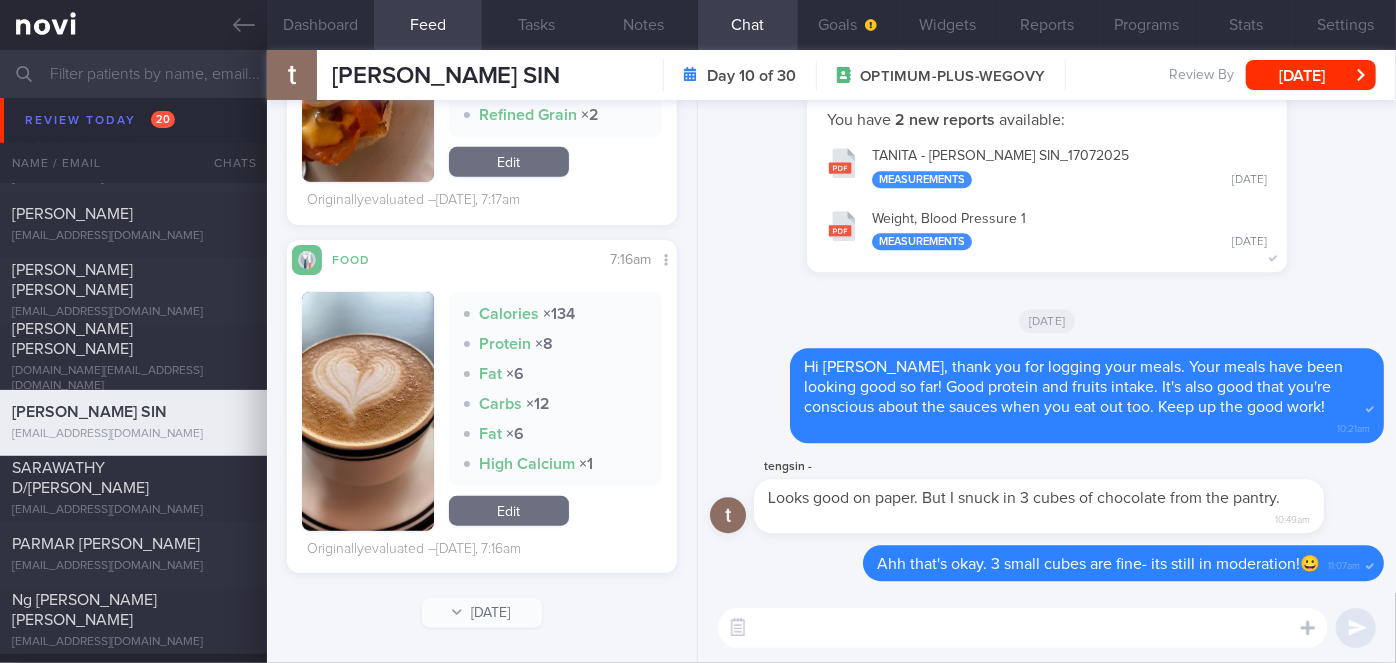 scroll, scrollTop: 304, scrollLeft: 0, axis: vertical 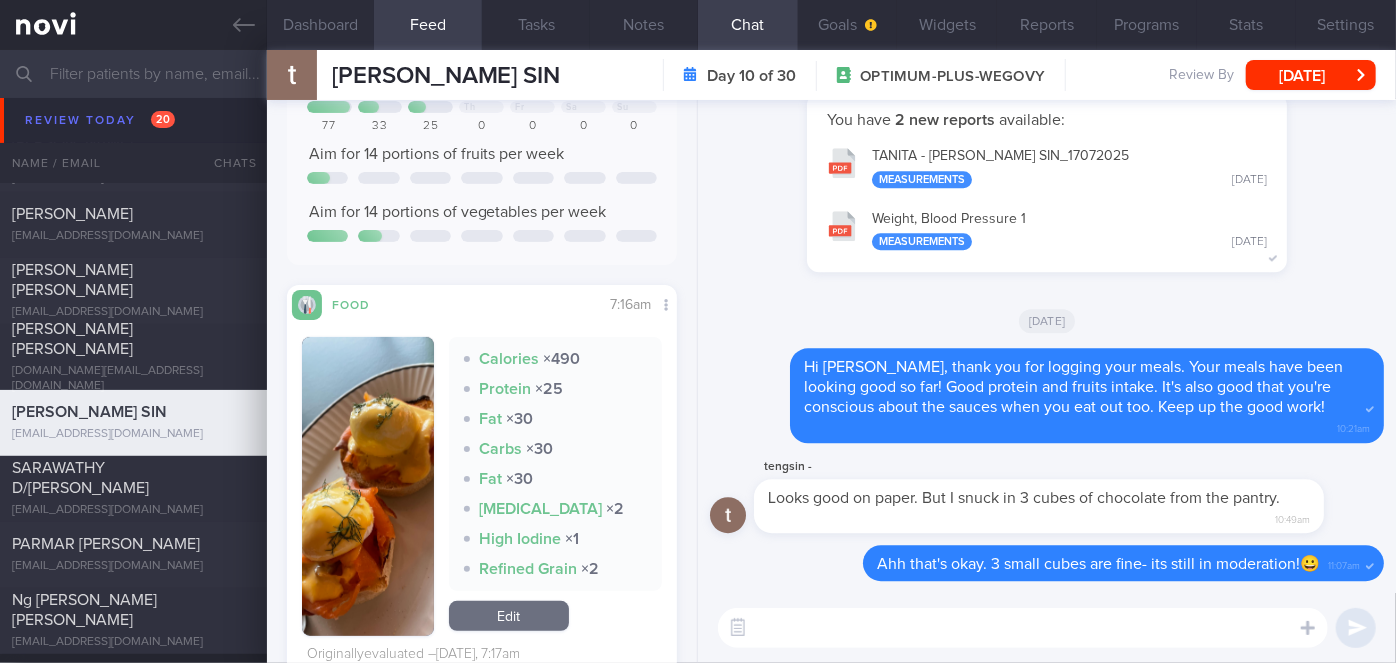 click at bounding box center [368, 486] 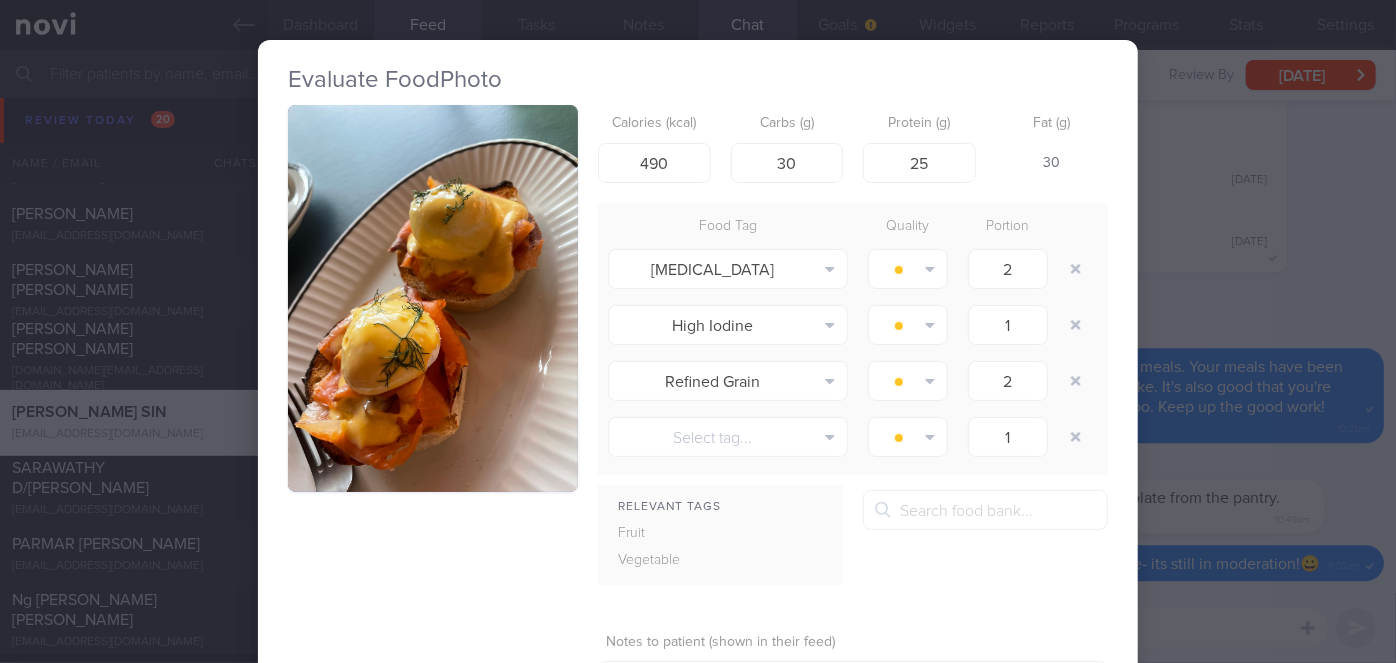 click on "Evaluate Food  Photo
Calories (kcal)
490
Carbs (g)
30
Protein (g)
25
Fat (g)
30
Food Tag
Quality
Portion
[MEDICAL_DATA]
Alcohol
Fried
Fruit
Healthy Fats
High Calcium
[MEDICAL_DATA]
High Fat" at bounding box center [698, 331] 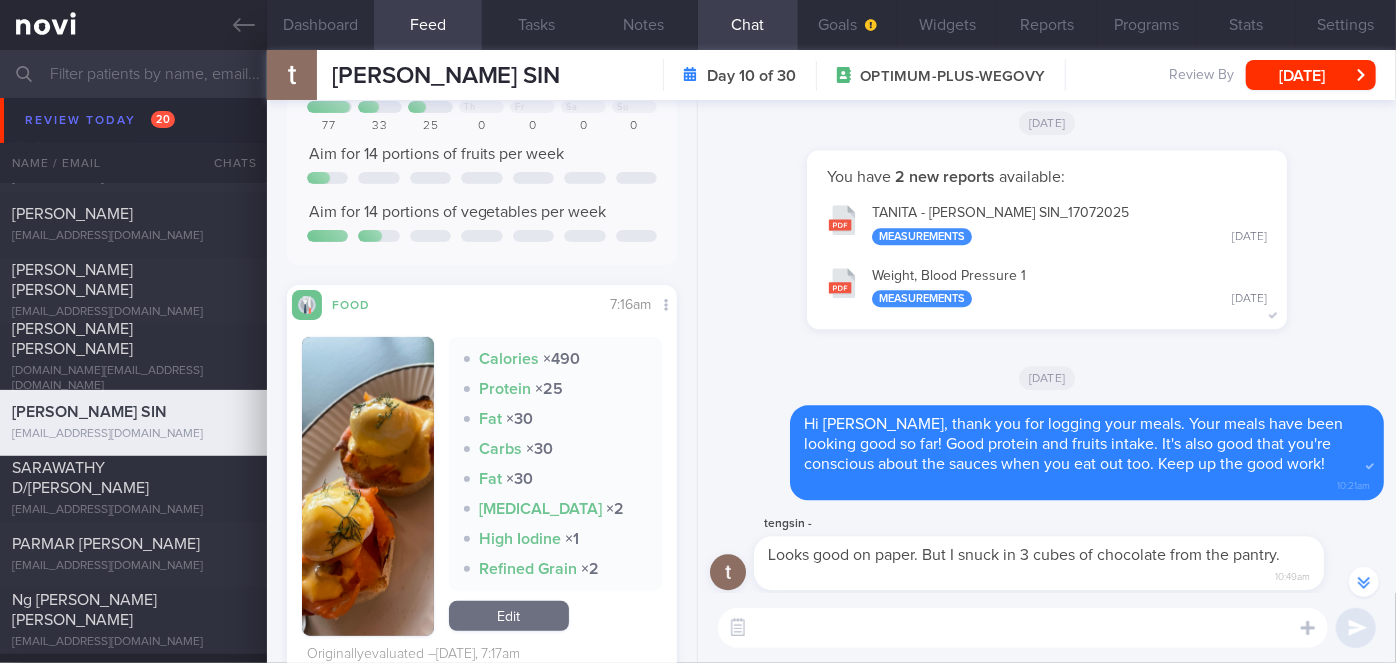 scroll, scrollTop: 0, scrollLeft: 0, axis: both 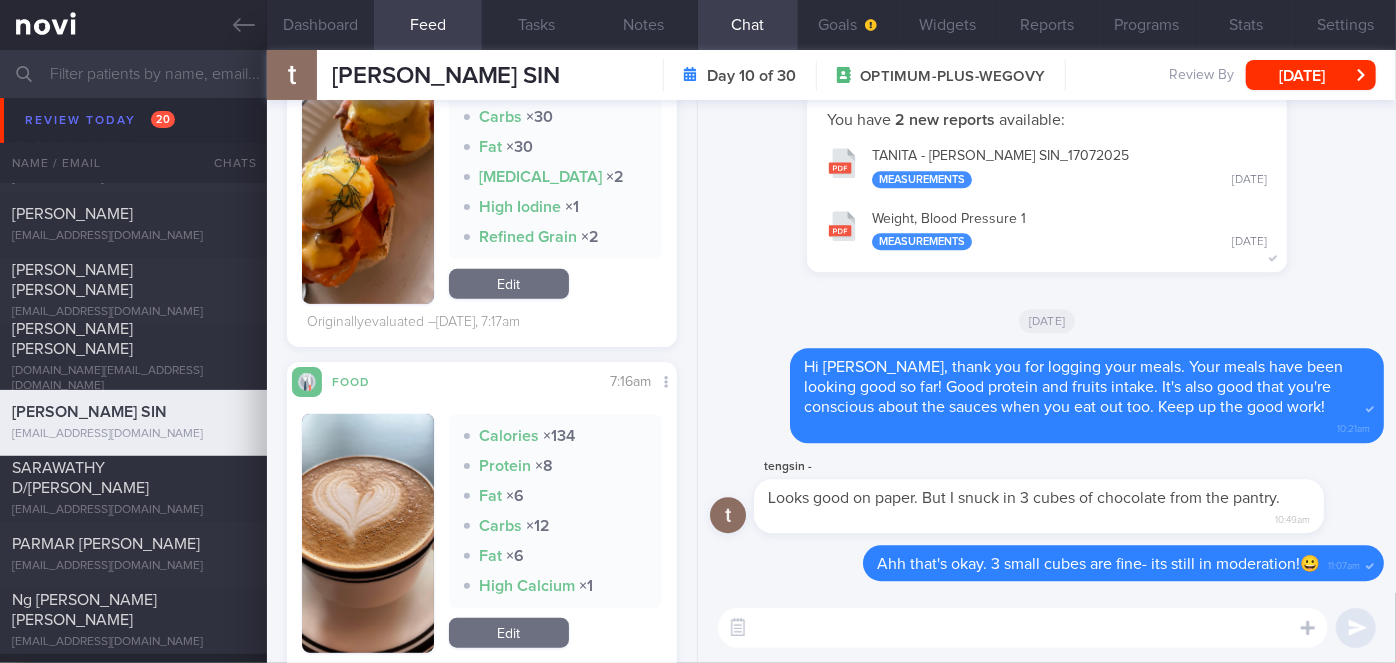click at bounding box center [1023, 628] 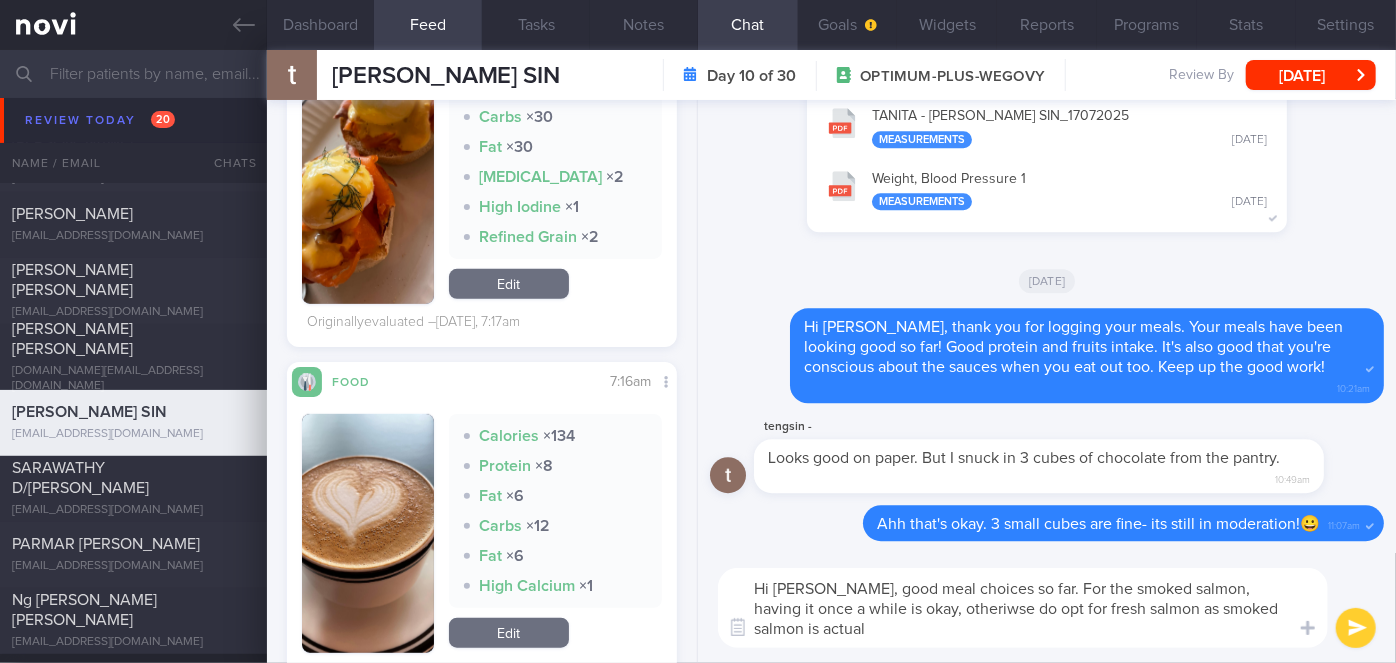 scroll, scrollTop: 0, scrollLeft: 0, axis: both 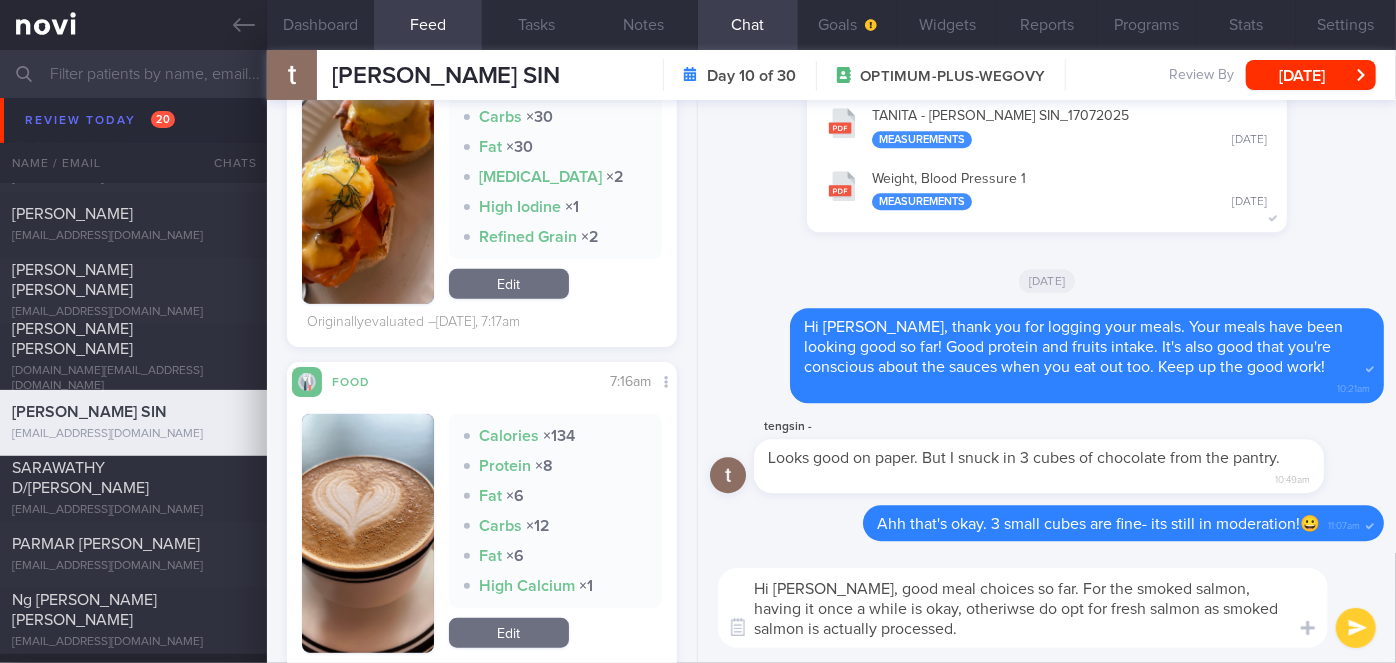 paste on "process of curing (often with salt and/or sugar) and smoking, which alters its natural state and extends its shelf life." 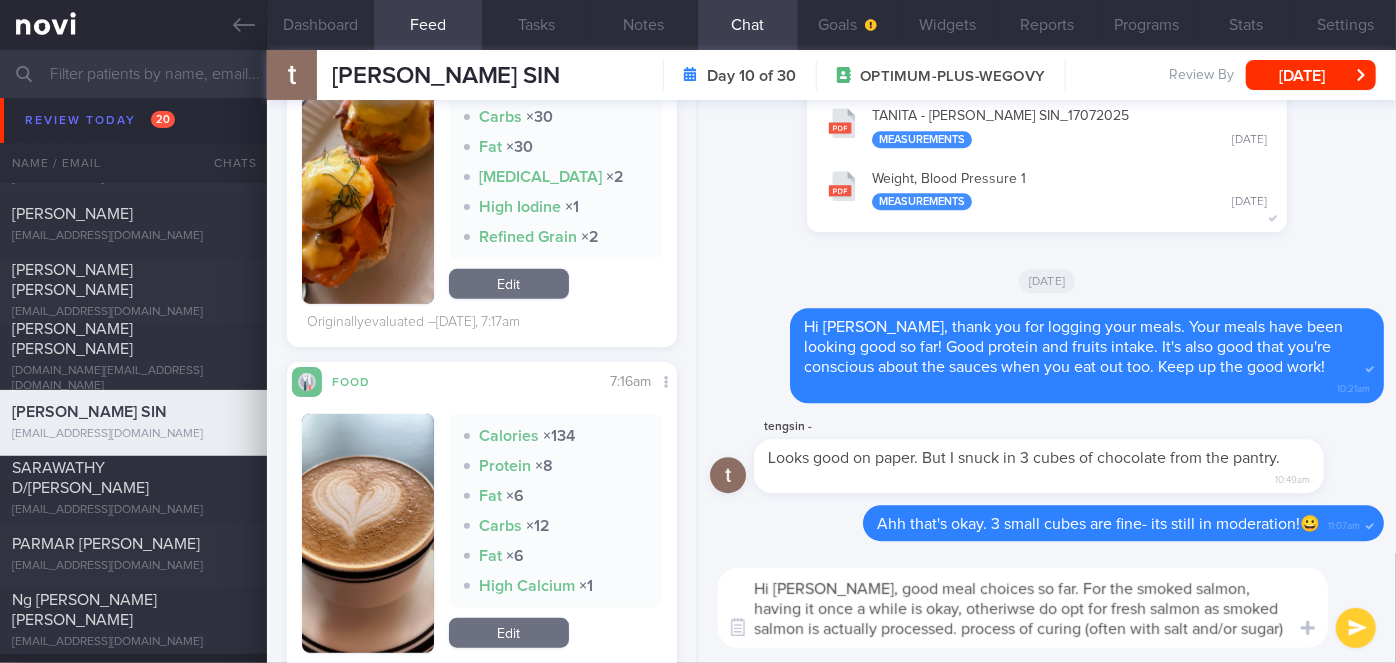 scroll, scrollTop: 0, scrollLeft: 0, axis: both 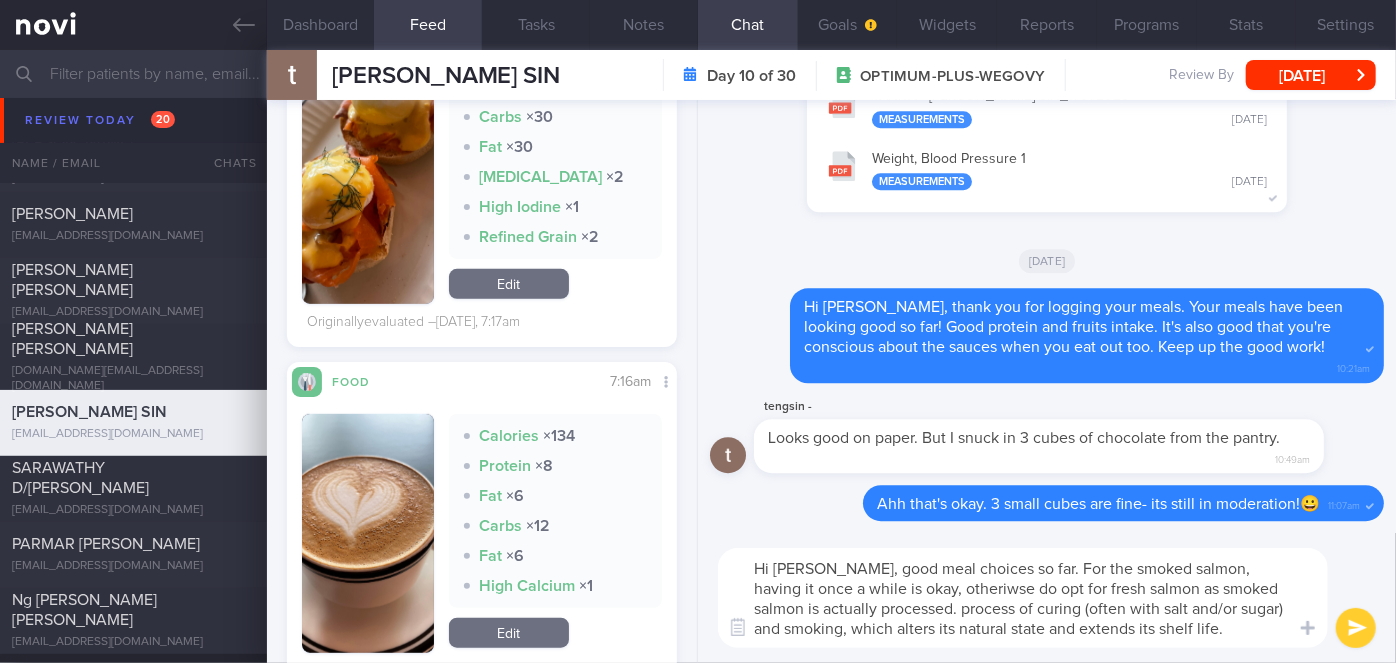 click on "Hi [PERSON_NAME], good meal choices so far. For the smoked salmon, having it once a while is okay, otheriwse do opt for fresh salmon as smoked salmon is actually processed. process of curing (often with salt and/or sugar) and smoking, which alters its natural state and extends its shelf life." at bounding box center (1023, 598) 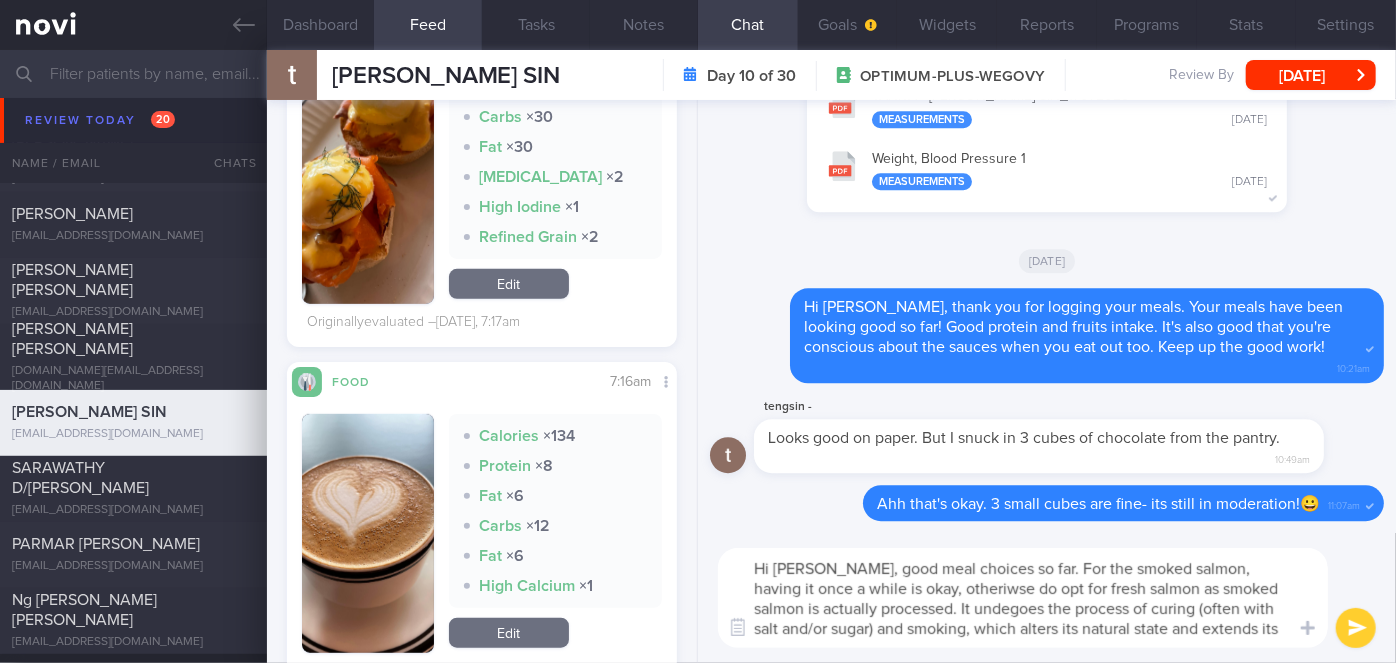 click on "Hi [PERSON_NAME], good meal choices so far. For the smoked salmon, having it once a while is okay, otheriwse do opt for fresh salmon as smoked salmon is actually processed. It undegoes the process of curing (often with salt and/or sugar) and smoking, which alters its natural state and extends its shelf life." at bounding box center (1023, 598) 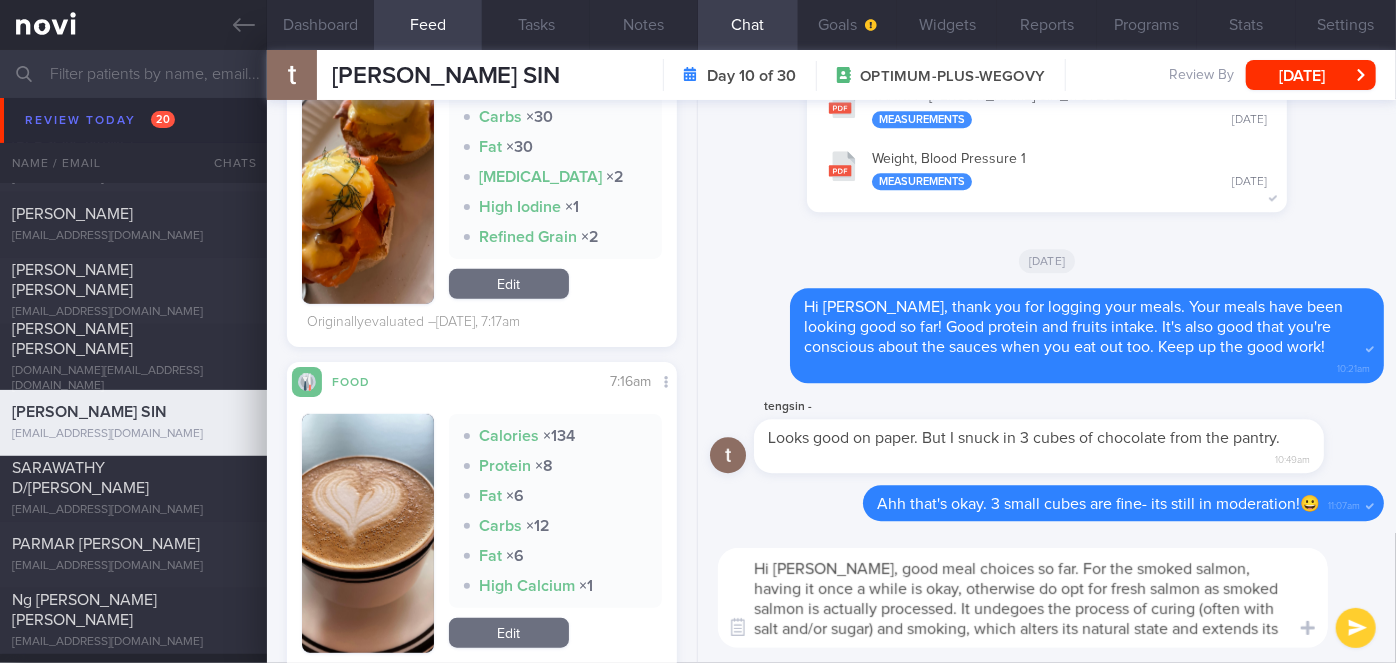 click on "Hi [PERSON_NAME], good meal choices so far. For the smoked salmon, having it once a while is okay, otherwise do opt for fresh salmon as smoked salmon is actually processed. It undegoes the process of curing (often with salt and/or sugar) and smoking, which alters its natural state and extends its shelf life." at bounding box center [1023, 598] 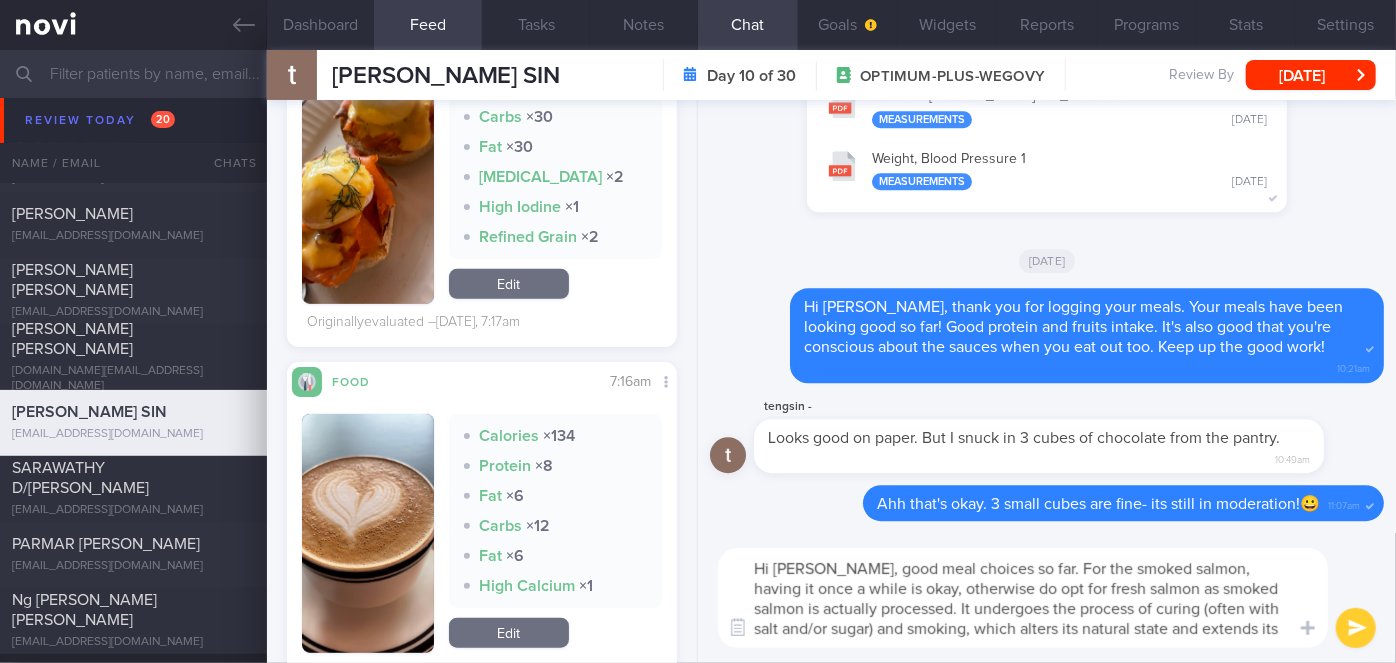 click on "Hi [PERSON_NAME], good meal choices so far. For the smoked salmon, having it once a while is okay, otherwise do opt for fresh salmon as smoked salmon is actually processed. It undergoes the process of curing (often with salt and/or sugar) and smoking, which alters its natural state and extends its shelf life." at bounding box center (1023, 598) 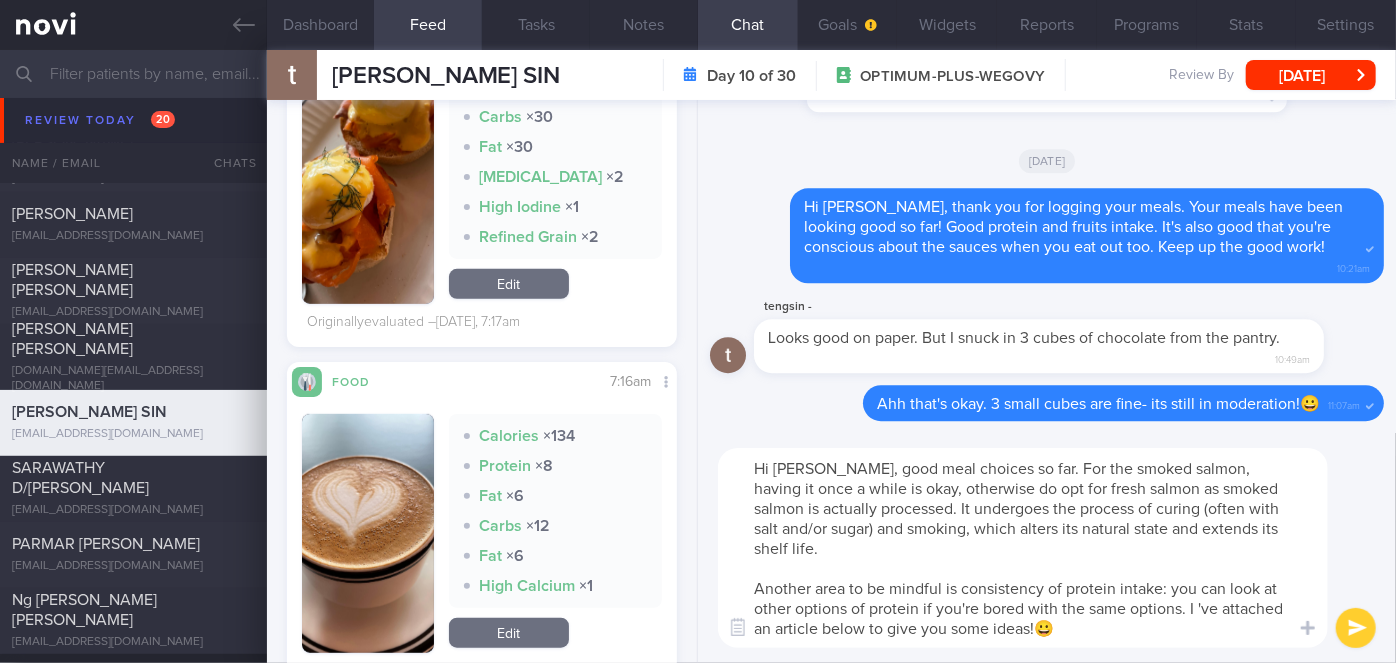 scroll, scrollTop: 19, scrollLeft: 0, axis: vertical 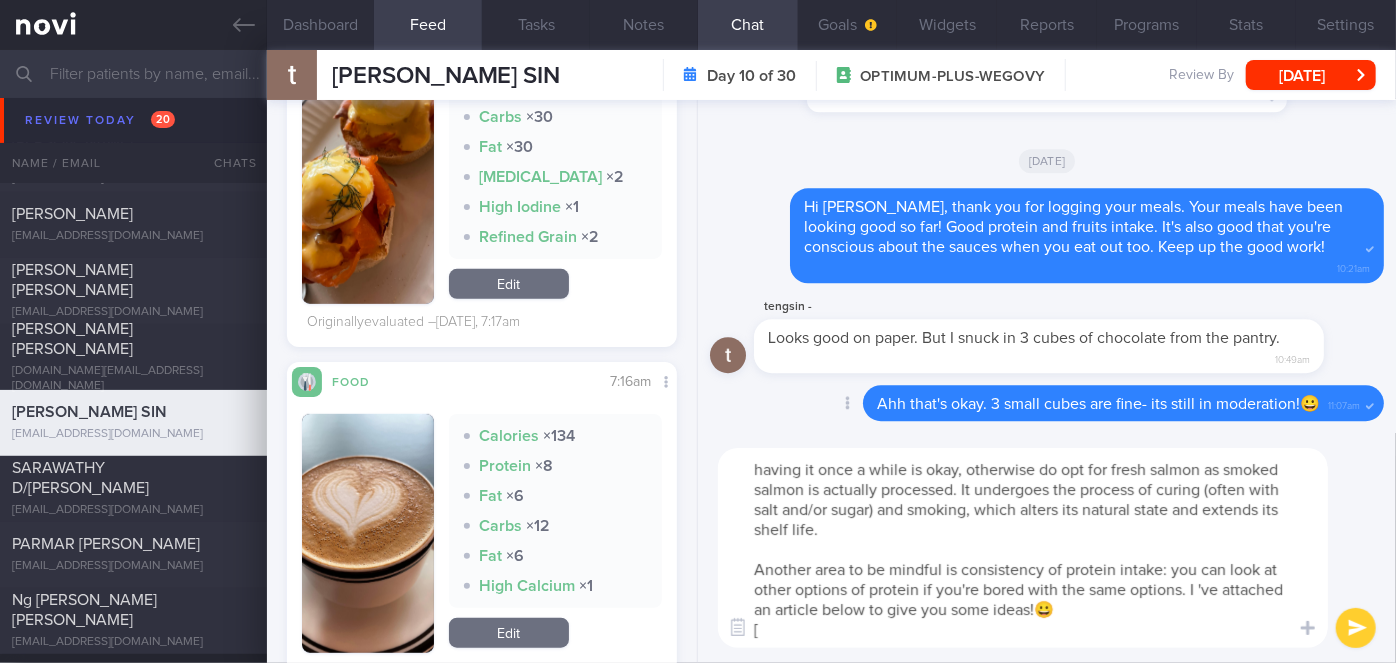 paste on "15 High Protein Snacks Great for Building Muscle Mass" 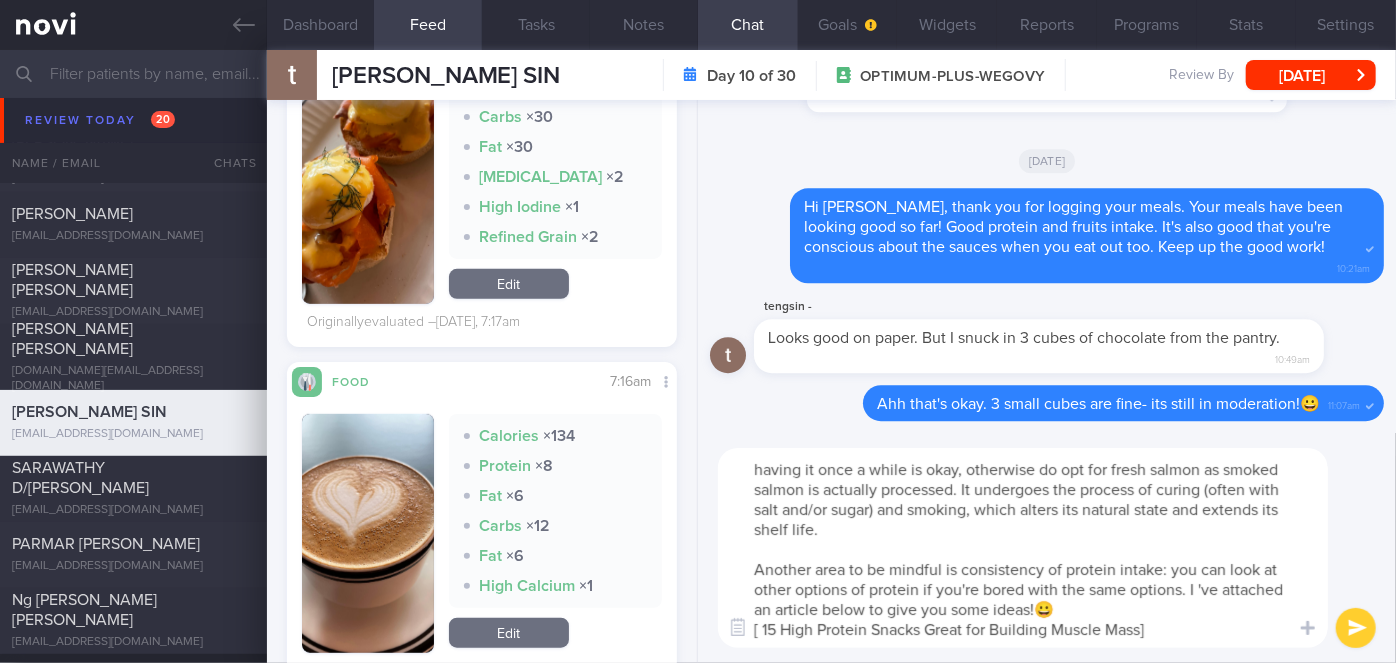 click on "Hi [PERSON_NAME], good meal choices so far. For the smoked salmon, having it once a while is okay, otherwise do opt for fresh salmon as smoked salmon is actually processed. It undergoes the process of curing (often with salt and/or sugar) and smoking, which alters its natural state and extends its shelf life.
Another area to be mindful is consistency of protein intake: you can look at other options of protein if you're bored with the same options. I 've attached an article below to give you some ideas!😀
[ 15 High Protein Snacks Great for Building Muscle Mass]" at bounding box center (1023, 548) 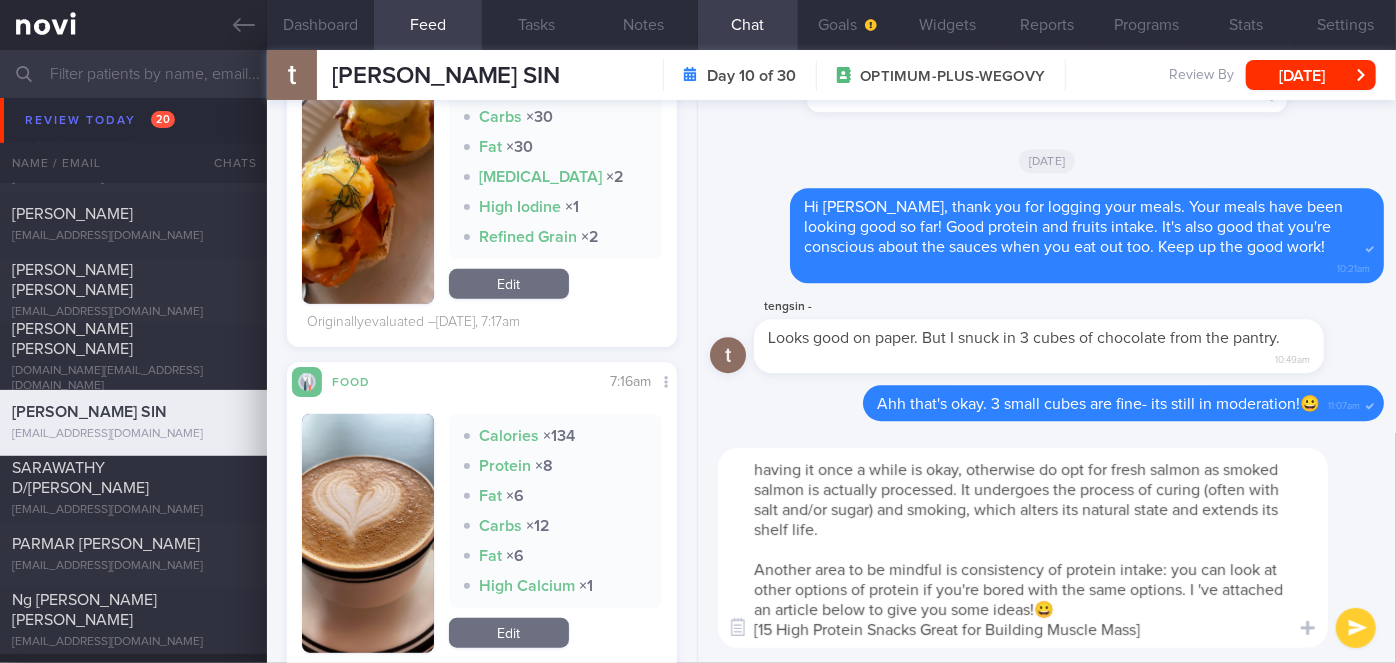 click on "Hi [PERSON_NAME], good meal choices so far. For the smoked salmon, having it once a while is okay, otherwise do opt for fresh salmon as smoked salmon is actually processed. It undergoes the process of curing (often with salt and/or sugar) and smoking, which alters its natural state and extends its shelf life.
Another area to be mindful is consistency of protein intake: you can look at other options of protein if you're bored with the same options. I 've attached an article below to give you some ideas!😀
[15 High Protein Snacks Great for Building Muscle Mass]" at bounding box center [1023, 548] 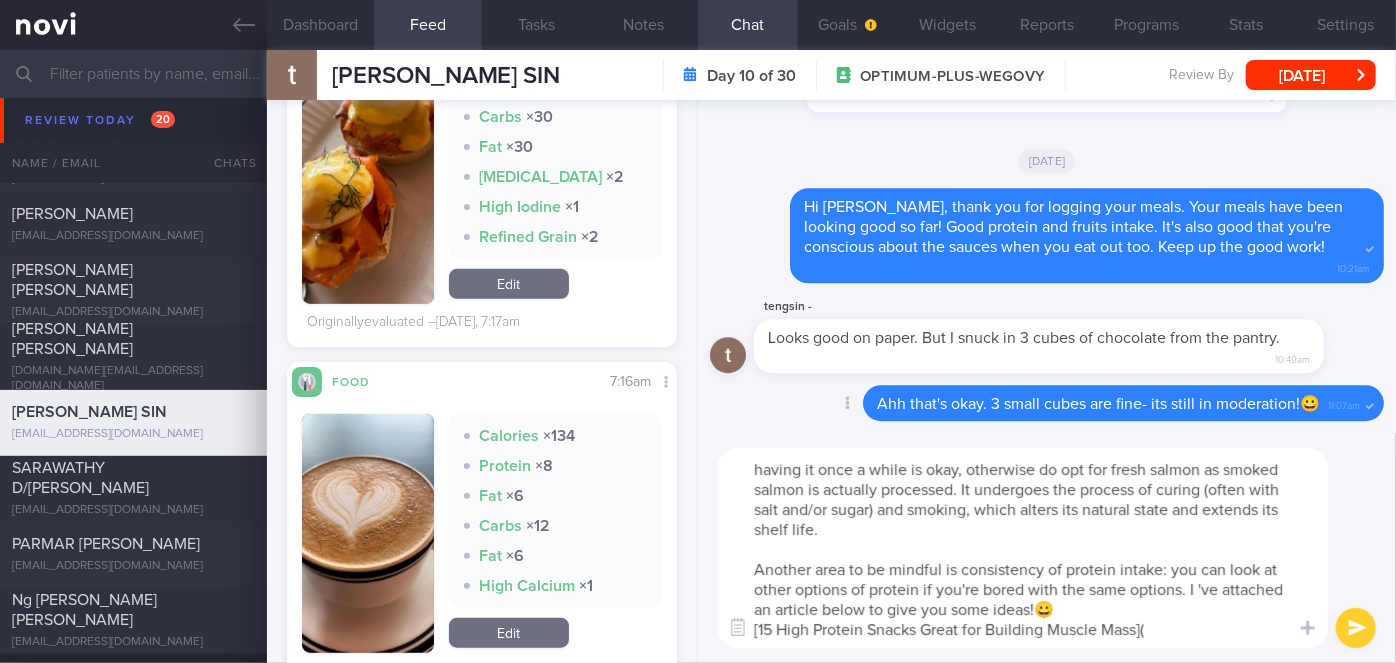 paste on "[URL][DOMAIN_NAME]" 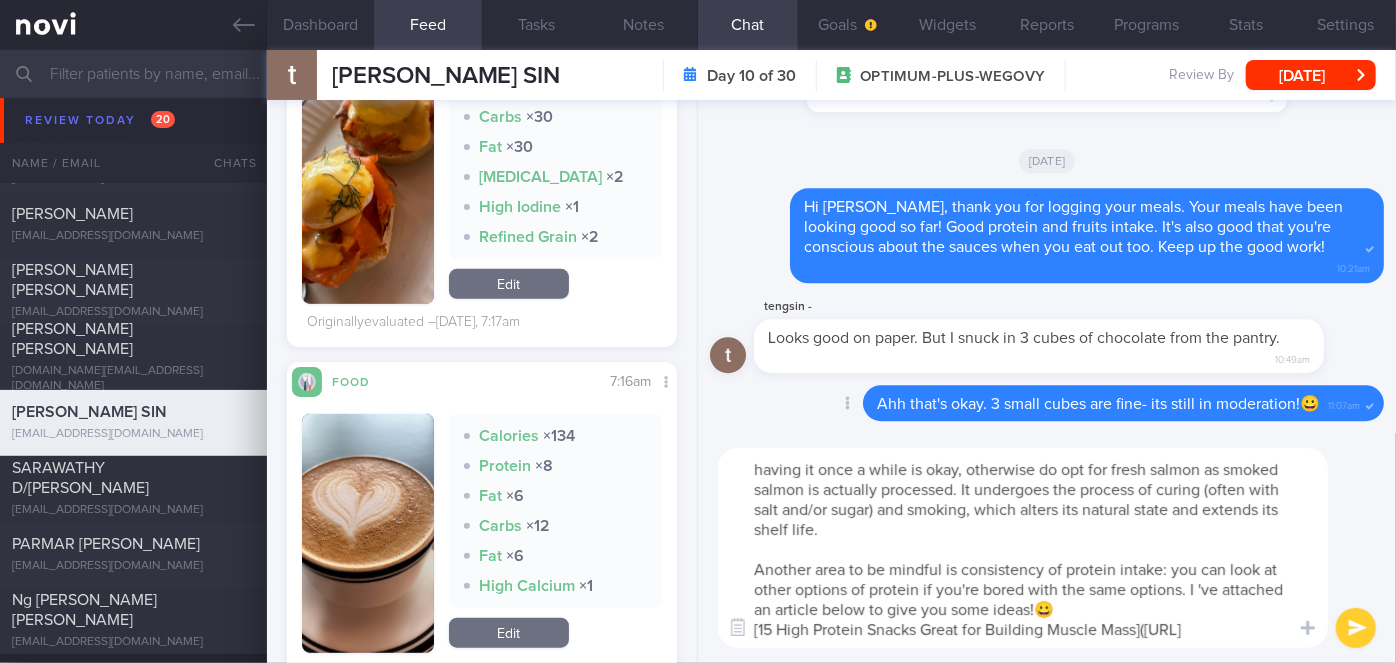 scroll, scrollTop: 19, scrollLeft: 0, axis: vertical 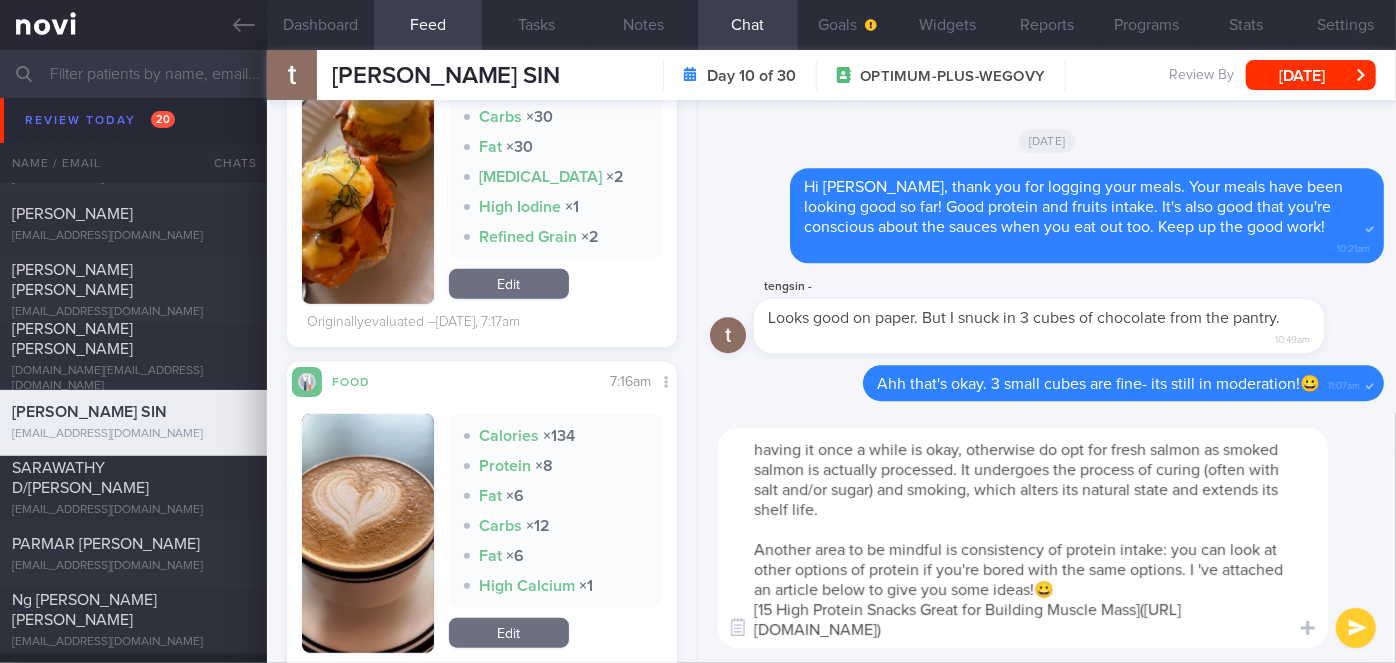 click on "Hi [PERSON_NAME], good meal choices so far. For the smoked salmon, having it once a while is okay, otherwise do opt for fresh salmon as smoked salmon is actually processed. It undergoes the process of curing (often with salt and/or sugar) and smoking, which alters its natural state and extends its shelf life.
Another area to be mindful is consistency of protein intake: you can look at other options of protein if you're bored with the same options. I 've attached an article below to give you some ideas!😀
[15 High Protein Snacks Great for Building Muscle Mass]([URL][DOMAIN_NAME])" at bounding box center [1023, 538] 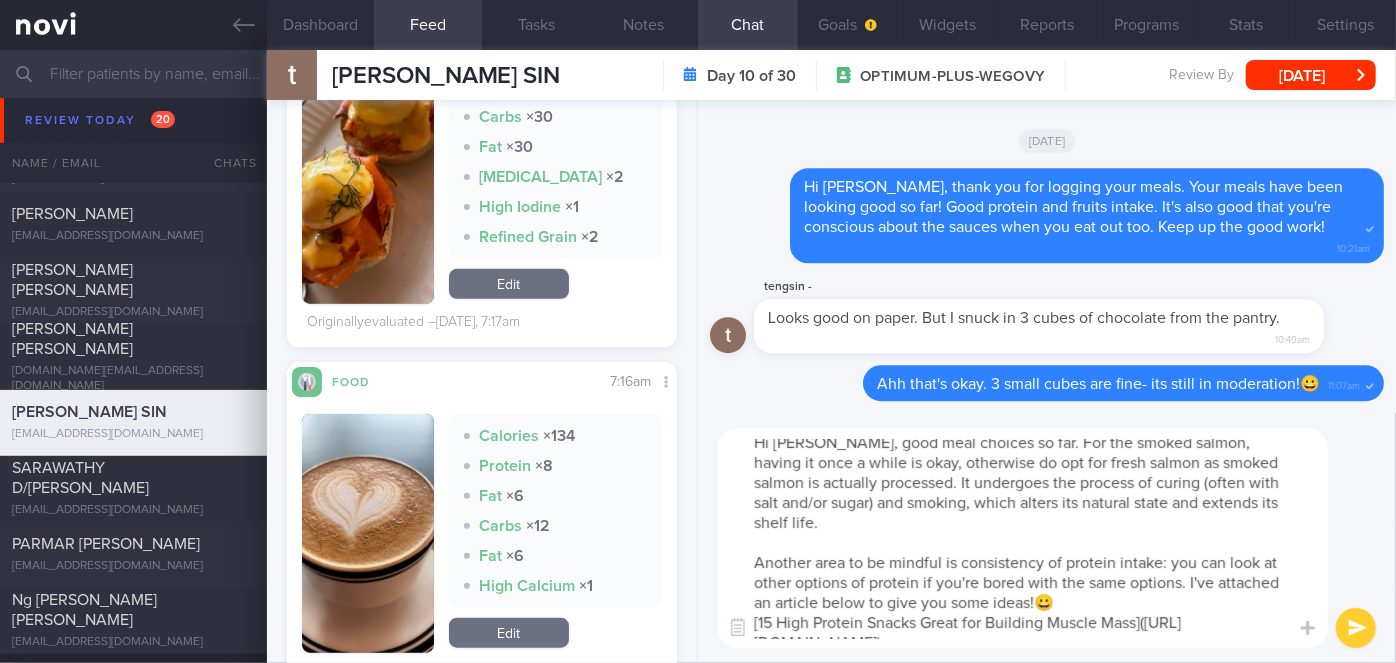 scroll, scrollTop: 0, scrollLeft: 0, axis: both 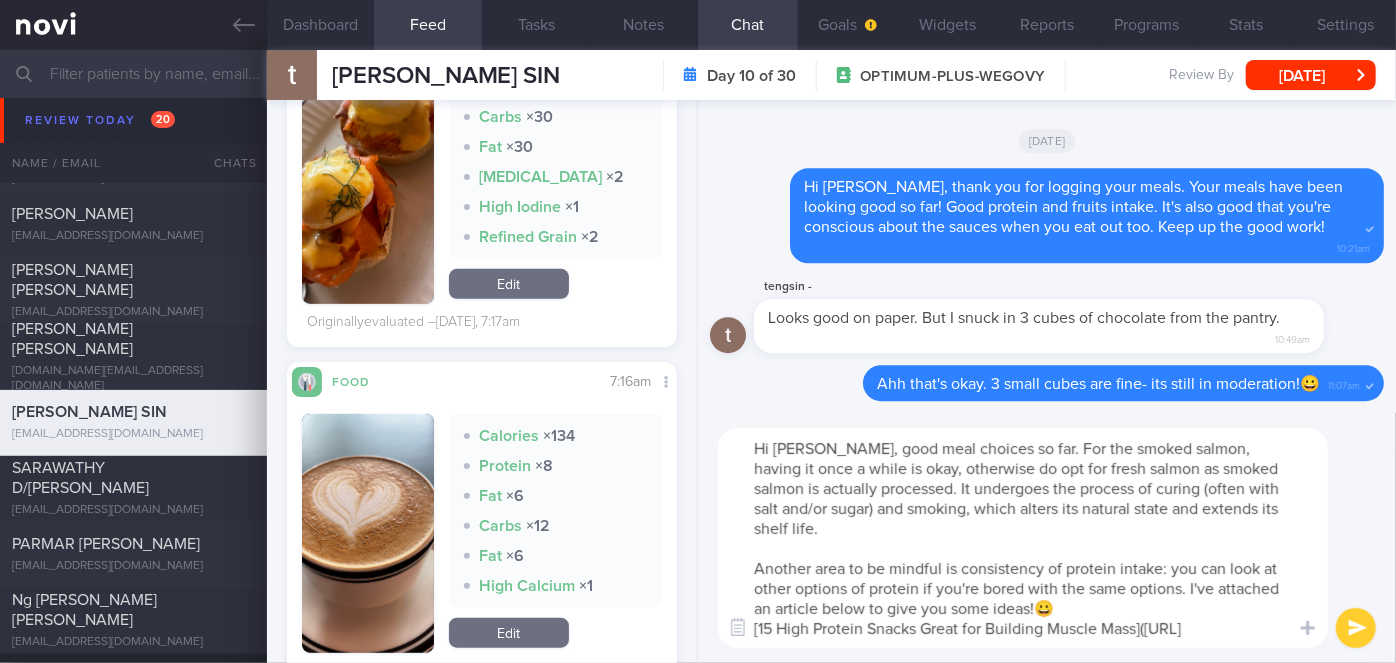 type on "Hi [PERSON_NAME], good meal choices so far. For the smoked salmon, having it once a while is okay, otherwise do opt for fresh salmon as smoked salmon is actually processed. It undergoes the process of curing (often with salt and/or sugar) and smoking, which alters its natural state and extends its shelf life.
Another area to be mindful is consistency of protein intake: you can look at other options of protein if you're bored with the same options. I've attached an article below to give you some ideas!😀
[15 High Protein Snacks Great for Building Muscle Mass]([URL][DOMAIN_NAME])" 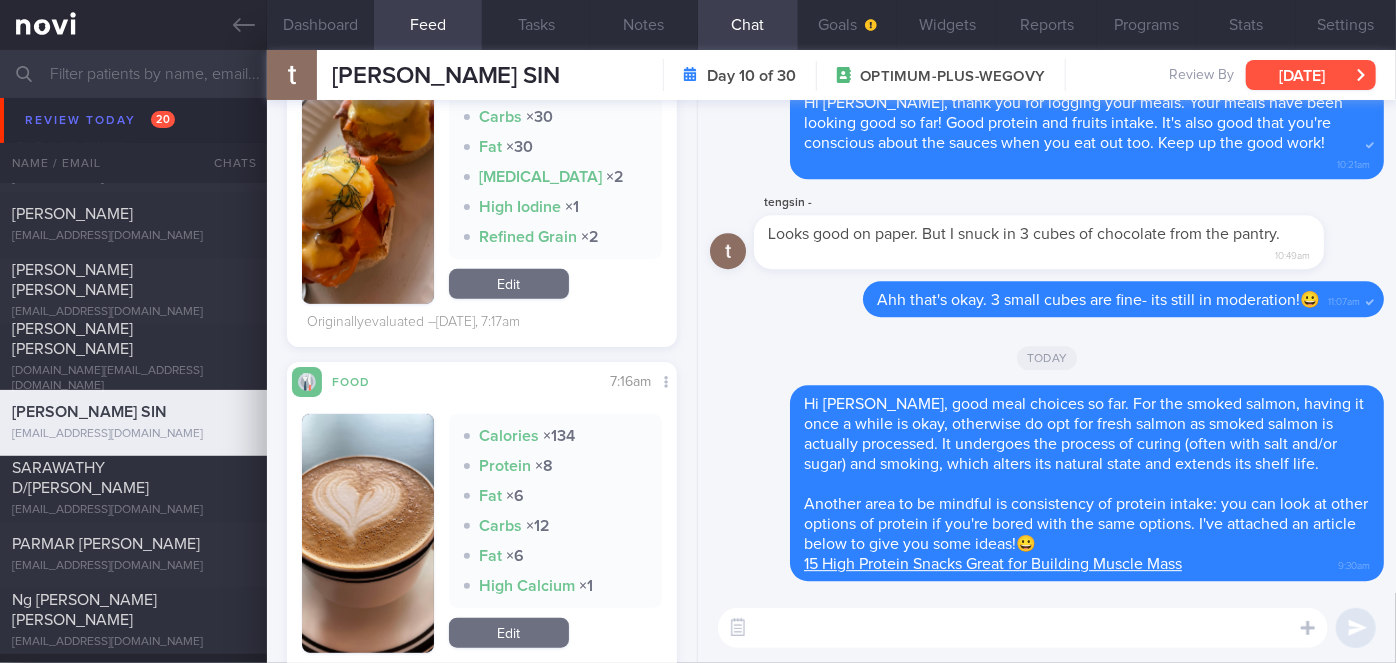 click on "[DATE]" at bounding box center (1311, 75) 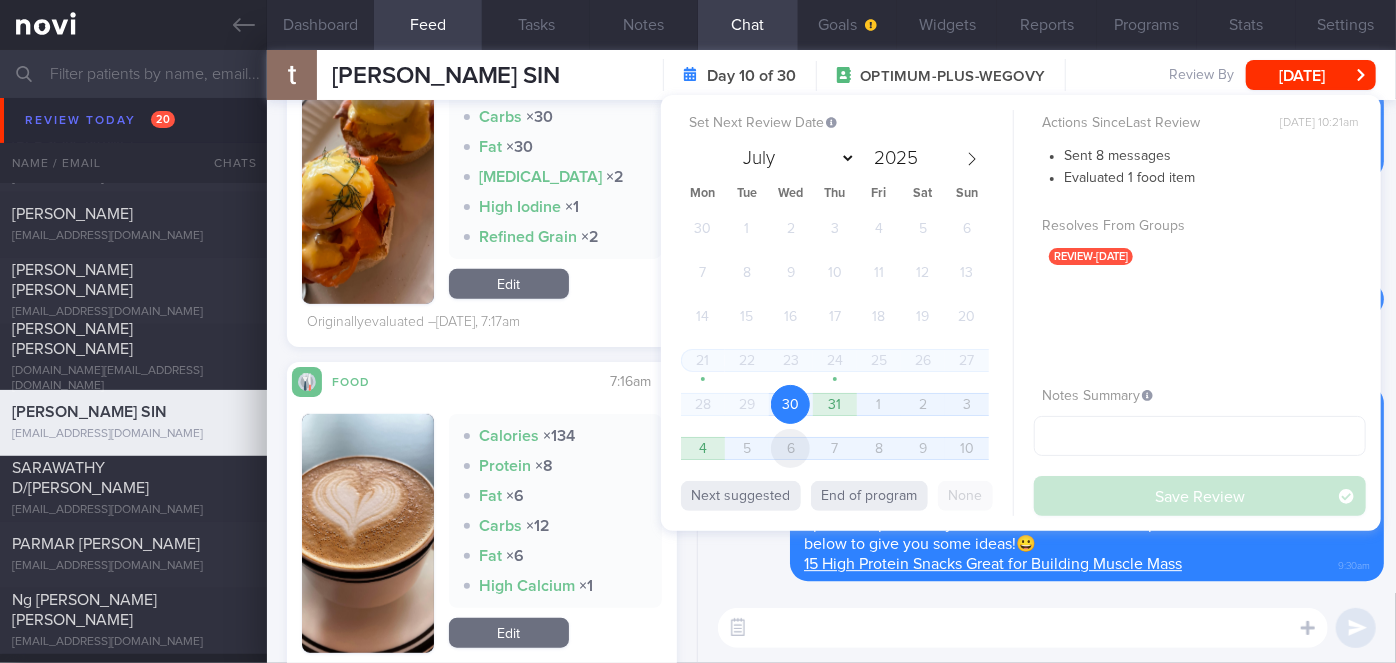 click on "6" at bounding box center (790, 448) 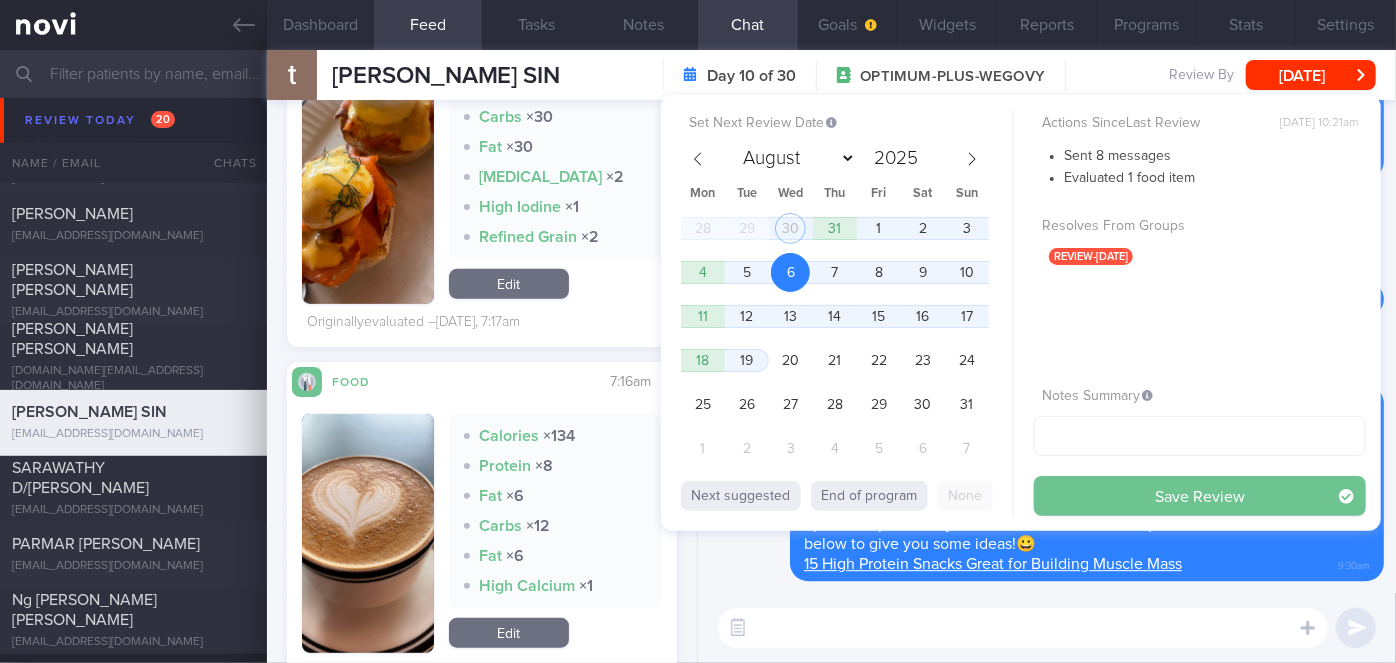 click on "Save Review" at bounding box center (1200, 496) 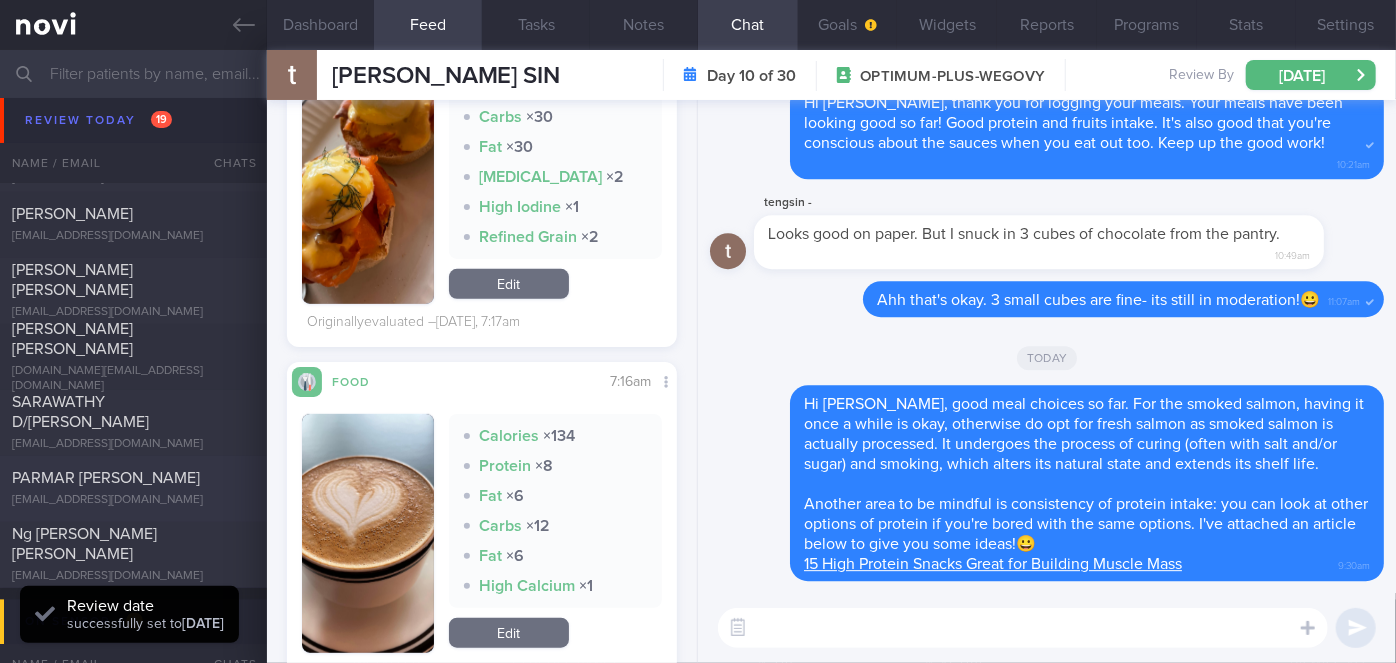 click on "PARMAR [PERSON_NAME]" at bounding box center (131, 479) 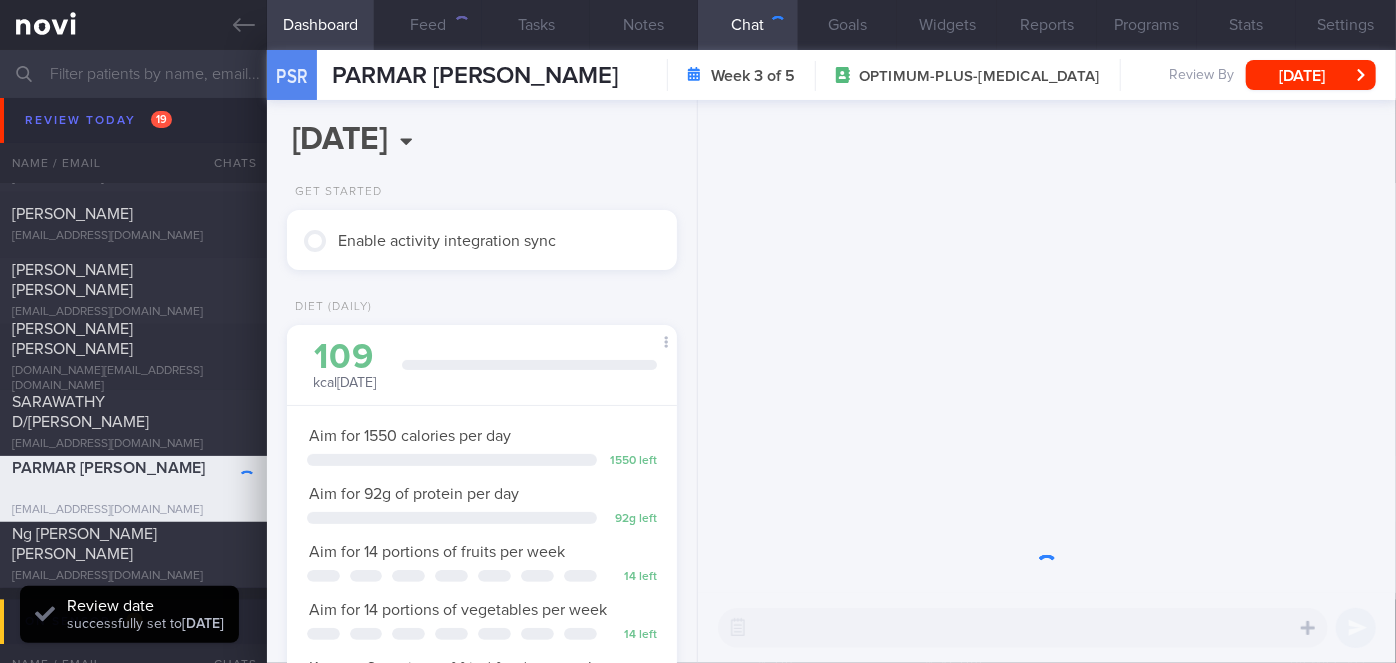 scroll, scrollTop: 999800, scrollLeft: 999658, axis: both 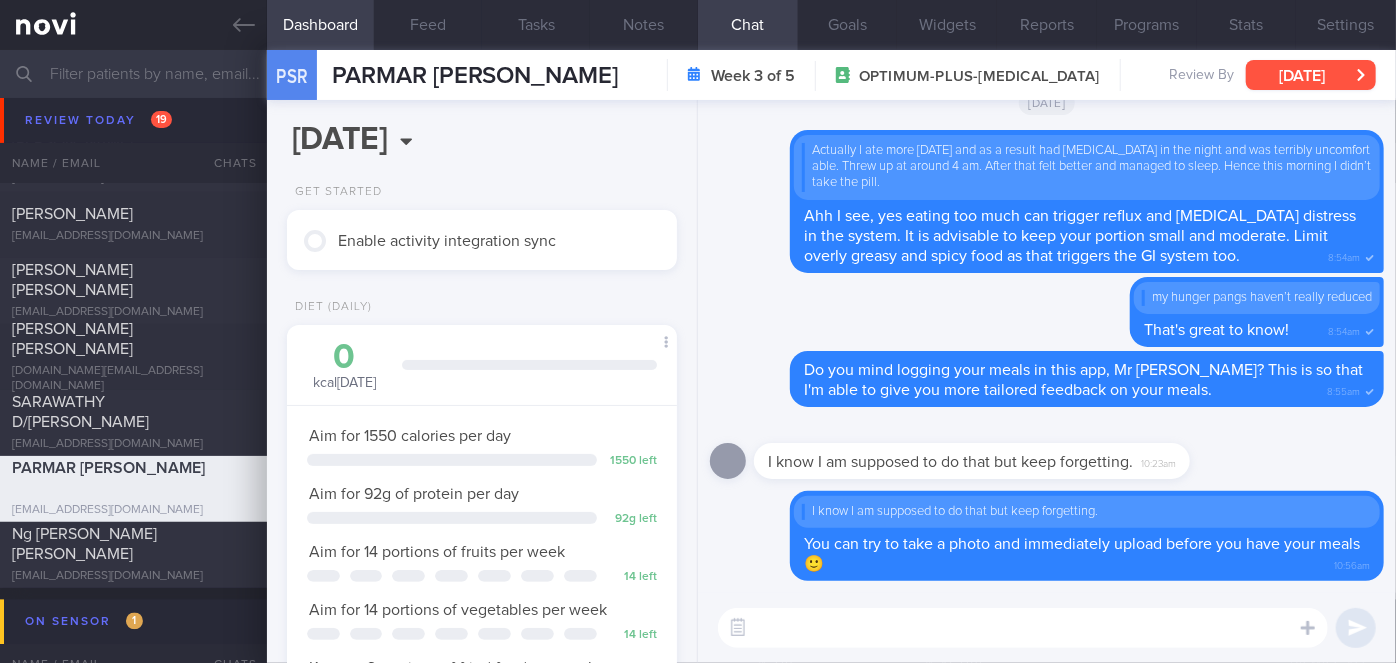 click on "[DATE]" at bounding box center [1311, 75] 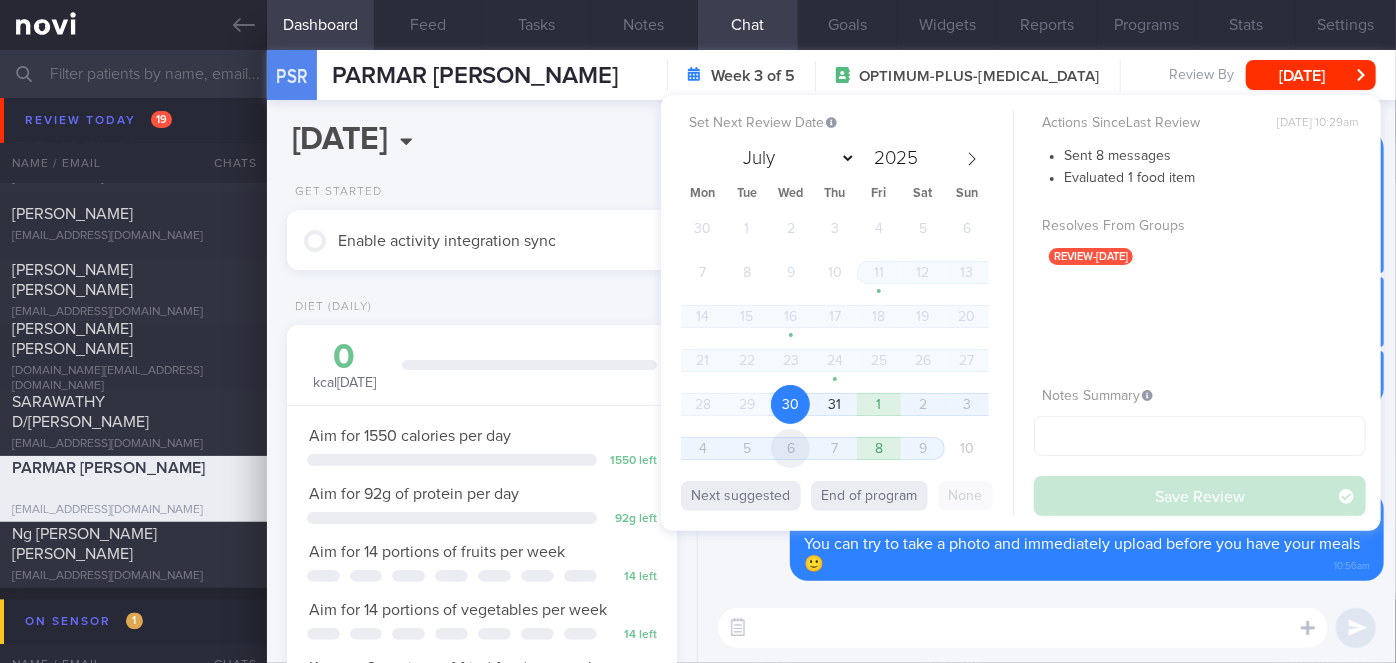 click on "6" at bounding box center [790, 448] 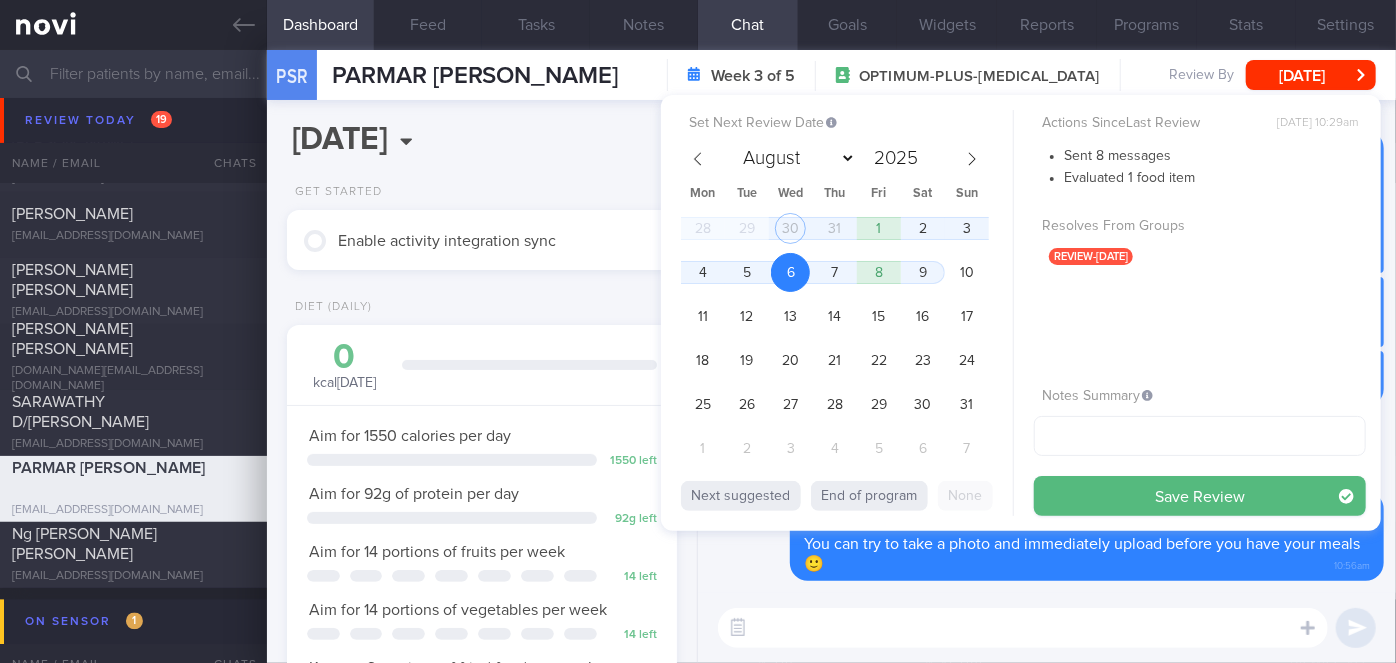 drag, startPoint x: 1098, startPoint y: 480, endPoint x: 1002, endPoint y: 468, distance: 96.74709 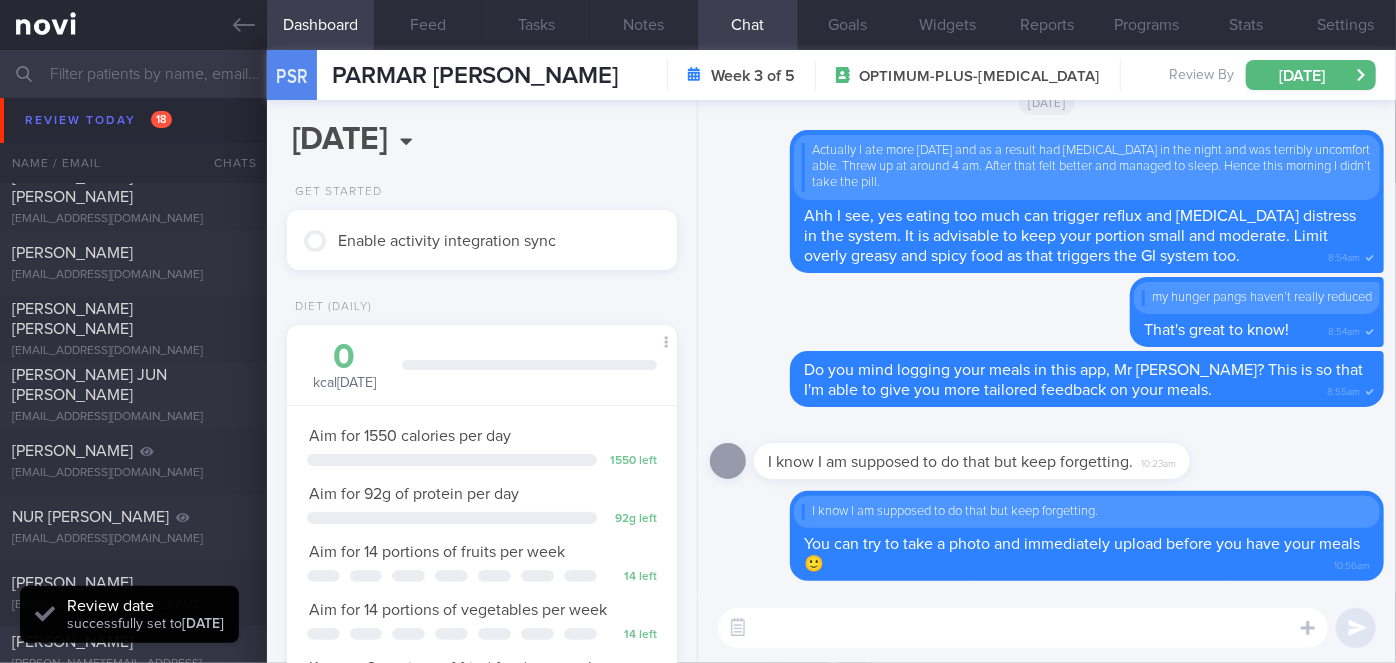 scroll, scrollTop: 4917, scrollLeft: 0, axis: vertical 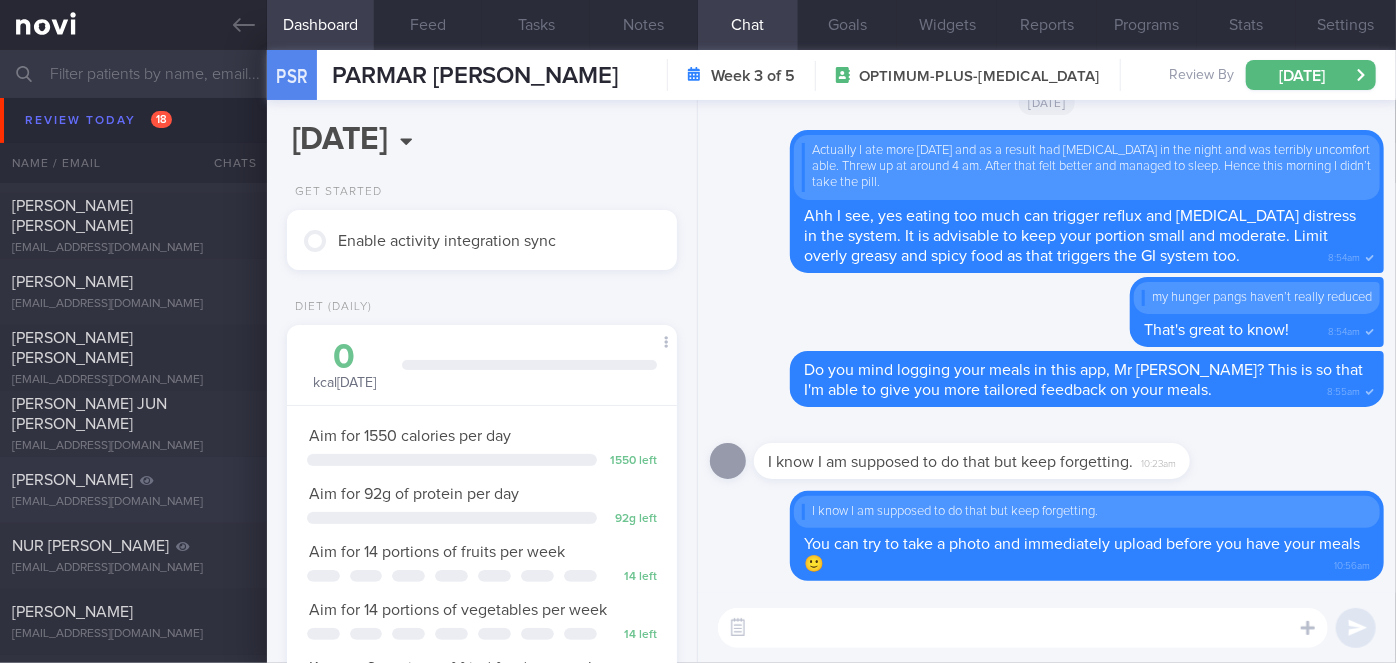 click on "[PERSON_NAME]" at bounding box center [131, 480] 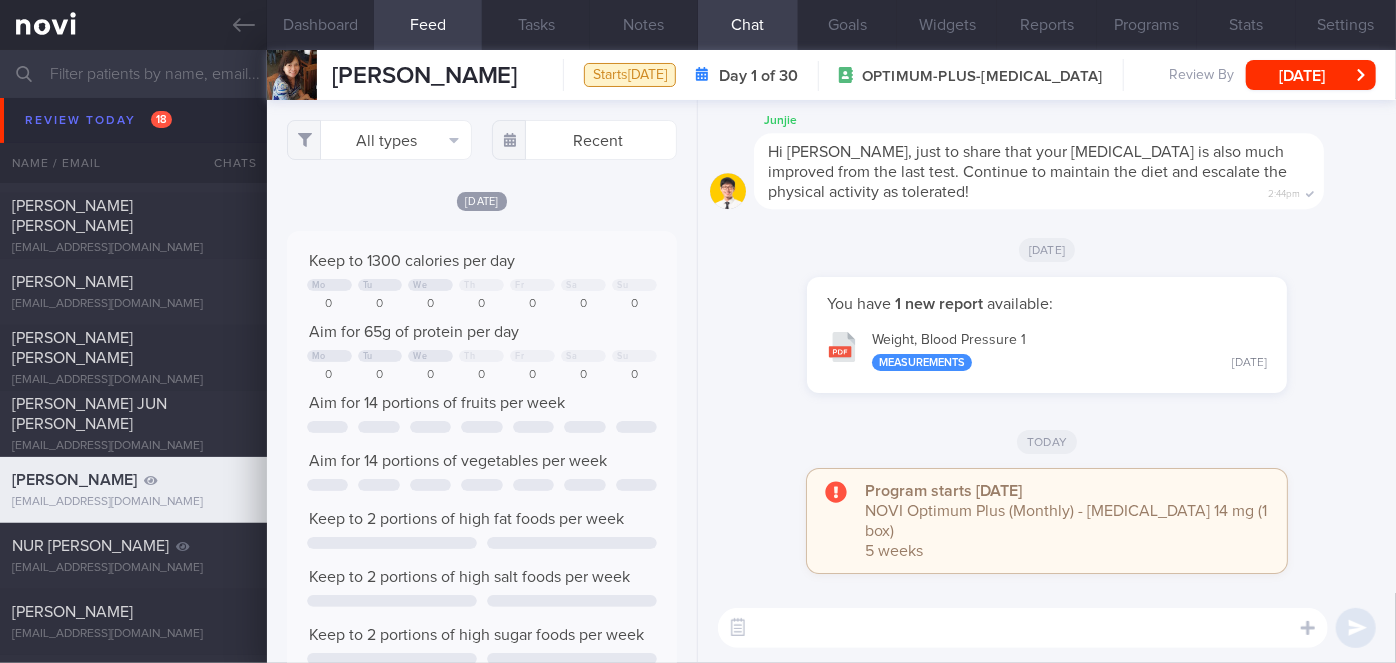 scroll, scrollTop: 999912, scrollLeft: 999648, axis: both 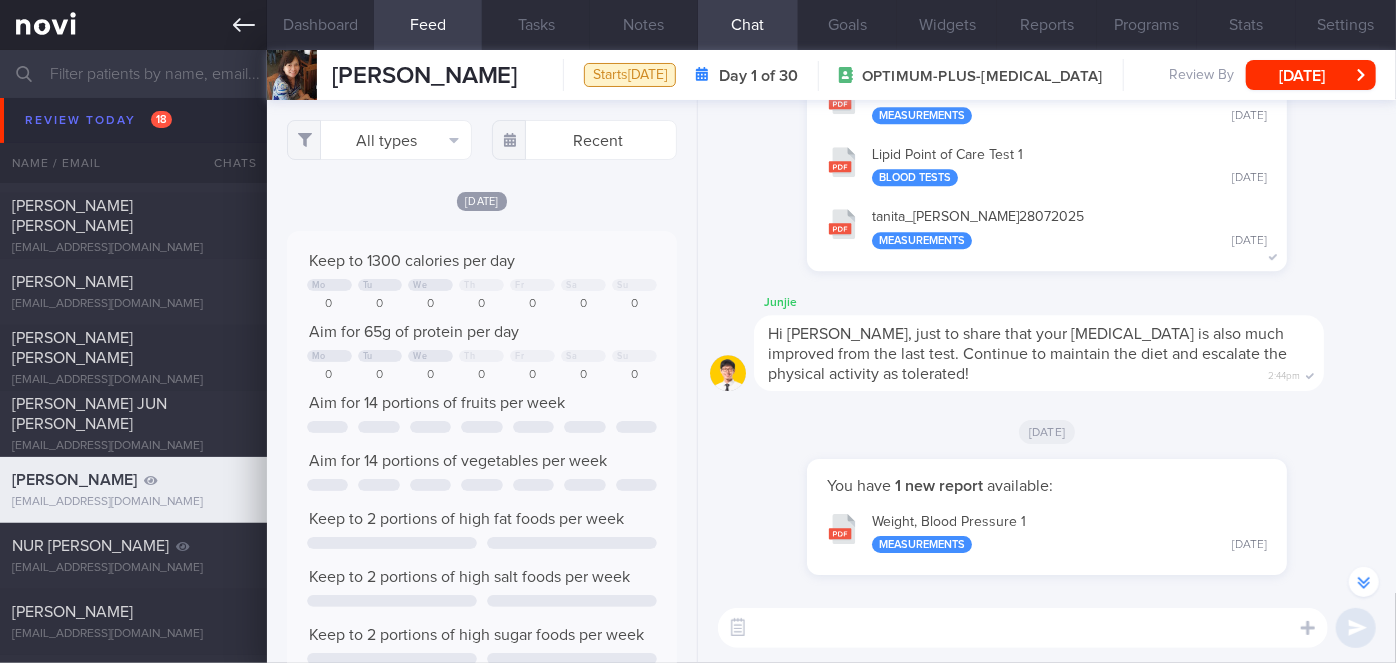 click 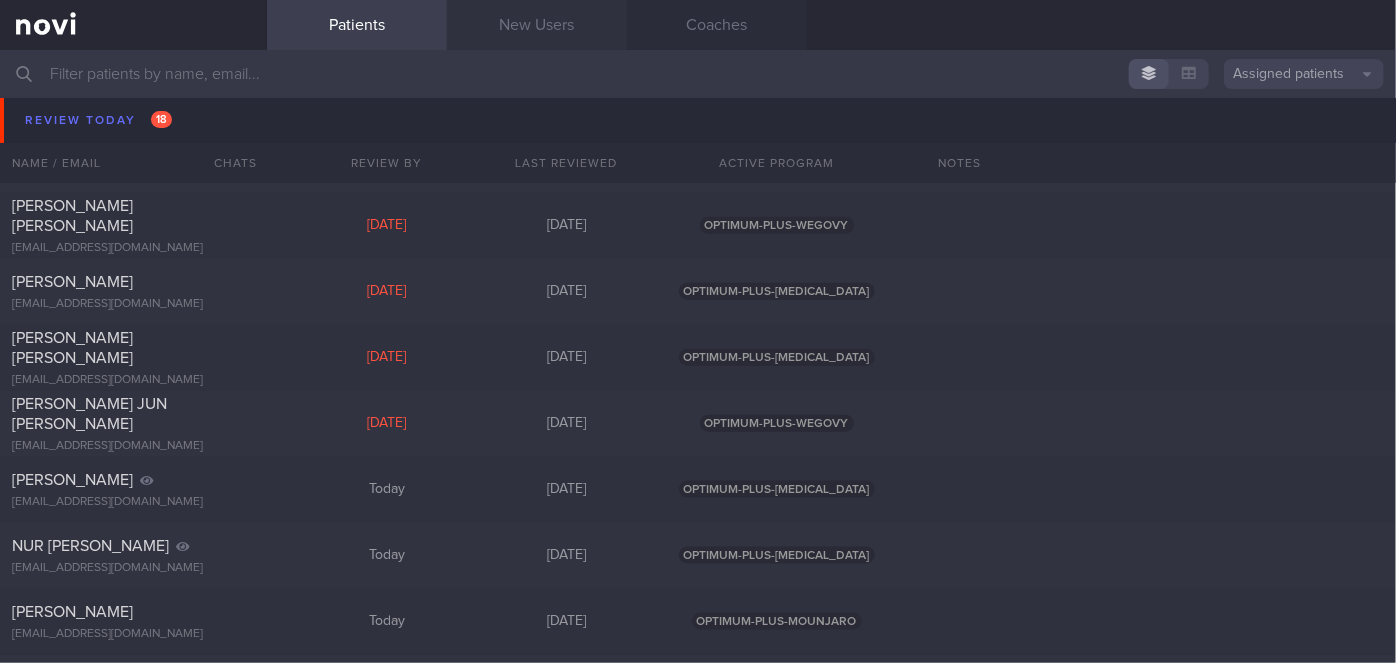 click on "New Users" at bounding box center (537, 25) 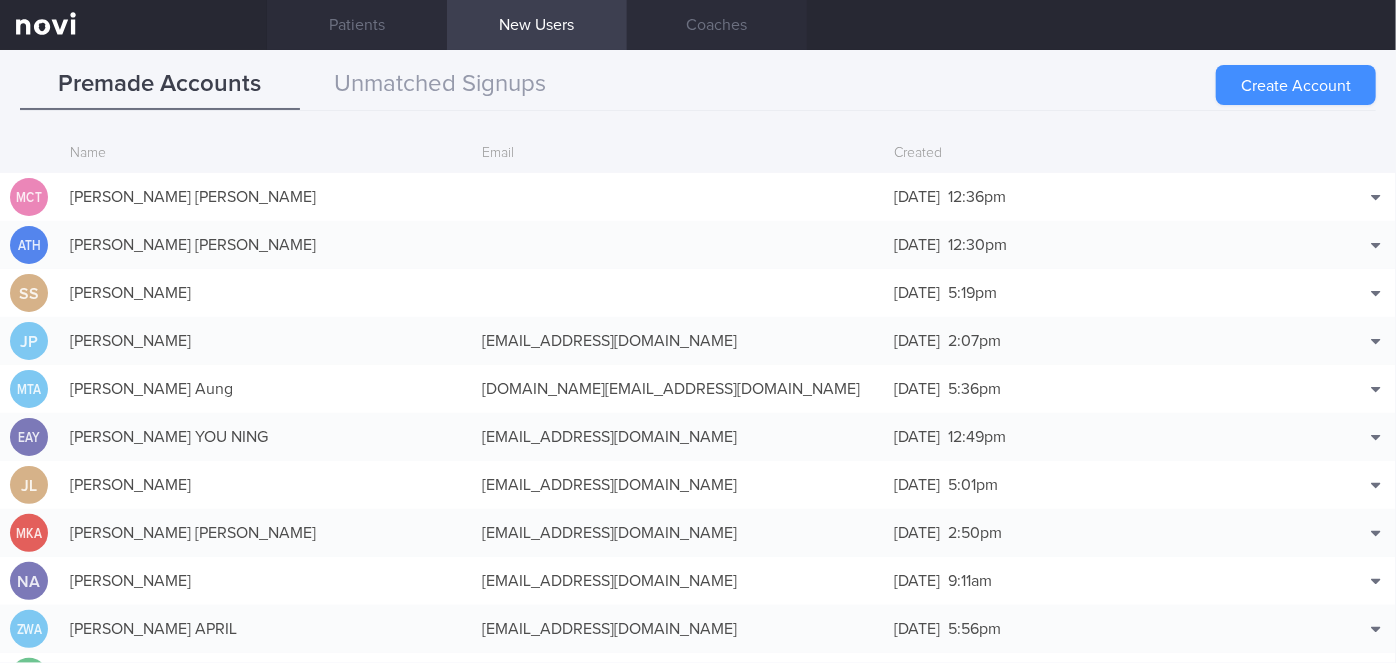click on "Create Account" at bounding box center [1296, 85] 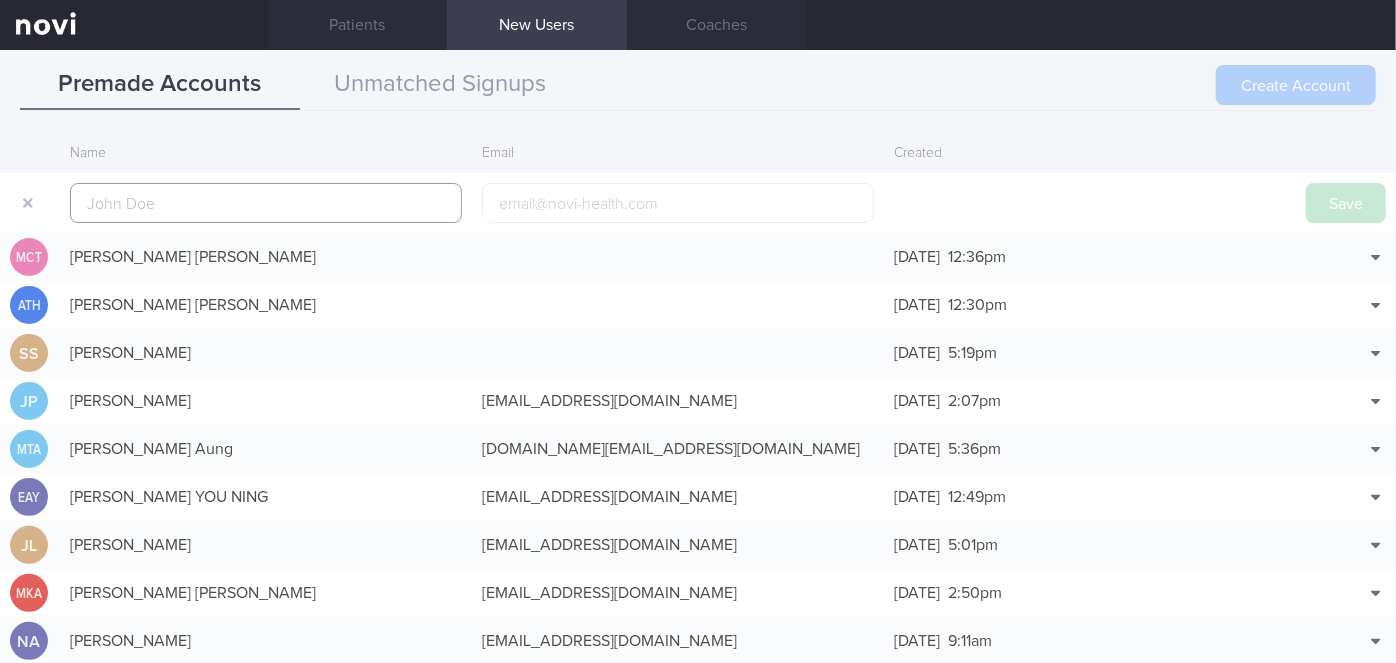 scroll, scrollTop: 48, scrollLeft: 0, axis: vertical 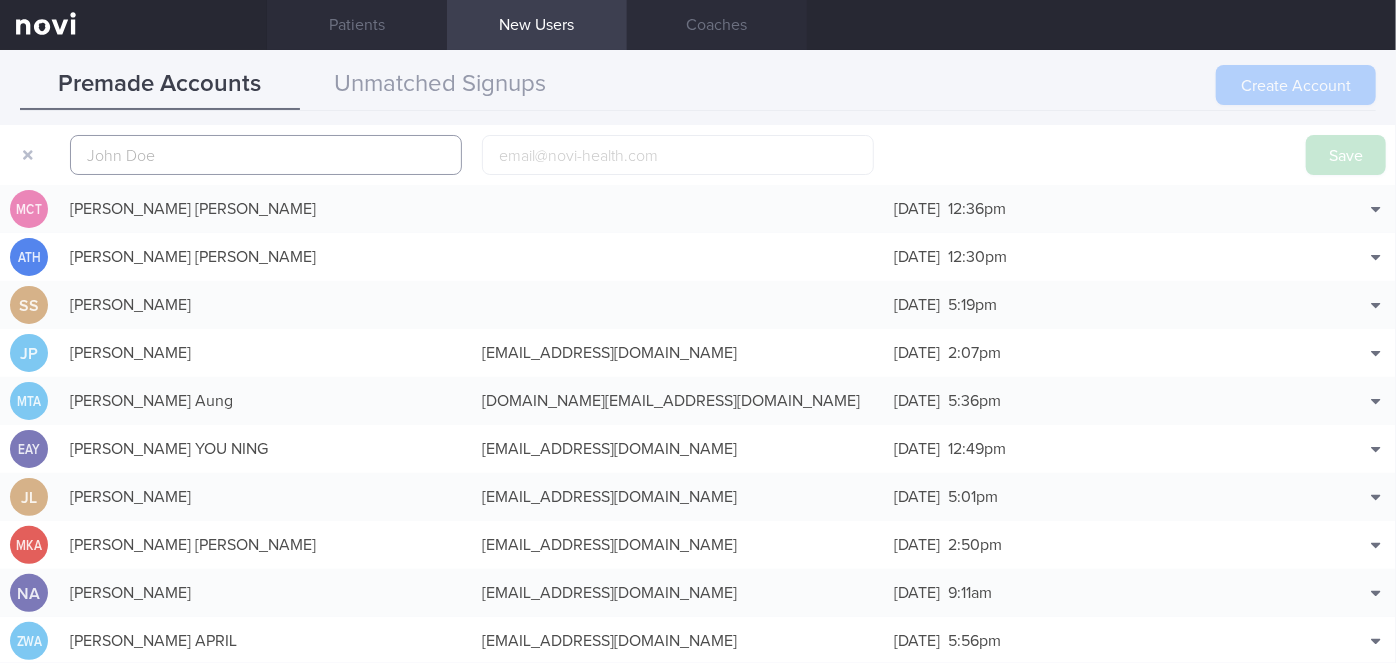 click at bounding box center (266, 155) 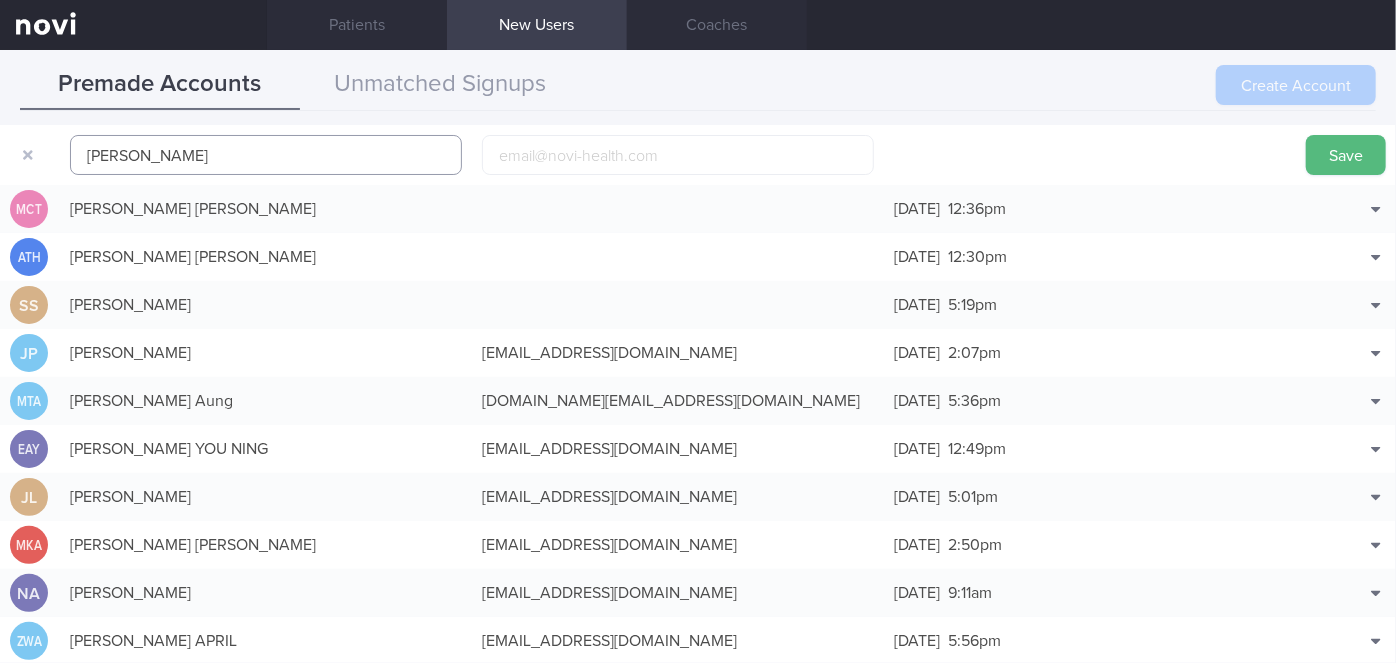 type on "[PERSON_NAME]" 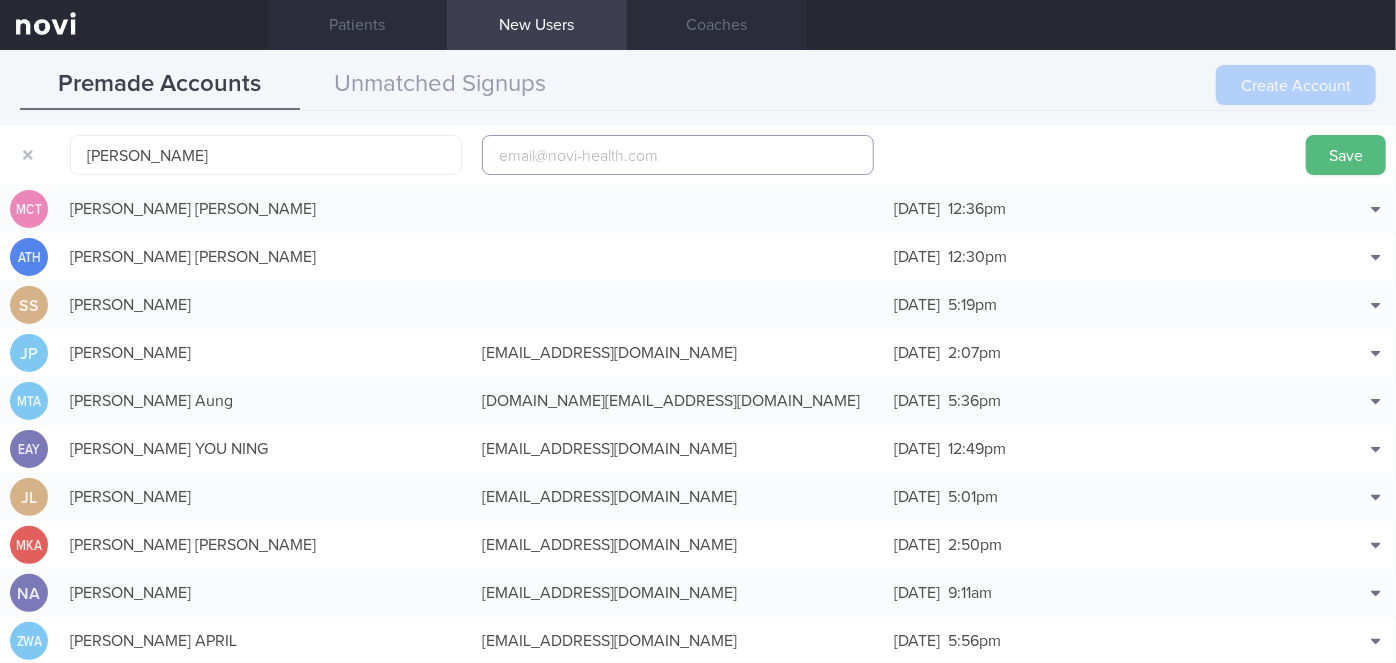 click at bounding box center [678, 155] 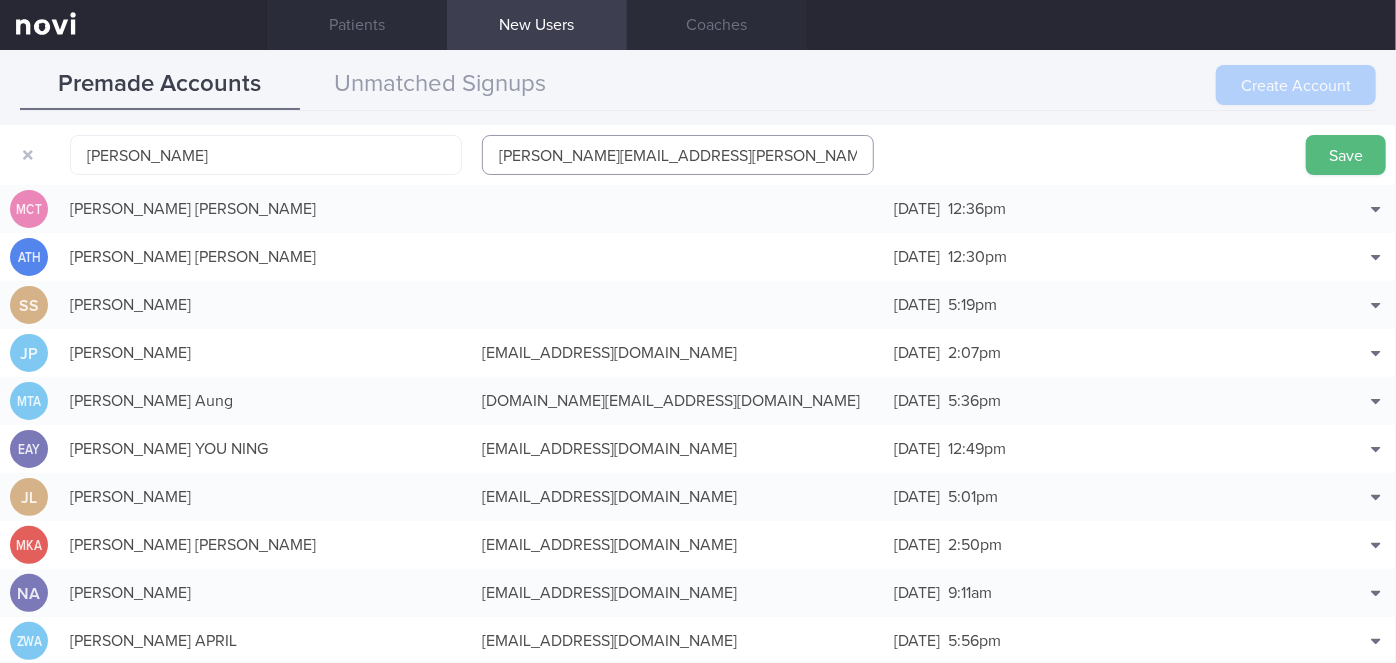 click on "[PERSON_NAME][EMAIL_ADDRESS][PERSON_NAME][DOMAIN_NAME]" at bounding box center [678, 155] 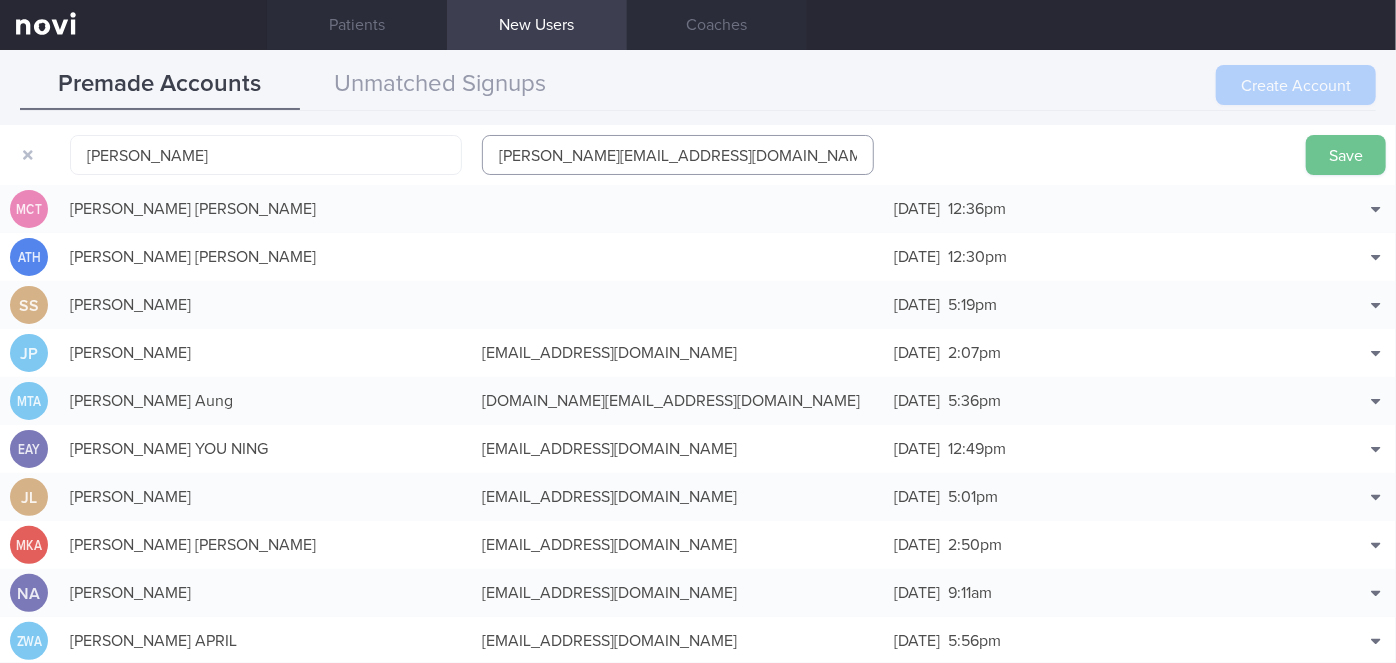 type on "[PERSON_NAME][EMAIL_ADDRESS][DOMAIN_NAME]" 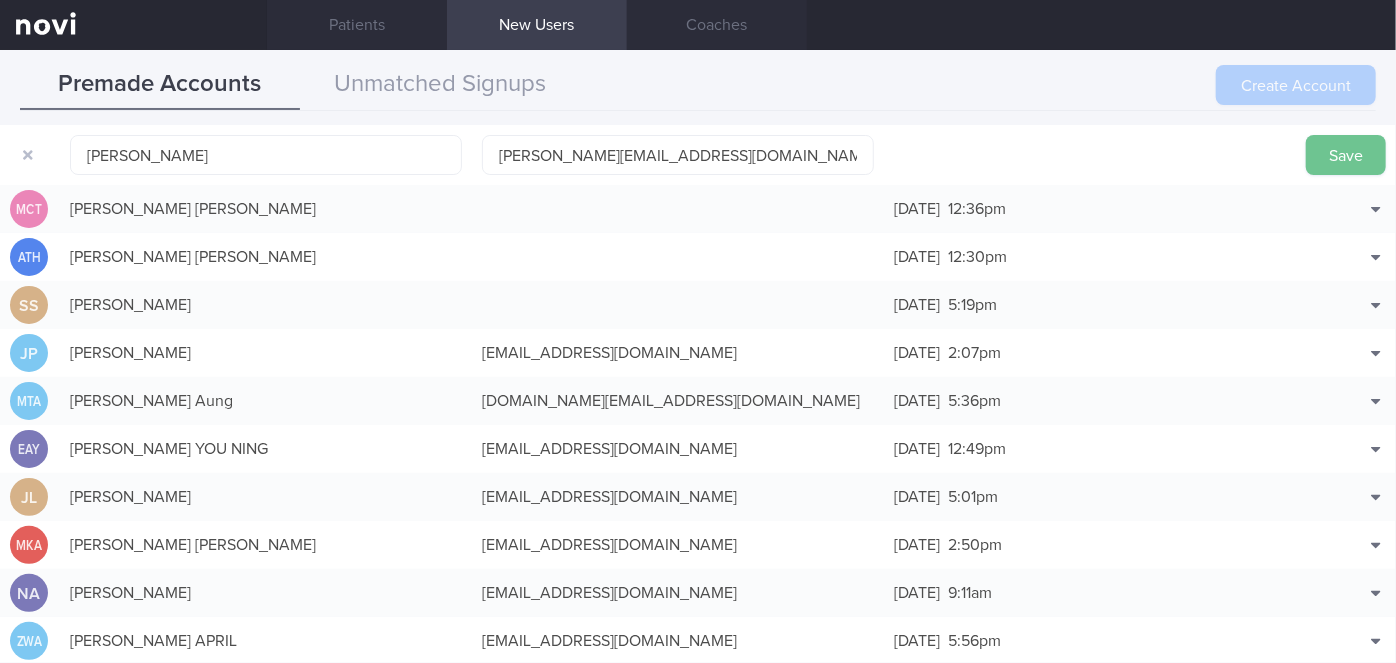 click on "Save" at bounding box center [1346, 155] 